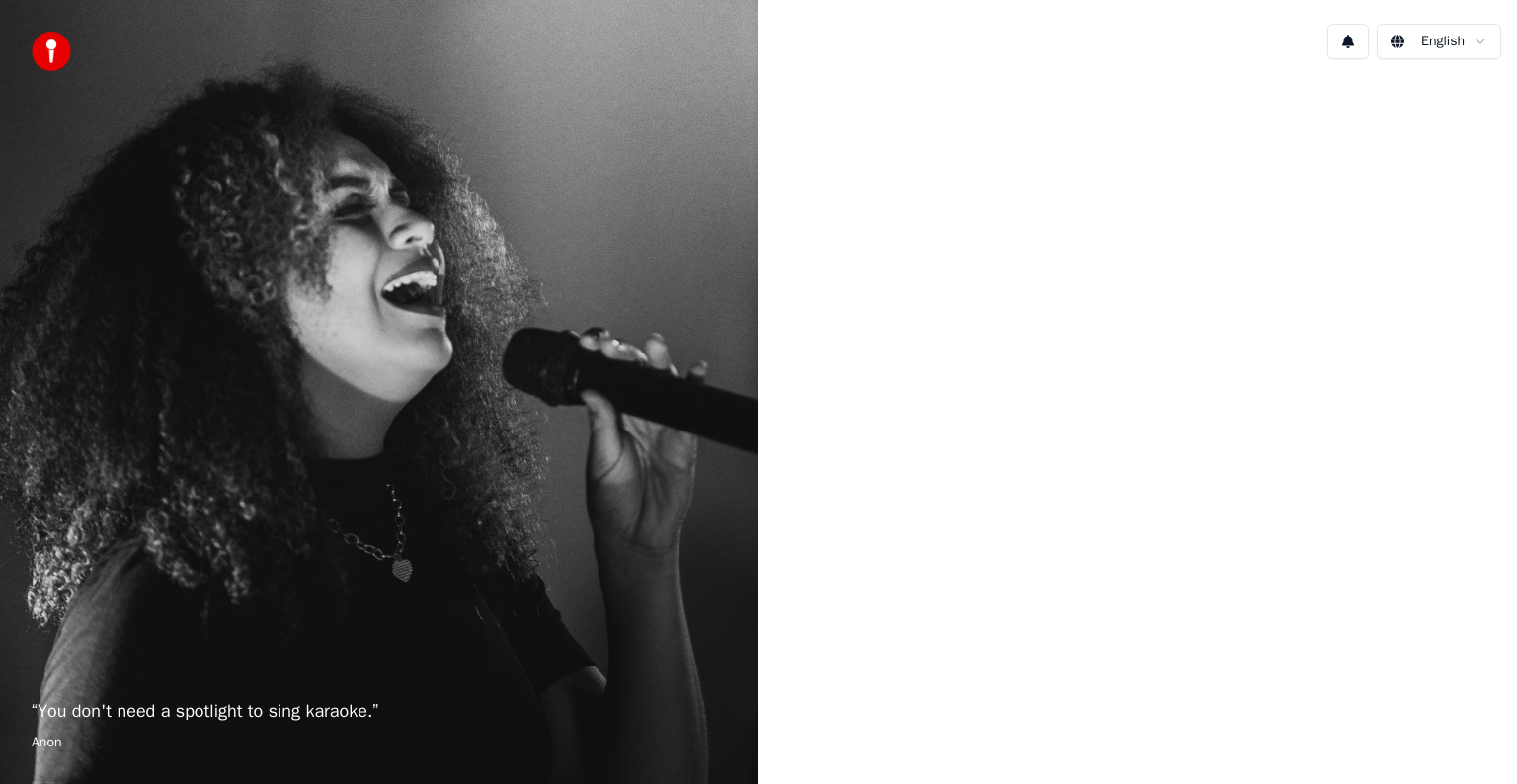 scroll, scrollTop: 0, scrollLeft: 0, axis: both 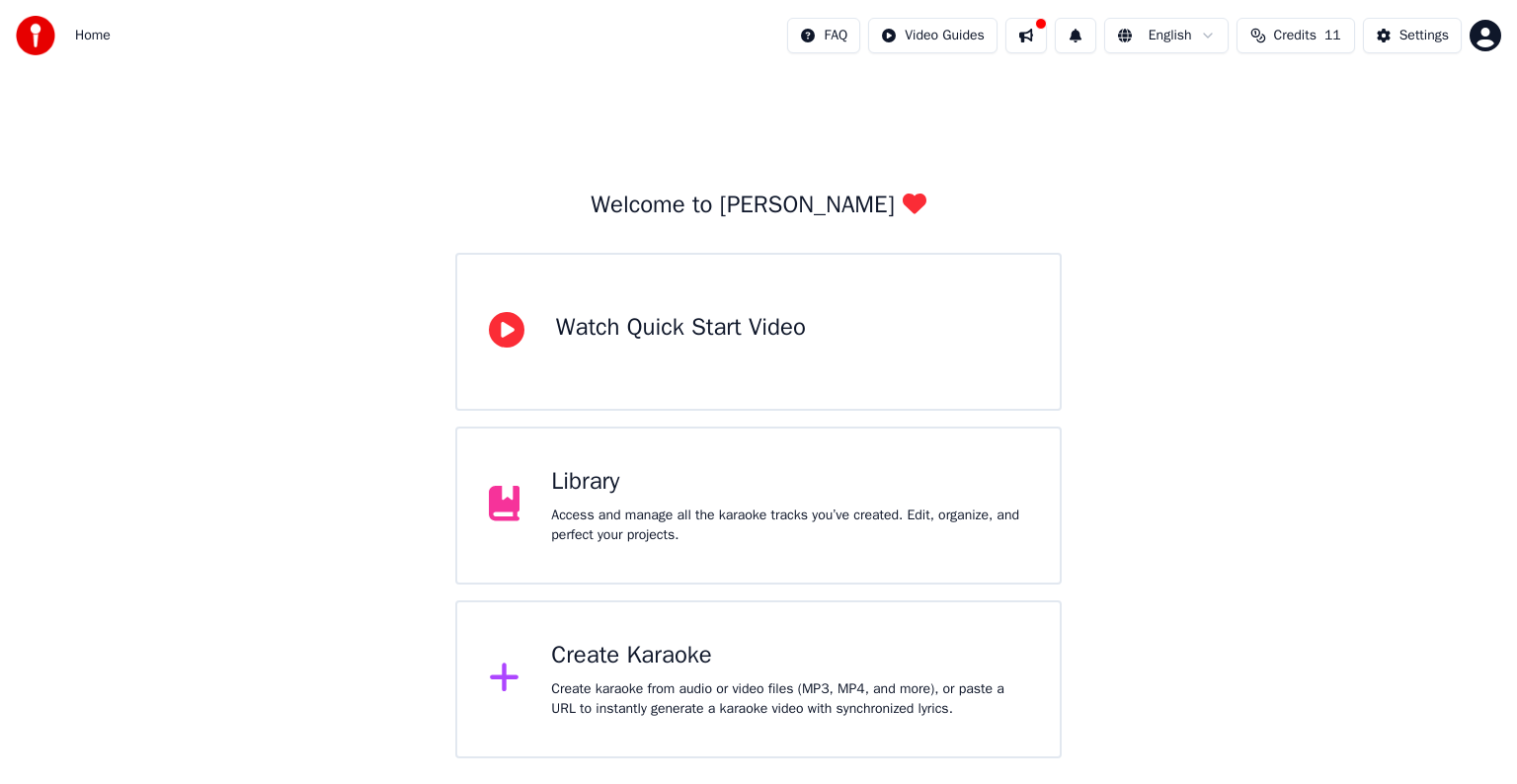 click on "Create karaoke from audio or video files (MP3, MP4, and more), or paste a URL to instantly generate a karaoke video with synchronized lyrics." at bounding box center [789, 699] 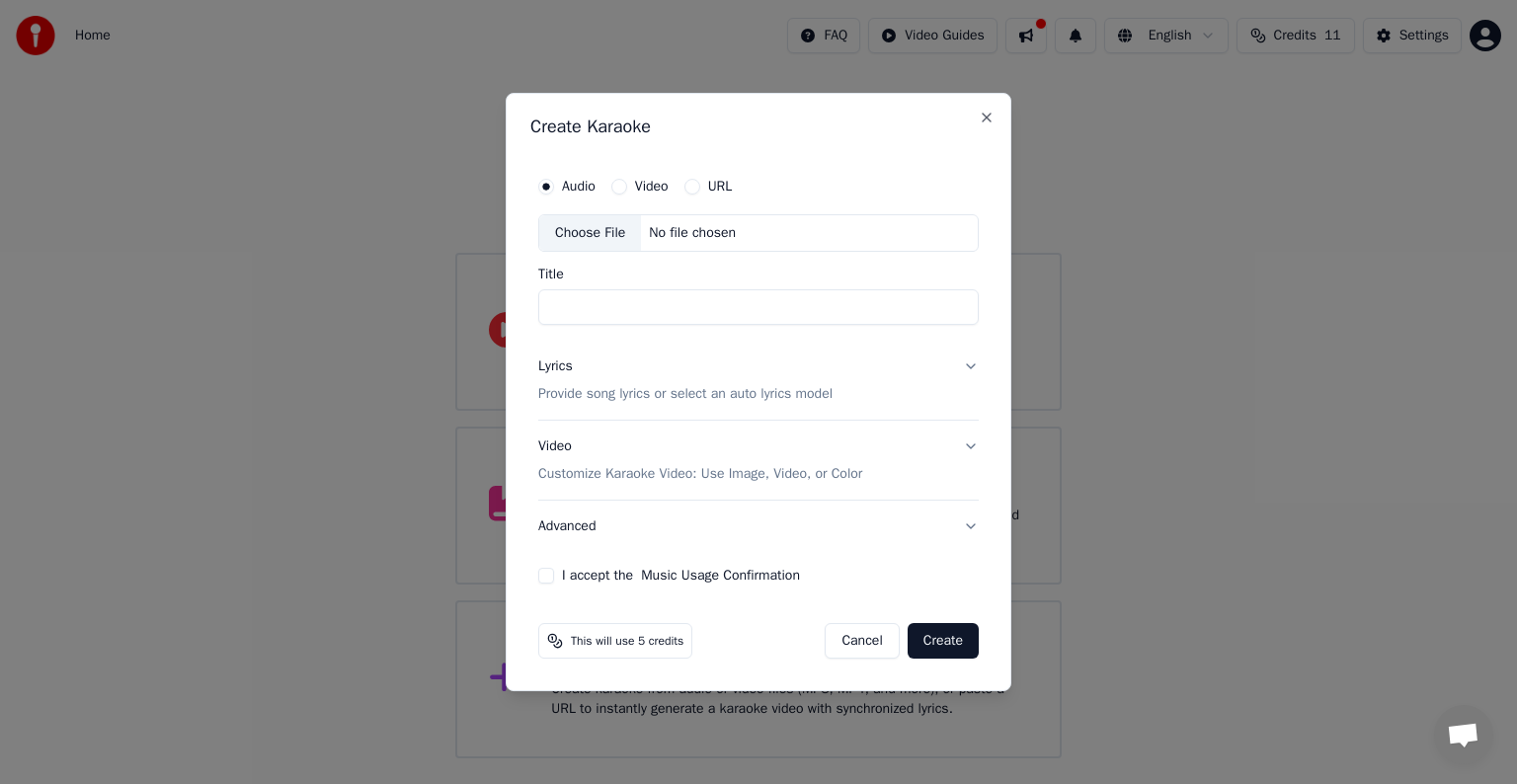 click on "I accept the   Music Usage Confirmation" at bounding box center (546, 576) 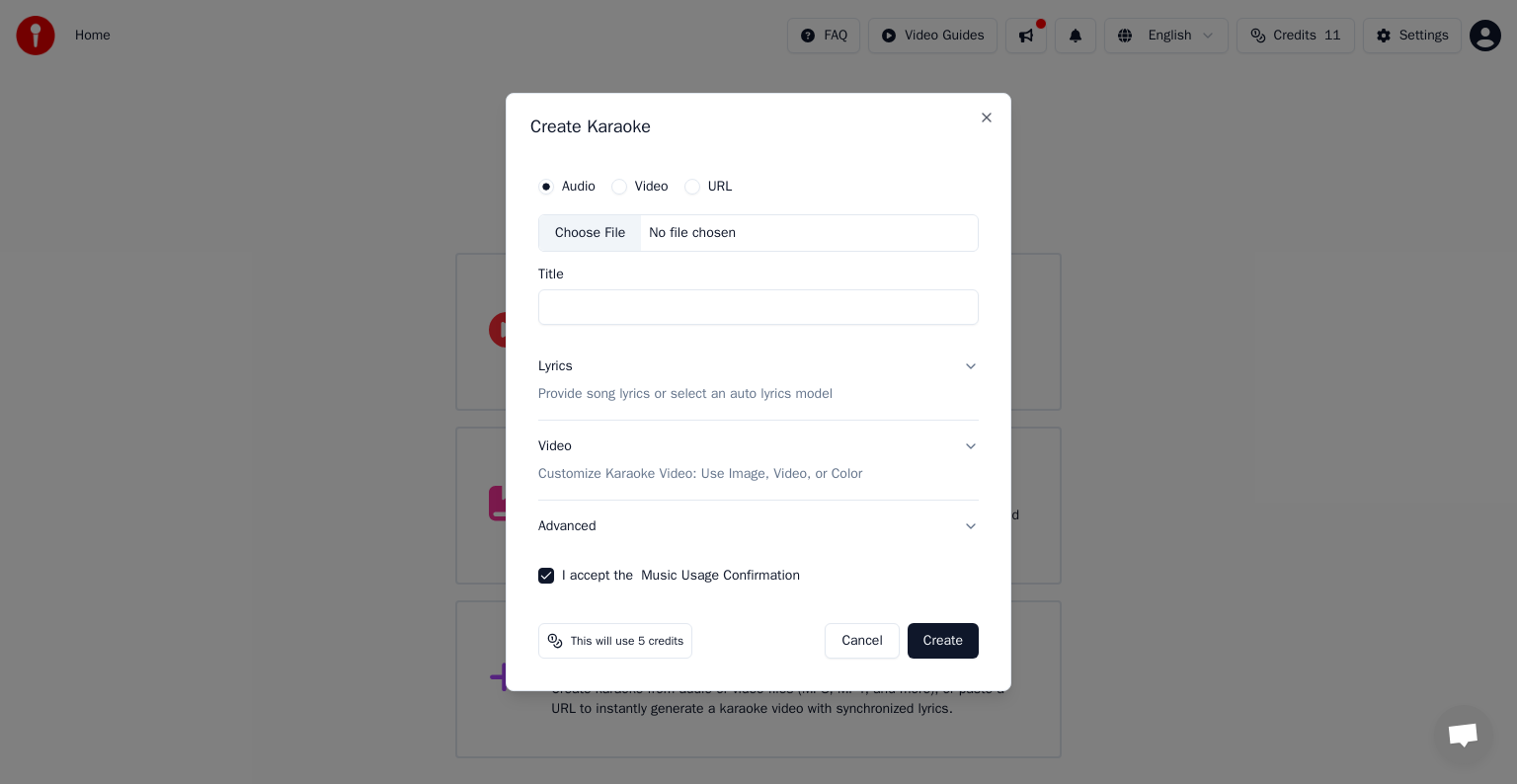 click on "Create" at bounding box center (943, 641) 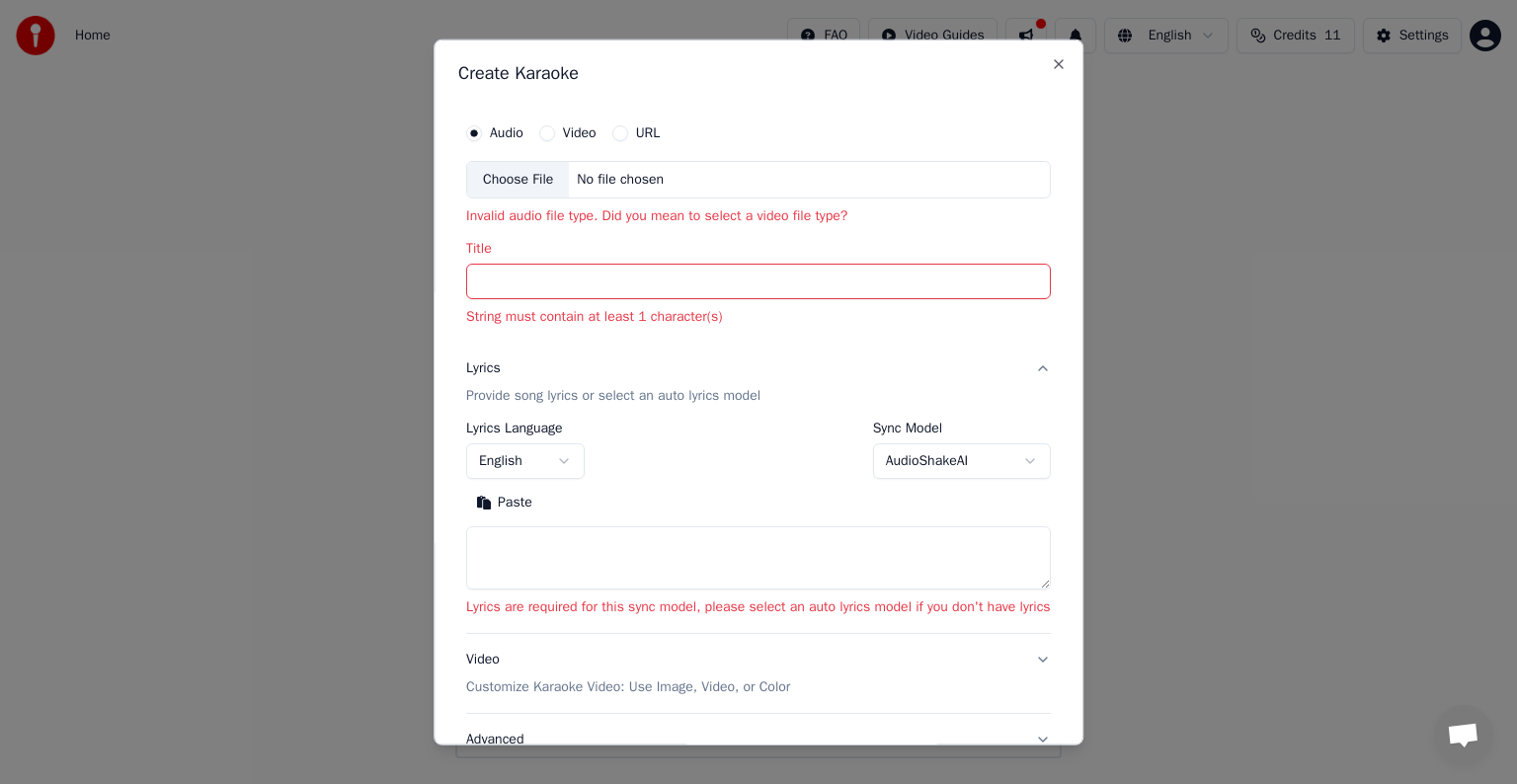 click on "Choose File" at bounding box center (518, 180) 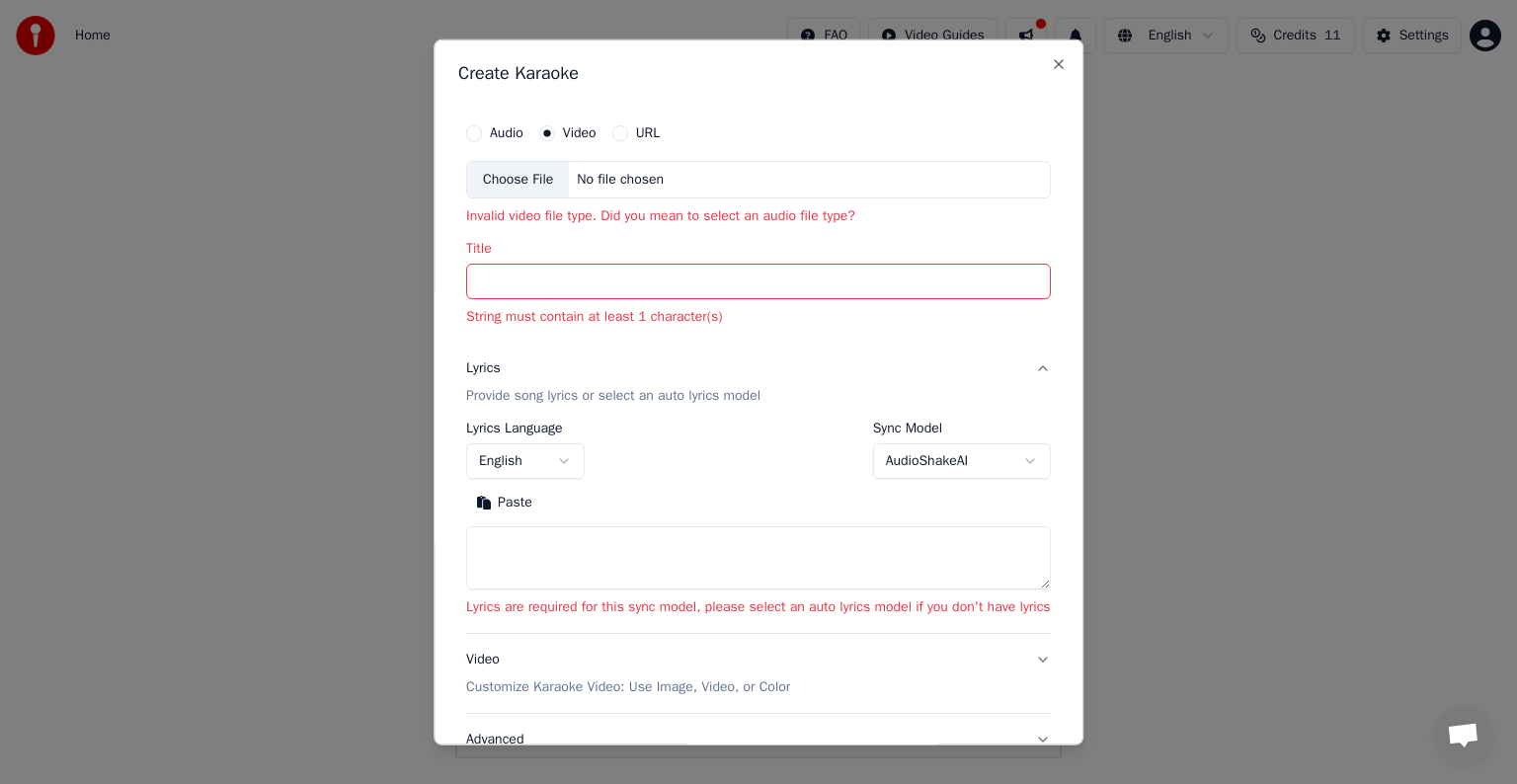 click 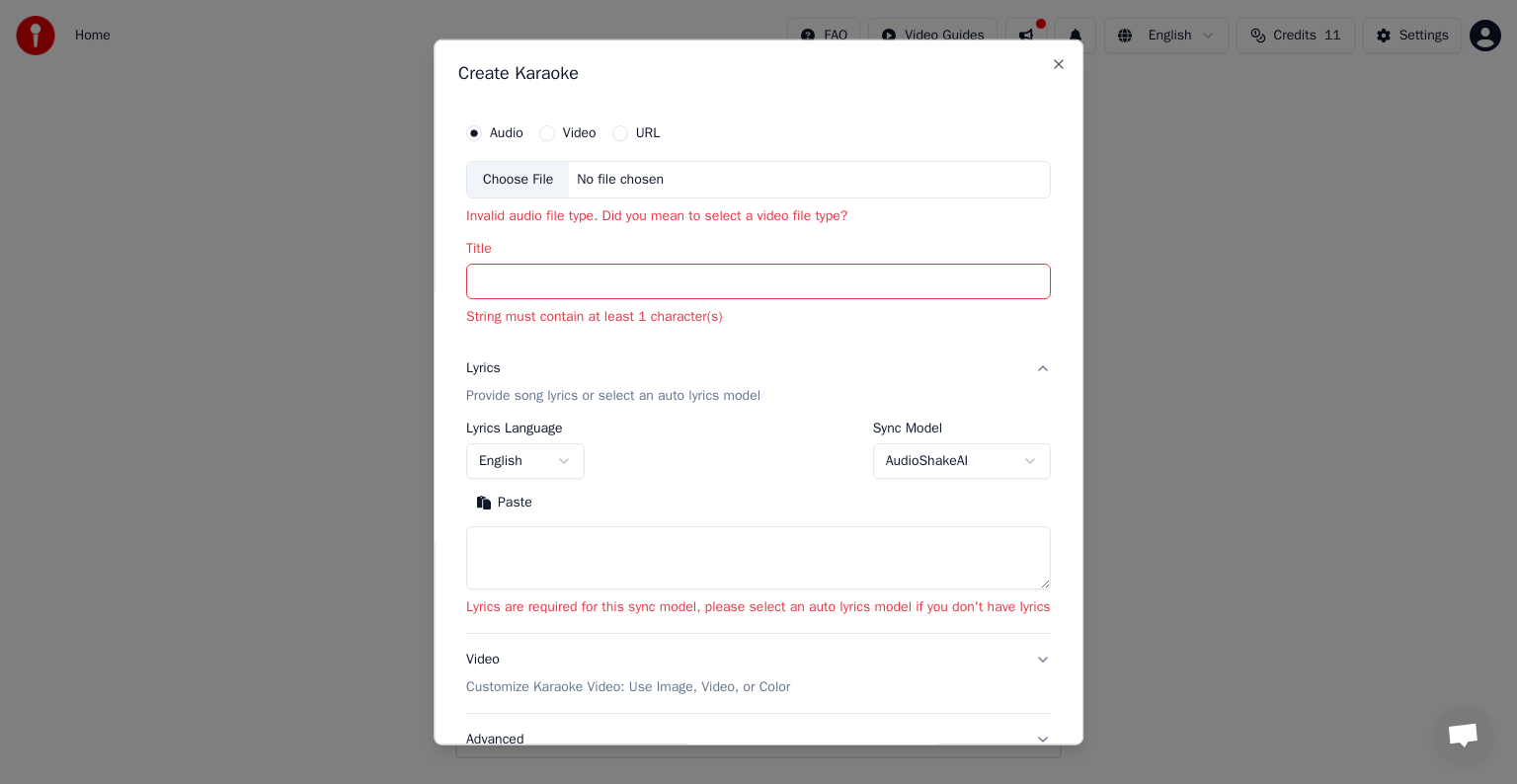 click on "Choose File" at bounding box center (518, 180) 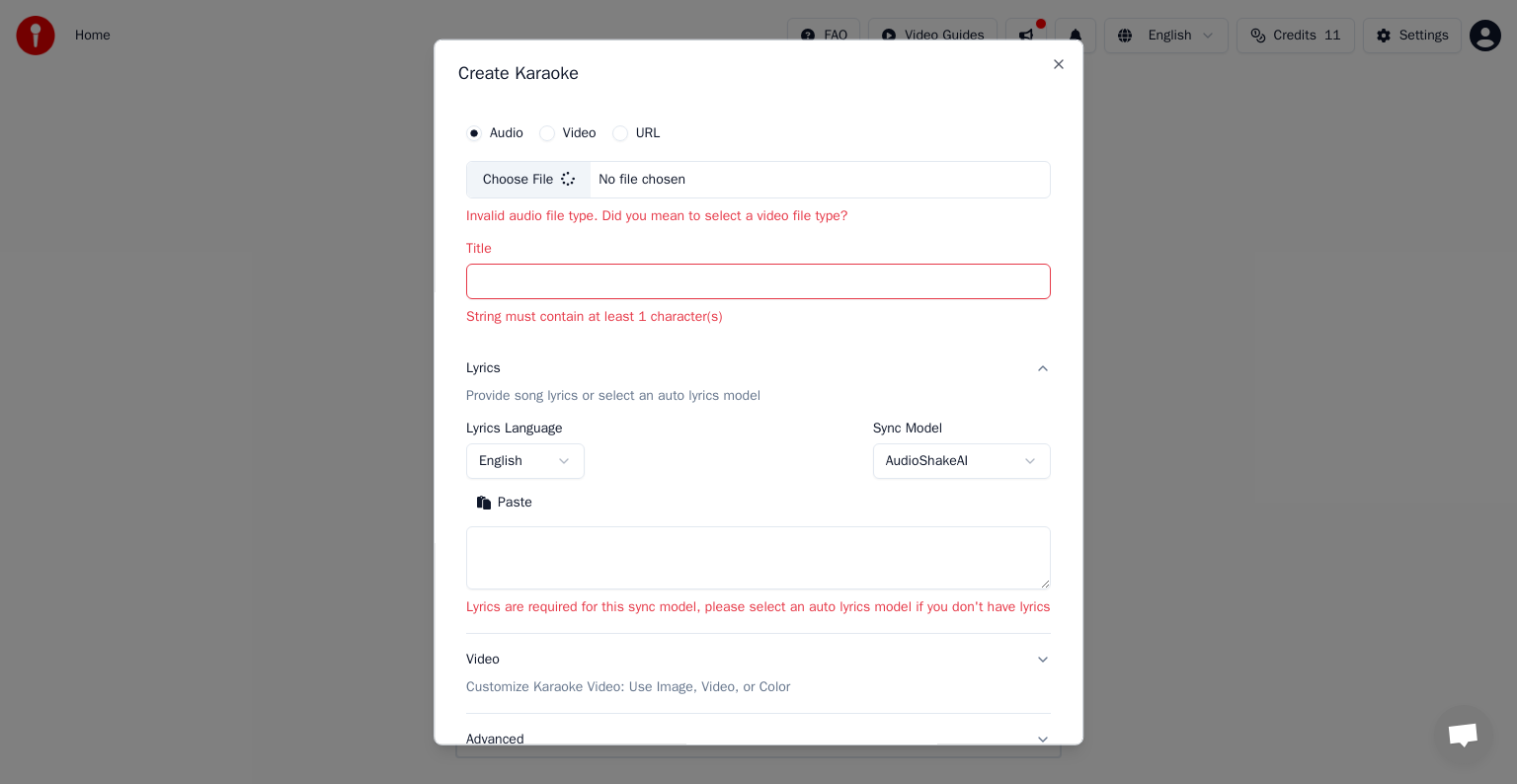 type on "**********" 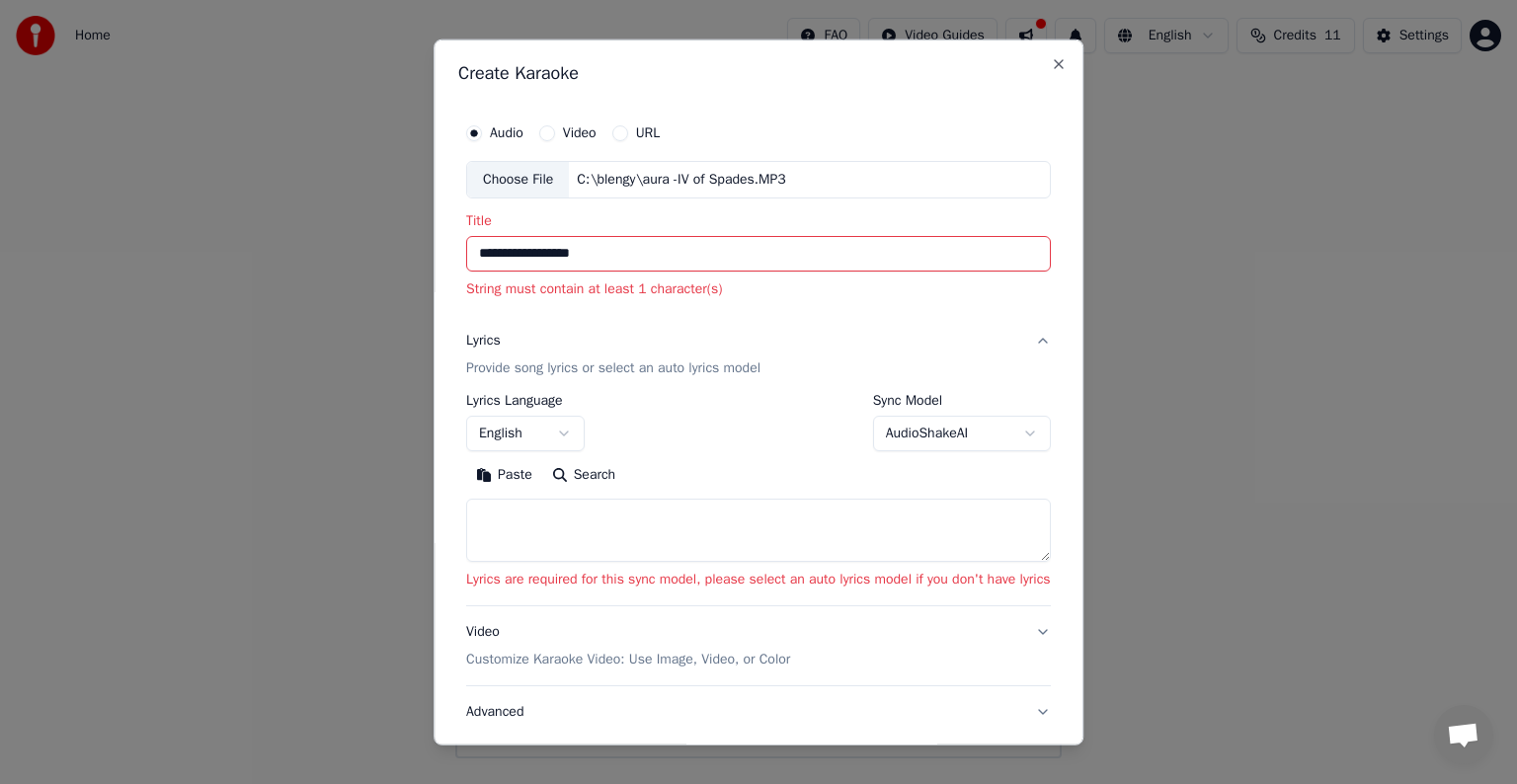 click at bounding box center (758, 530) 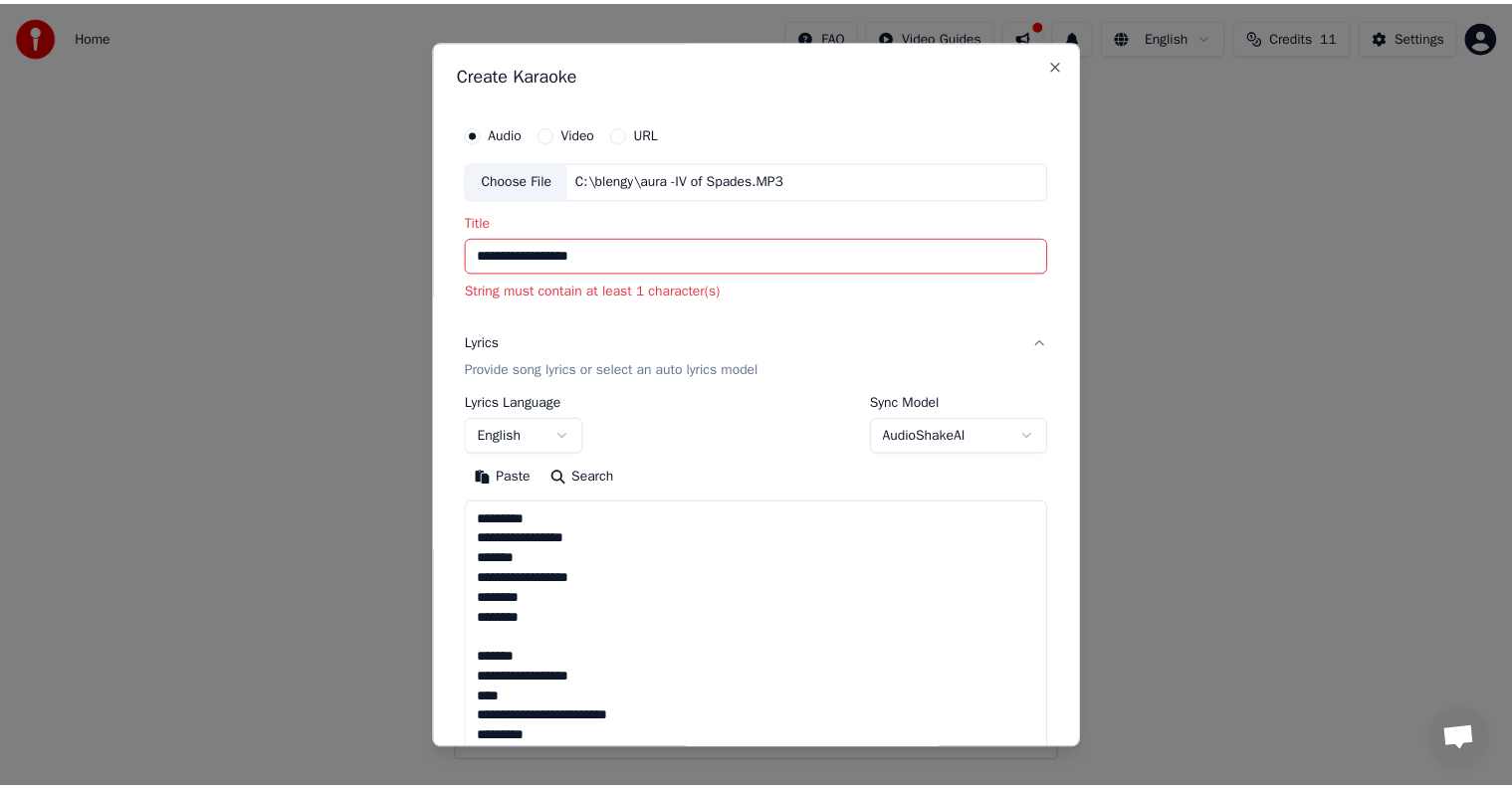scroll, scrollTop: 1356, scrollLeft: 0, axis: vertical 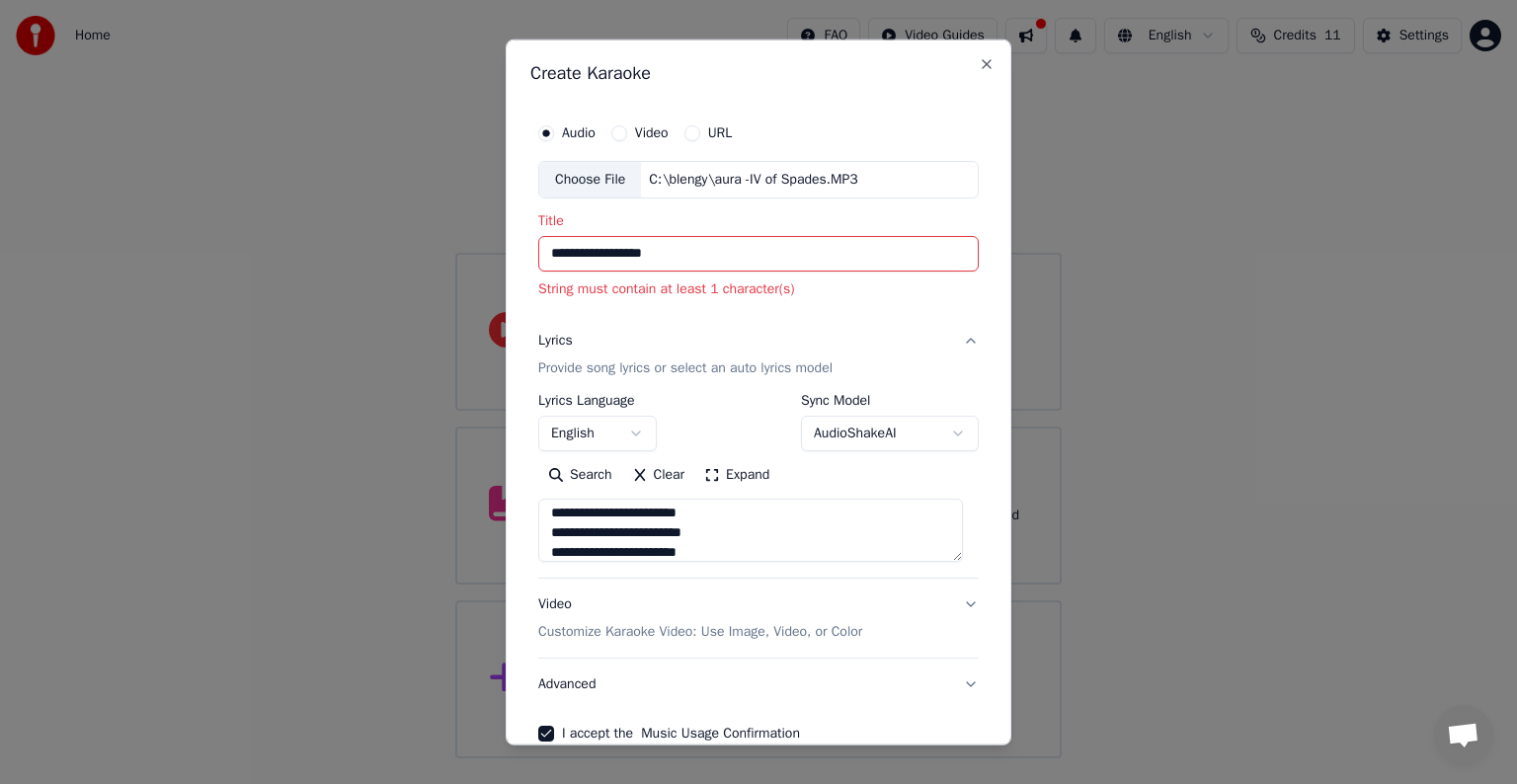 type on "**********" 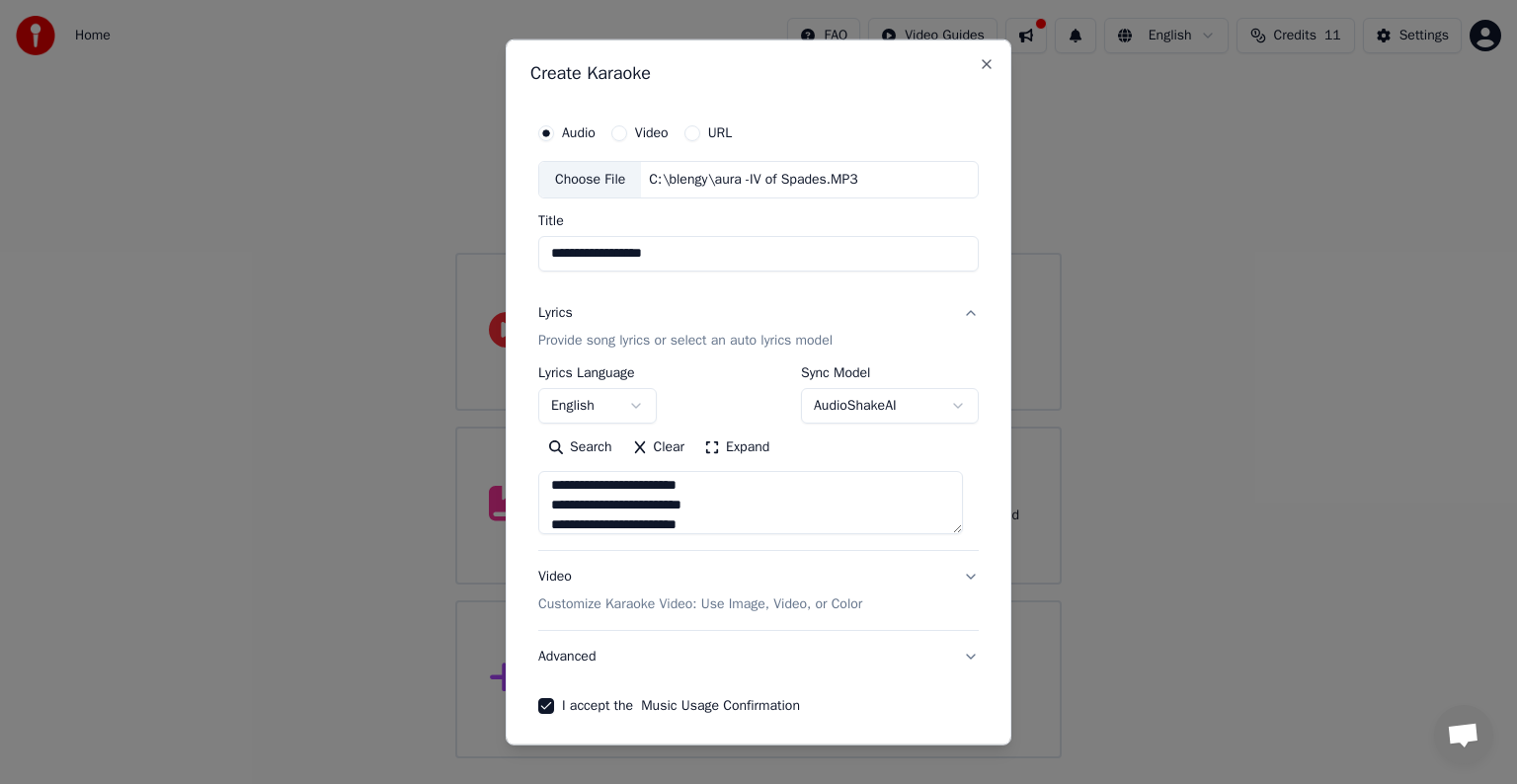 type on "**********" 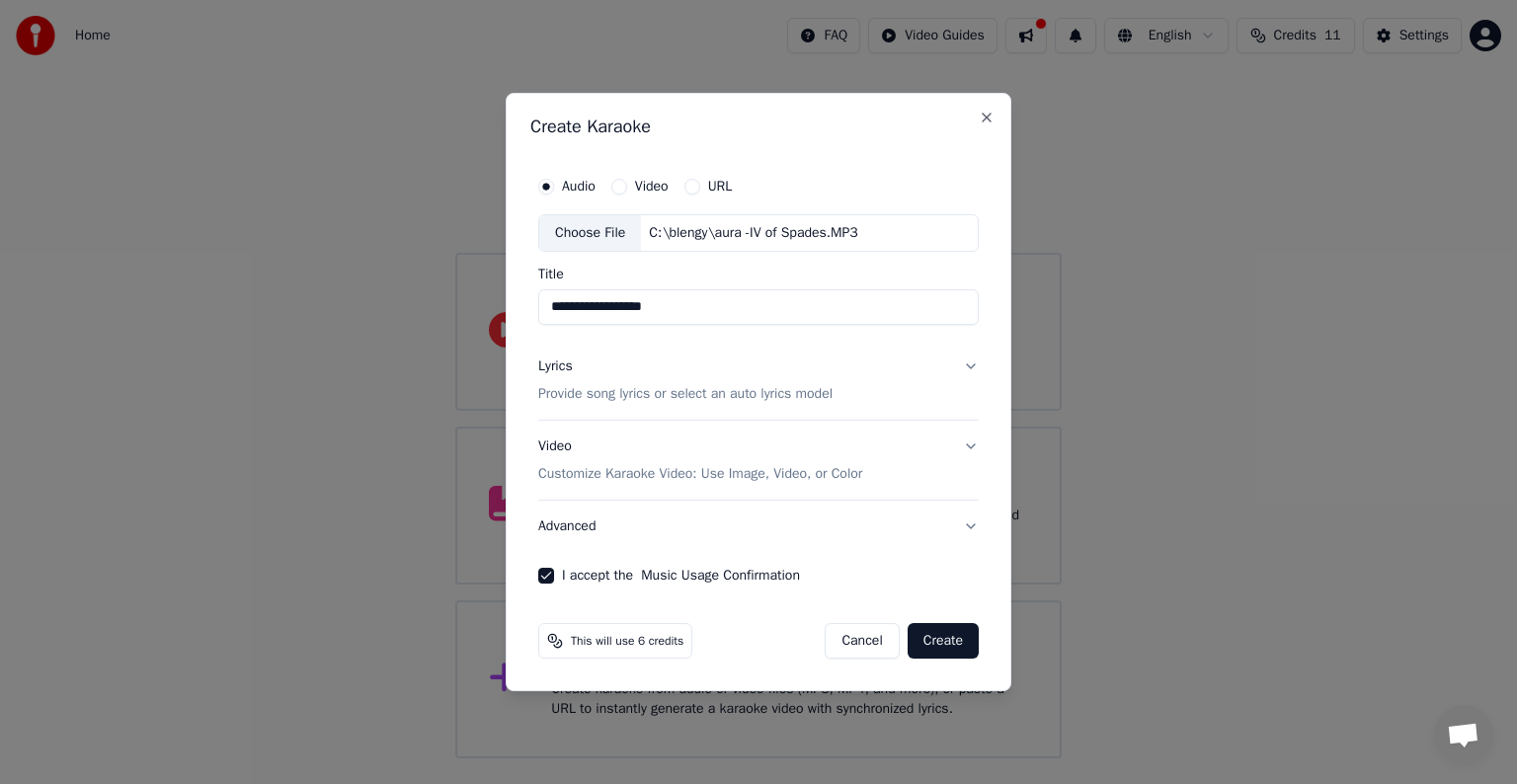 click on "**********" at bounding box center (758, 392) 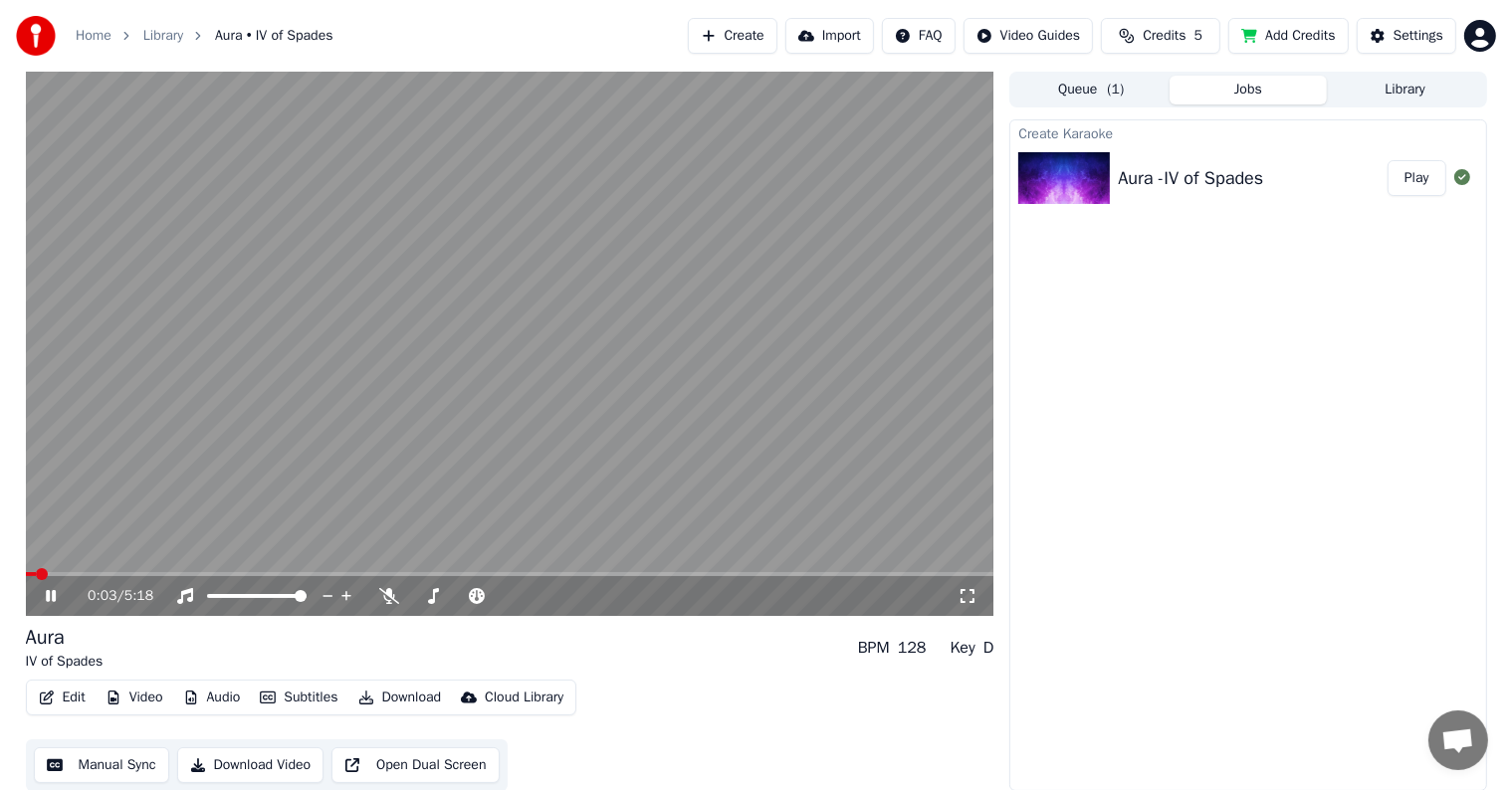 click 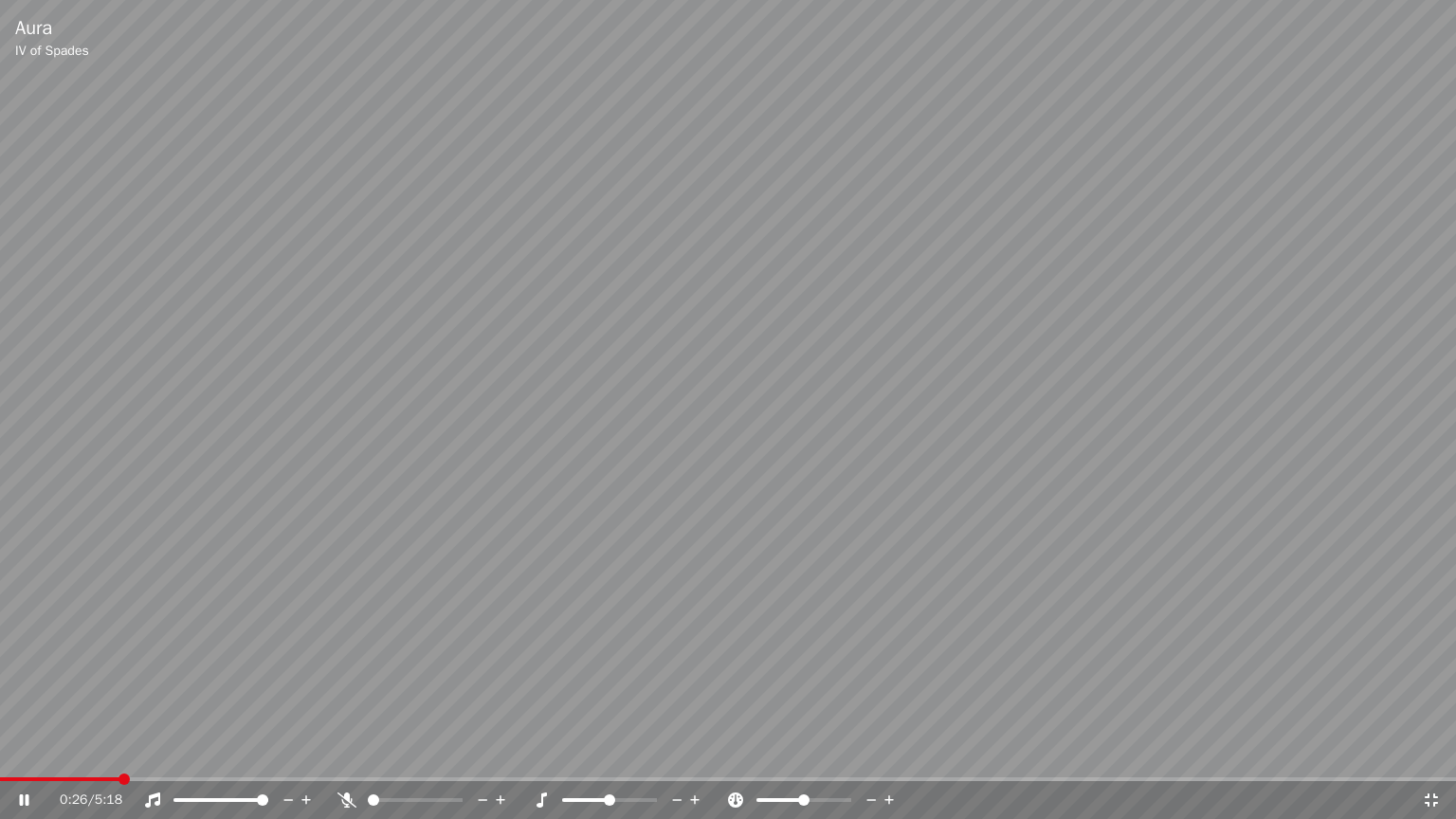 click 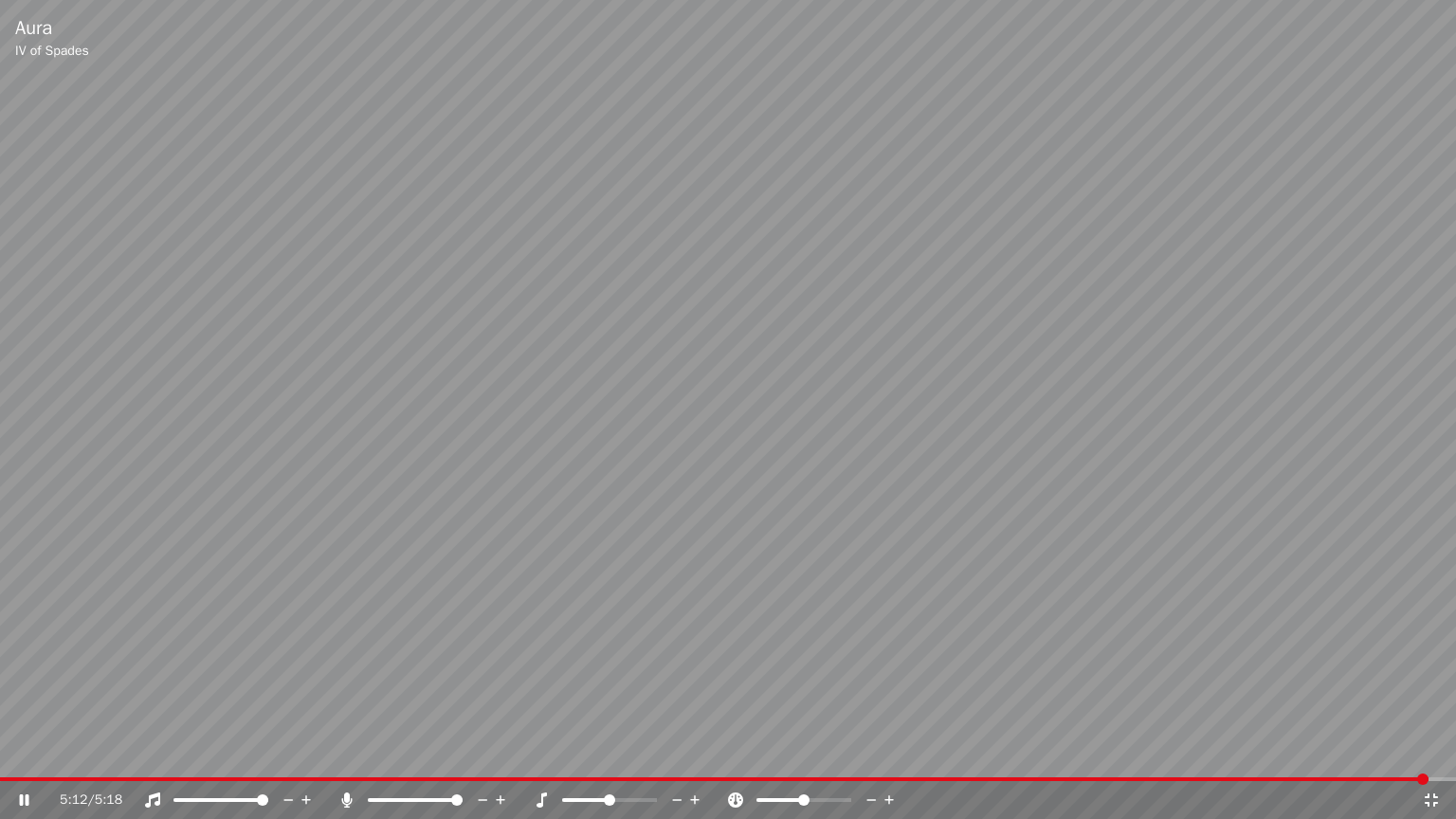 click 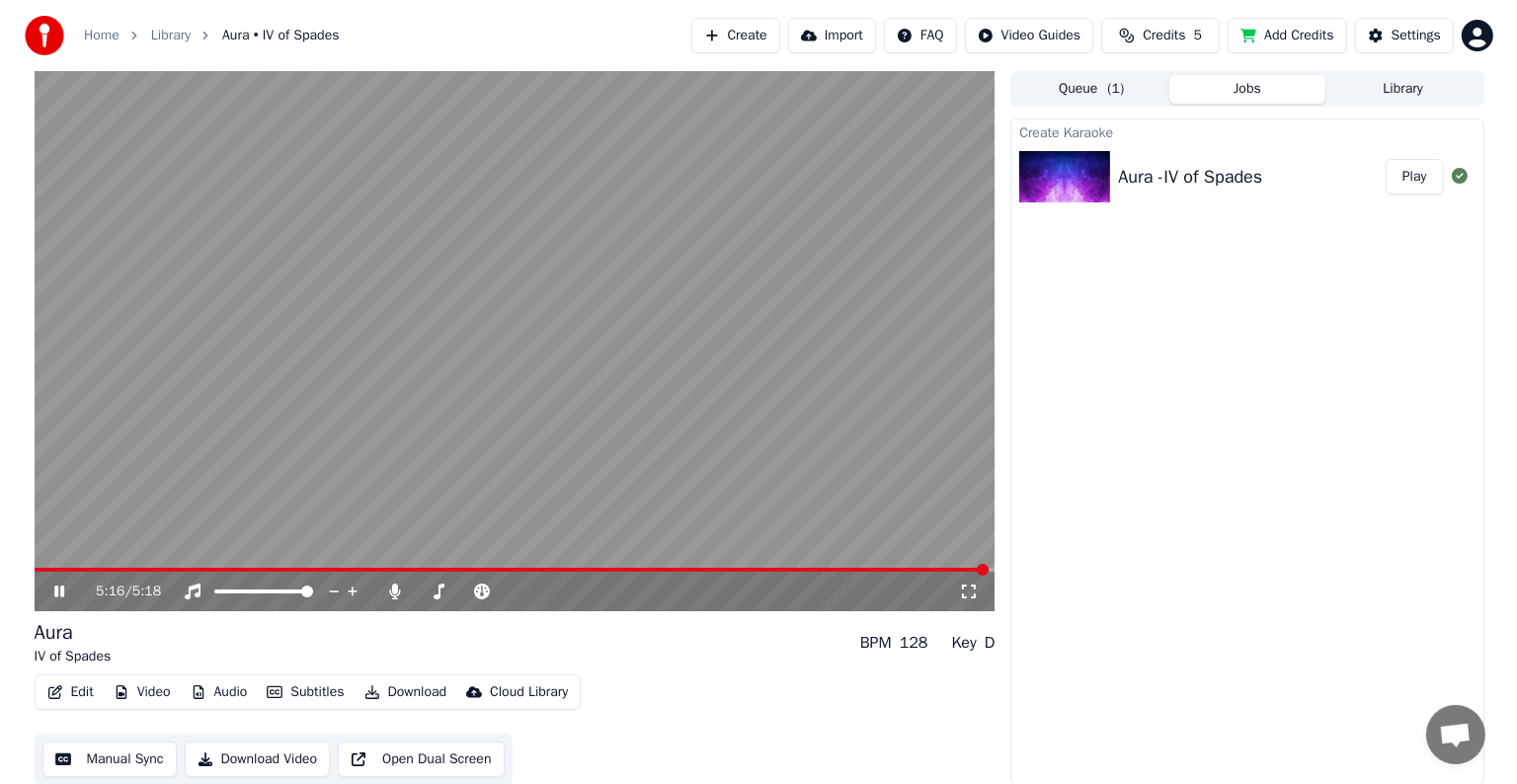 scroll, scrollTop: 1, scrollLeft: 0, axis: vertical 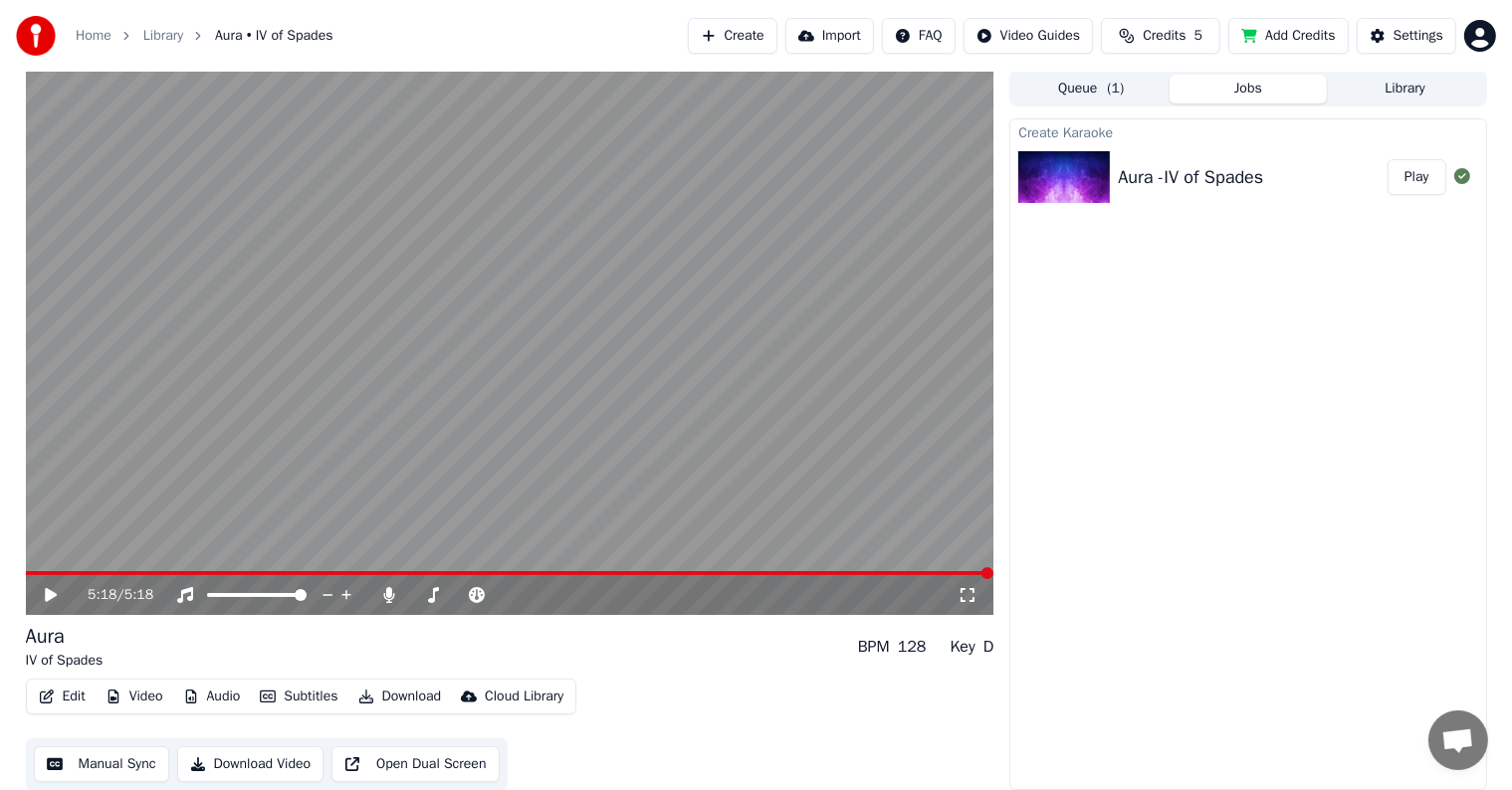 click on "Edit" at bounding box center (62, 696) 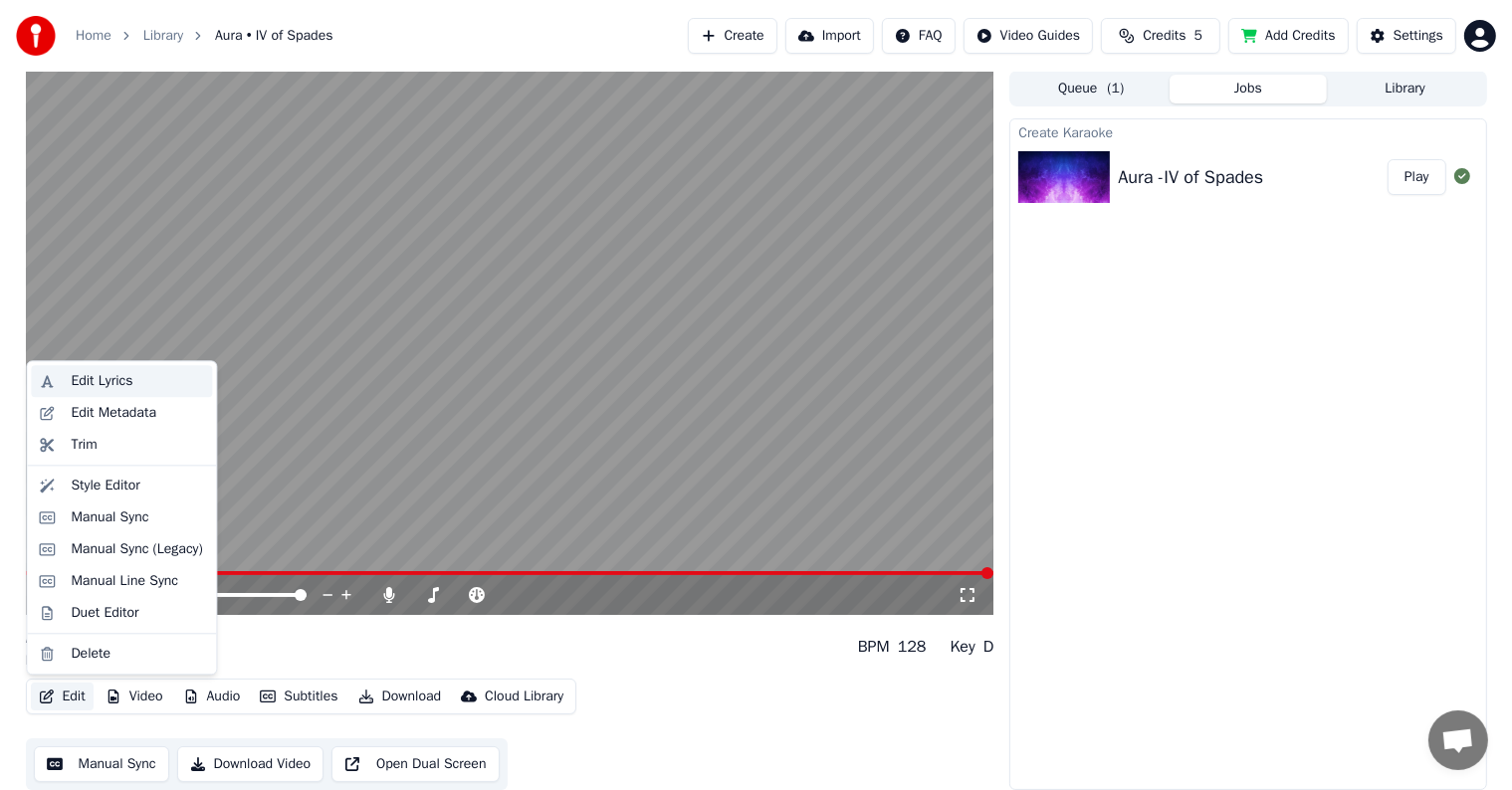 click on "Edit Lyrics" at bounding box center [137, 381] 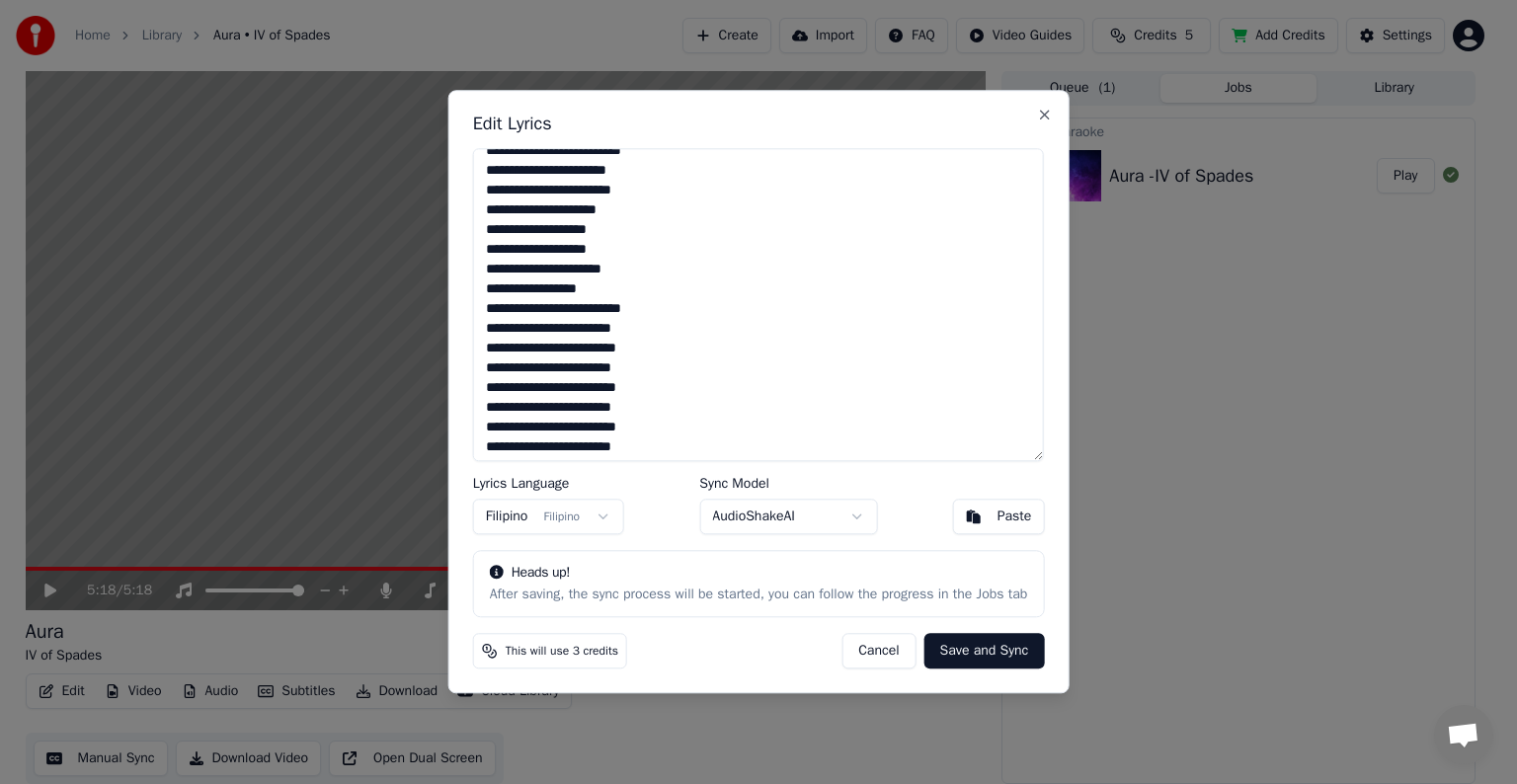 scroll, scrollTop: 947, scrollLeft: 0, axis: vertical 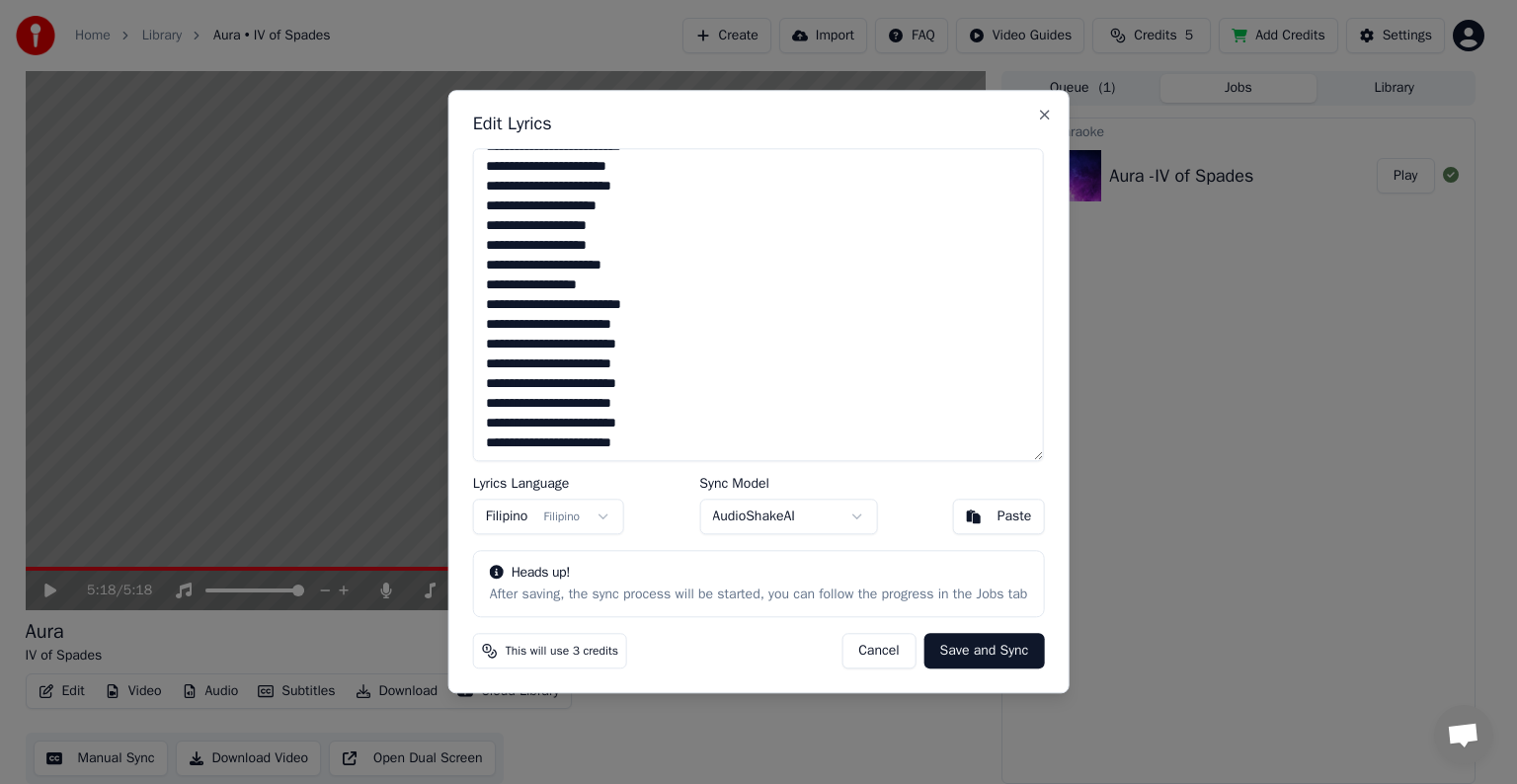 click at bounding box center (758, 304) 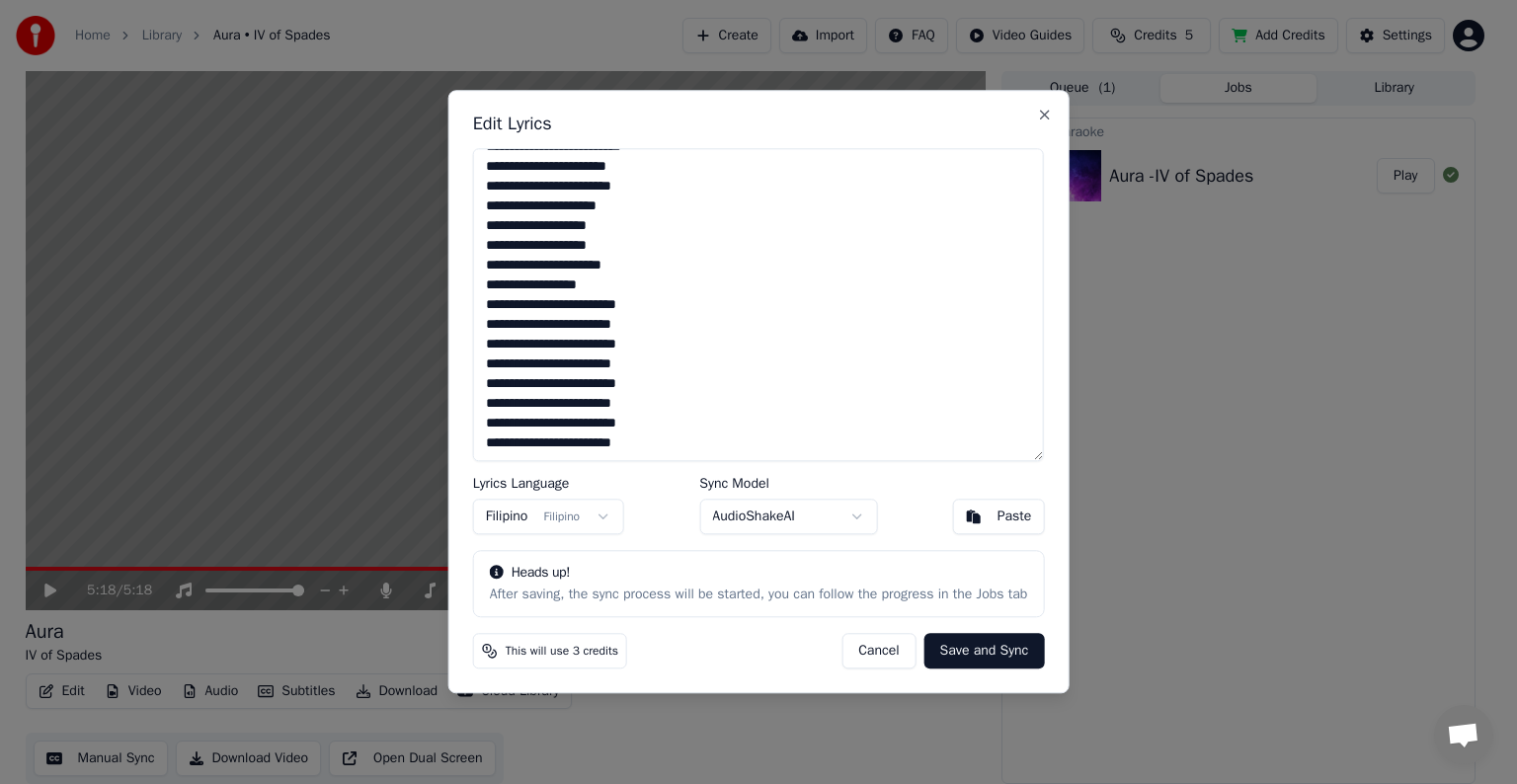 click at bounding box center (758, 304) 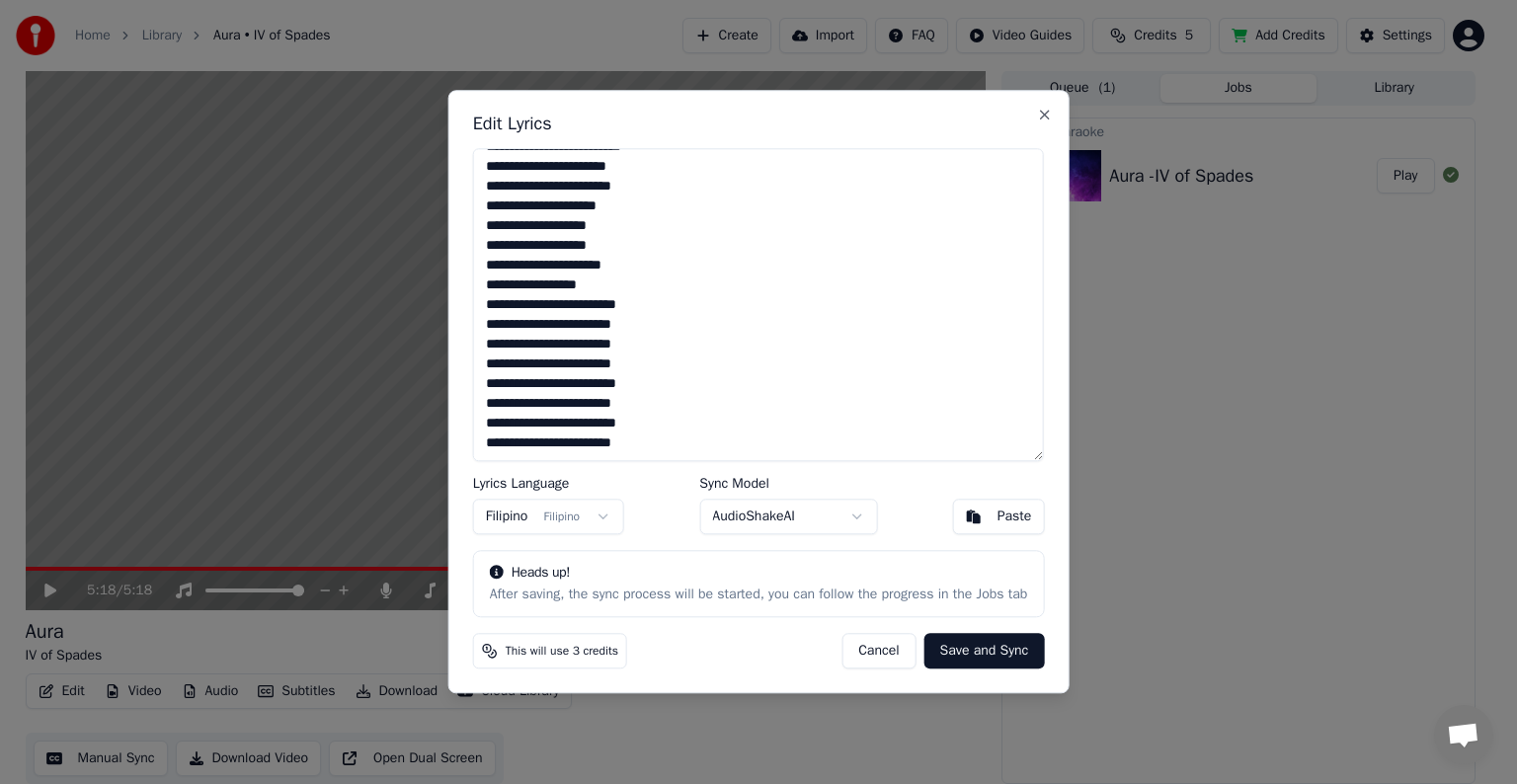 click at bounding box center (758, 304) 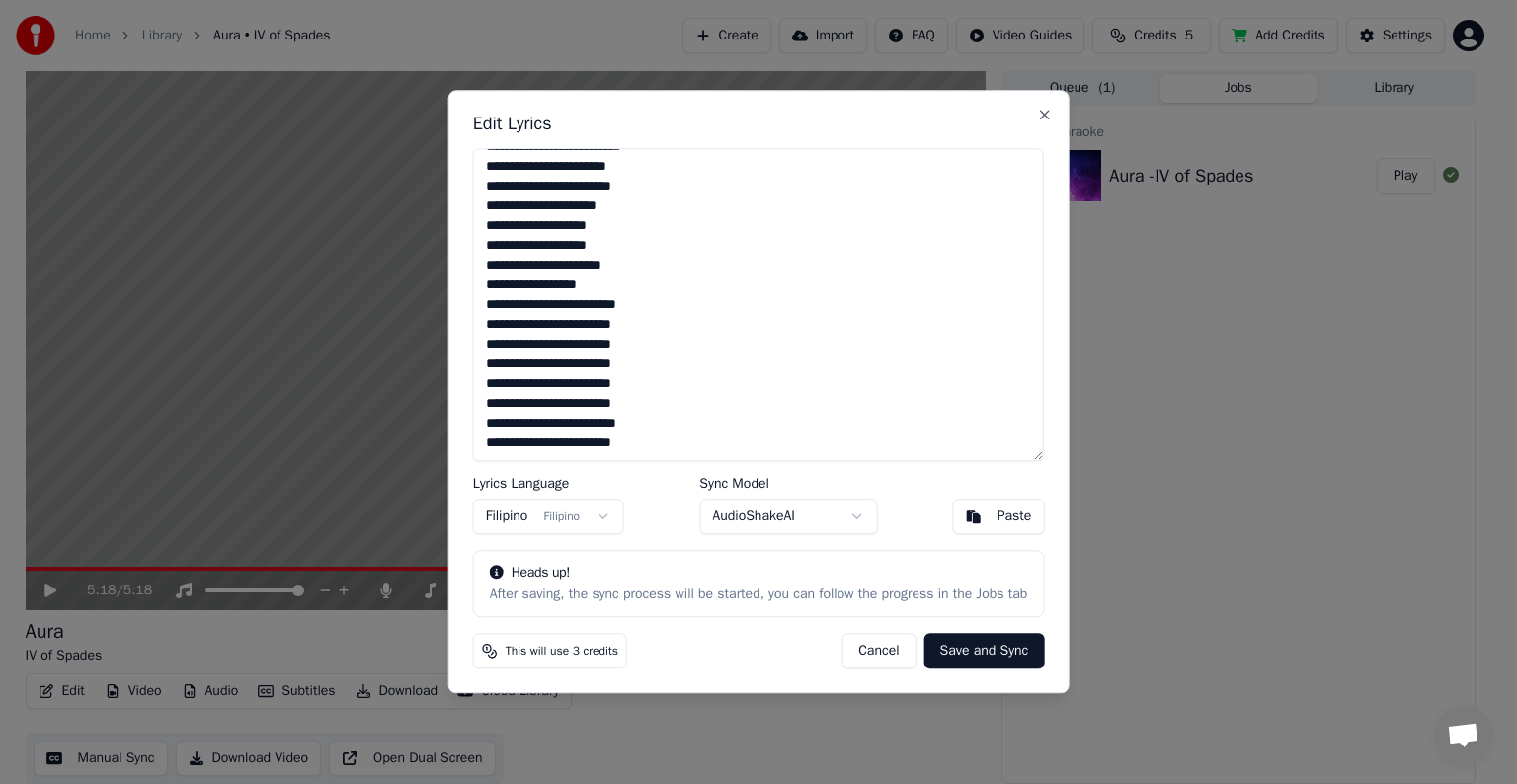 click at bounding box center (758, 304) 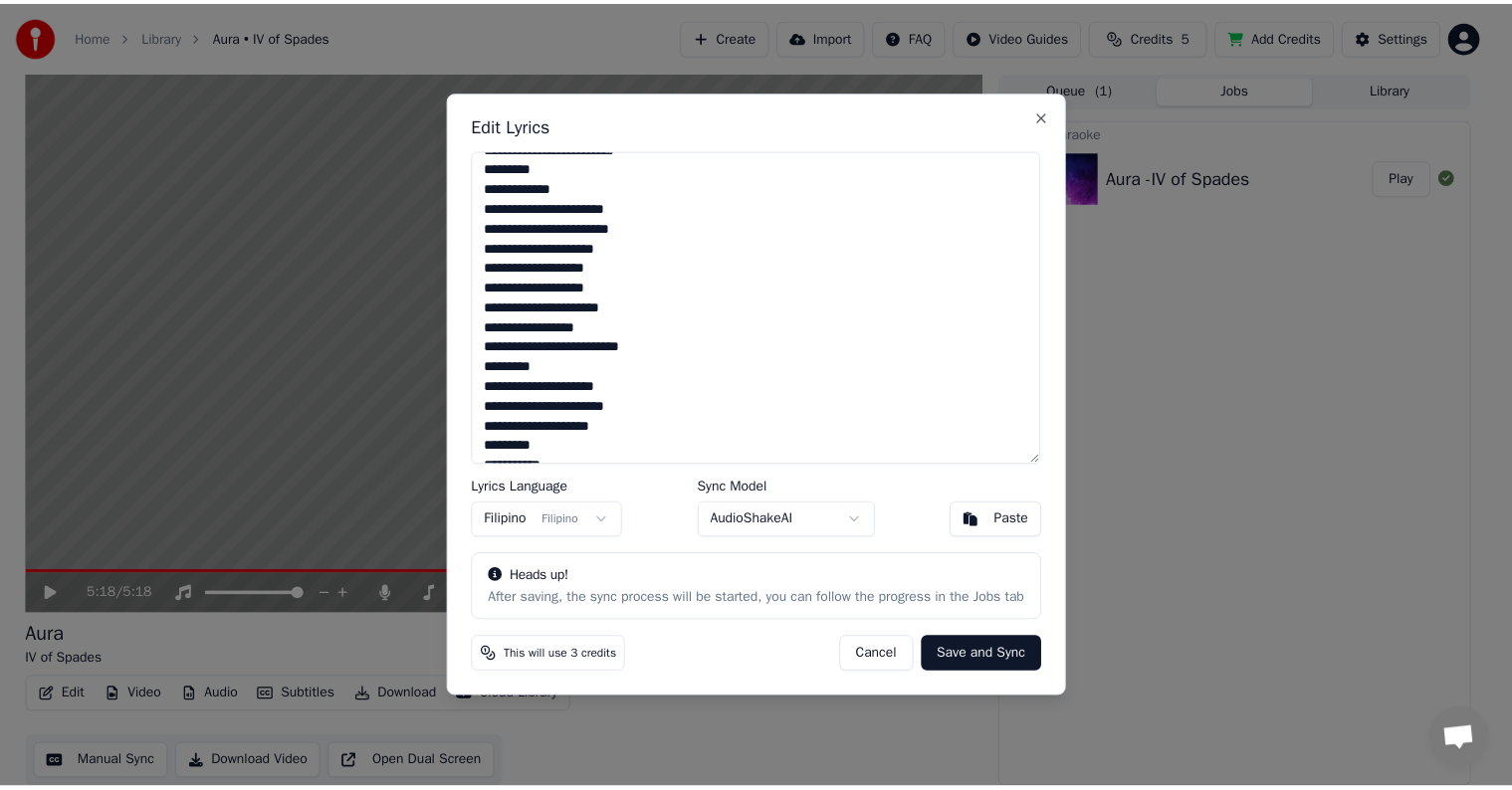 scroll, scrollTop: 0, scrollLeft: 0, axis: both 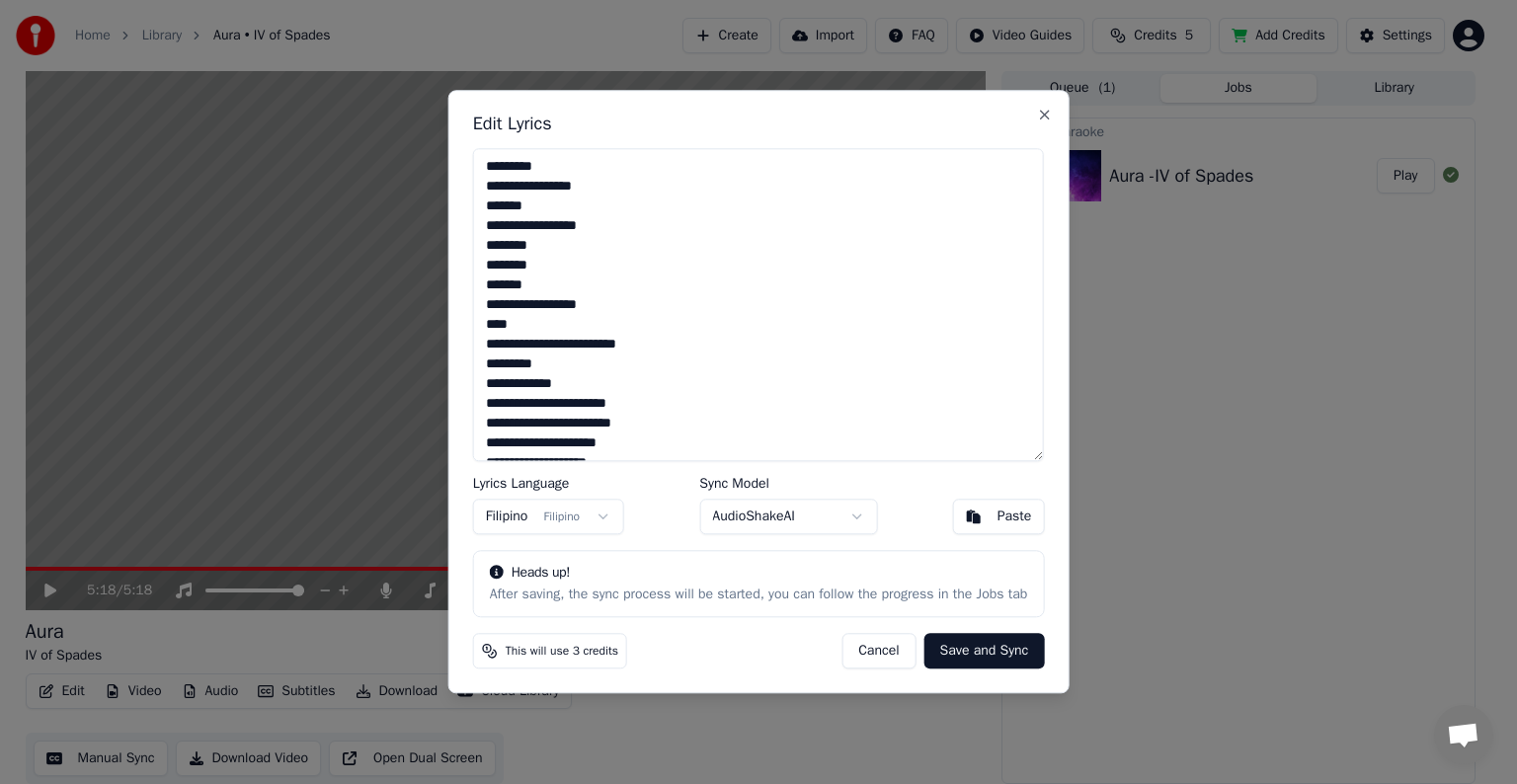 type on "**********" 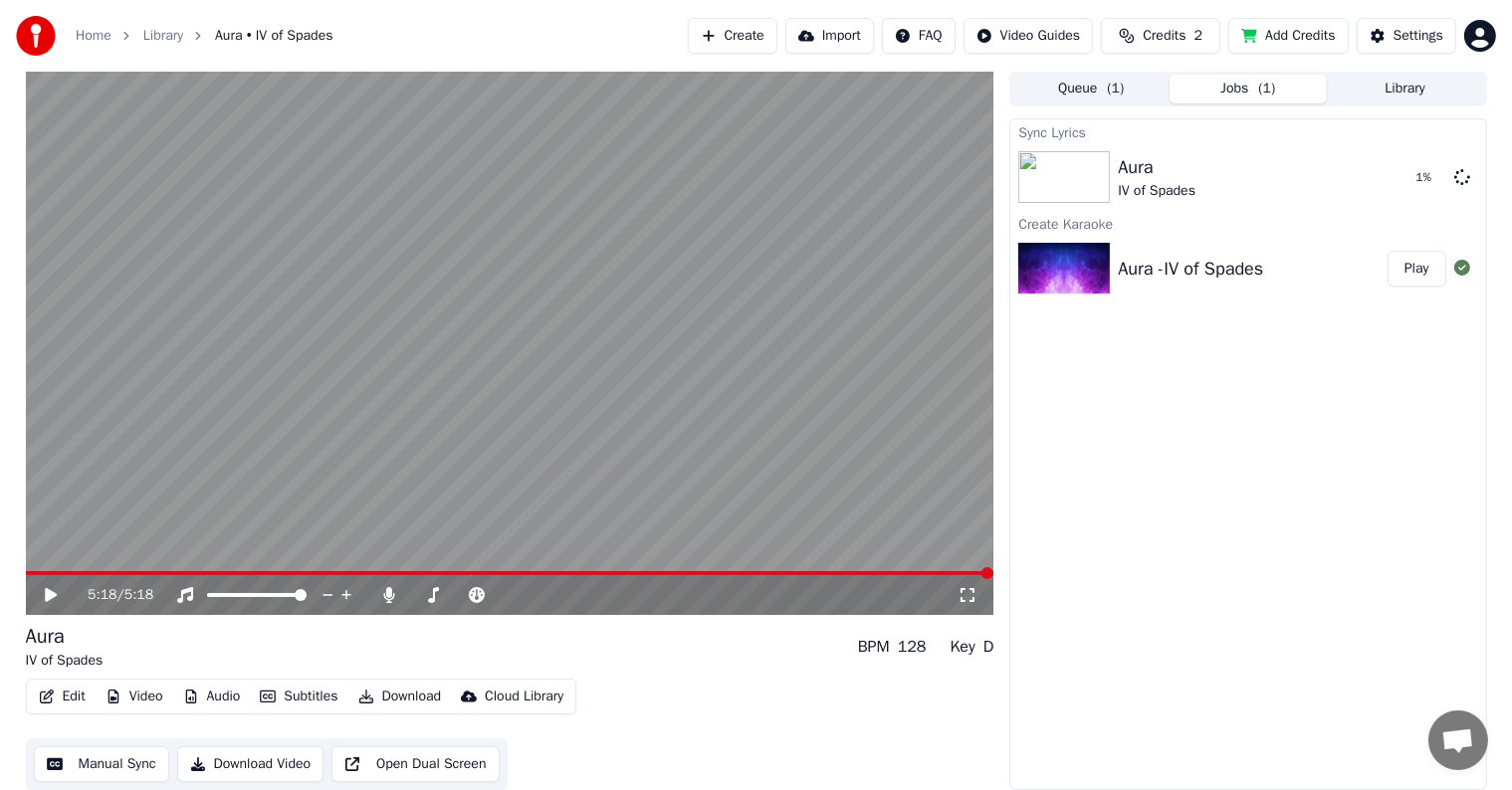click on "Video" at bounding box center [134, 696] 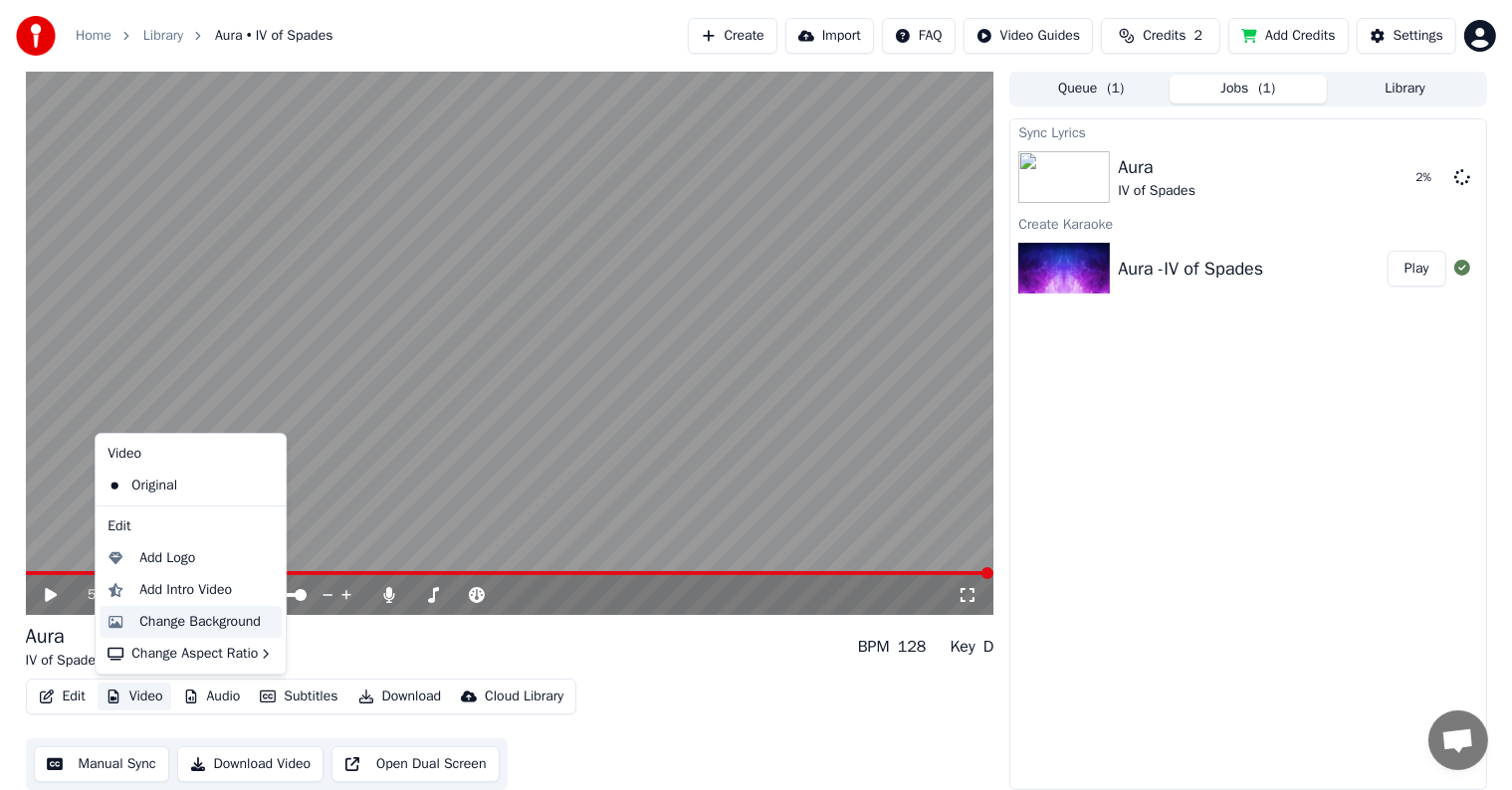 click on "Change Background" at bounding box center (200, 622) 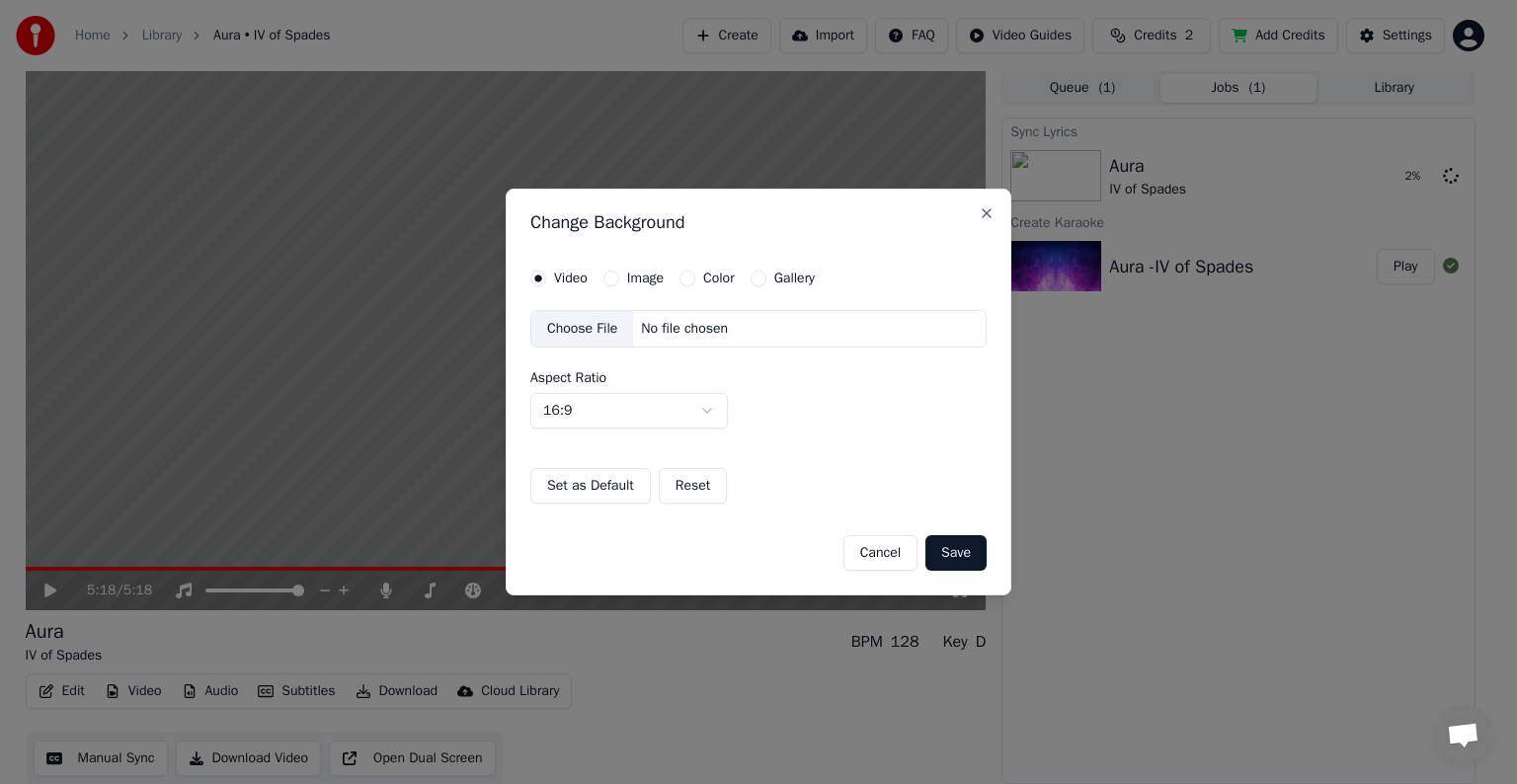 click on "Choose File" at bounding box center [582, 329] 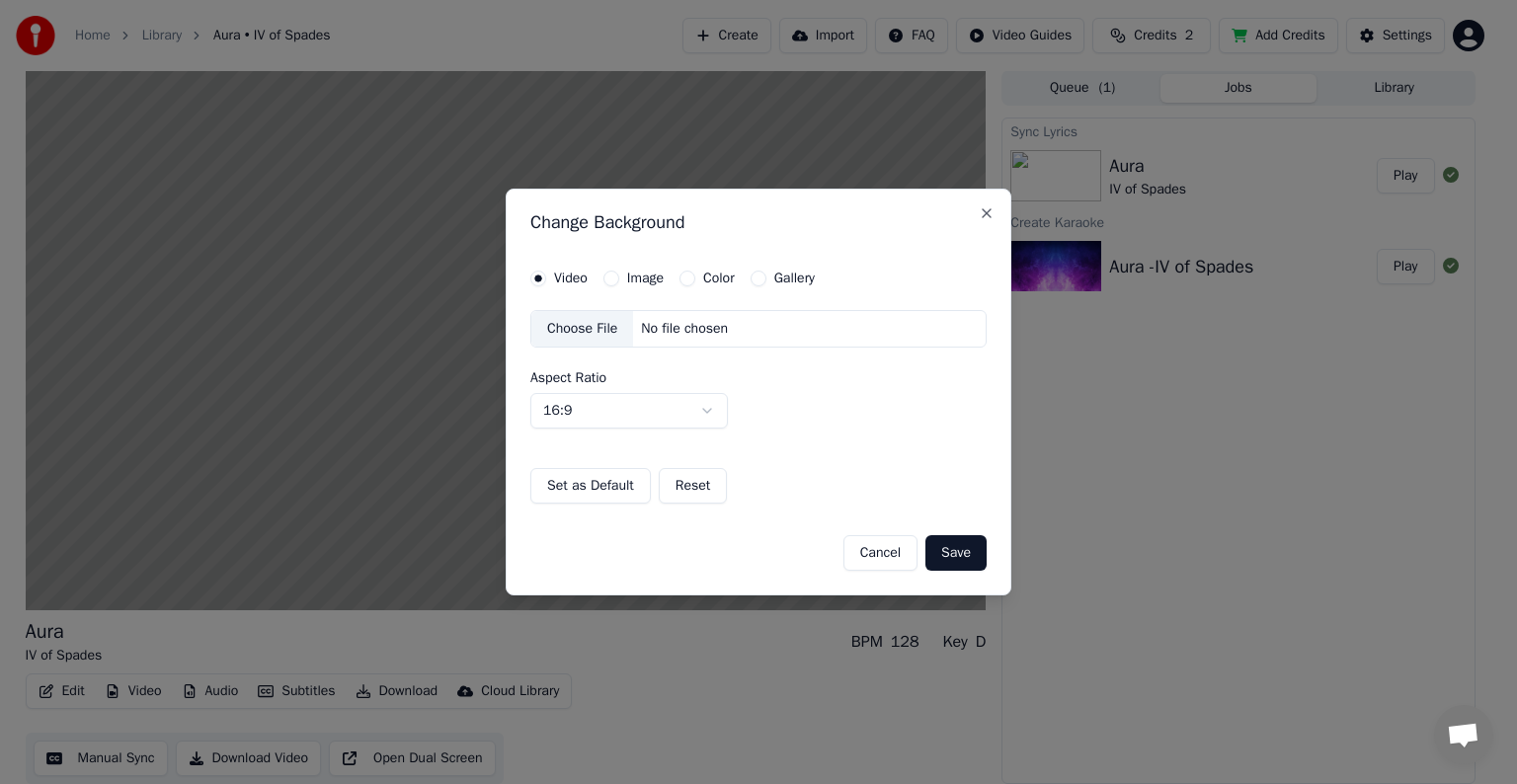 click on "Image" at bounding box center [611, 278] 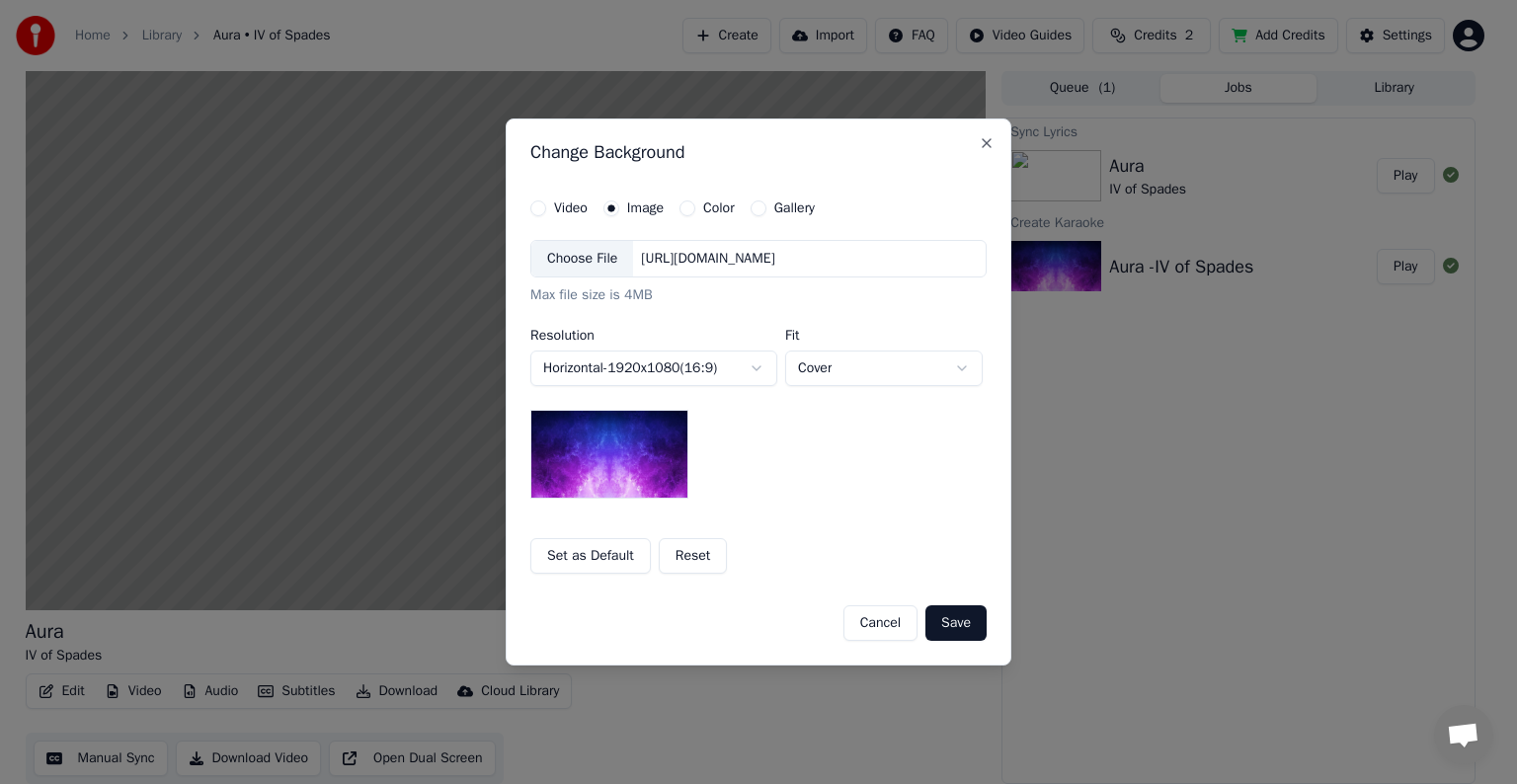 click on "Choose File" at bounding box center (582, 259) 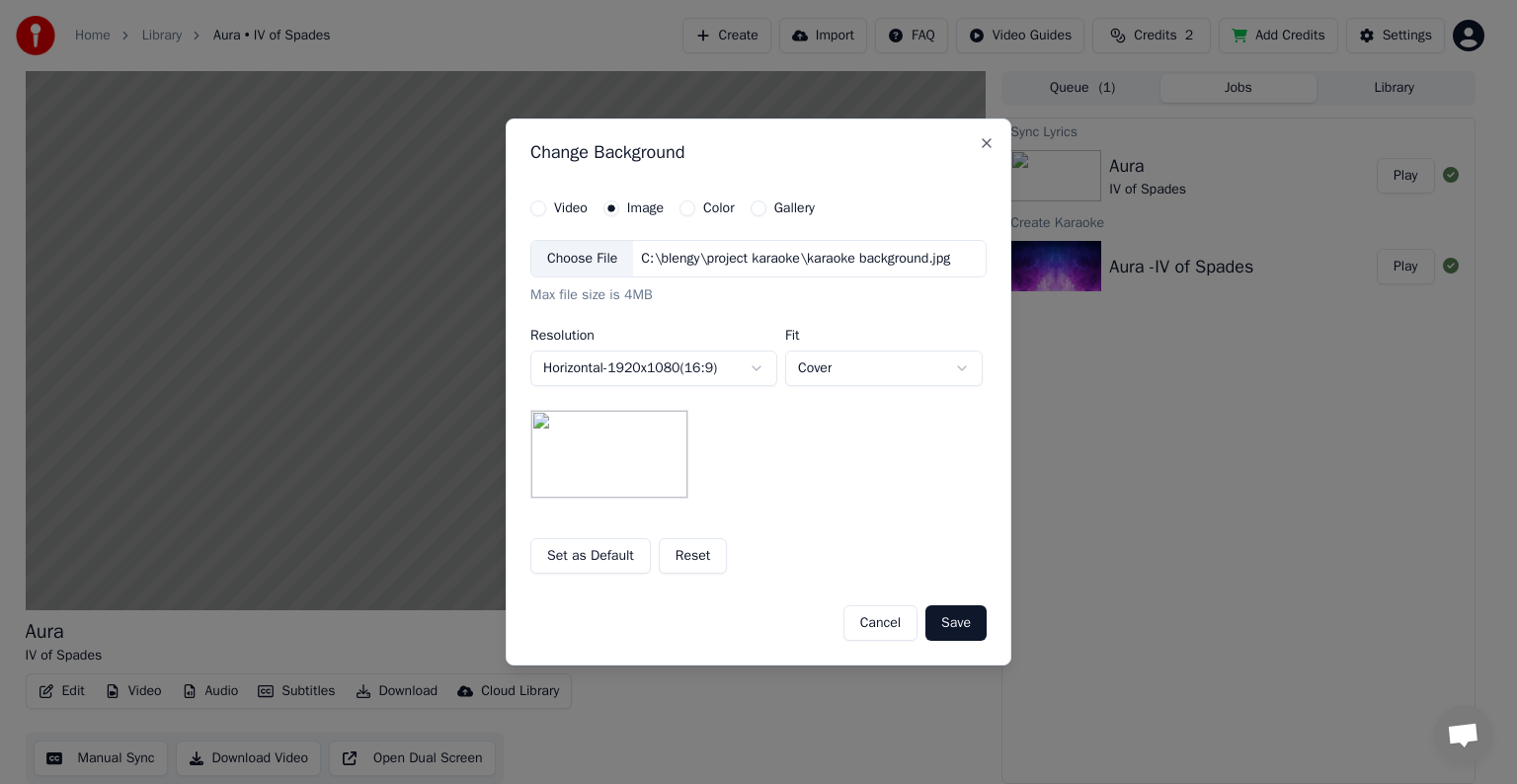 click on "Set as Default" at bounding box center [591, 556] 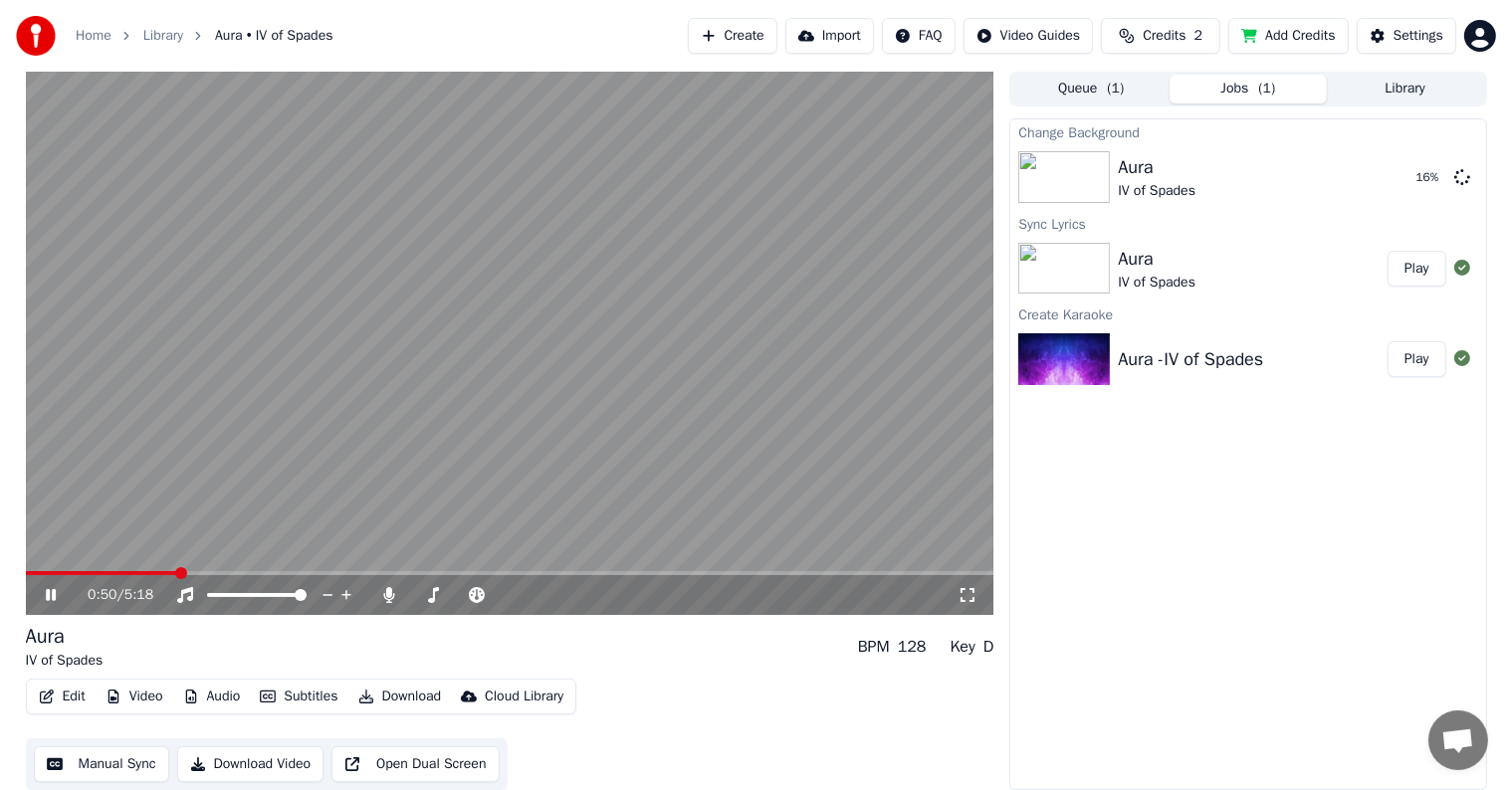 click at bounding box center [510, 342] 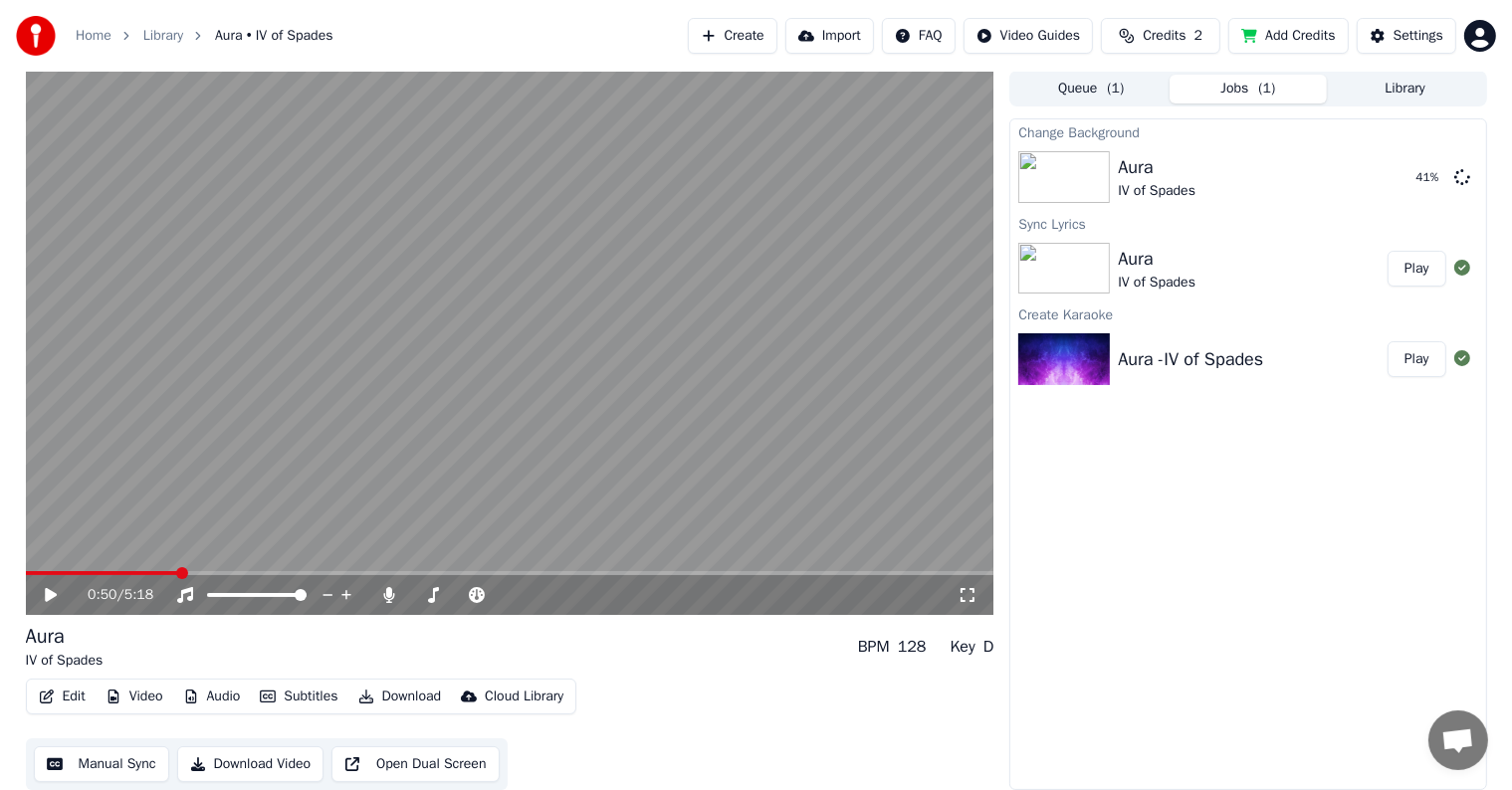click on "Home Library Aura • IV of Spades Create Import FAQ Video Guides Credits 2 Add Credits Settings 0:50  /  5:18 [PERSON_NAME] of Spades BPM 128 Key D Edit Video Audio Subtitles Download Cloud Library Manual Sync Download Video Open Dual Screen Queue ( 1 ) Jobs ( 1 ) Library Change Background [PERSON_NAME] of Spades 41 % Sync Lyrics [PERSON_NAME] of Spades Play Create Karaoke Aura -IV of Spades Play" at bounding box center [756, 394] 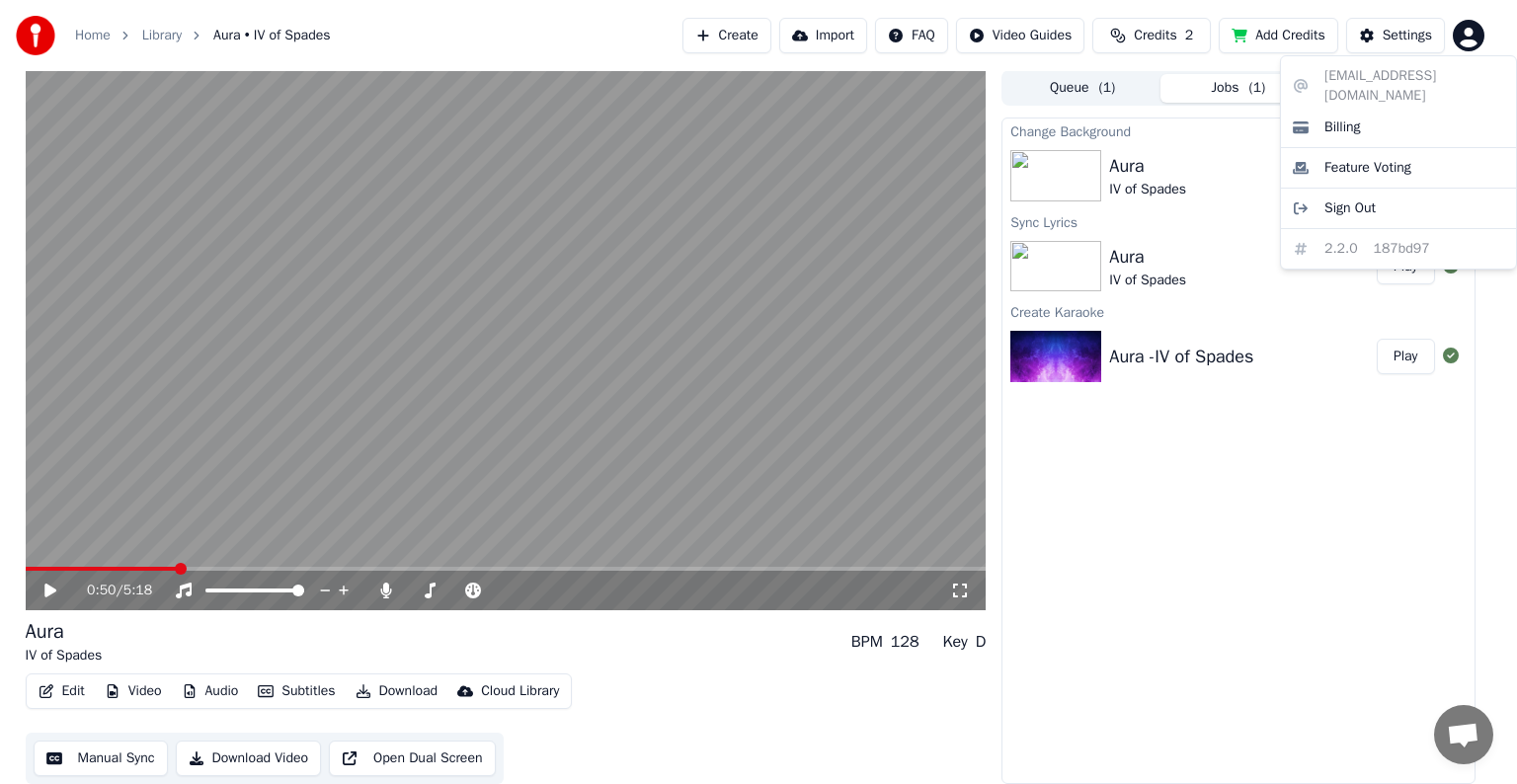 click on "Home Library Aura • IV of Spades Create Import FAQ Video Guides Credits 2 Add Credits Settings 0:50  /  5:18 [PERSON_NAME] of Spades BPM 128 Key D Edit Video Audio Subtitles Download Cloud Library Manual Sync Download Video Open Dual Screen Queue ( 1 ) Jobs ( 1 ) Library Change Background [PERSON_NAME] of Spades 46 % Sync Lyrics [PERSON_NAME] of Spades Play Create Karaoke Aura -IV of Spades Play [EMAIL_ADDRESS][DOMAIN_NAME] Billing Feature Voting Sign Out 2.2.0 187bd97" at bounding box center [758, 391] 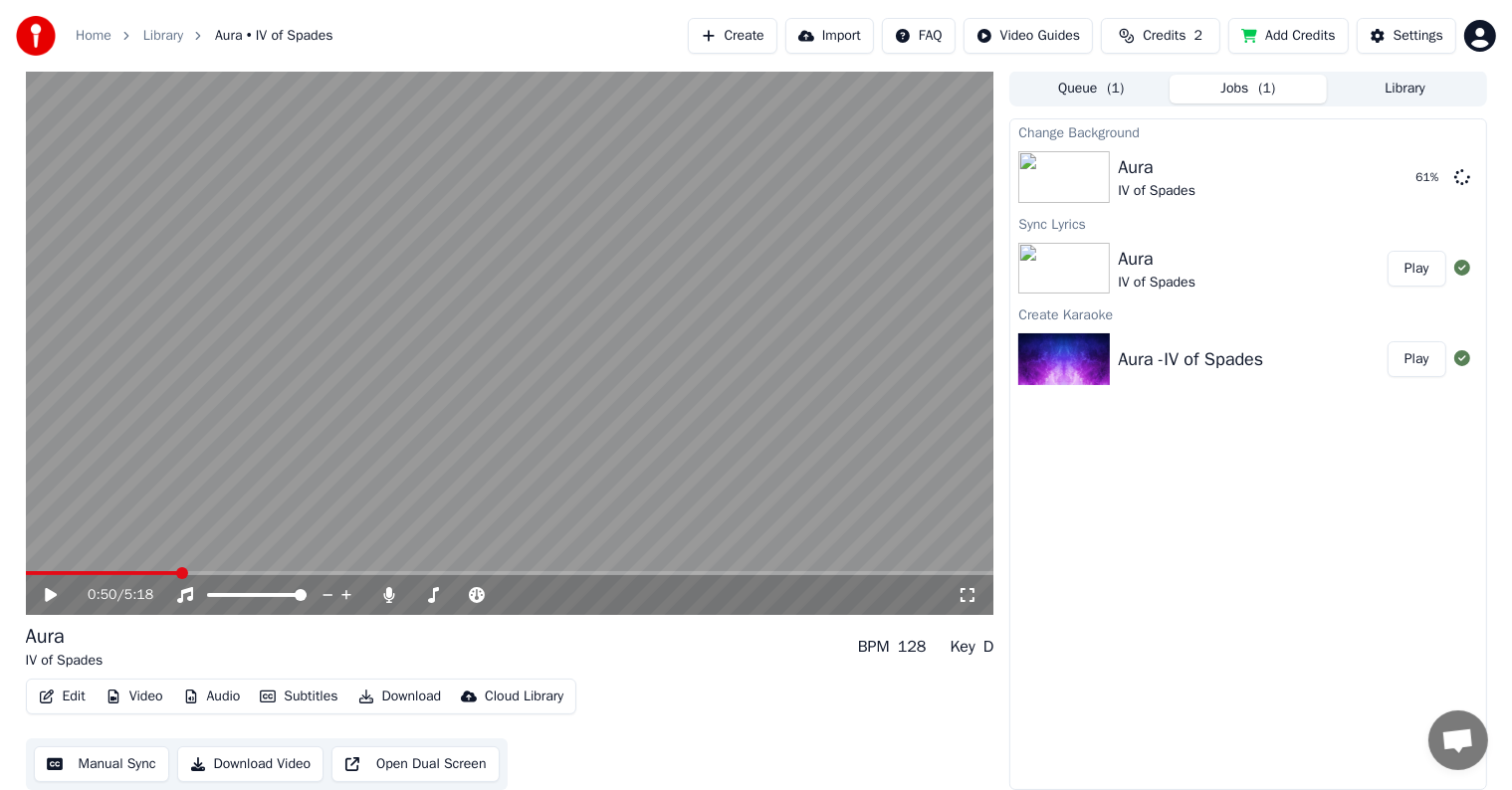 click 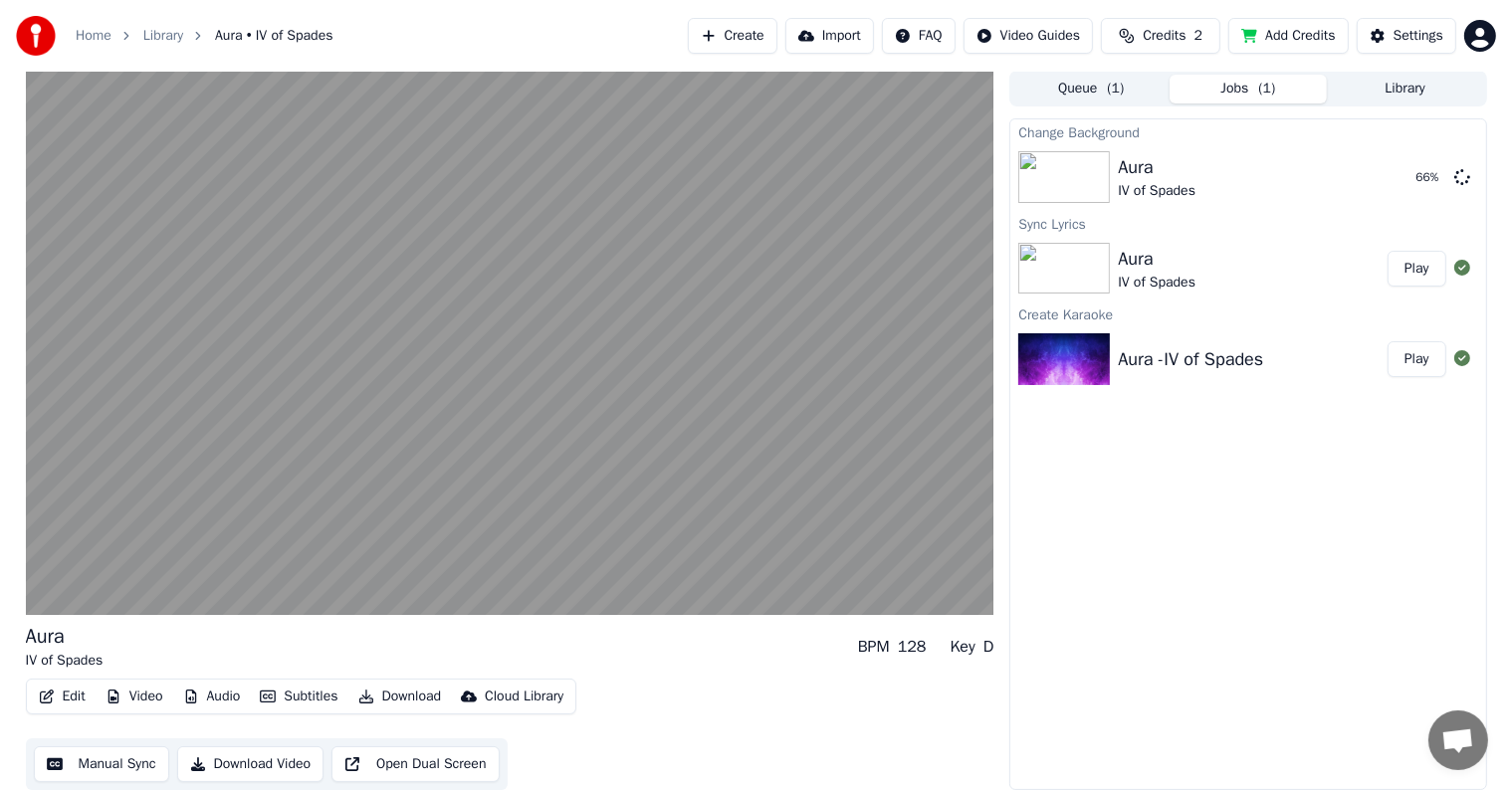 click on "Manual Sync" at bounding box center (102, 764) 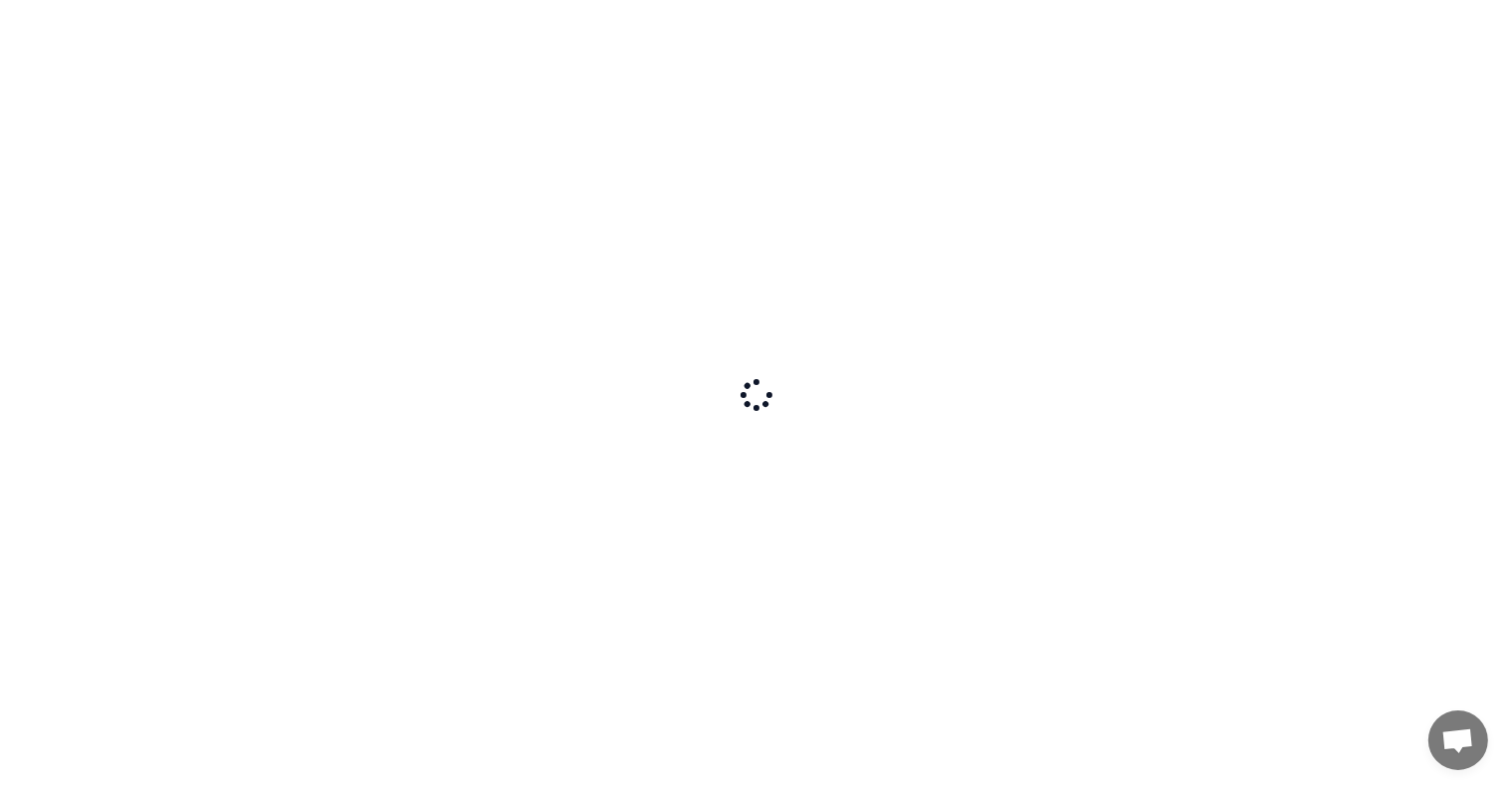 scroll, scrollTop: 0, scrollLeft: 0, axis: both 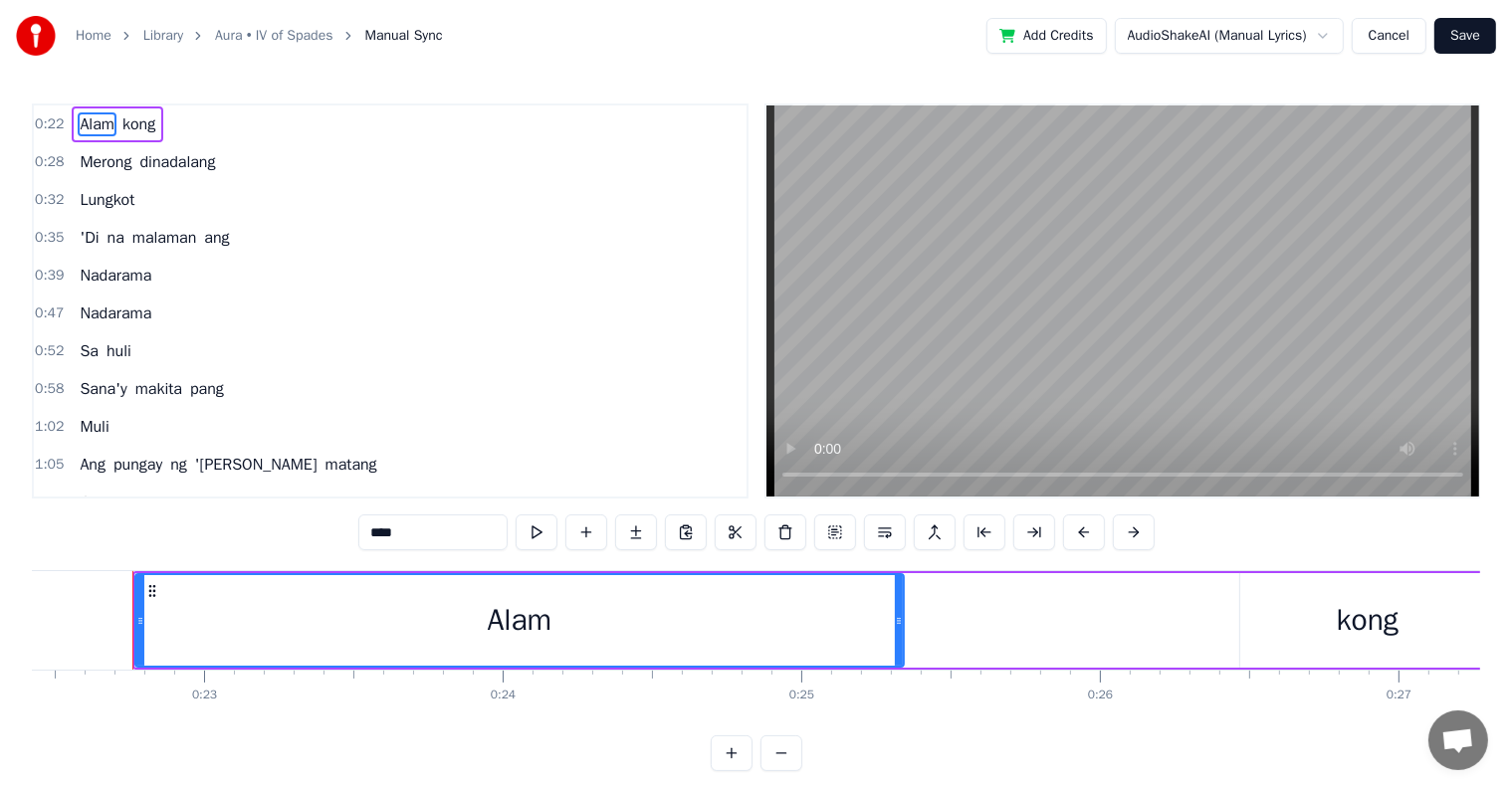 type 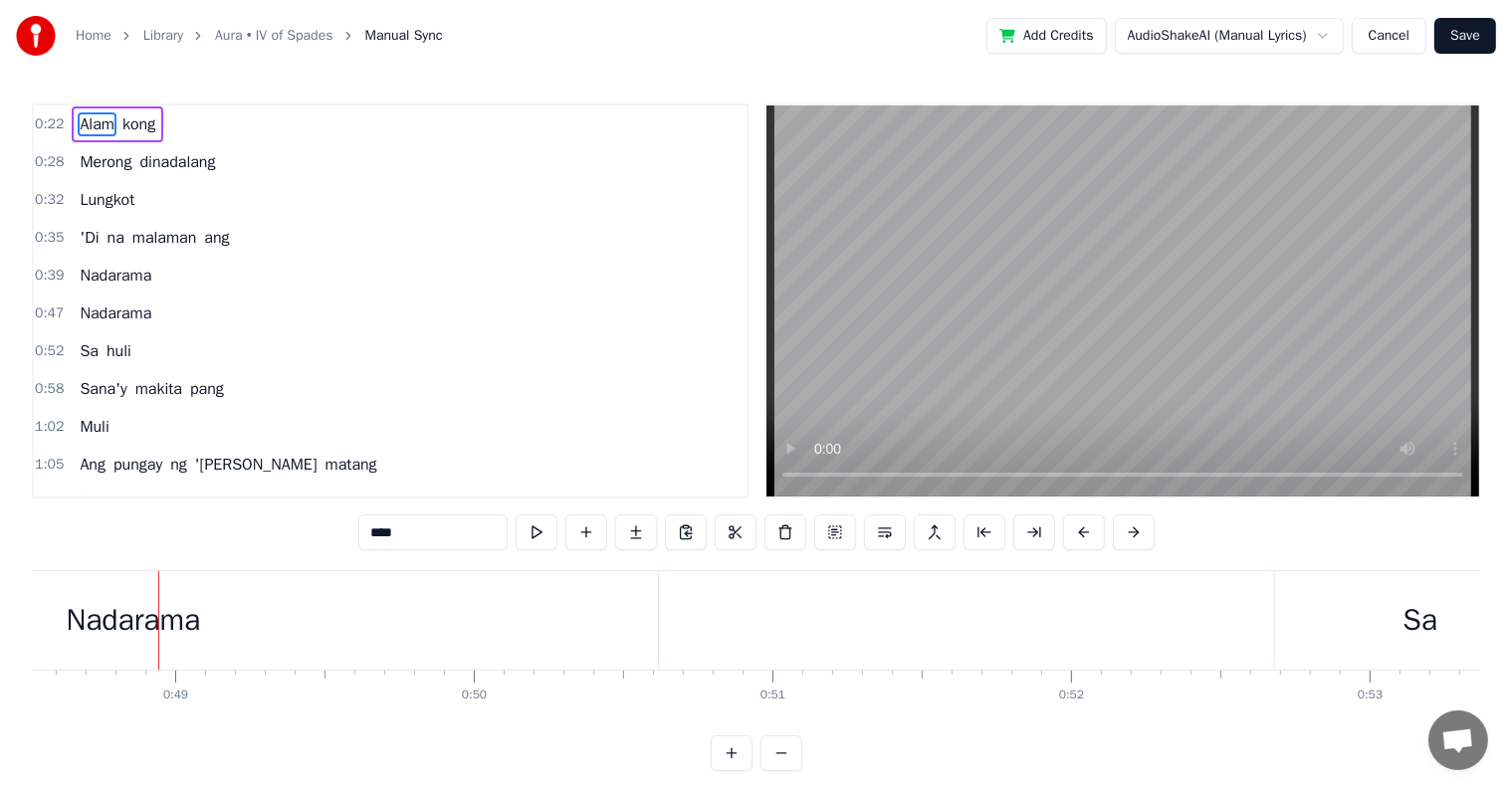 scroll, scrollTop: 0, scrollLeft: 14515, axis: horizontal 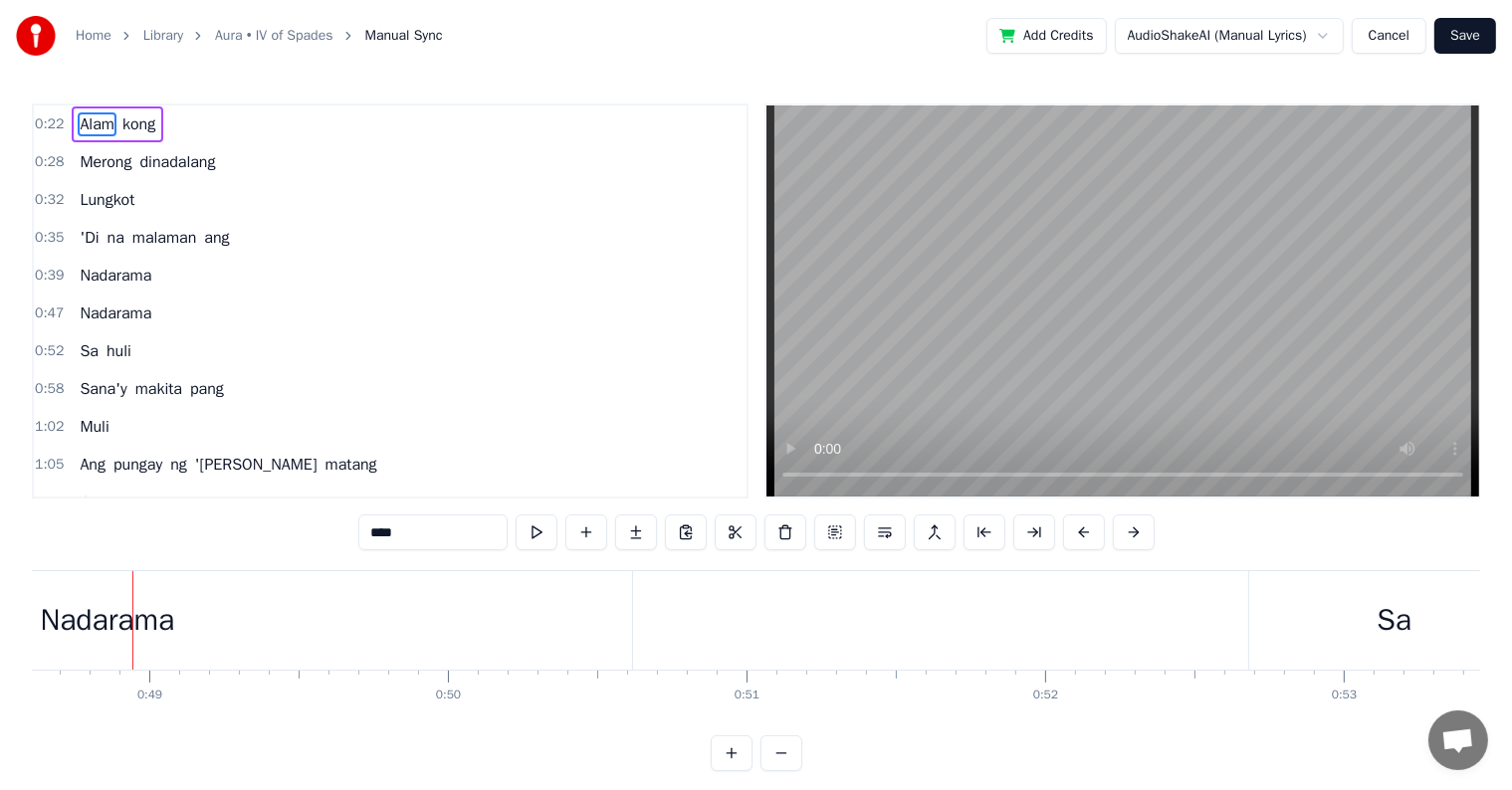 click on "Nadarama" at bounding box center [107, 620] 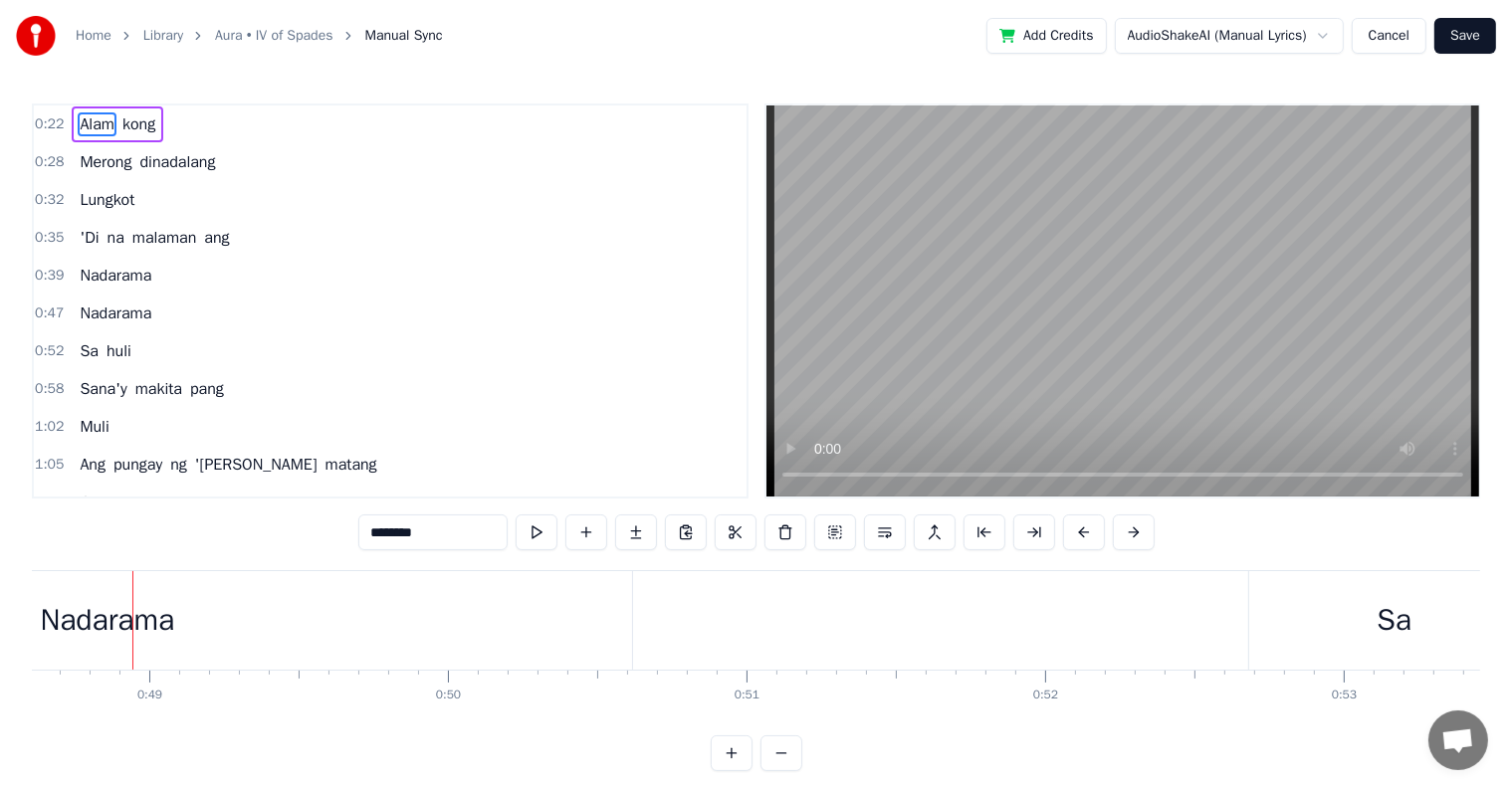 scroll, scrollTop: 5, scrollLeft: 0, axis: vertical 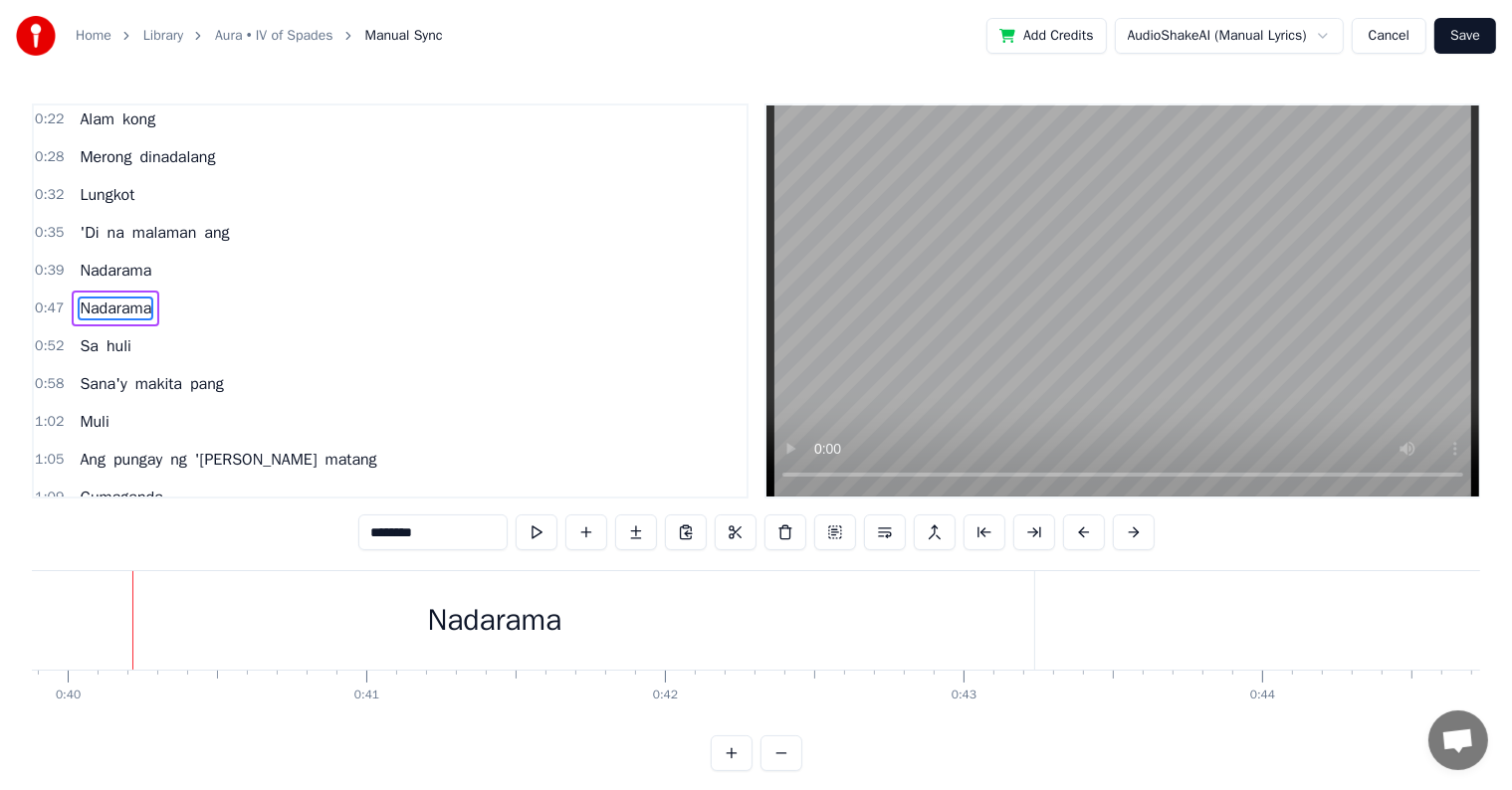 click on "Nadarama" at bounding box center [495, 620] 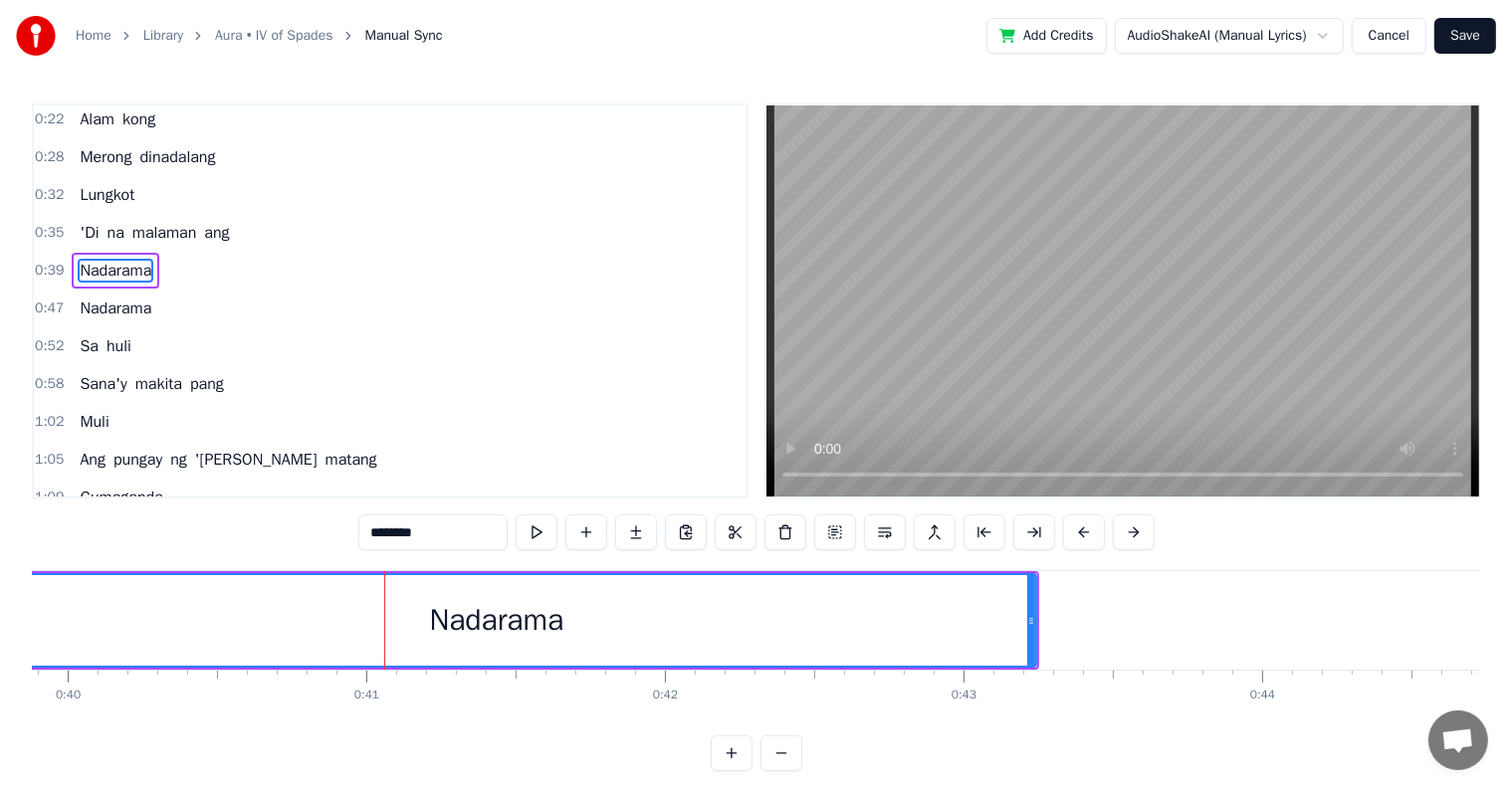 scroll, scrollTop: 0, scrollLeft: 0, axis: both 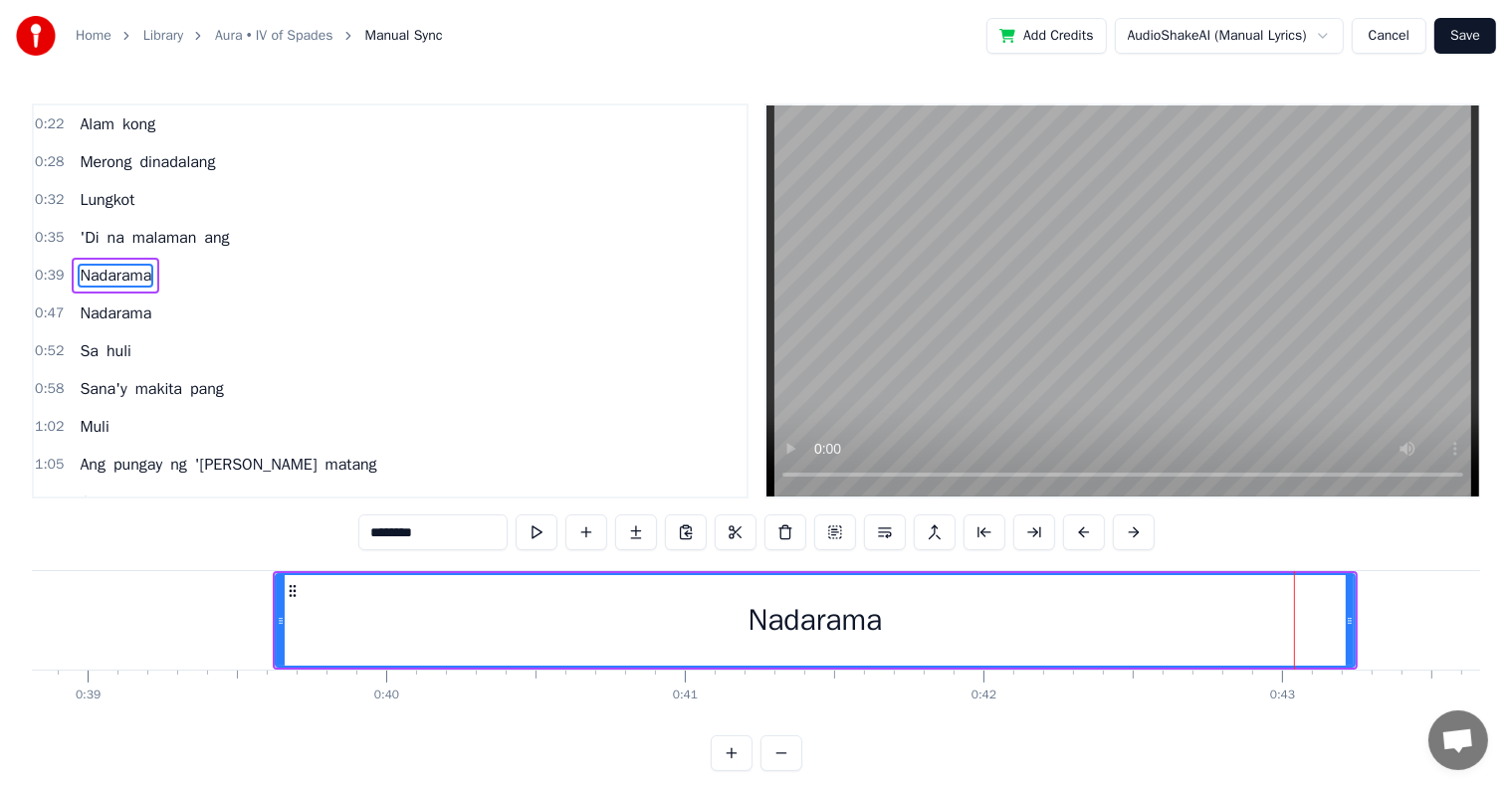 click on "0:22 Alam kong 0:28 Merong dinadalang 0:32 Lungkot 0:35 'Di na malaman ang 0:39 Nadarama 0:47 Nadarama 0:52 Sa huli 0:58 [PERSON_NAME] makita pang 1:02 Muli 1:05 Ang pungay ng 'yong matang 1:09 Gumaganda 1:17 Nasa'n ka na? 1:21 Tingnan natin nang husto 1:26 (Pagmasdan mo nang maigi) 1:29 Ang makulay kong mundo 1:34 (Mga [MEDICAL_DATA] sa paligid) 1:36 Kahit minsa'y magulo 1:41 (Kahit medyo alanganin) 1:44 Yayakapin nang buo 1:49 (Ikaw pa rin ang hahanapin) 2:11 Minsan ay 2:17 'Di mo rin ba maipinta 2:24 Ang [PERSON_NAME] '[PERSON_NAME]? 2:26 ([PERSON_NAME] '[PERSON_NAME]) 2:28 Nagtataka 2:28 (Nagtataka) 2:31 (Nagtataka) 2:35 Nandiyan pa ba? 2:40 Tingnan natin nang husto 2:45 (Pagmasdan mo nang maigi) 2:48 Ang makulay kong mundo 2:53 (Mga [MEDICAL_DATA] sa paligid) 2:55 Kahit minsa'y magulo 3:00 (Kahit medyo alanganin) 3:03 Yayakapin nang buo 3:07 (Ikaw pa rin ang hahanapin) 3:11 Ohhh 3:13 Sa tuwing tumatakbo 3:21 Ang isipang magulo 3:28 Kilala mo naman akong 3:34 Laging kakailanganin ng pag- ibig mo 3:40 Tingnan natin nang husto 3:48 Ang makulay kong 3:53" at bounding box center (756, 437) 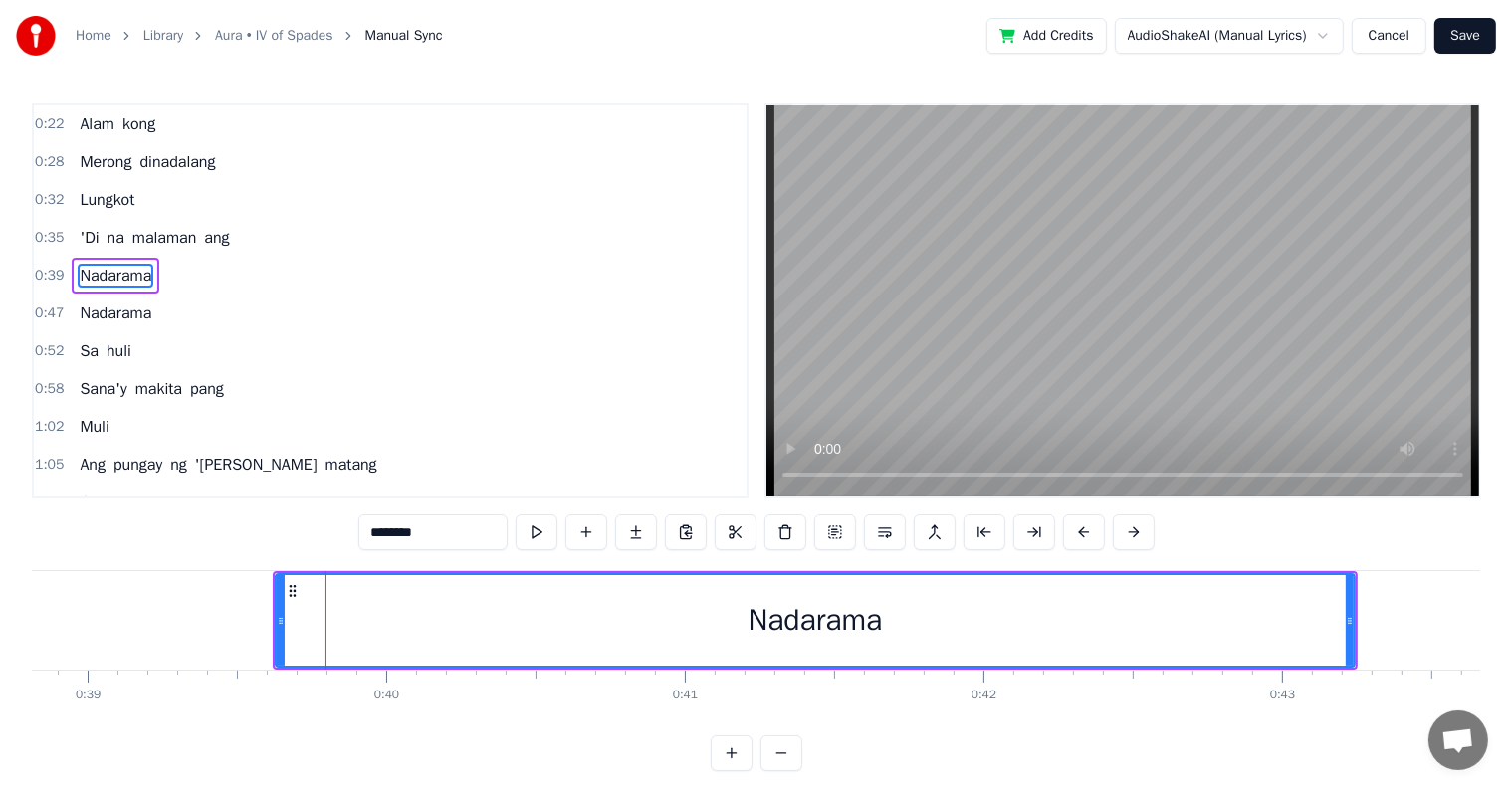 click on "Nadarama" at bounding box center [815, 620] 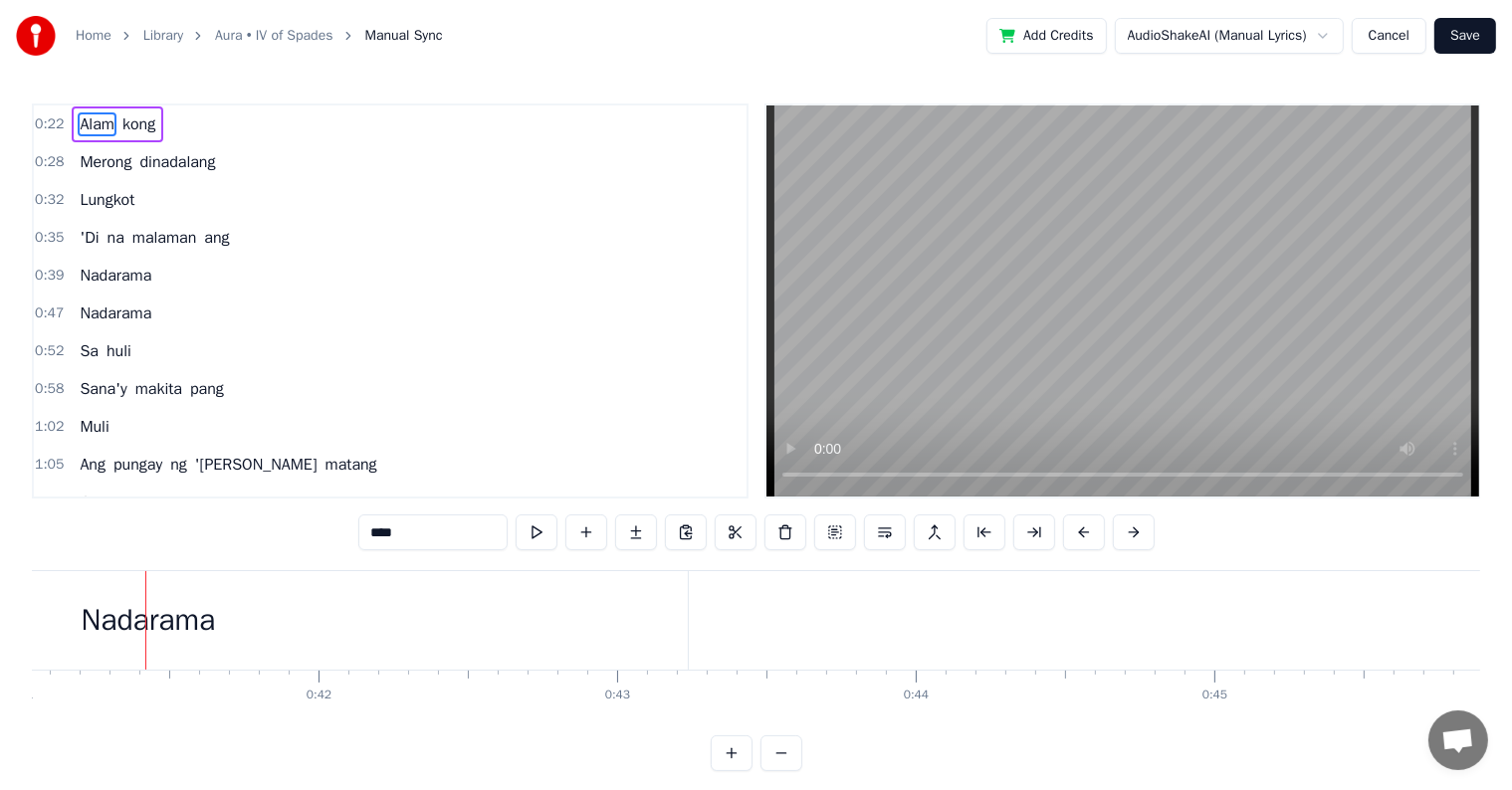 scroll, scrollTop: 0, scrollLeft: 12267, axis: horizontal 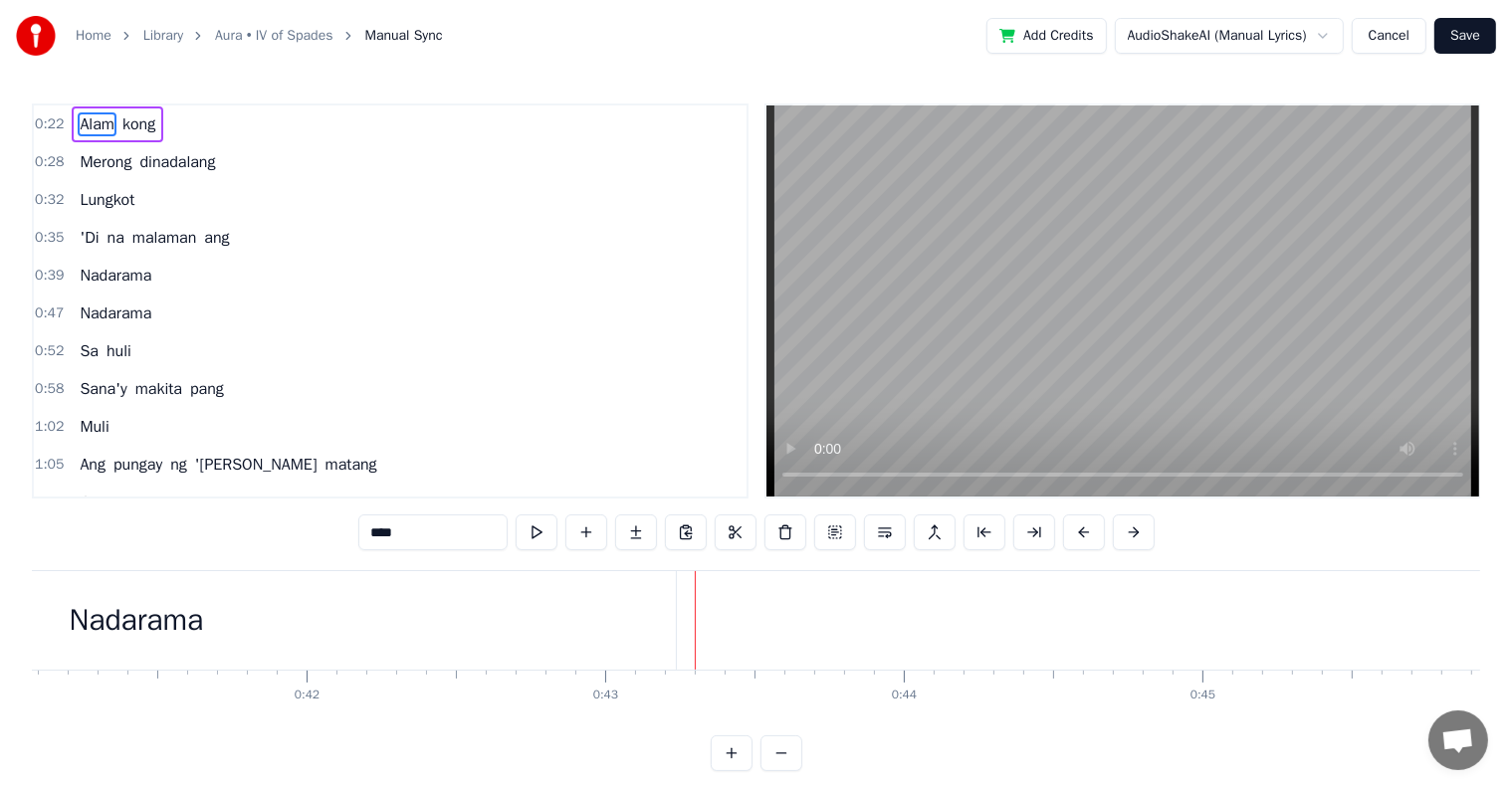 click on "Nadarama" at bounding box center (136, 620) 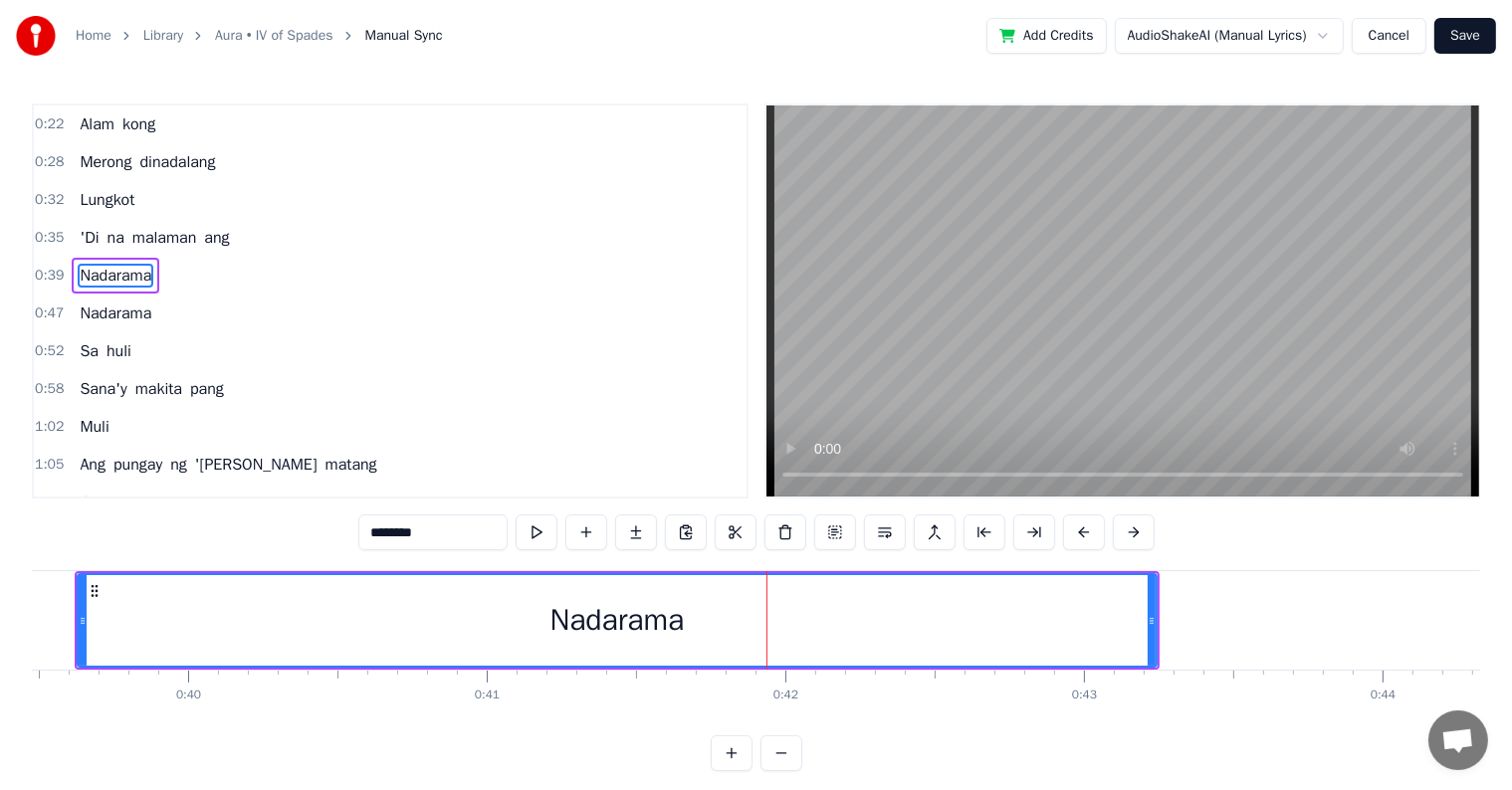 scroll, scrollTop: 0, scrollLeft: 11574, axis: horizontal 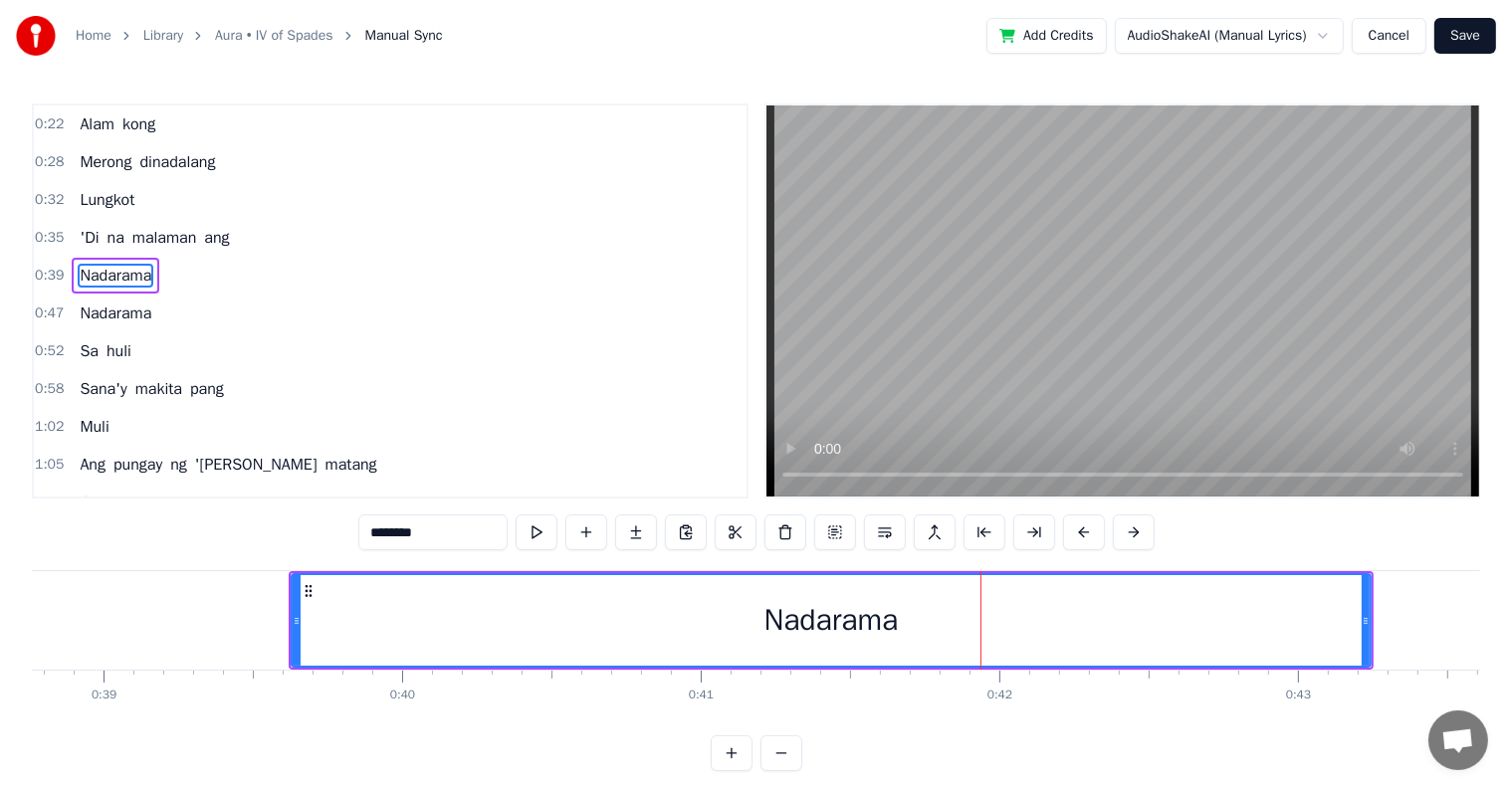 click on "Nadarama" at bounding box center [831, 620] 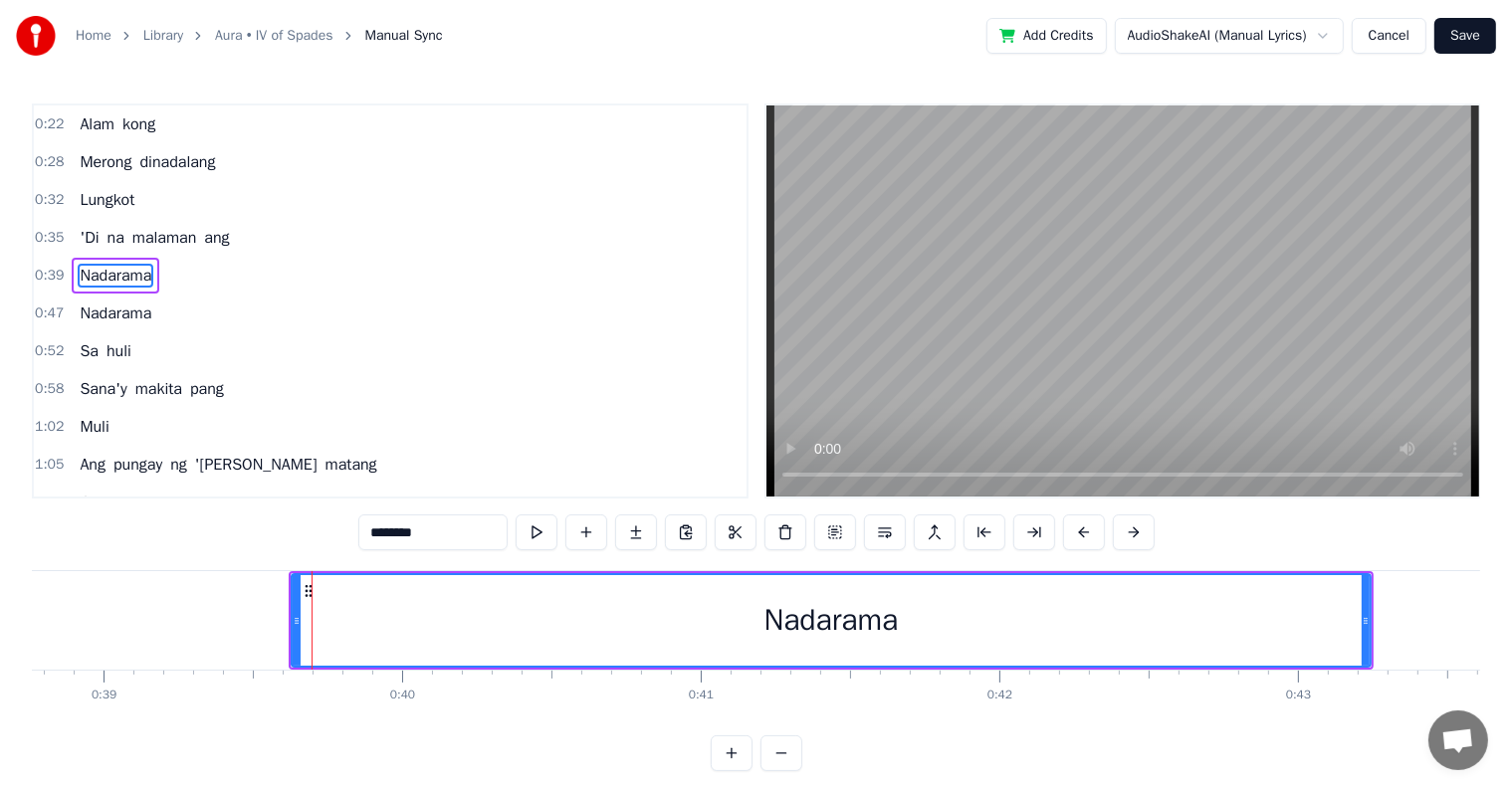 click on "Nadarama" at bounding box center [831, 620] 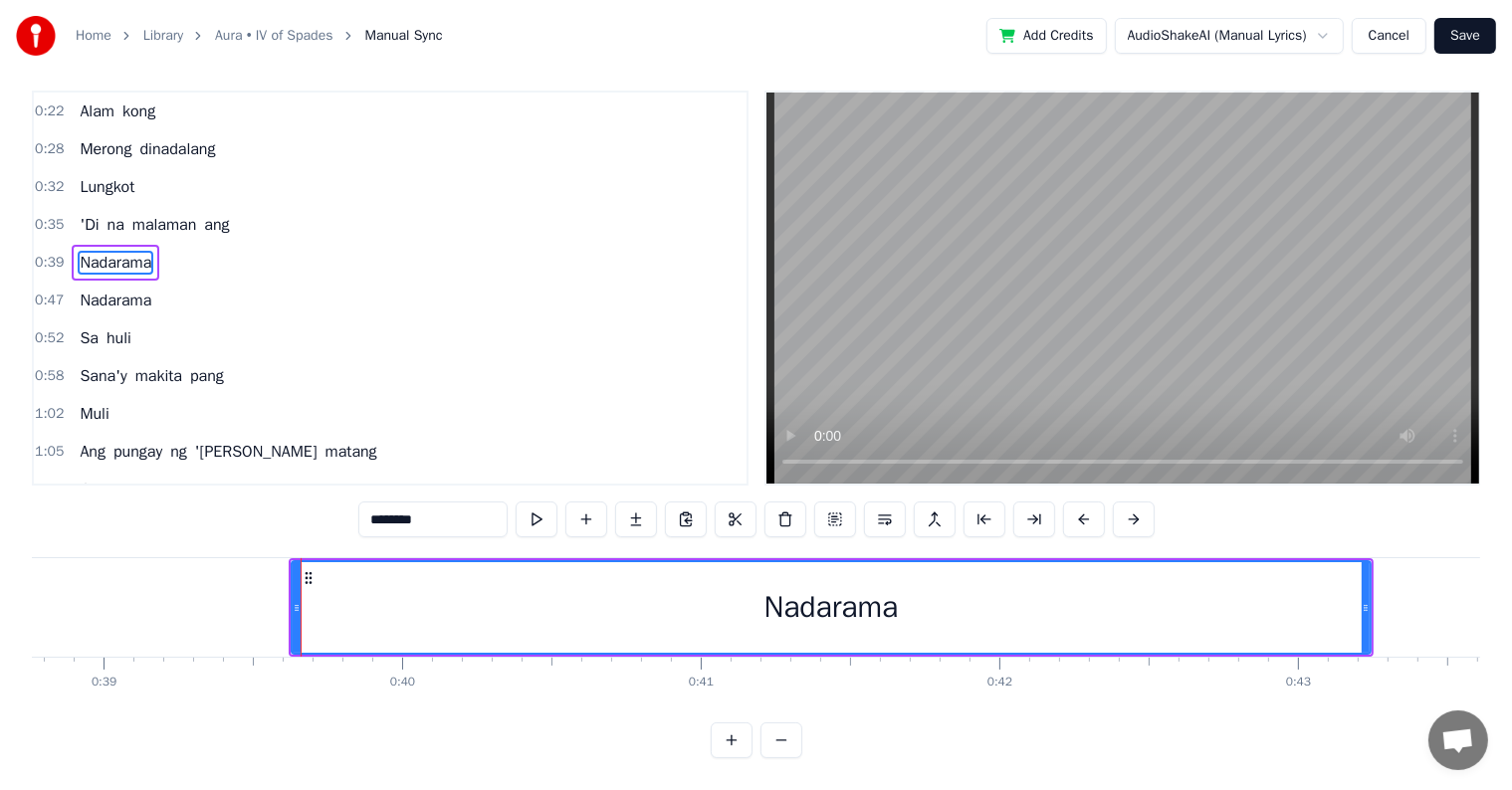 scroll, scrollTop: 30, scrollLeft: 0, axis: vertical 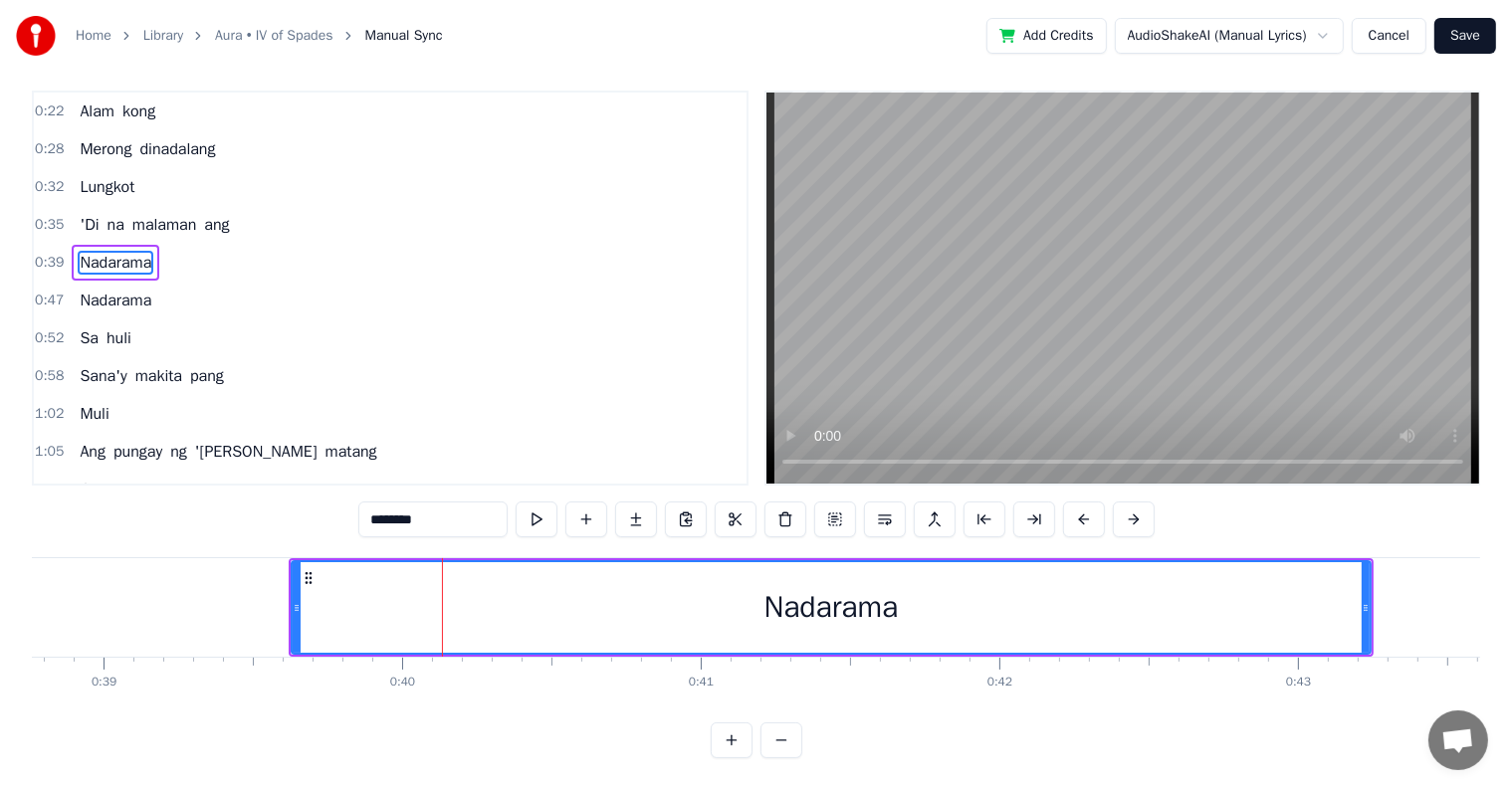 click on "Nadarama" at bounding box center (831, 607) 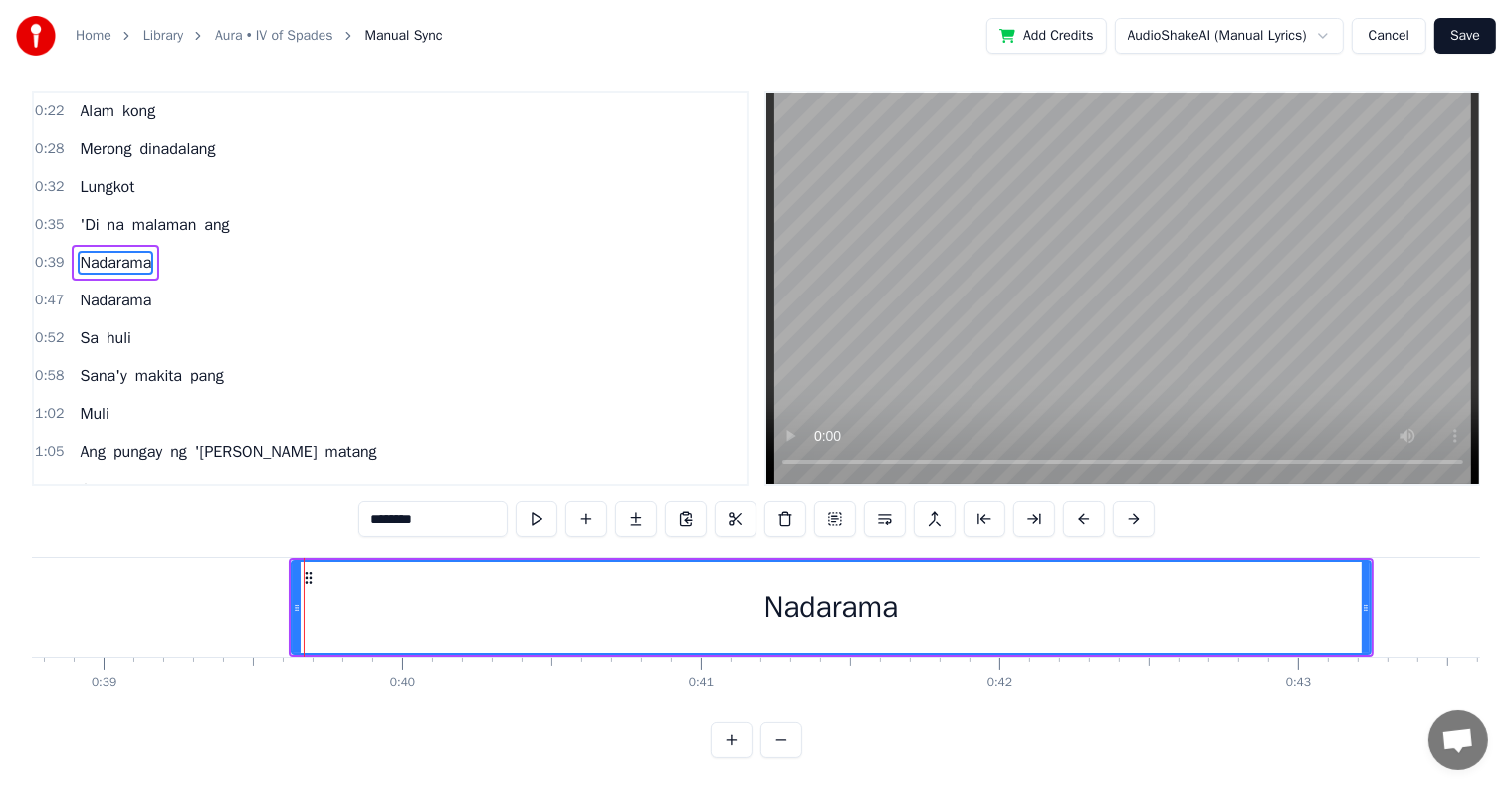 scroll, scrollTop: 30, scrollLeft: 0, axis: vertical 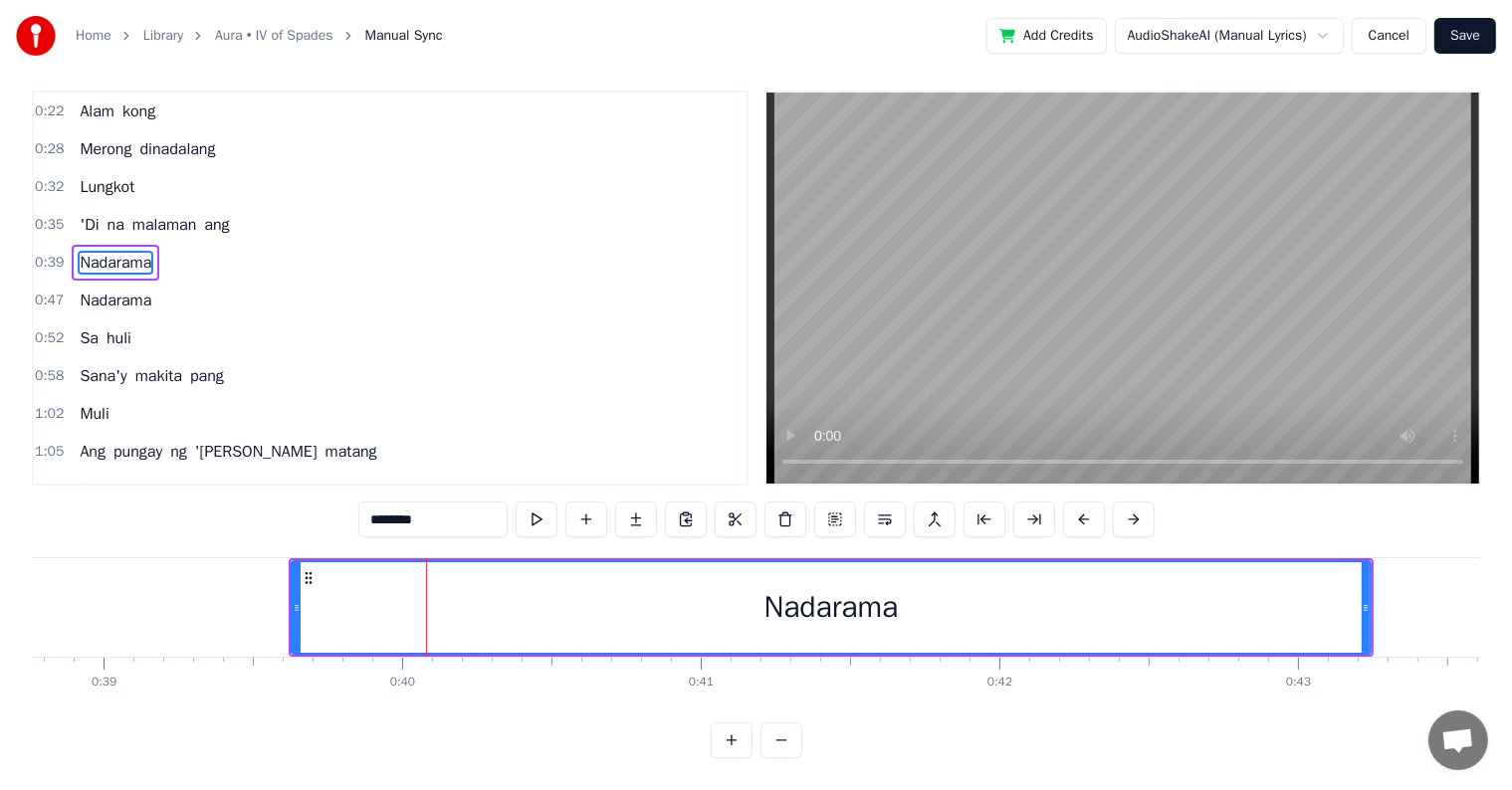 click on "Nadarama" at bounding box center (831, 607) 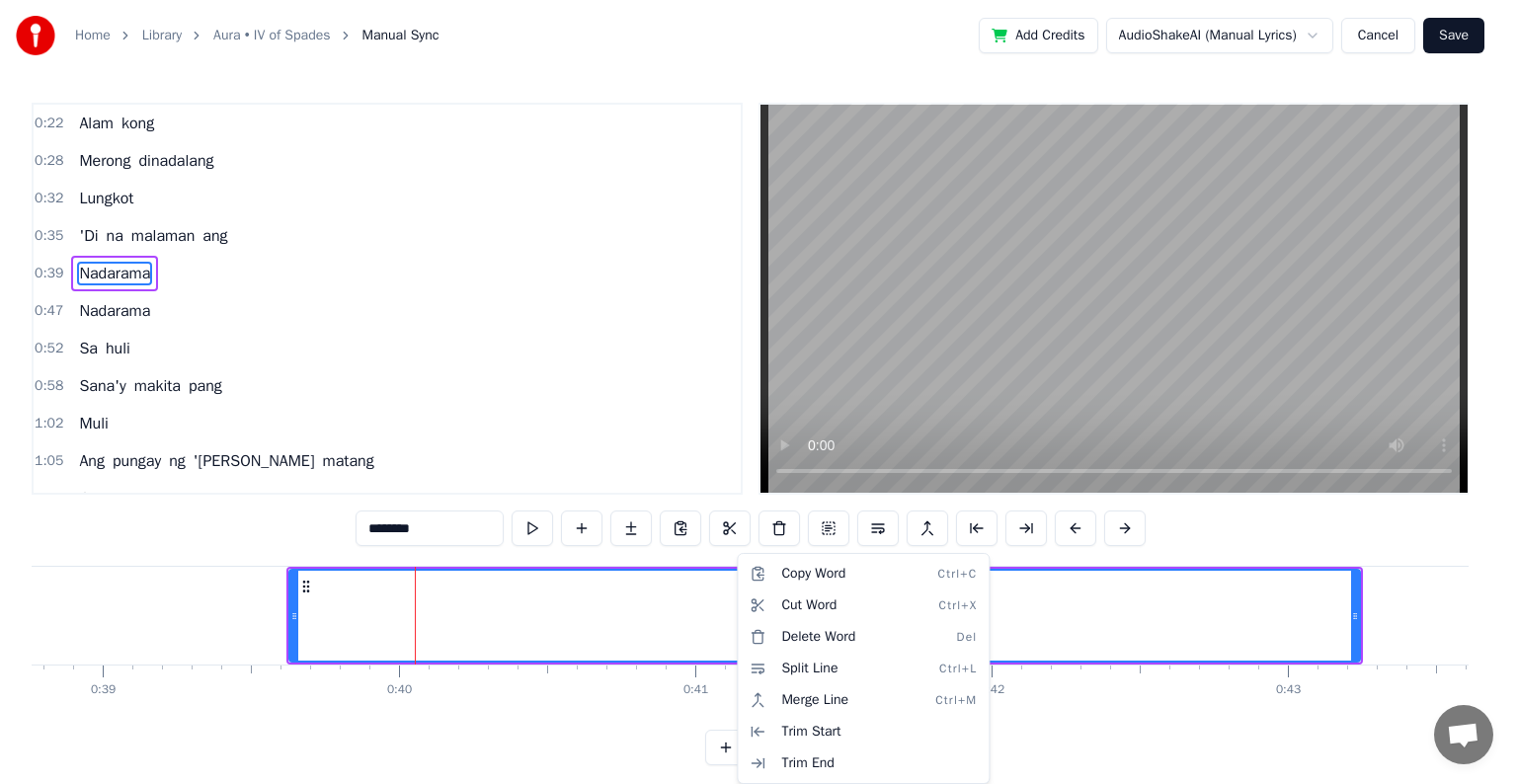 click on "Home Library Aura • IV of Spades Manual Sync Add Credits AudioShakeAI (Manual Lyrics) Cancel Save 0:22 Alam kong 0:28 Merong dinadalang 0:32 Lungkot 0:35 'Di na malaman ang 0:39 Nadarama 0:47 Nadarama 0:52 Sa huli 0:58 [PERSON_NAME] makita pang 1:02 Muli 1:05 Ang pungay ng 'yong matang 1:09 Gumaganda 1:17 Nasa'n ka na? 1:21 Tingnan natin nang husto 1:26 (Pagmasdan mo nang maigi) 1:29 Ang makulay kong mundo 1:34 (Mga [MEDICAL_DATA] sa paligid) 1:36 Kahit minsa'y magulo 1:41 (Kahit medyo alanganin) 1:44 Yayakapin nang buo 1:49 (Ikaw pa rin ang hahanapin) 2:11 Minsan ay 2:17 'Di mo rin ba maipinta 2:24 Ang [PERSON_NAME] '[PERSON_NAME]? 2:26 ([PERSON_NAME] '[PERSON_NAME]) 2:28 Nagtataka 2:28 (Nagtataka) 2:31 (Nagtataka) 2:35 Nandiyan pa ba? 2:40 Tingnan natin nang husto 2:45 (Pagmasdan mo nang maigi) 2:48 Ang makulay kong mundo 2:53 (Mga [MEDICAL_DATA] sa paligid) 2:55 Kahit minsa'y magulo 3:00 (Kahit medyo alanganin) 3:03 Yayakapin nang buo 3:07 (Ikaw pa rin ang hahanapin) 3:11 Ohhh 3:13 Sa tuwing tumatakbo 3:21 Ang isipang magulo 3:28 Kilala mo naman 3:34" at bounding box center (758, 398) 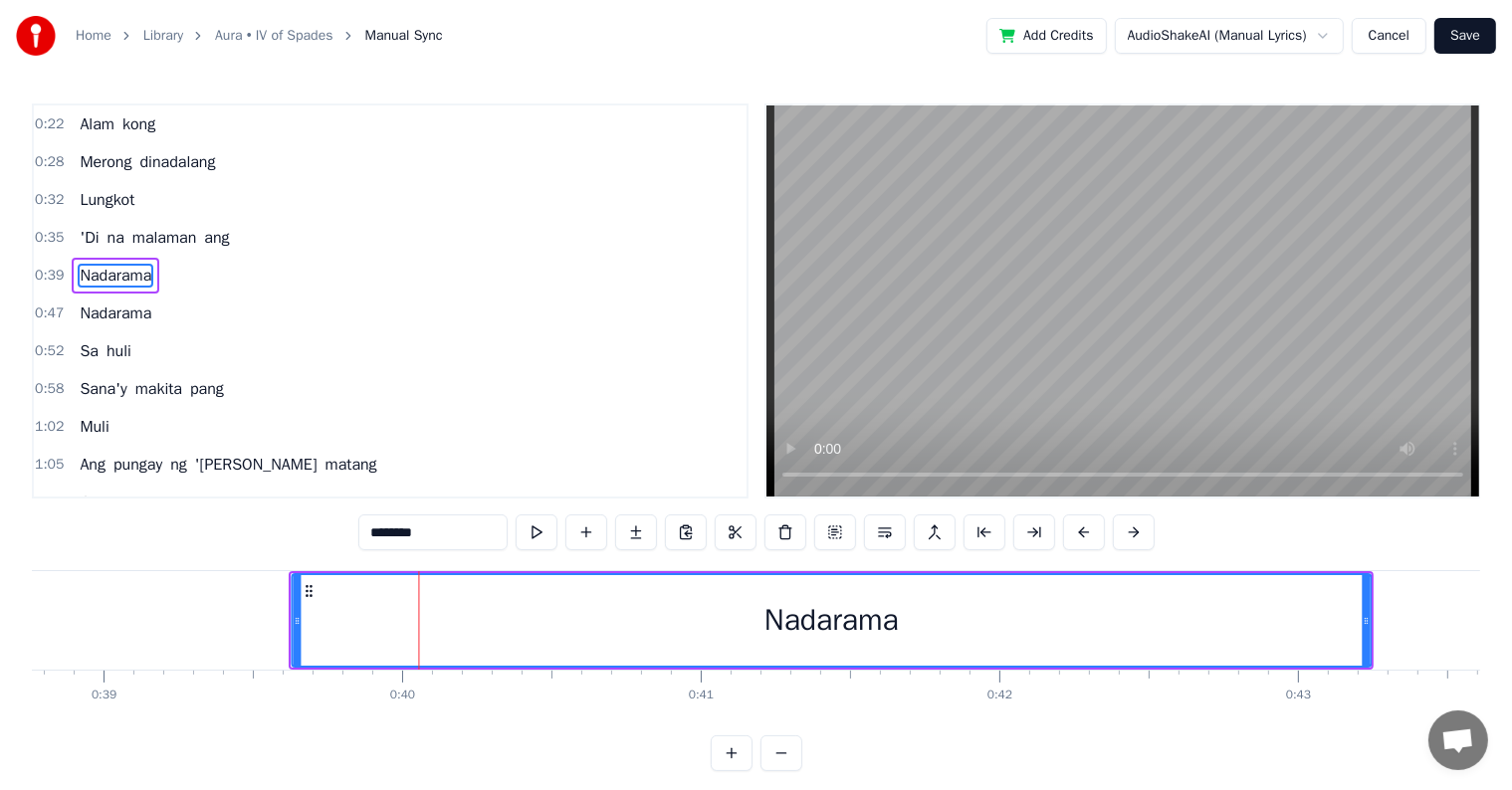 click 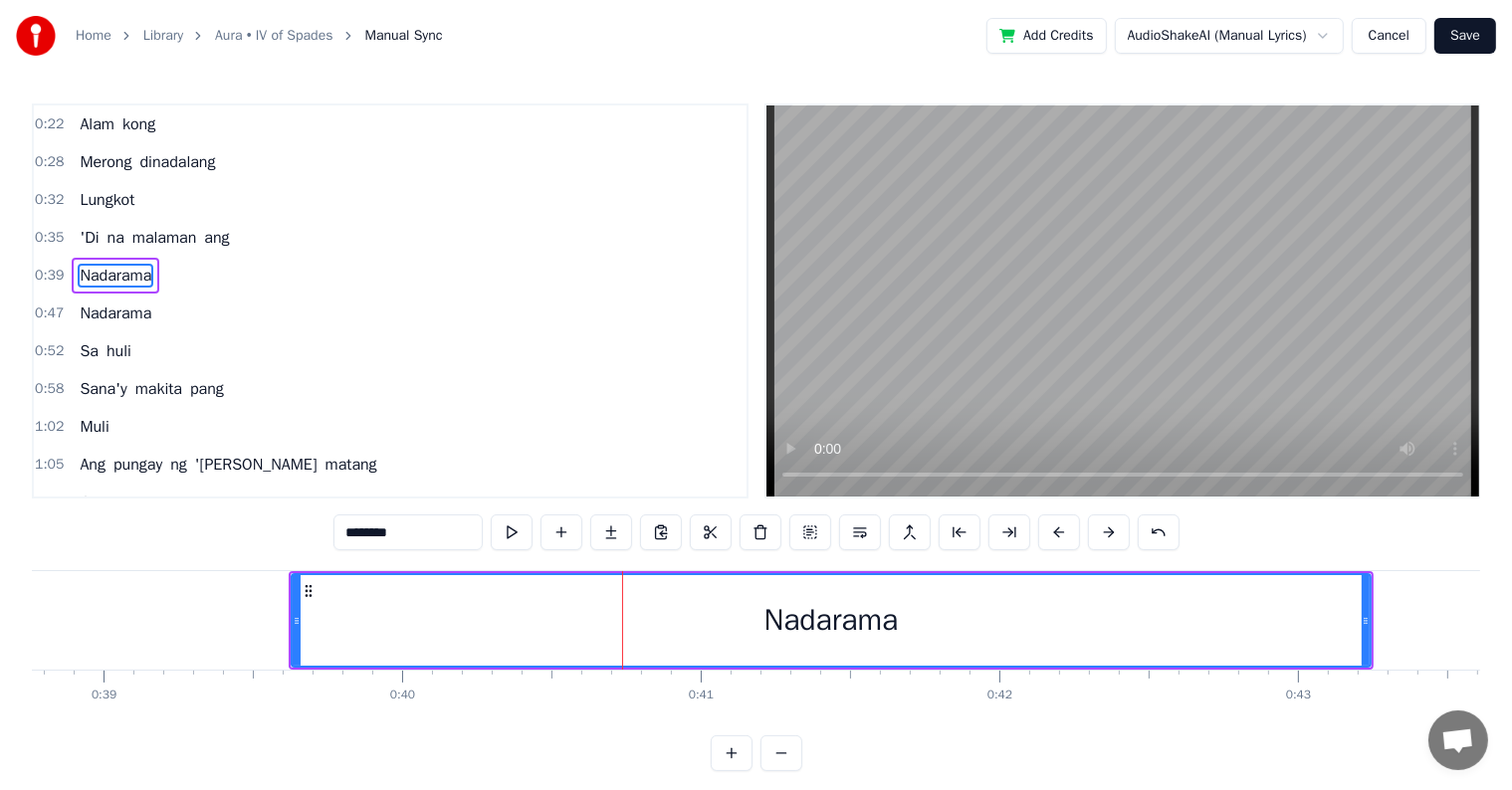click on "Nadarama" at bounding box center (831, 620) 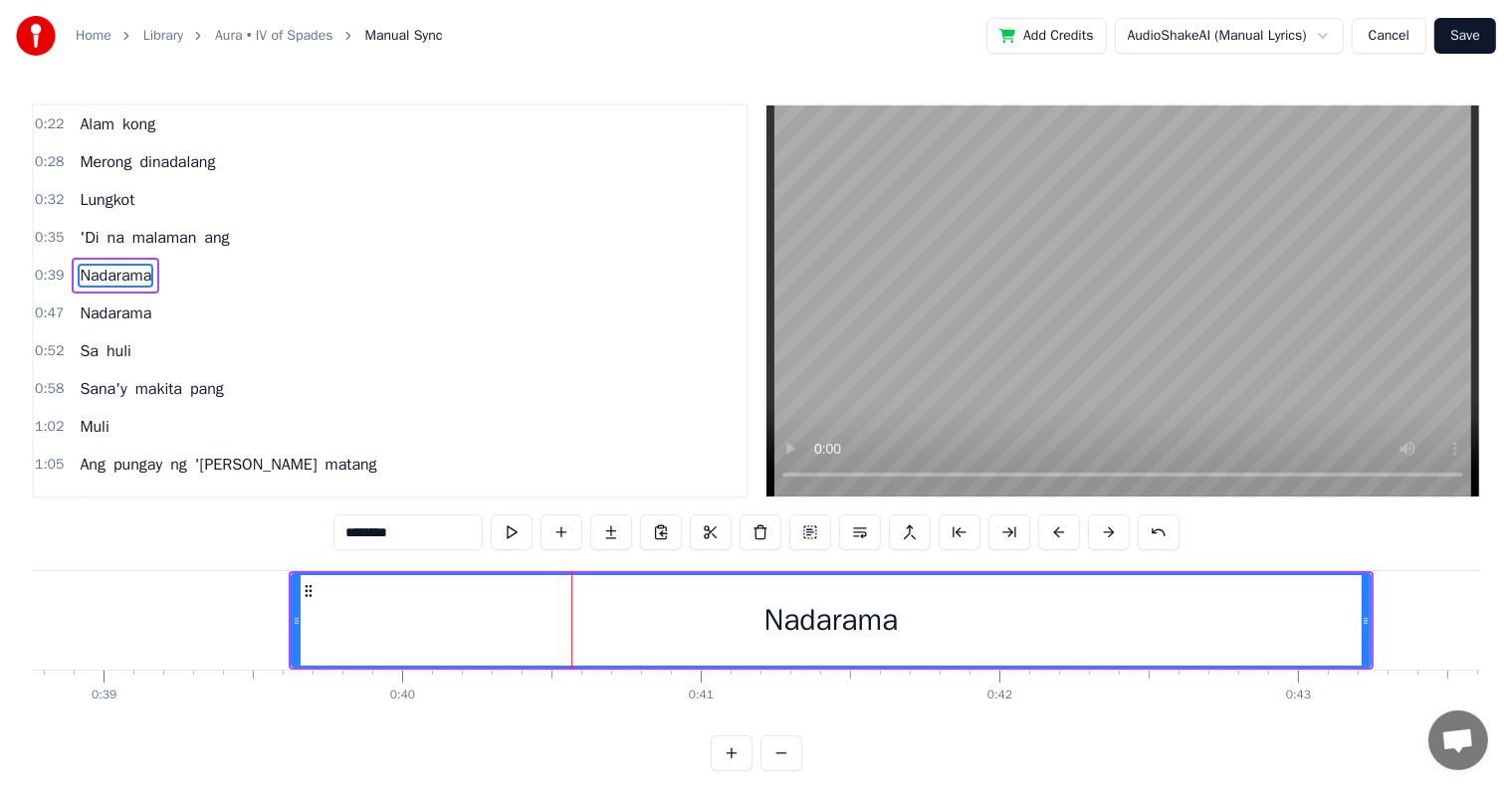 click on "Nadarama" at bounding box center [831, 620] 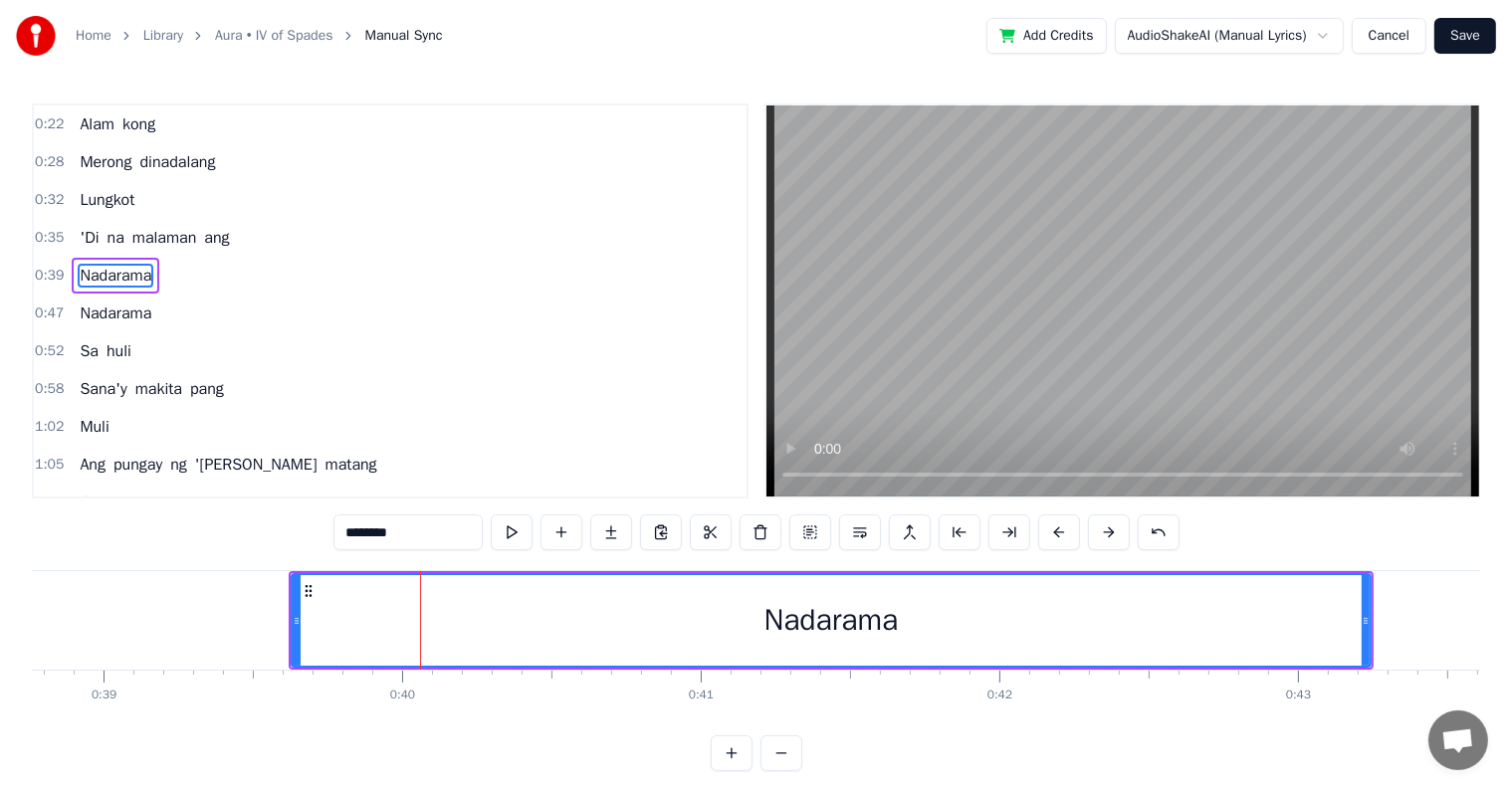 scroll, scrollTop: 30, scrollLeft: 0, axis: vertical 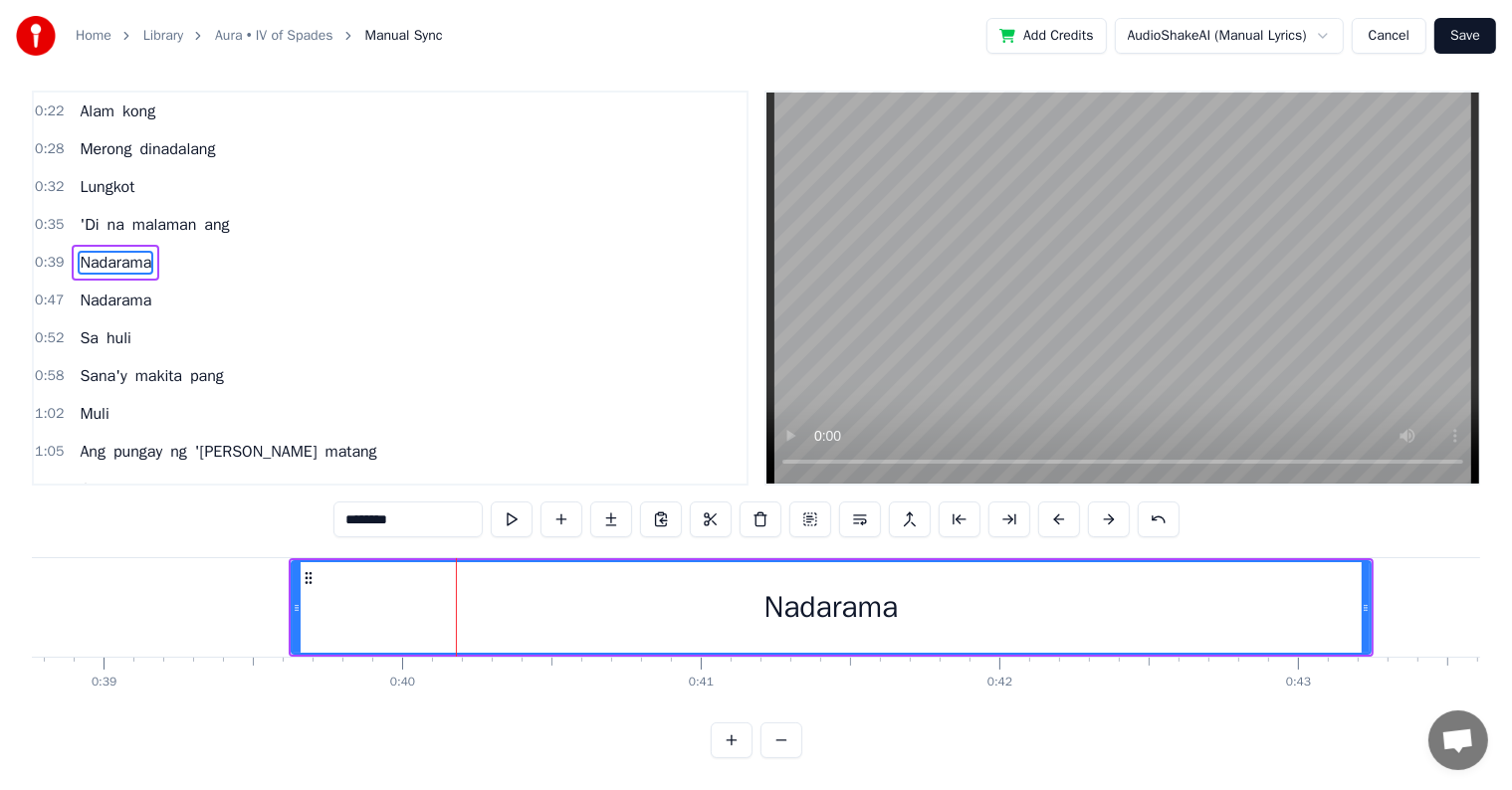 click on "Nadarama" at bounding box center (831, 607) 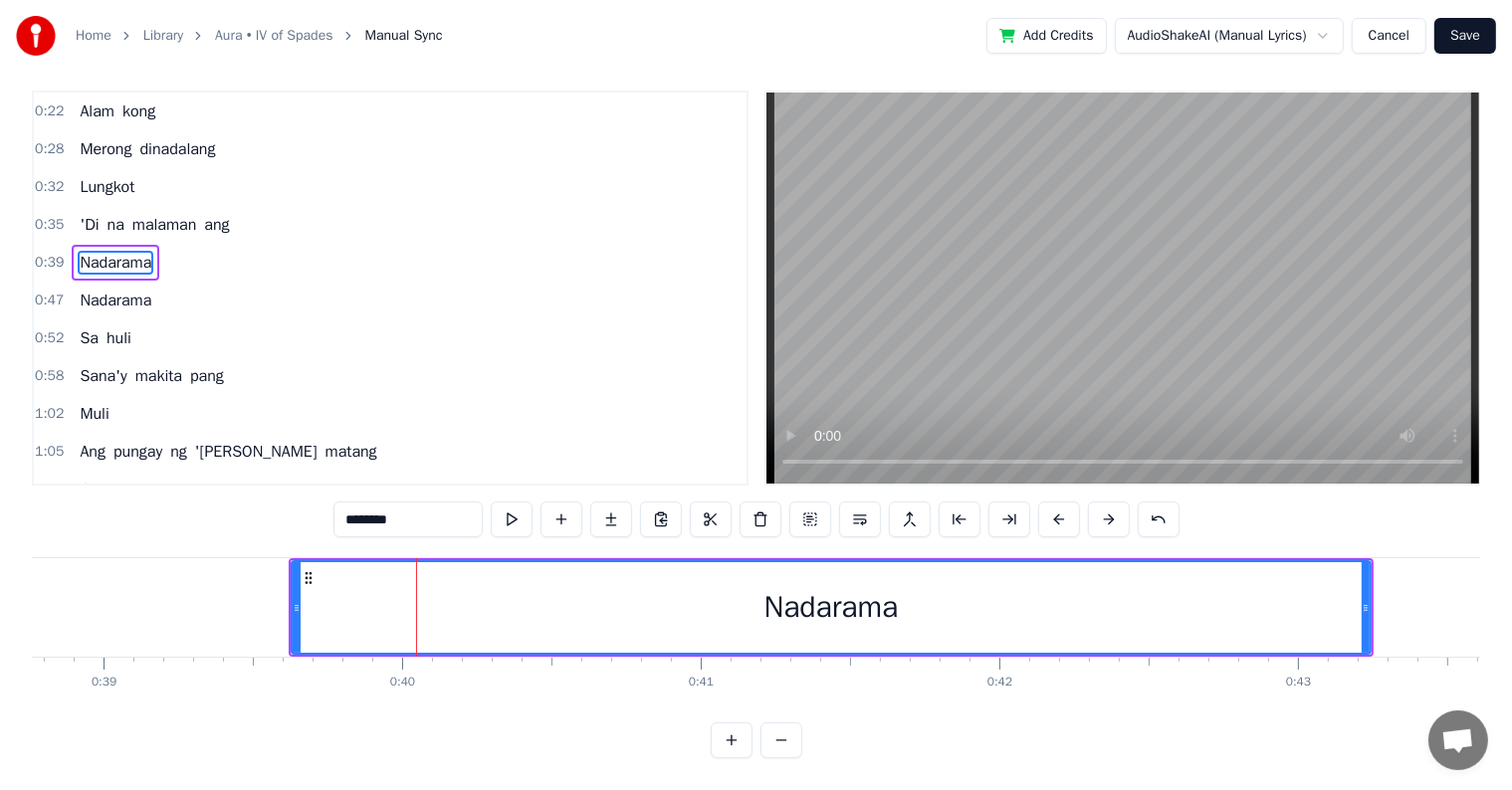 scroll, scrollTop: 30, scrollLeft: 0, axis: vertical 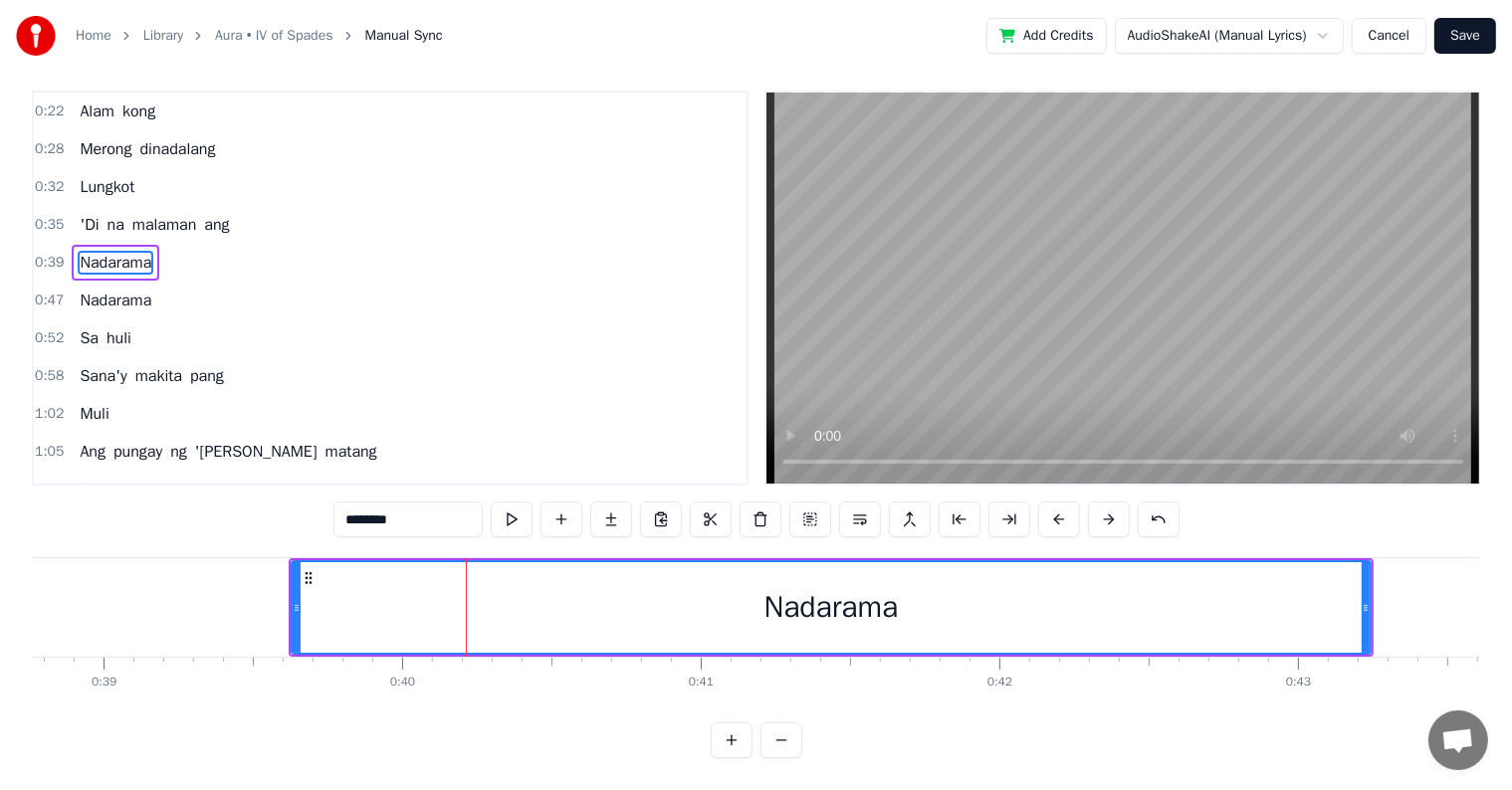 click on "Nadarama" at bounding box center (831, 607) 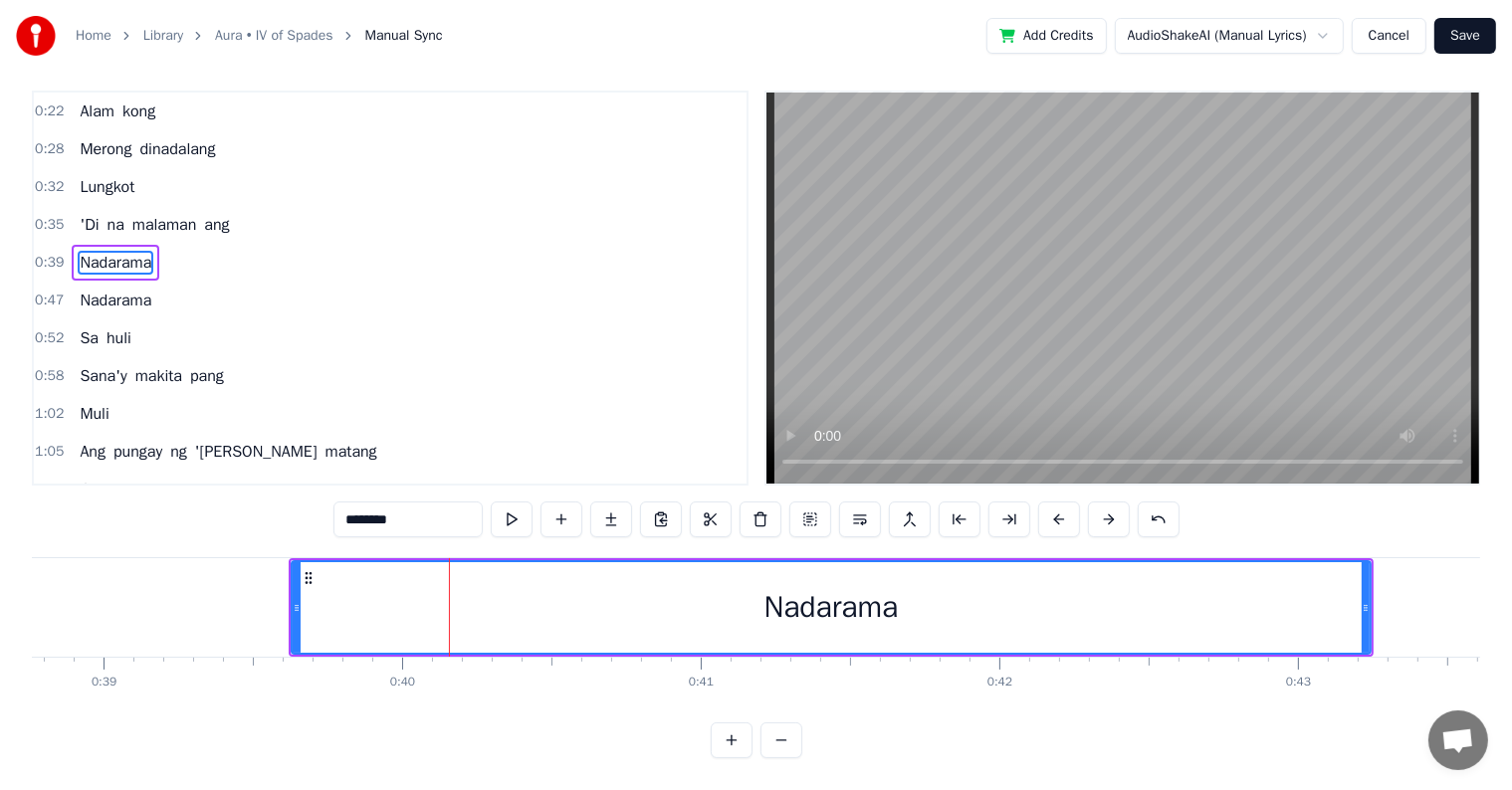 scroll, scrollTop: 30, scrollLeft: 0, axis: vertical 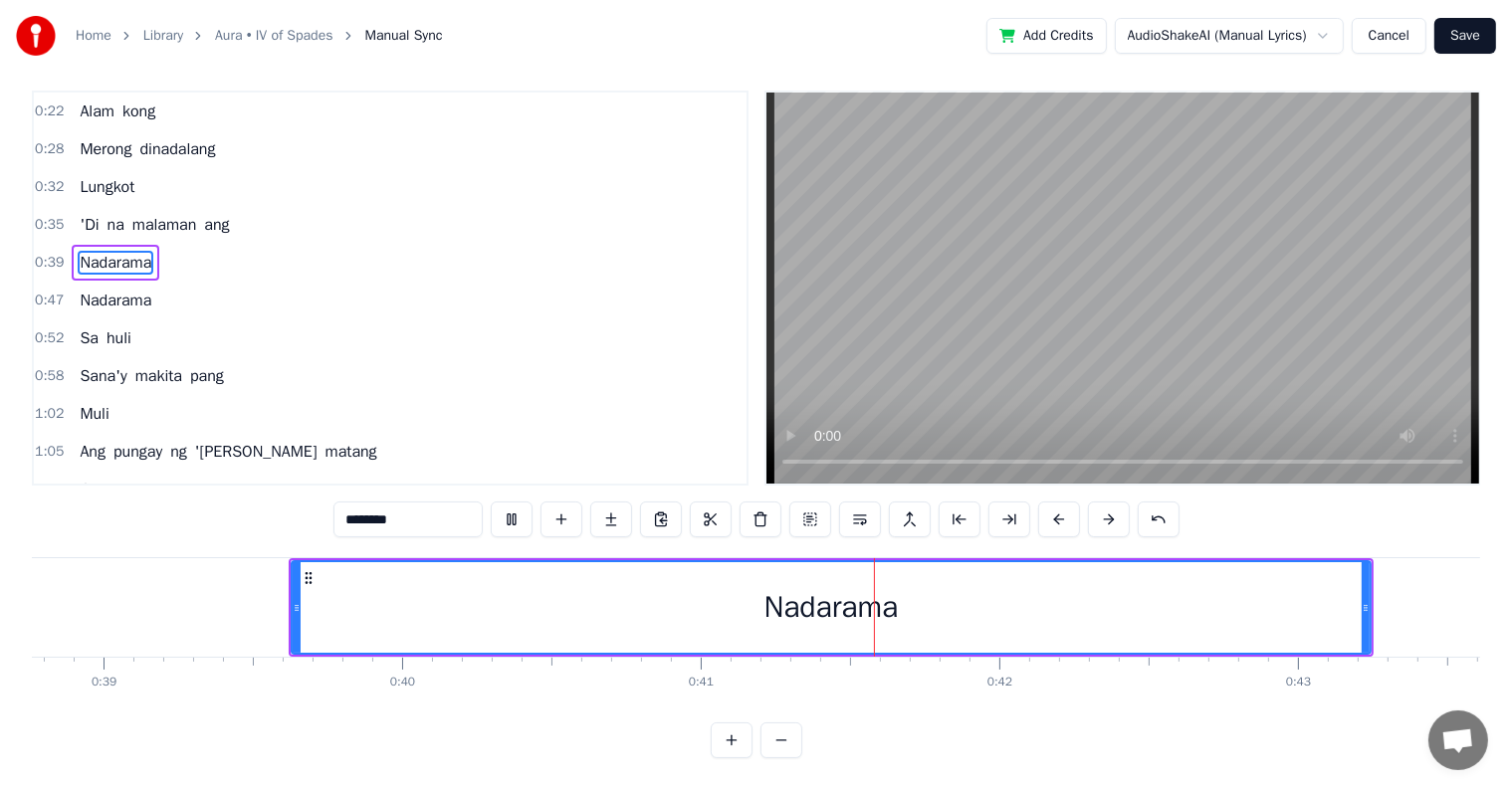 click on "Nadarama" at bounding box center (831, 607) 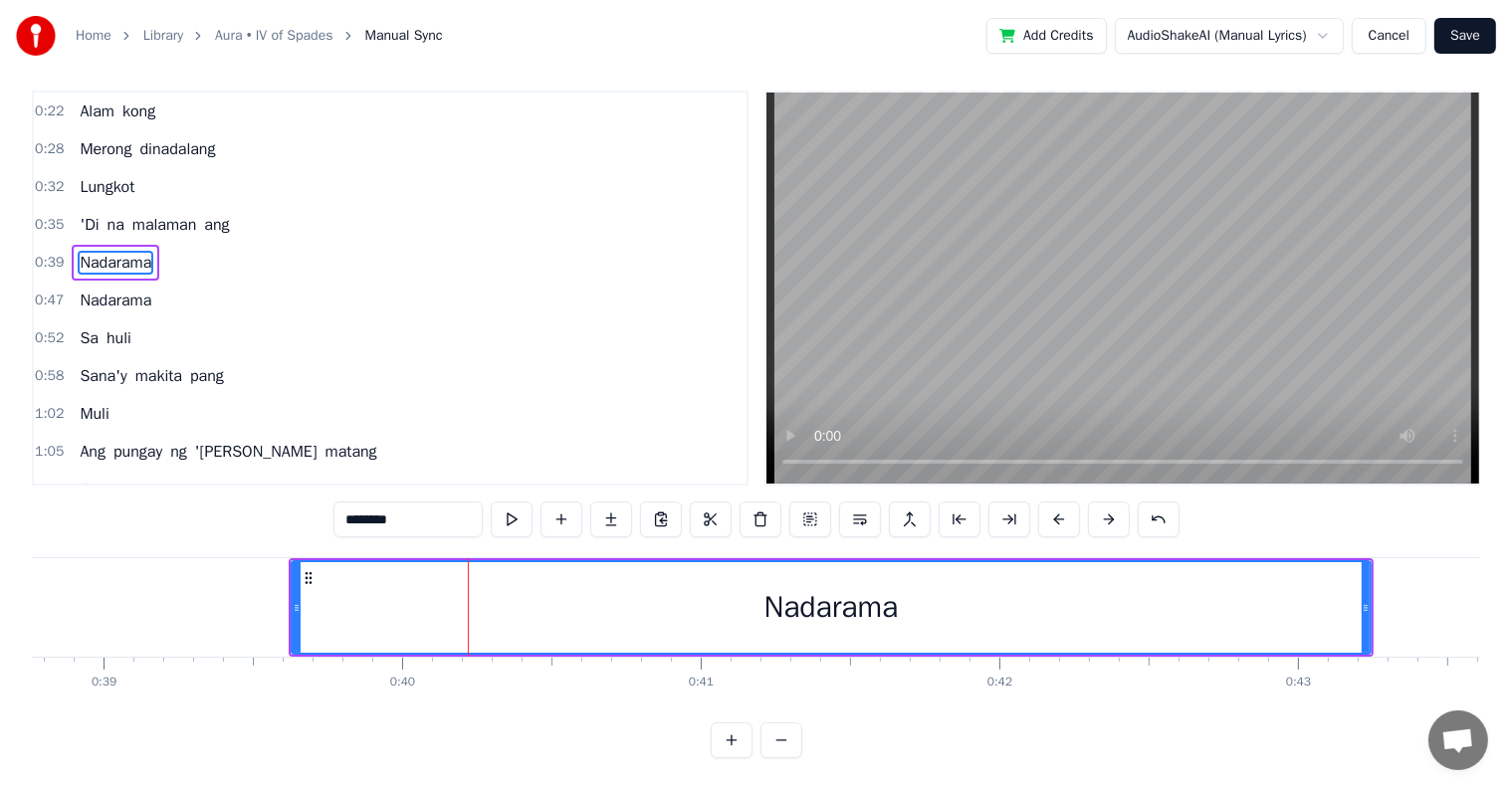 scroll, scrollTop: 30, scrollLeft: 0, axis: vertical 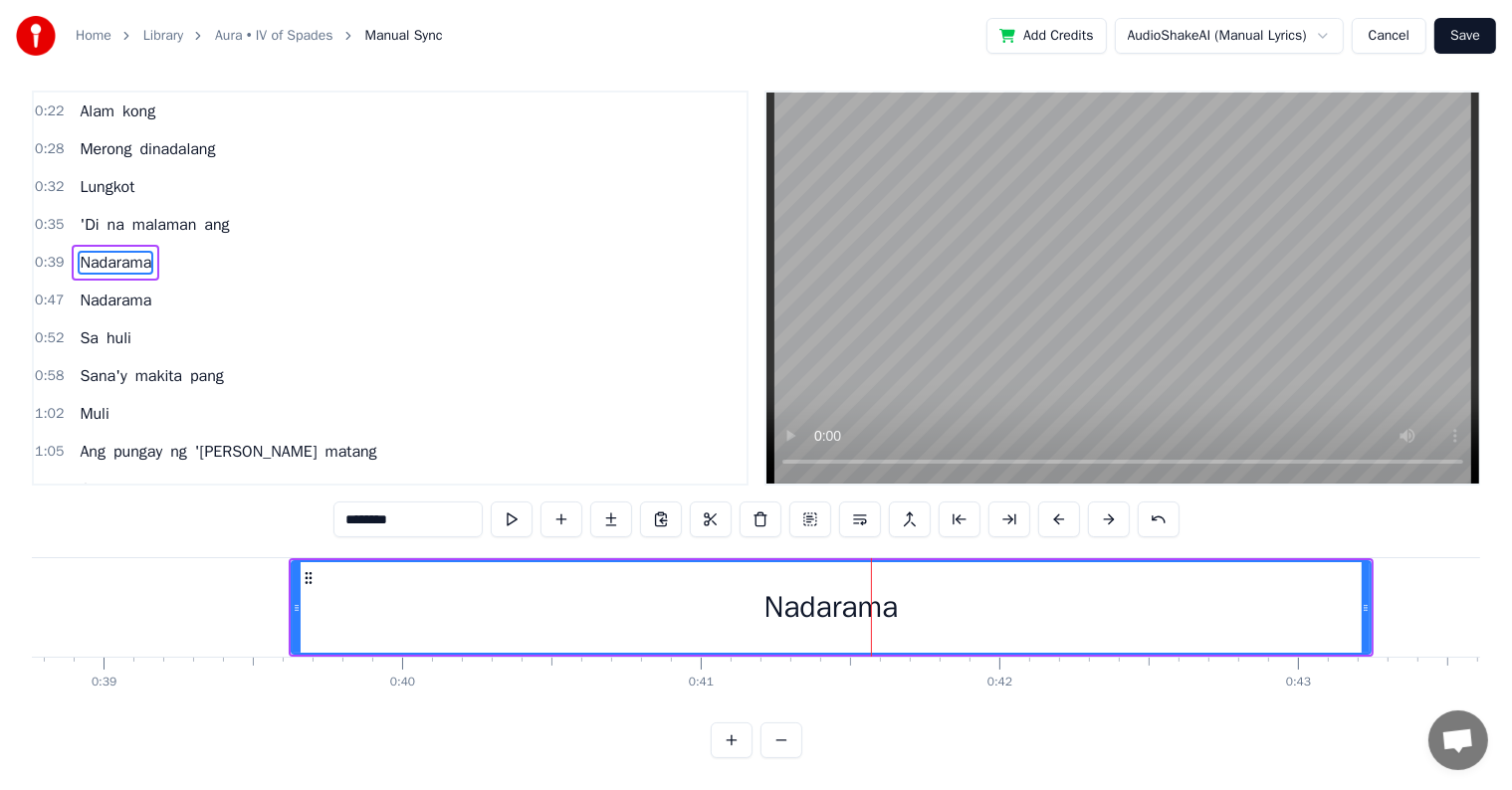 click on "Home Library Aura • IV of Spades Manual Sync Add Credits AudioShakeAI (Manual Lyrics) Cancel Save 0:22 Alam kong 0:28 Merong dinadalang 0:32 Lungkot 0:35 'Di na malaman ang 0:39 Nadarama 0:47 Nadarama 0:52 Sa huli 0:58 [PERSON_NAME] makita pang 1:02 Muli 1:05 Ang pungay ng 'yong matang 1:09 Gumaganda 1:17 Nasa'n ka na? 1:21 Tingnan natin nang husto 1:26 (Pagmasdan mo nang maigi) 1:29 Ang makulay kong mundo 1:34 (Mga [MEDICAL_DATA] sa paligid) 1:36 Kahit minsa'y magulo 1:41 (Kahit medyo alanganin) 1:44 Yayakapin nang buo 1:49 (Ikaw pa rin ang hahanapin) 2:11 Minsan ay 2:17 'Di mo rin ba maipinta 2:24 Ang [PERSON_NAME] '[PERSON_NAME]? 2:26 ([PERSON_NAME] '[PERSON_NAME]) 2:28 Nagtataka 2:28 (Nagtataka) 2:31 (Nagtataka) 2:35 Nandiyan pa ba? 2:40 Tingnan natin nang husto 2:45 (Pagmasdan mo nang maigi) 2:48 Ang makulay kong mundo 2:53 (Mga [MEDICAL_DATA] sa paligid) 2:55 Kahit minsa'y magulo 3:00 (Kahit medyo alanganin) 3:03 Yayakapin nang buo 3:07 (Ikaw pa rin ang hahanapin) 3:11 Ohhh 3:13 Sa tuwing tumatakbo 3:21 Ang isipang magulo 3:28 Kilala mo naman 3:34" at bounding box center (756, 388) 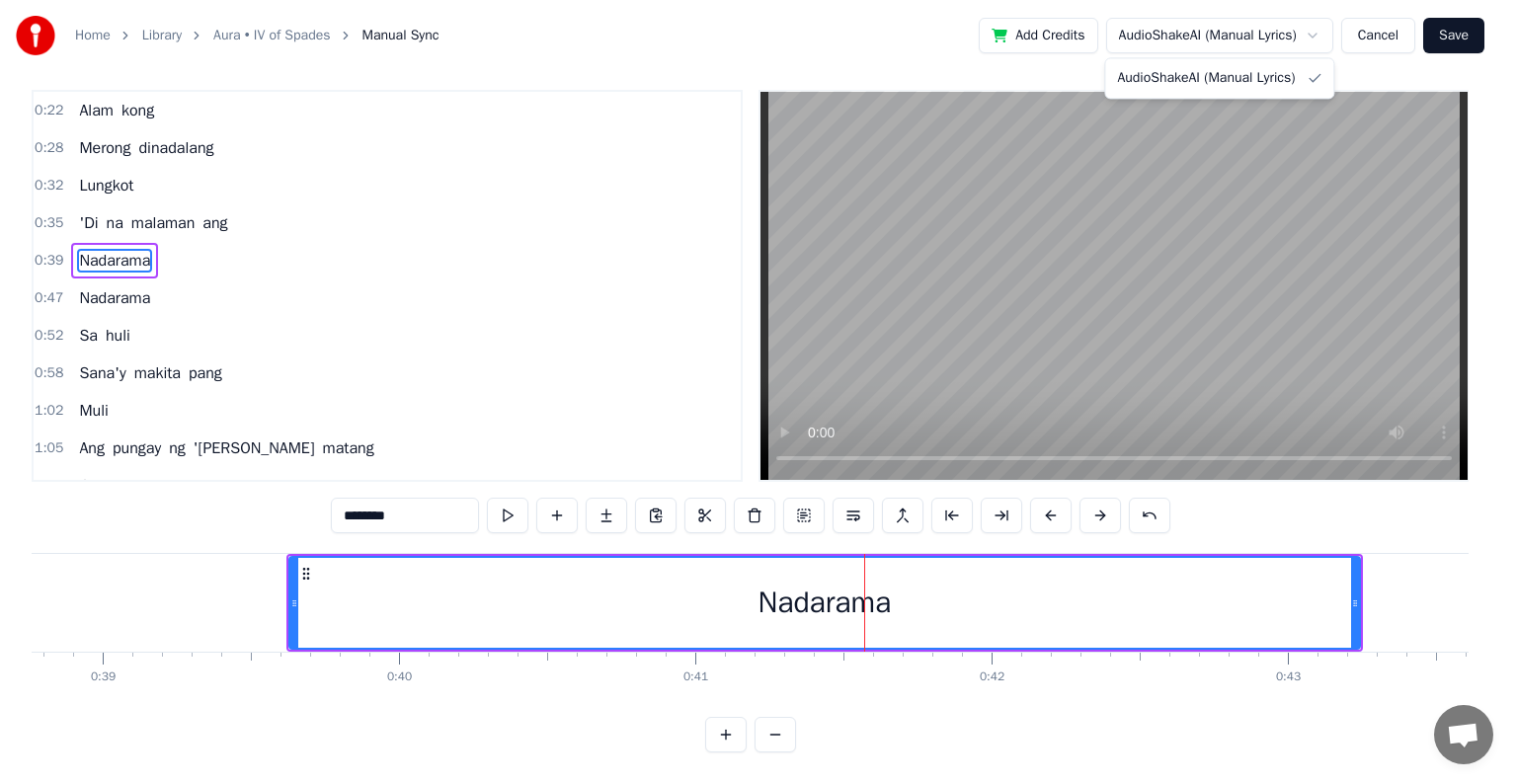 click on "Home Library Aura • IV of Spades Manual Sync Add Credits AudioShakeAI (Manual Lyrics) Cancel Save 0:22 Alam kong 0:28 Merong dinadalang 0:32 Lungkot 0:35 'Di na malaman ang 0:39 Nadarama 0:47 Nadarama 0:52 Sa huli 0:58 [PERSON_NAME] makita pang 1:02 Muli 1:05 Ang pungay ng 'yong matang 1:09 Gumaganda 1:17 Nasa'n ka na? 1:21 Tingnan natin nang husto 1:26 (Pagmasdan mo nang maigi) 1:29 Ang makulay kong mundo 1:34 (Mga [MEDICAL_DATA] sa paligid) 1:36 Kahit minsa'y magulo 1:41 (Kahit medyo alanganin) 1:44 Yayakapin nang buo 1:49 (Ikaw pa rin ang hahanapin) 2:11 Minsan ay 2:17 'Di mo rin ba maipinta 2:24 Ang [PERSON_NAME] '[PERSON_NAME]? 2:26 ([PERSON_NAME] '[PERSON_NAME]) 2:28 Nagtataka 2:28 (Nagtataka) 2:31 (Nagtataka) 2:35 Nandiyan pa ba? 2:40 Tingnan natin nang husto 2:45 (Pagmasdan mo nang maigi) 2:48 Ang makulay kong mundo 2:53 (Mga [MEDICAL_DATA] sa paligid) 2:55 Kahit minsa'y magulo 3:00 (Kahit medyo alanganin) 3:03 Yayakapin nang buo 3:07 (Ikaw pa rin ang hahanapin) 3:11 Ohhh 3:13 Sa tuwing tumatakbo 3:21 Ang isipang magulo 3:28 Kilala mo naman 3:34" at bounding box center [758, 385] 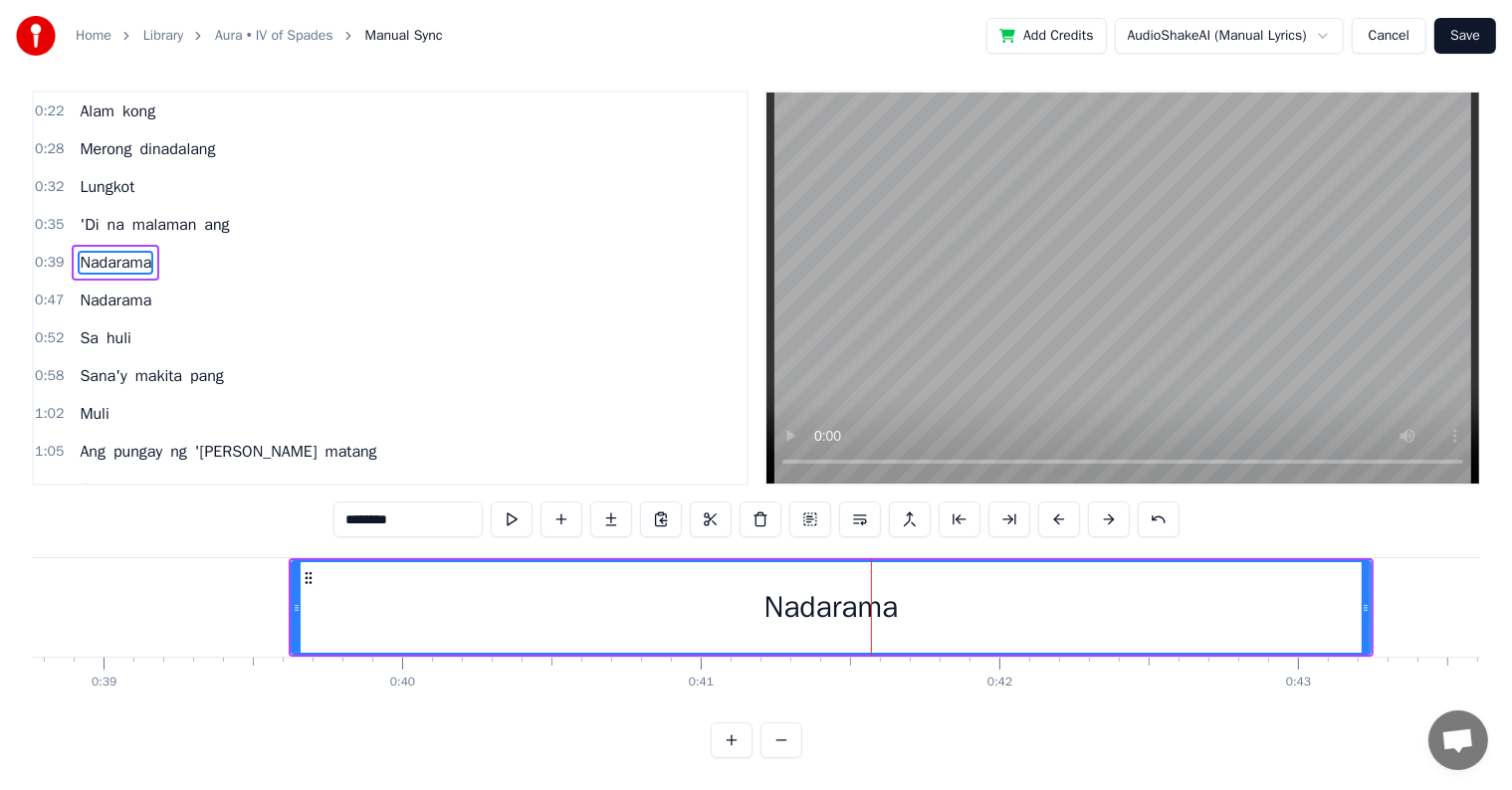 click on "Add Credits" at bounding box center [1046, 36] 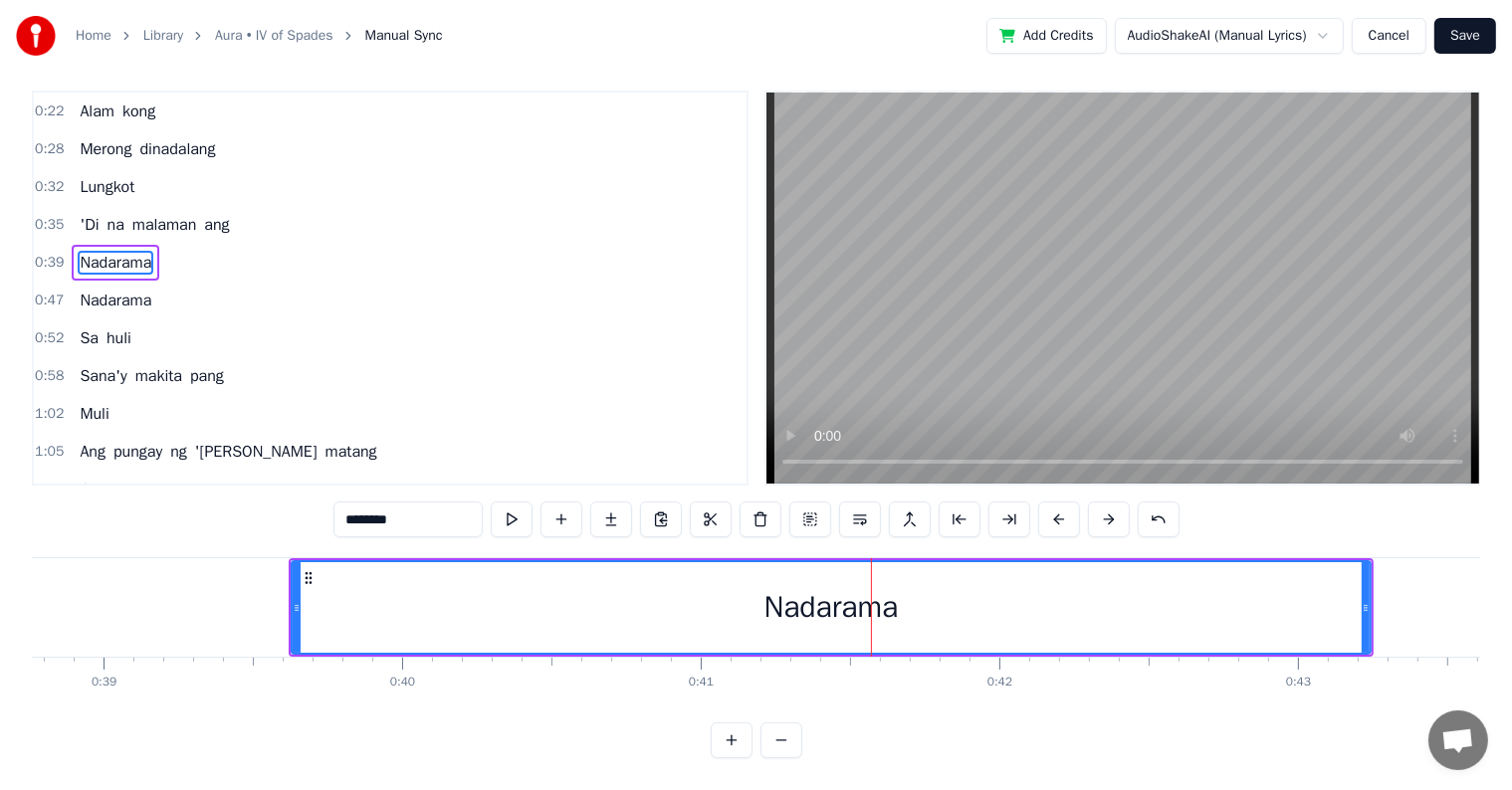 click on "Cancel" at bounding box center [1389, 36] 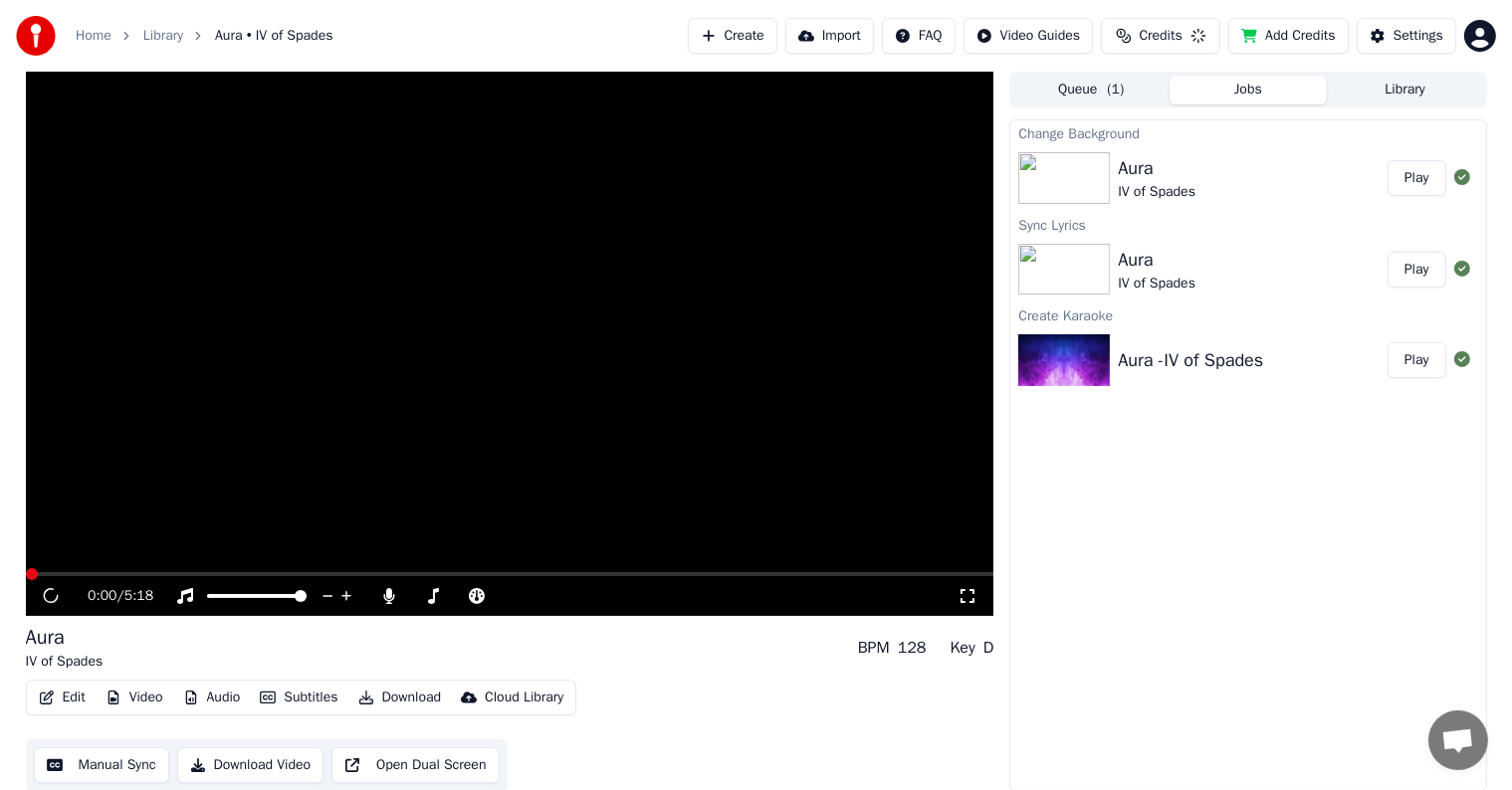 scroll, scrollTop: 1, scrollLeft: 0, axis: vertical 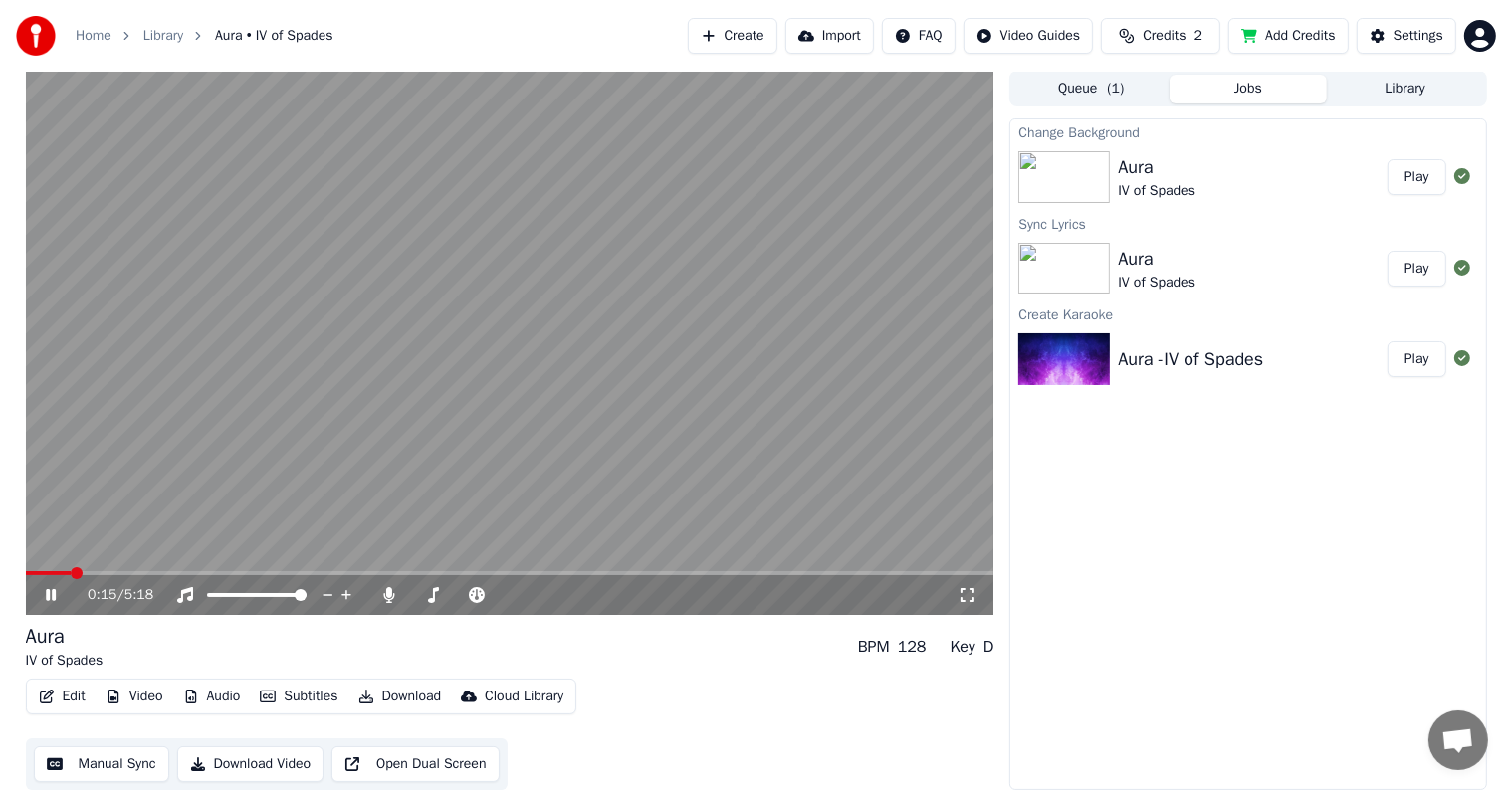 click at bounding box center [510, 573] 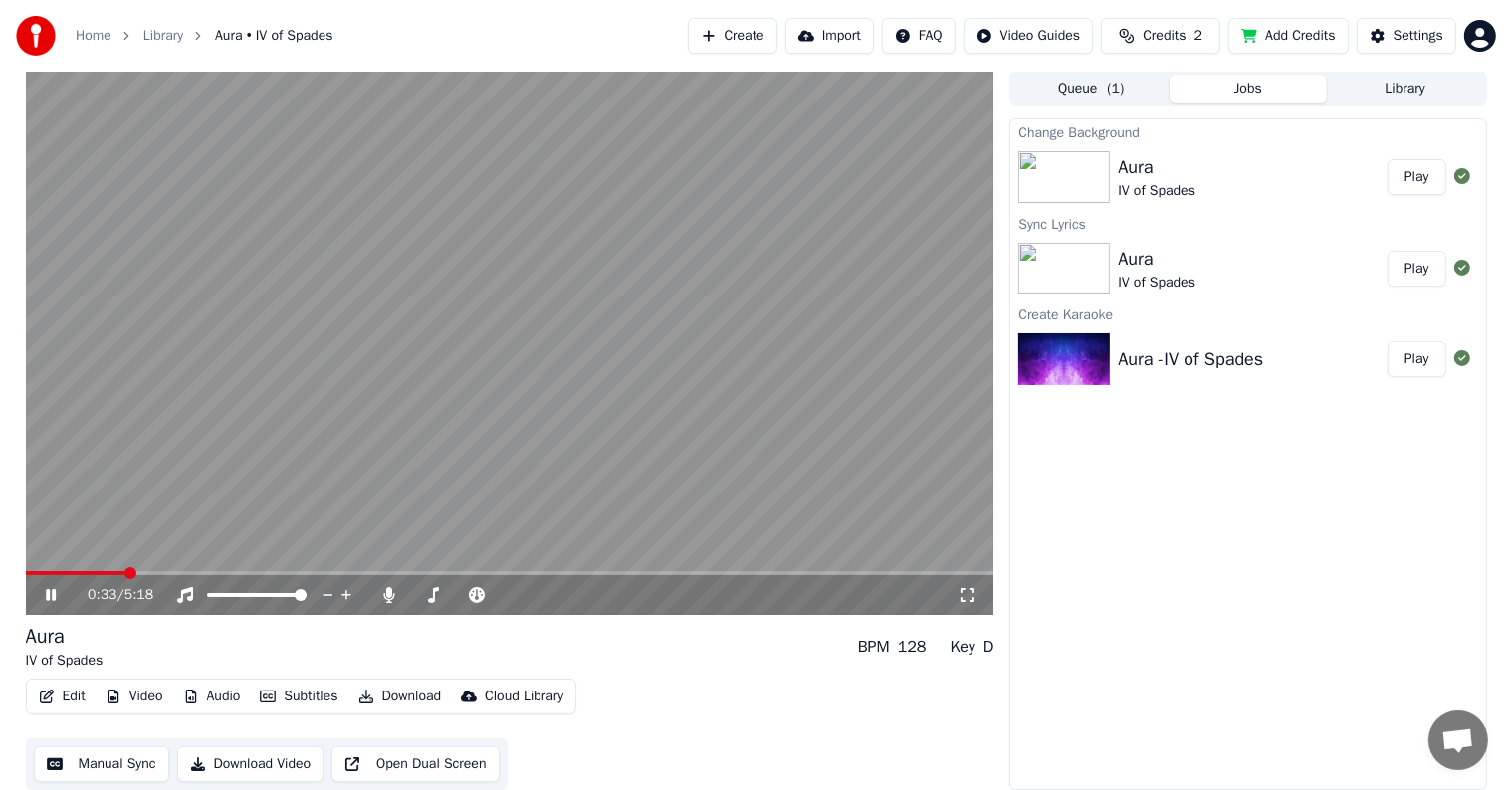 click at bounding box center (510, 573) 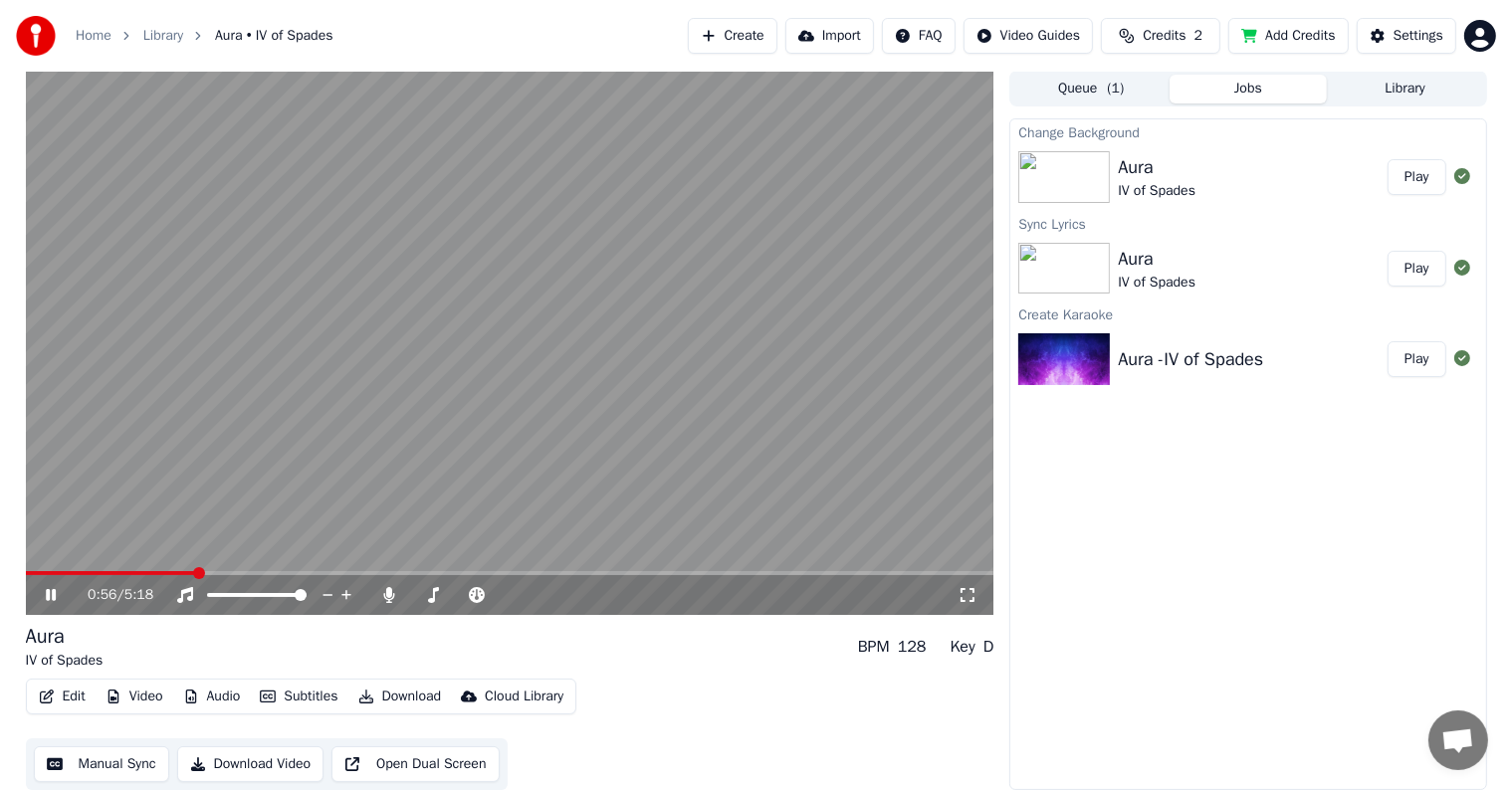 click at bounding box center (510, 573) 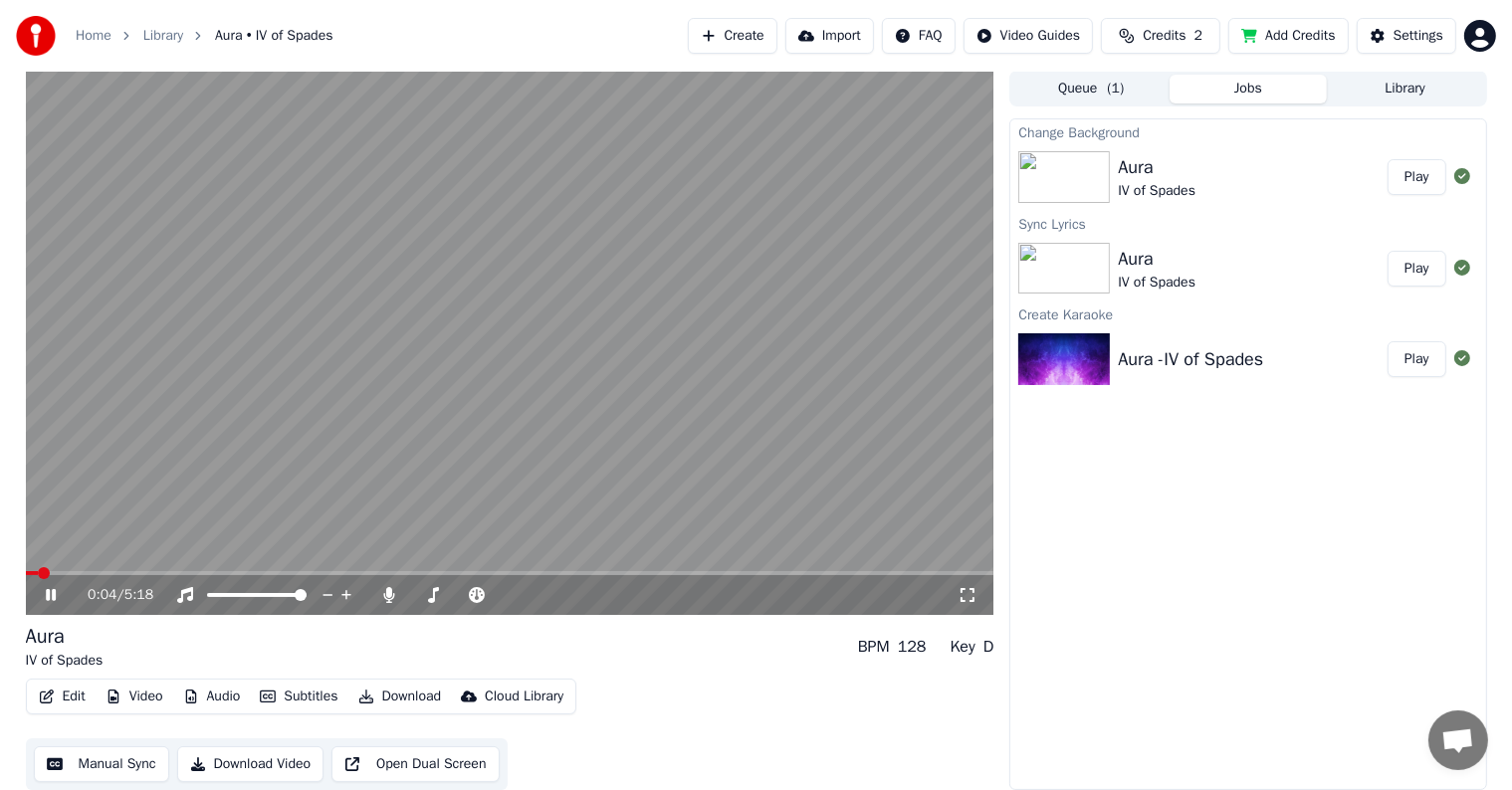 click at bounding box center [32, 573] 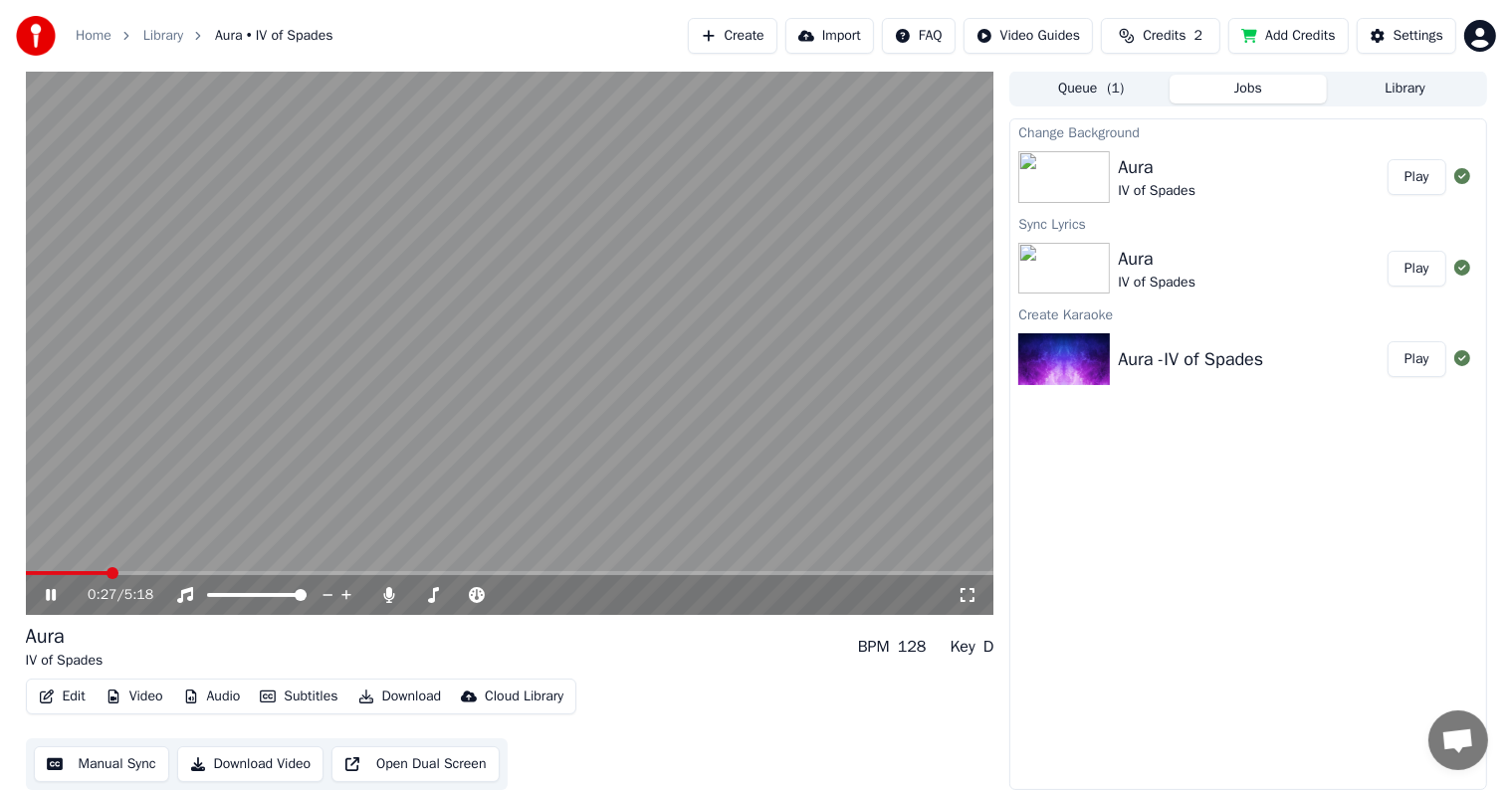 click at bounding box center [67, 573] 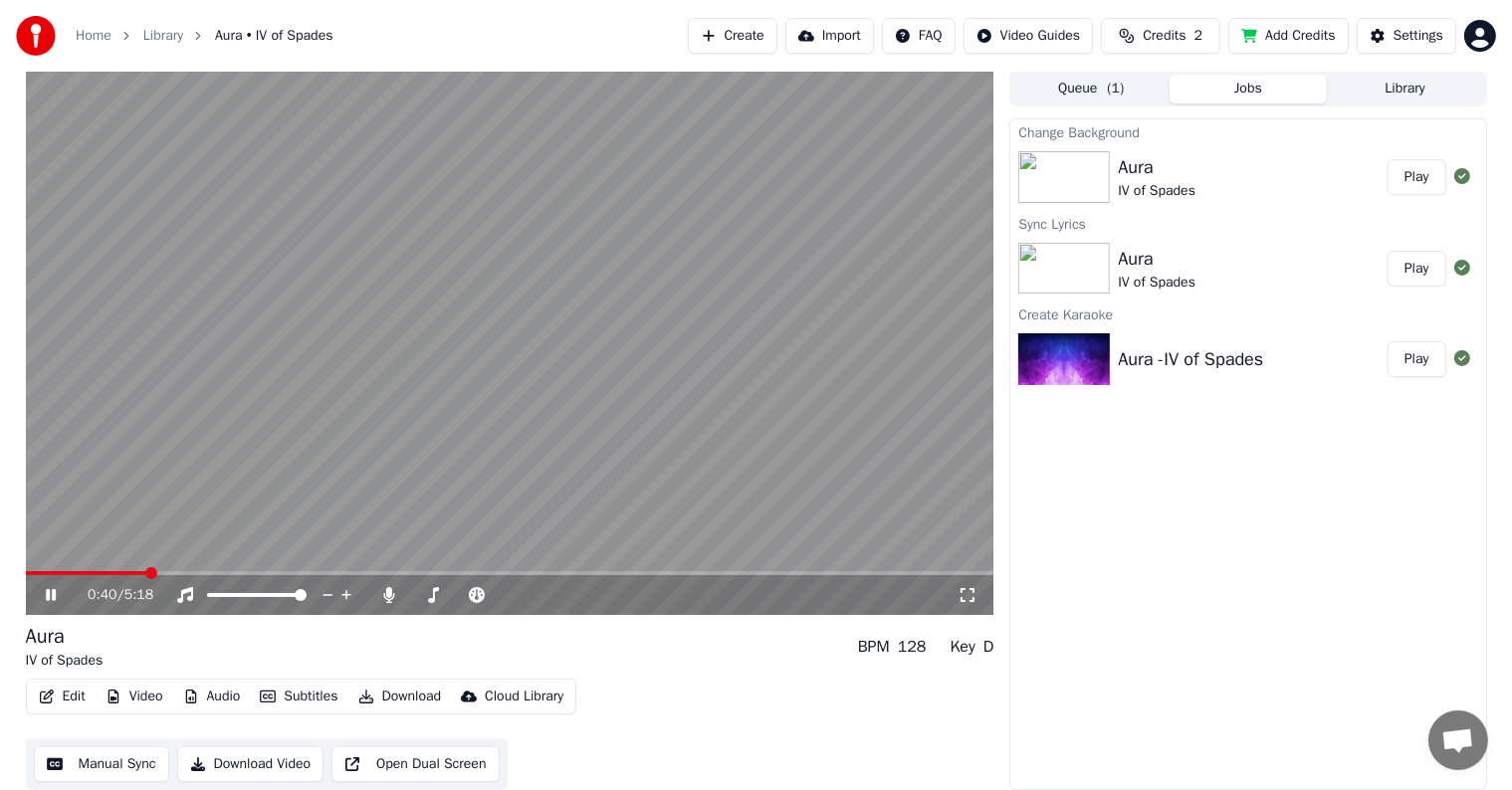 click at bounding box center (510, 573) 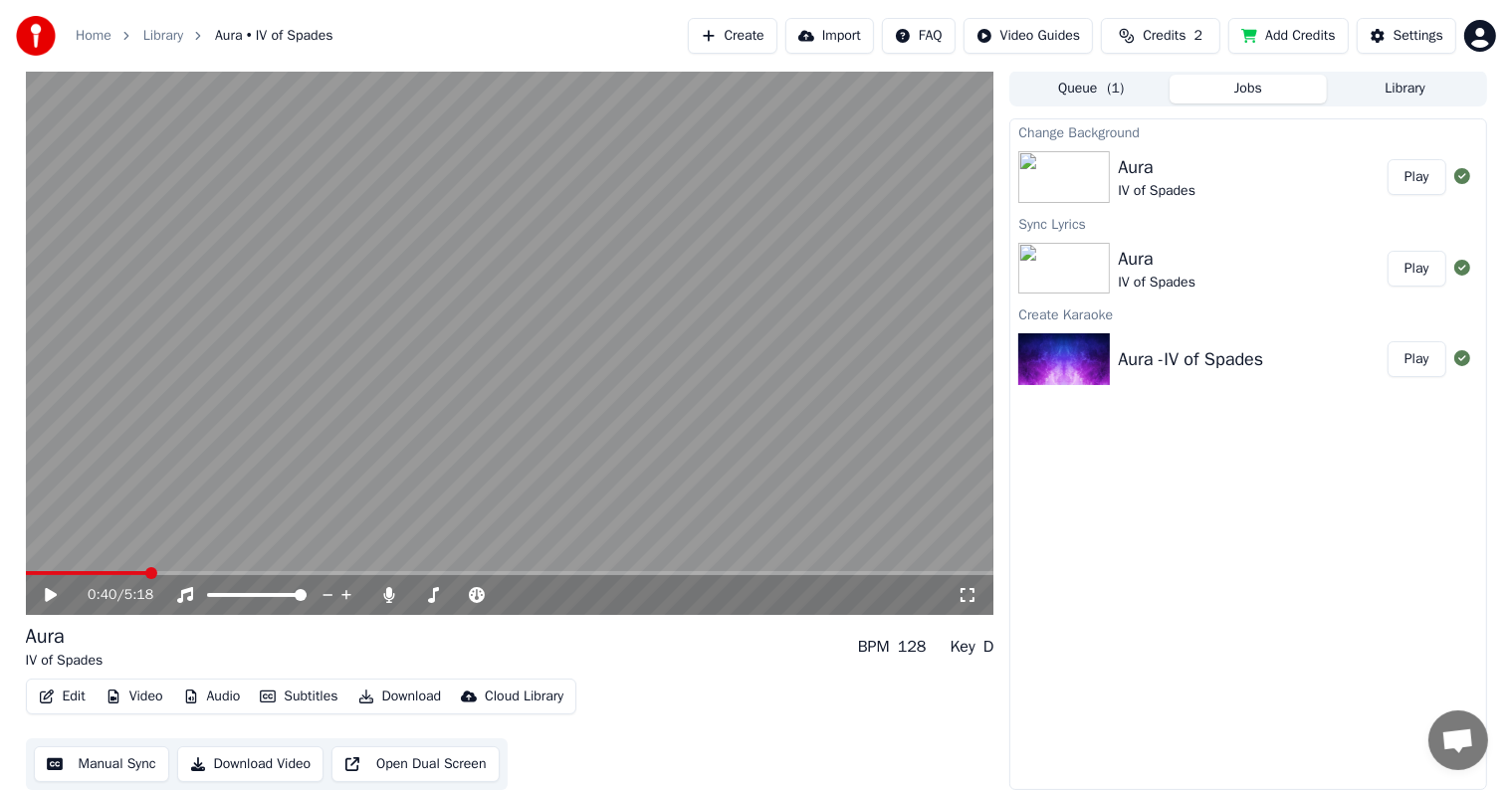 click 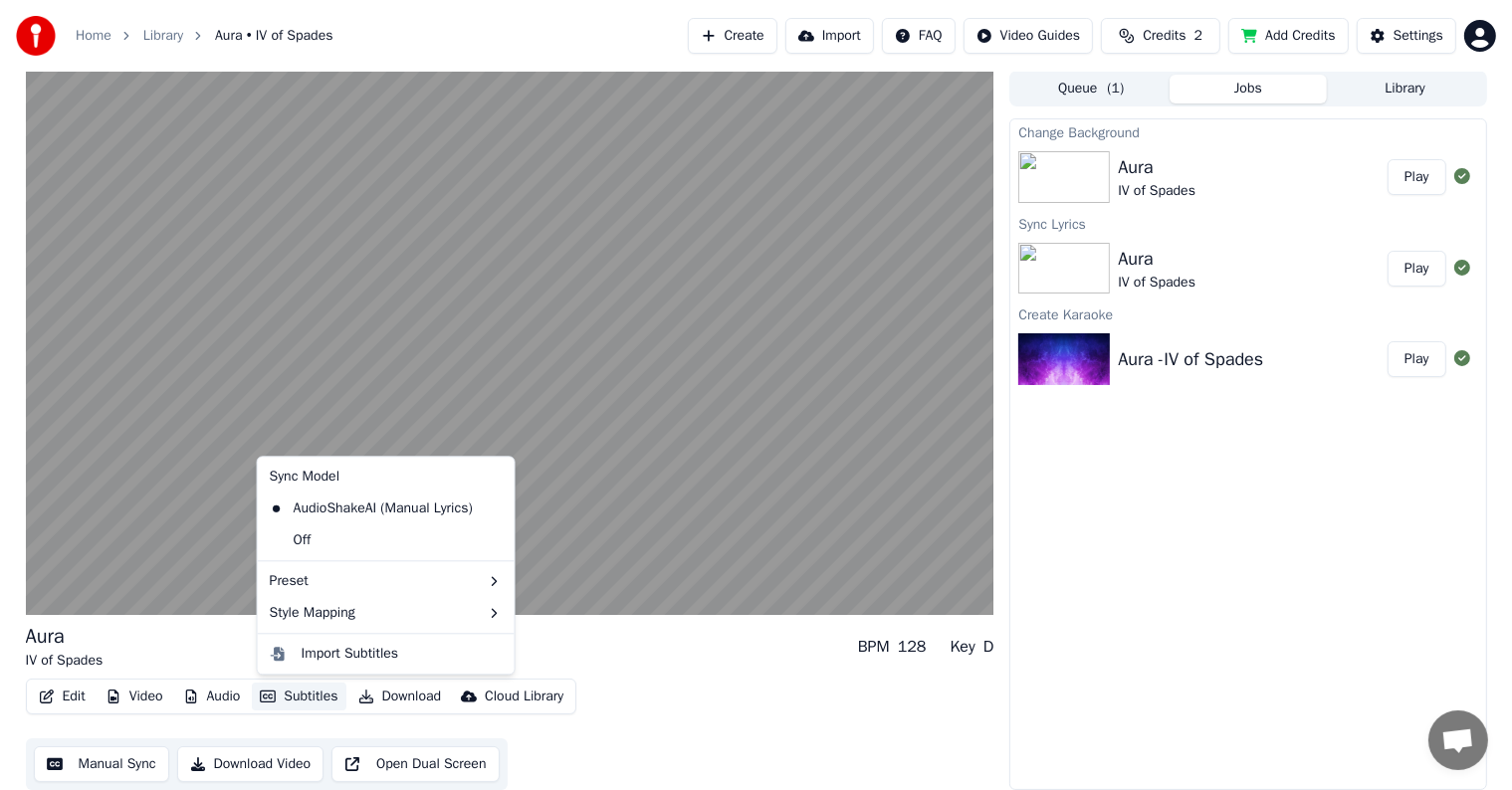 click on "Subtitles" at bounding box center (299, 696) 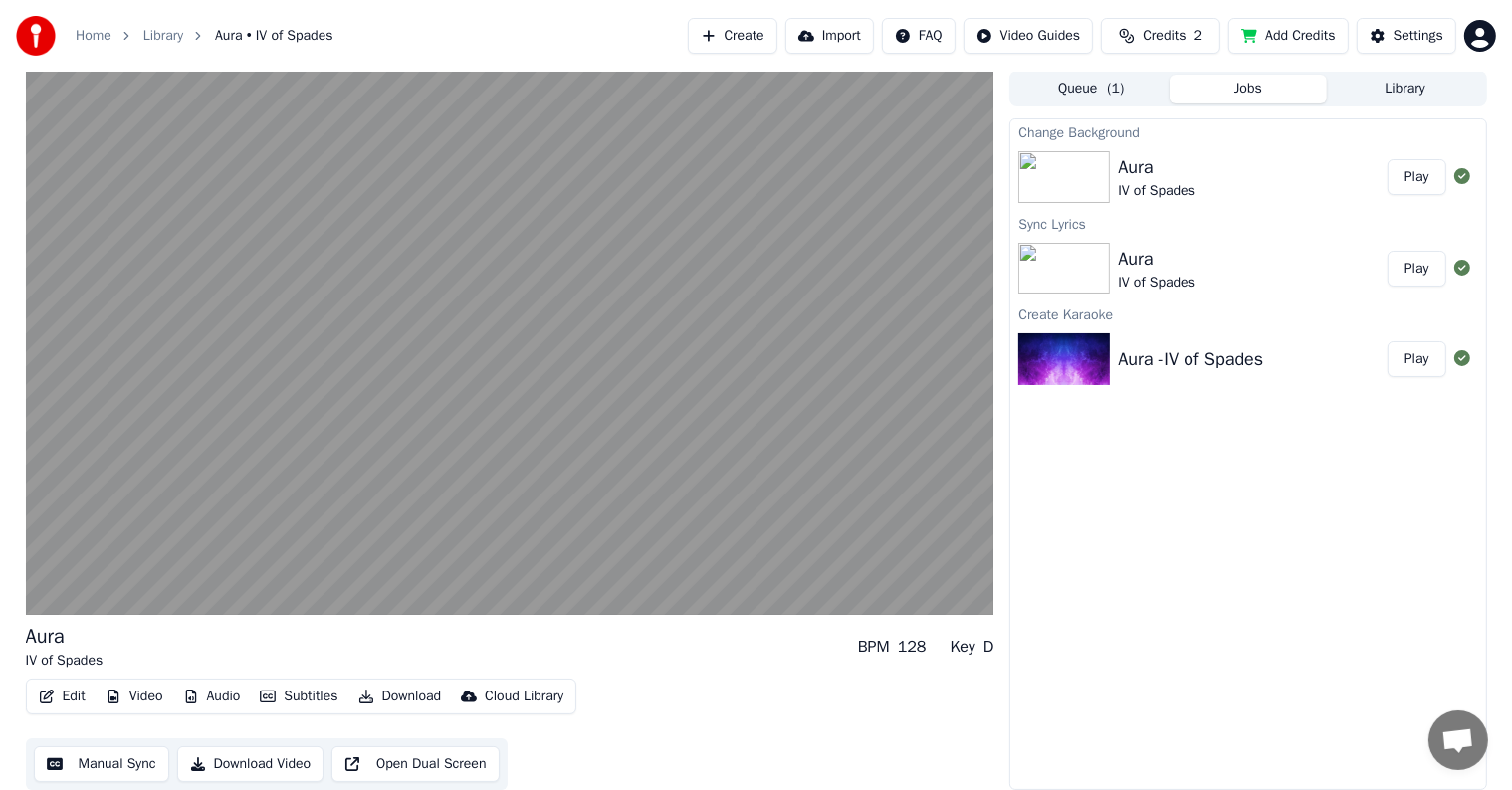 click on "[PERSON_NAME] of Spades BPM 128 Key D" at bounding box center [510, 647] 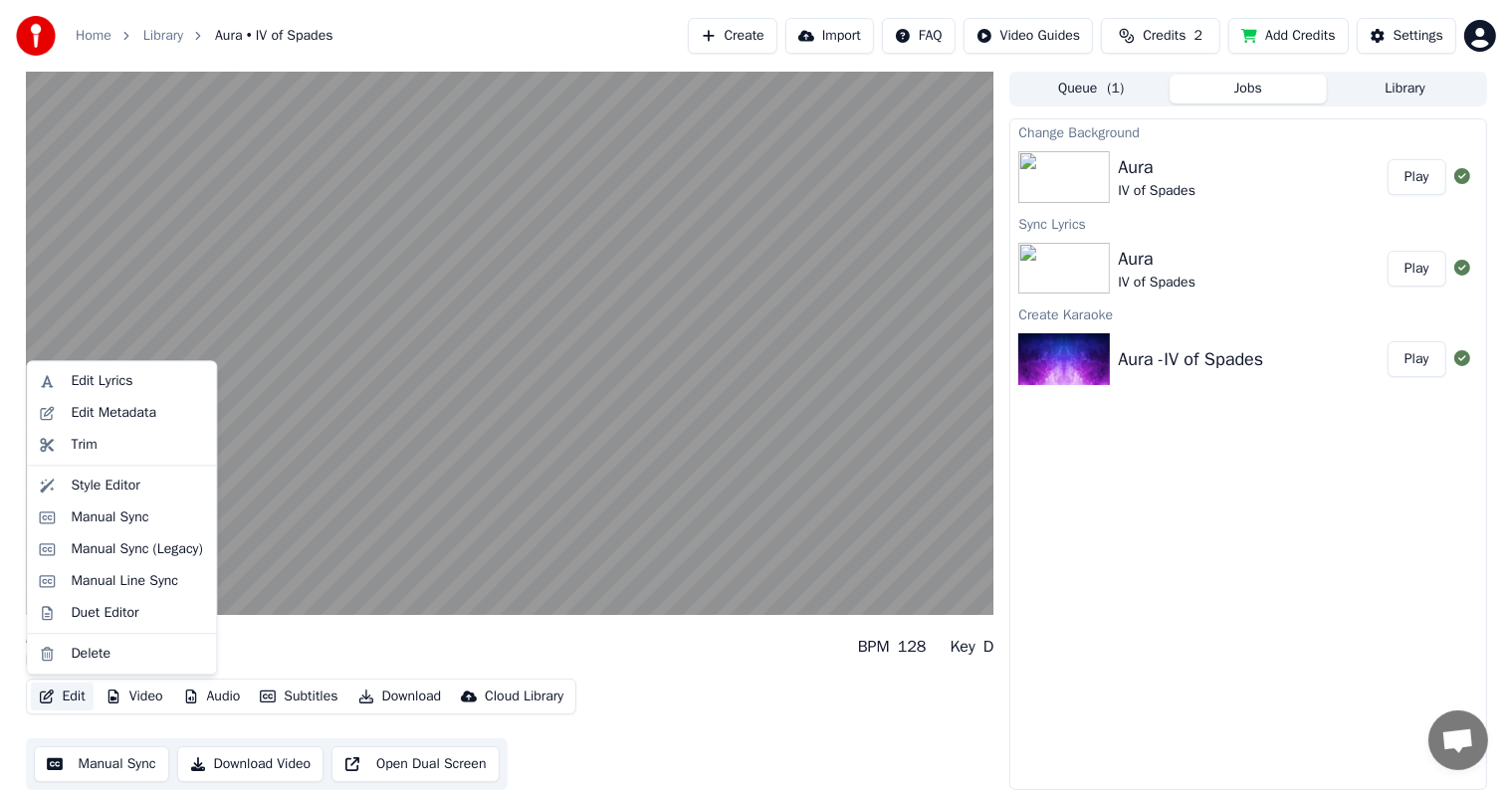 click on "Edit" at bounding box center [62, 696] 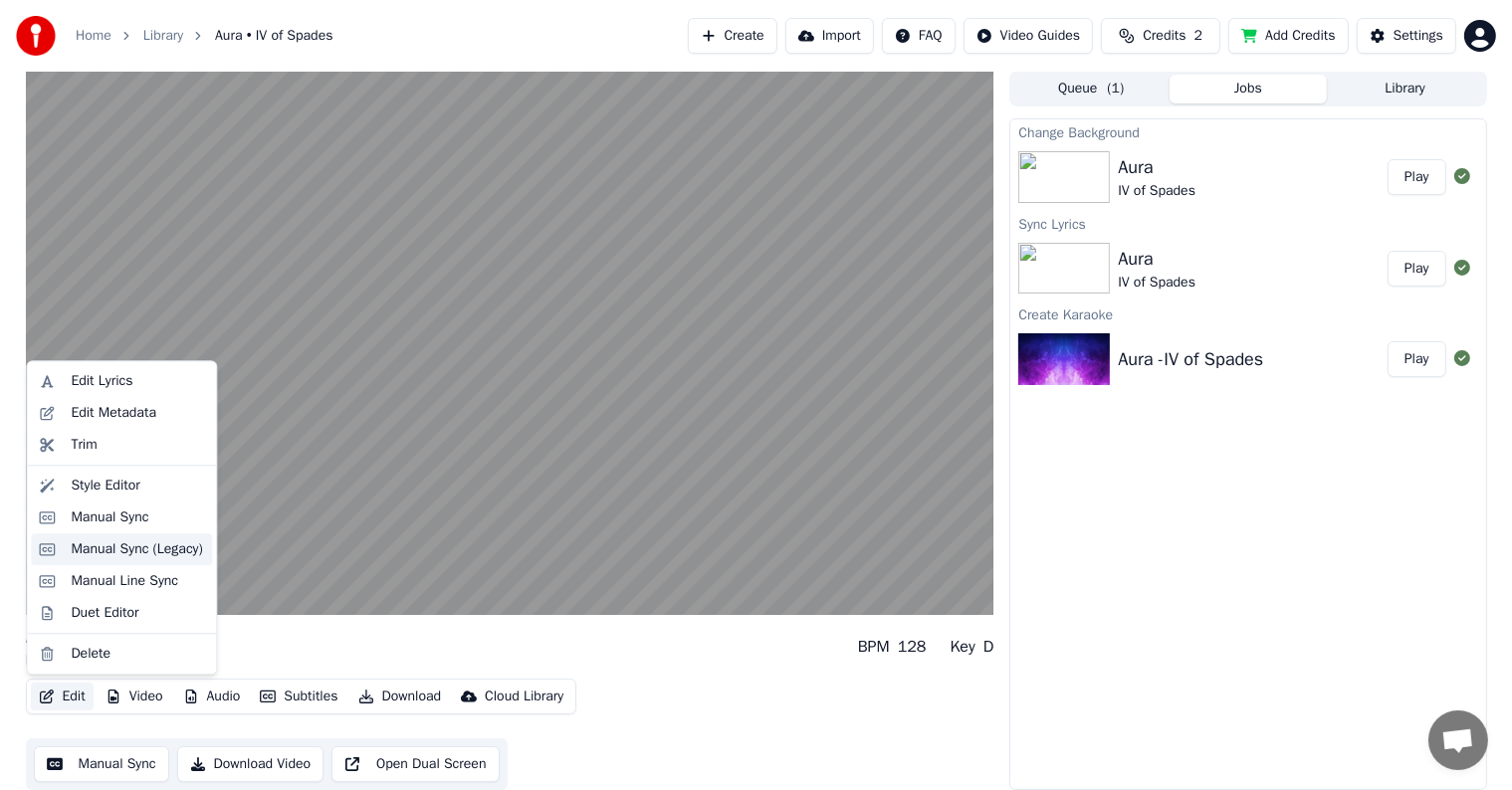 click on "Manual Sync (Legacy)" at bounding box center (136, 549) 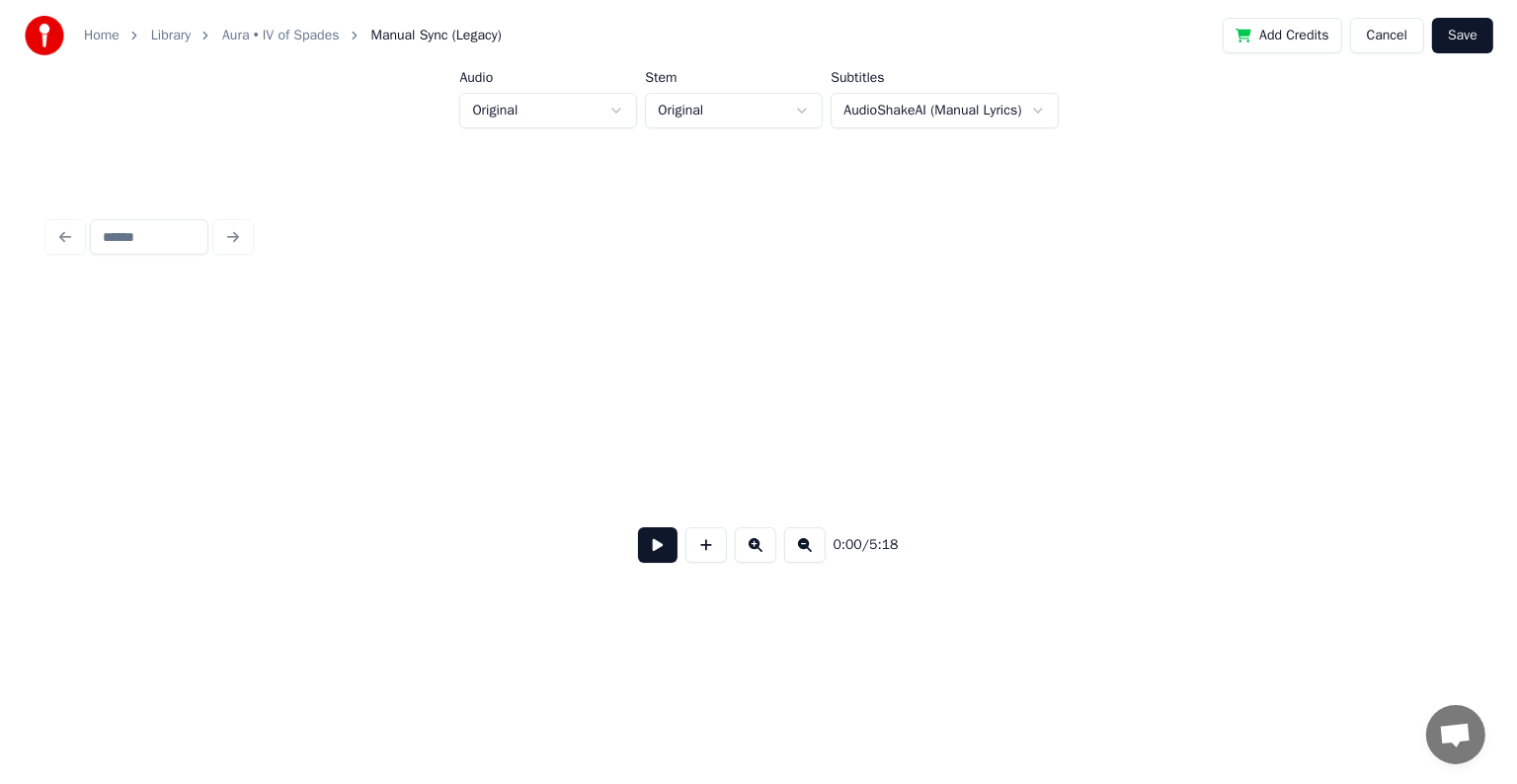 scroll, scrollTop: 0, scrollLeft: 0, axis: both 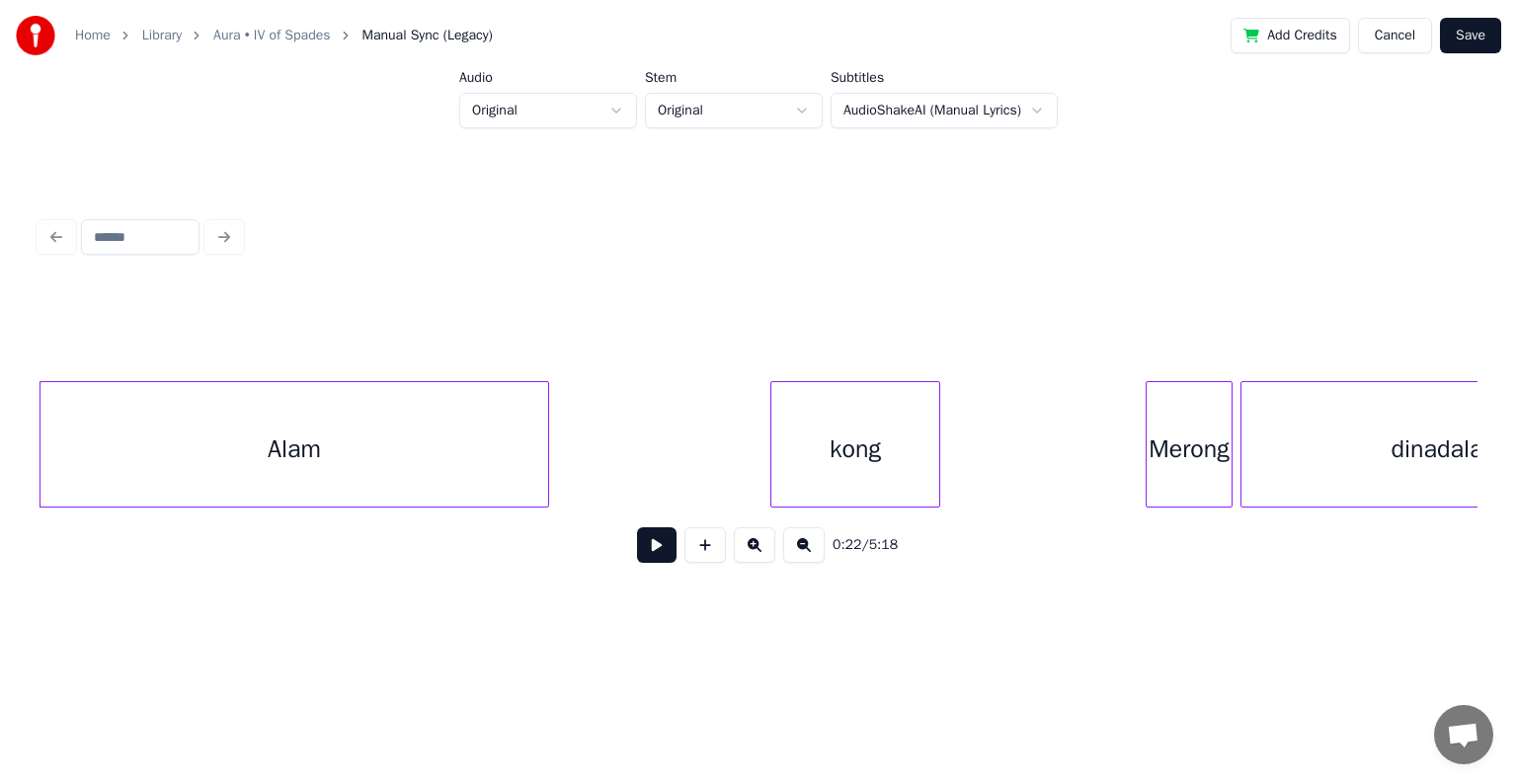 click on "Alam" at bounding box center [294, 449] 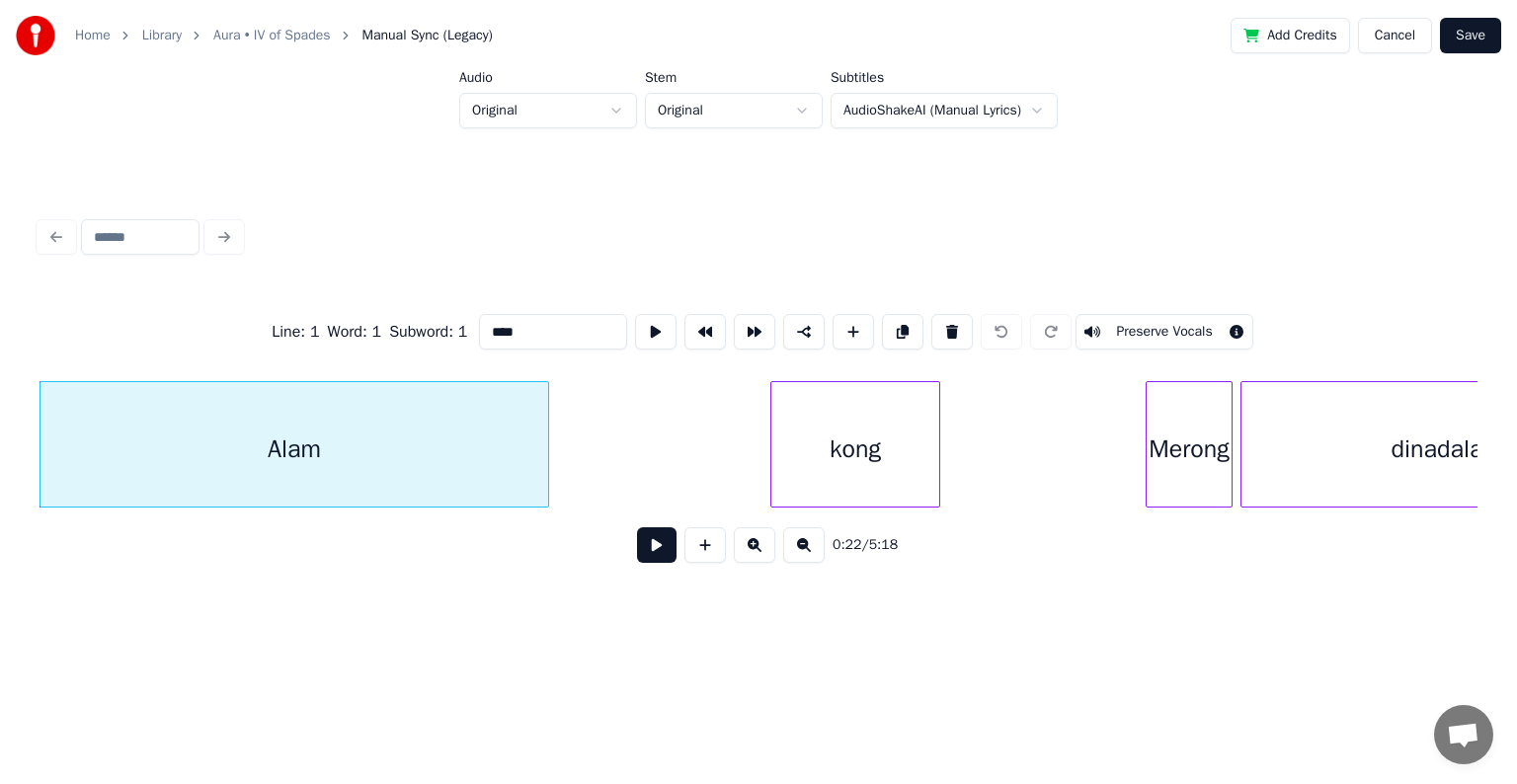 click at bounding box center [657, 545] 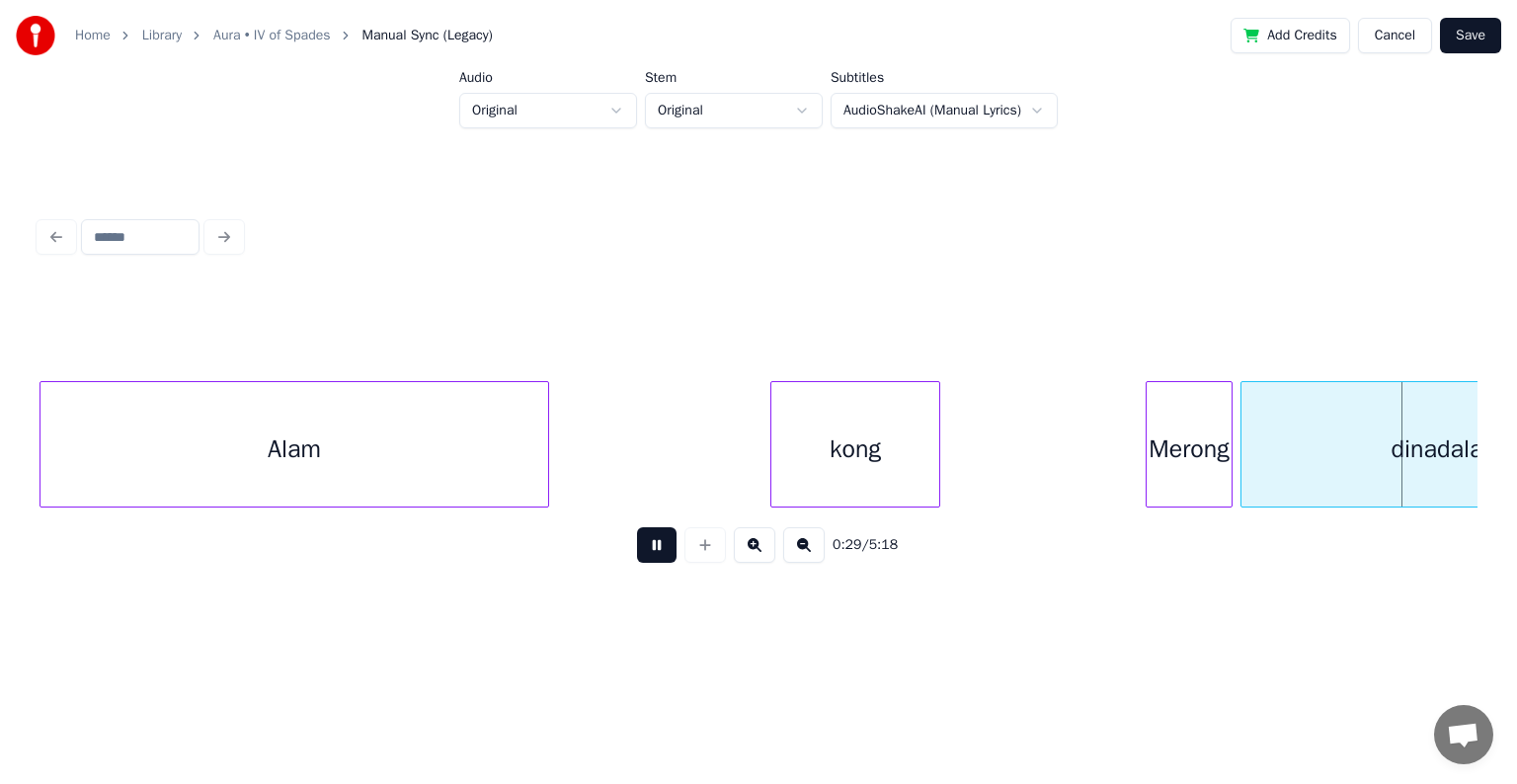 click at bounding box center [657, 545] 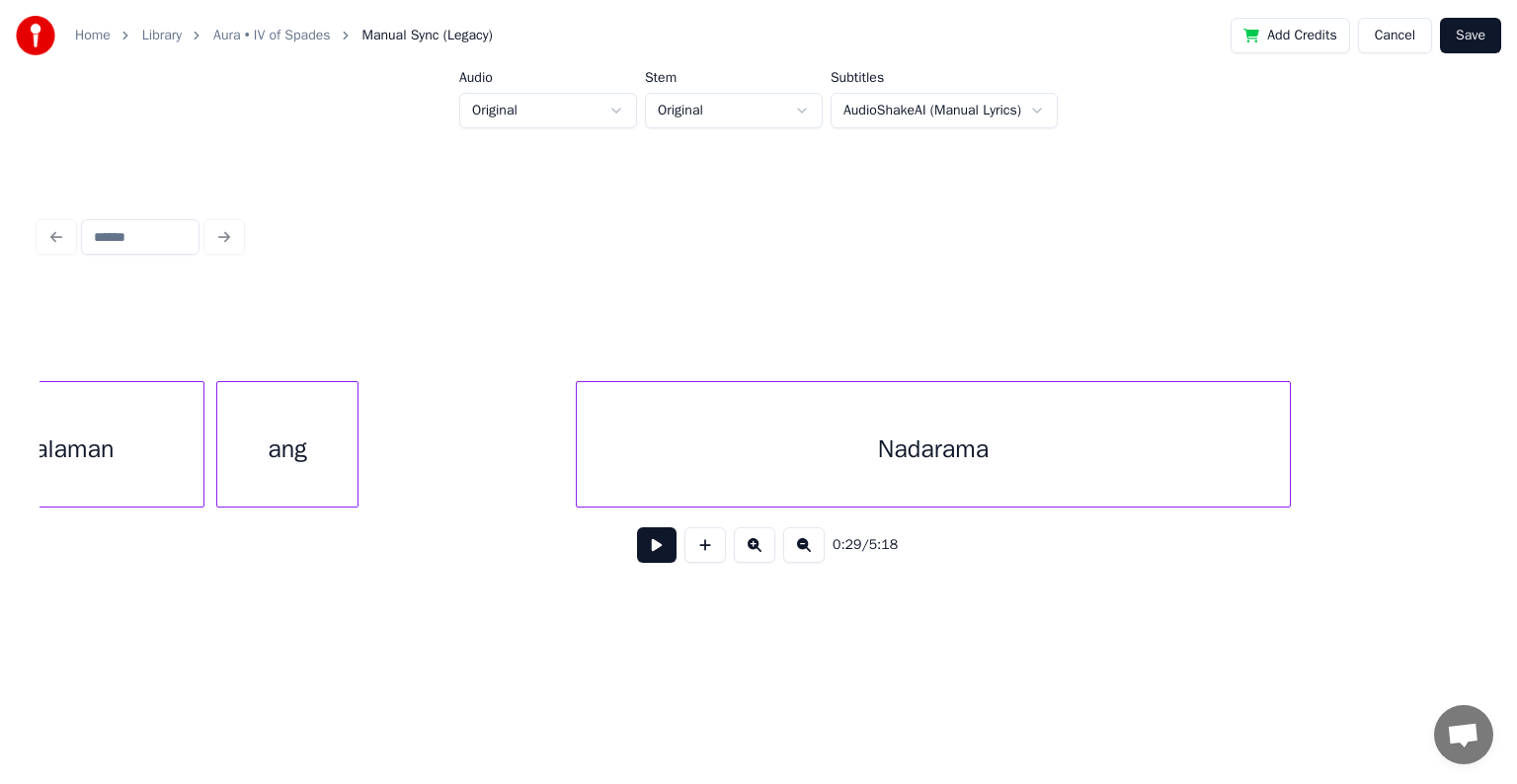 scroll, scrollTop: 0, scrollLeft: 7340, axis: horizontal 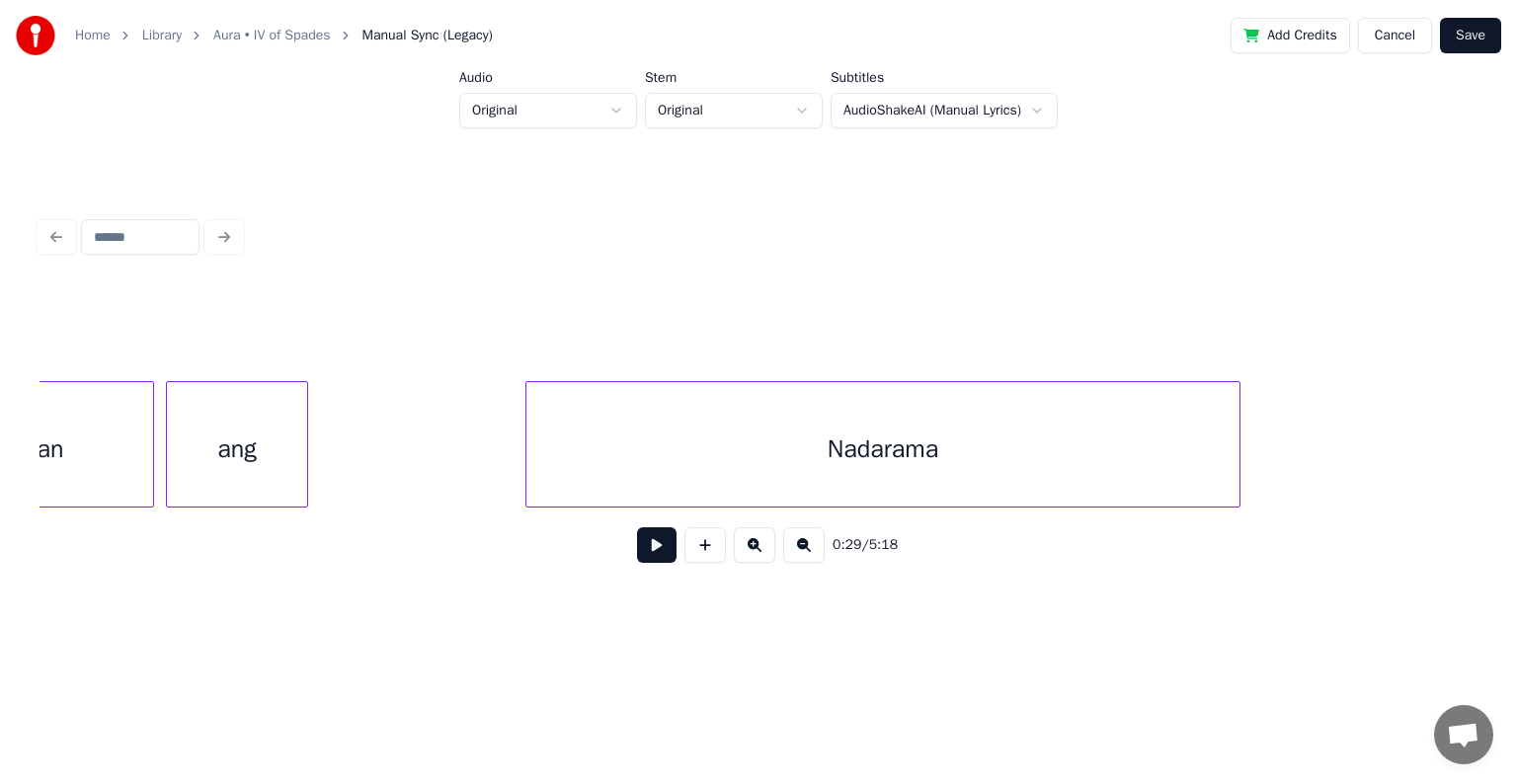 click on "Nadarama" at bounding box center [883, 449] 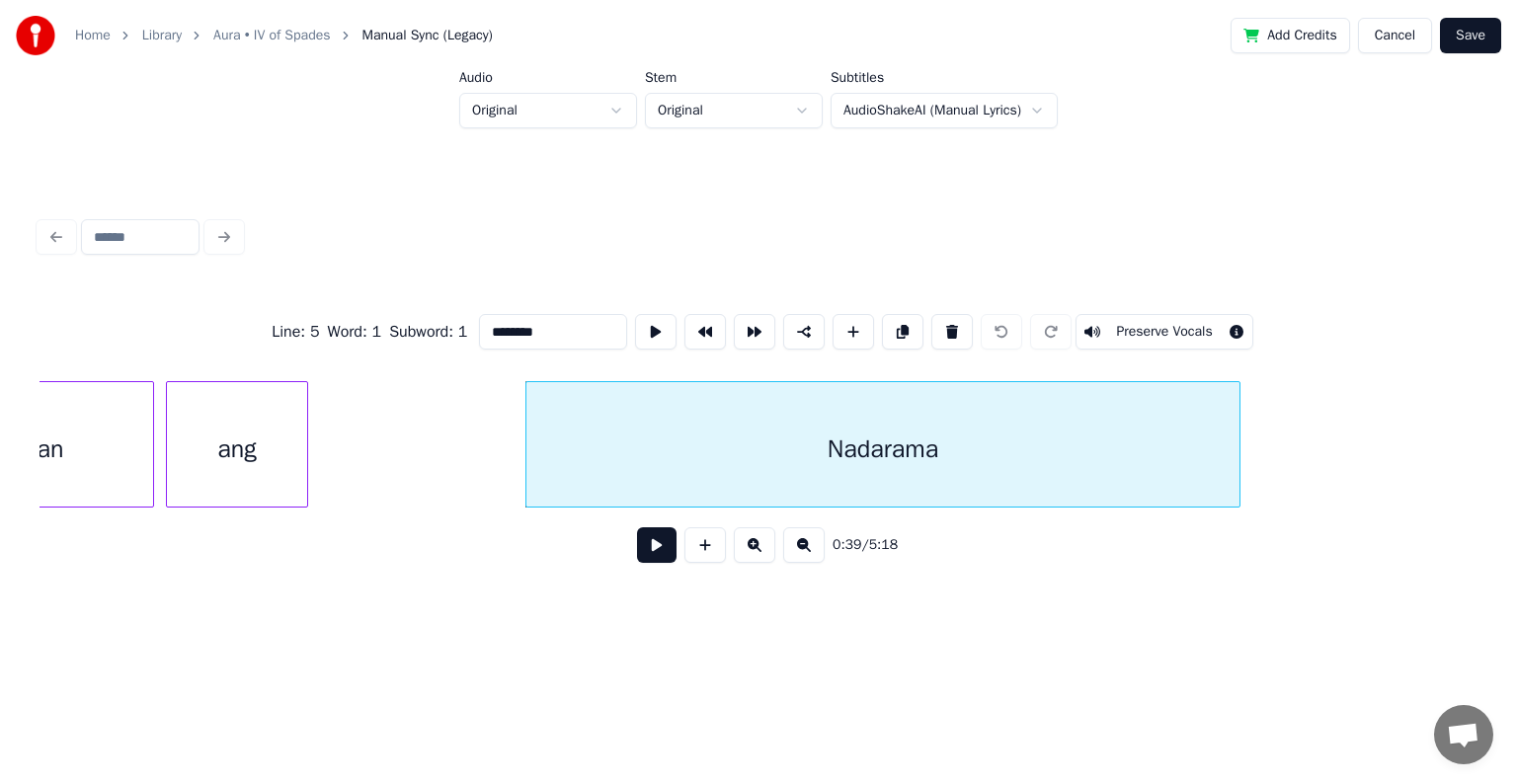click at bounding box center (657, 545) 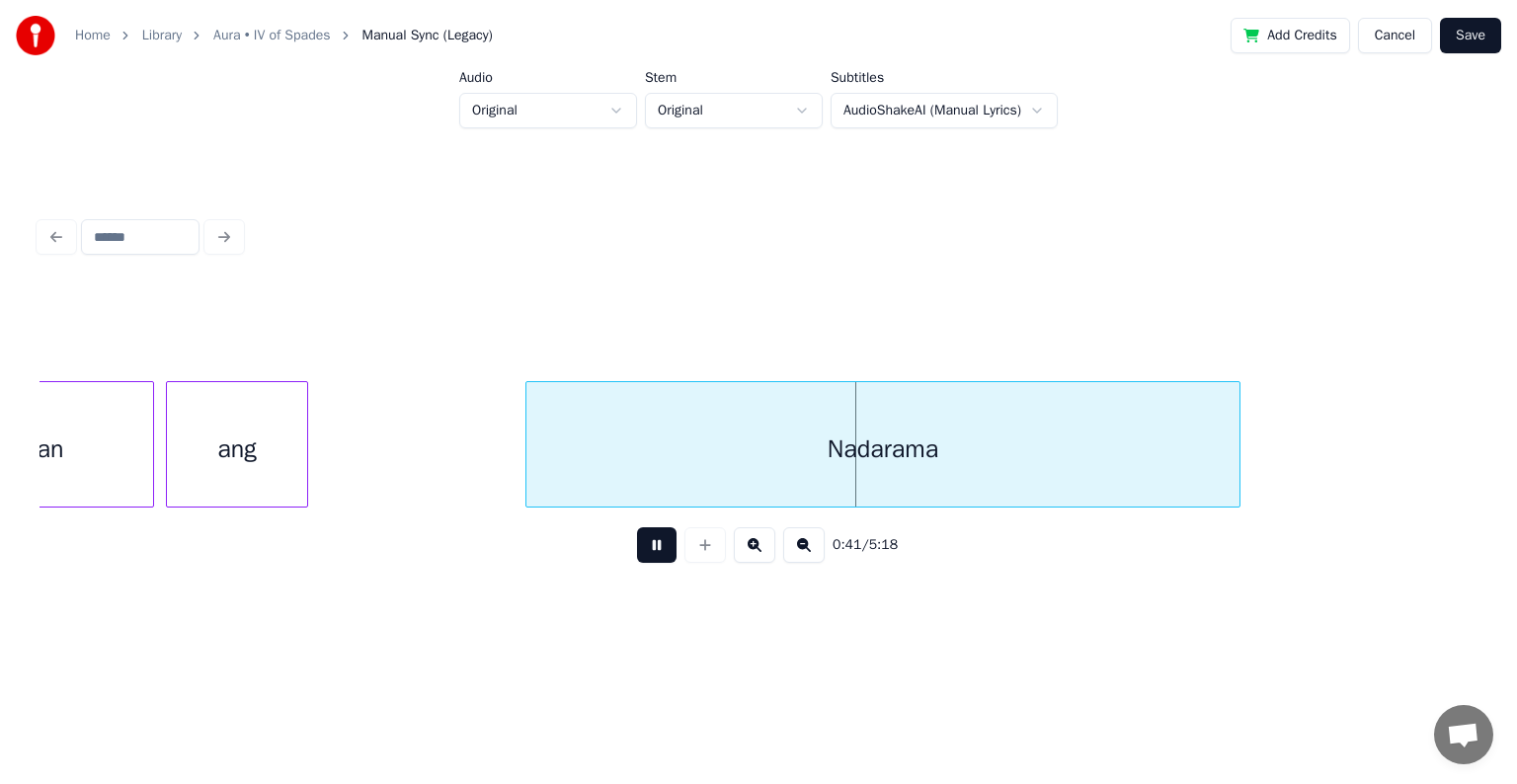 click at bounding box center (657, 545) 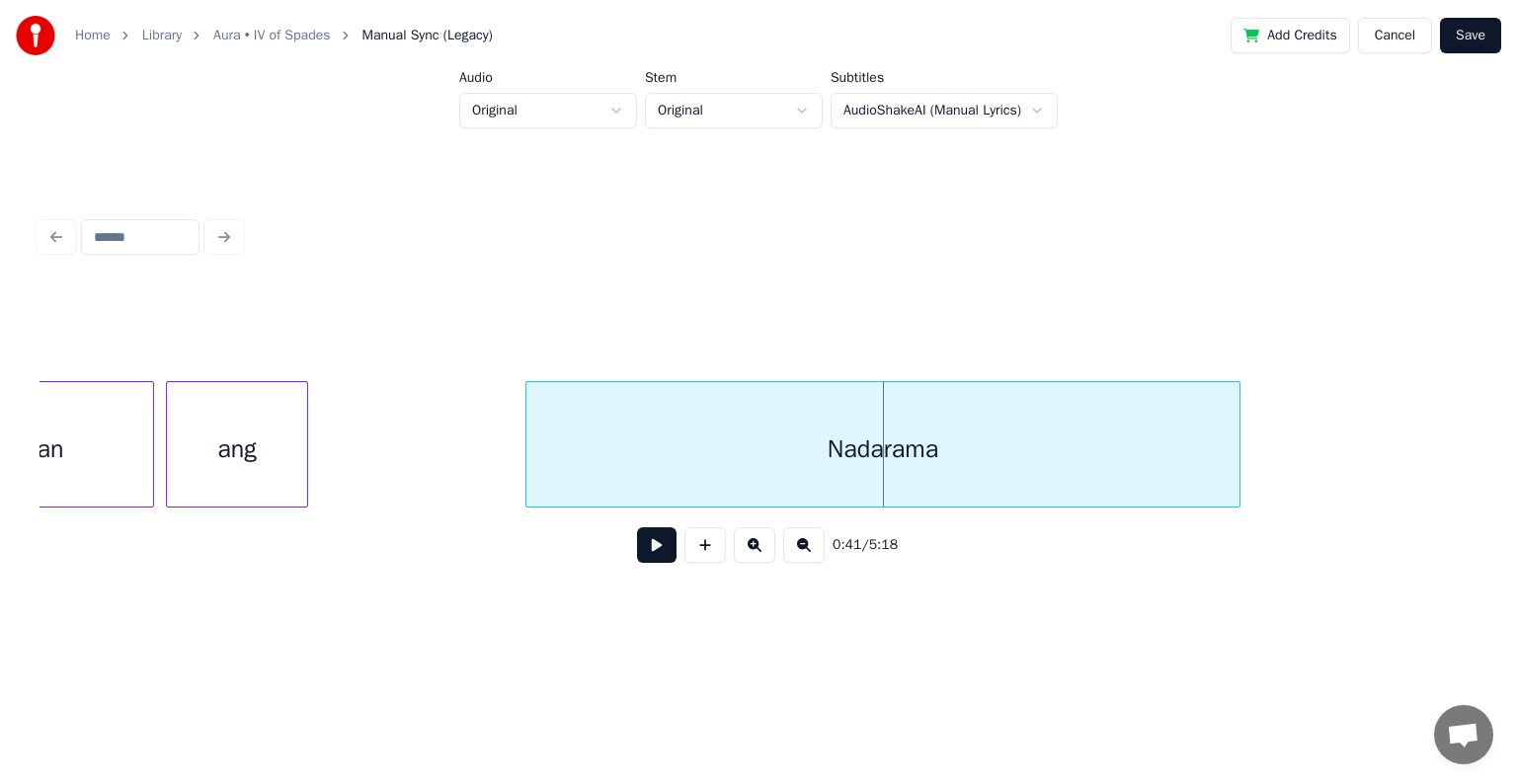 click on "Nadarama" at bounding box center (883, 449) 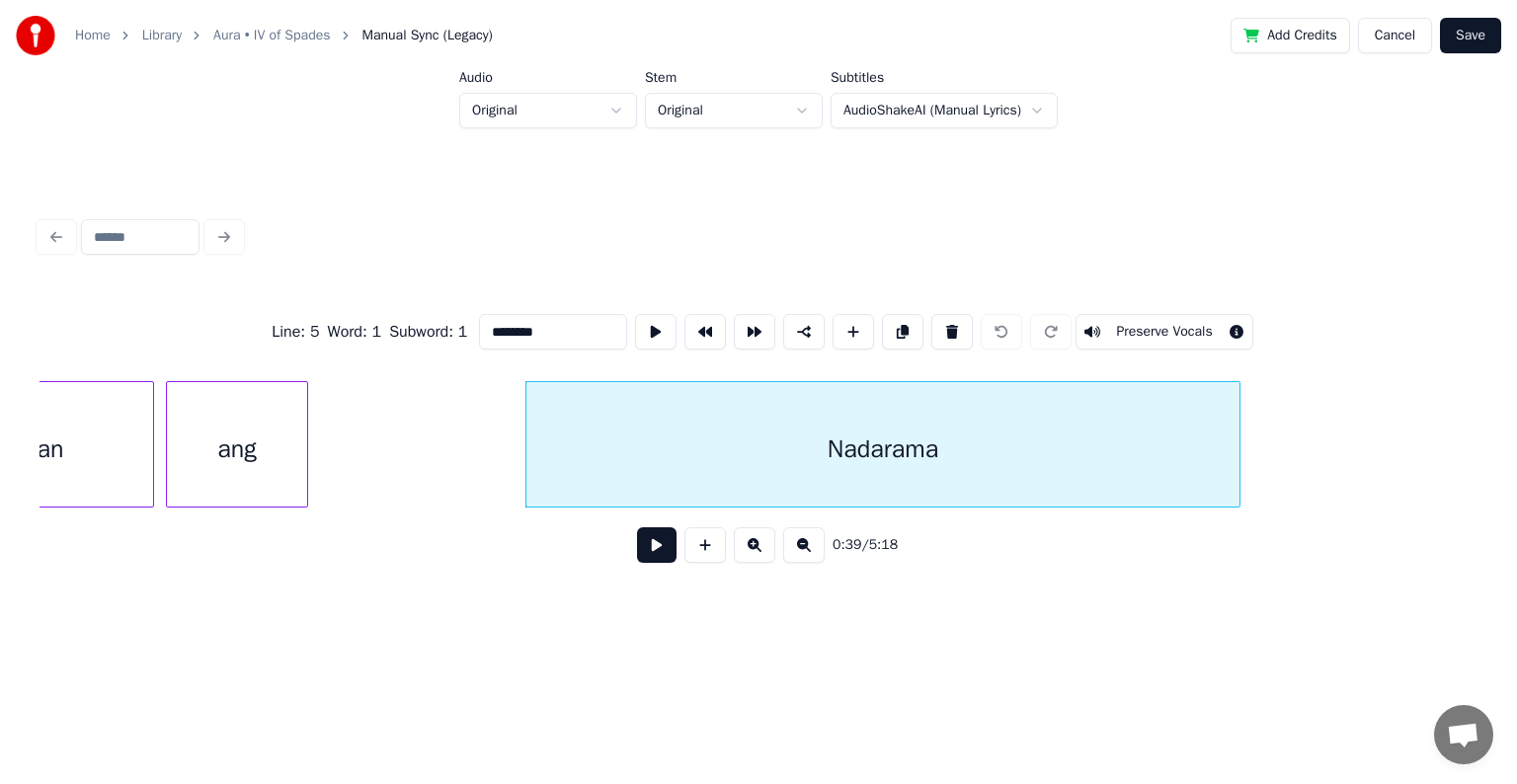 click on "Nadarama" at bounding box center [883, 449] 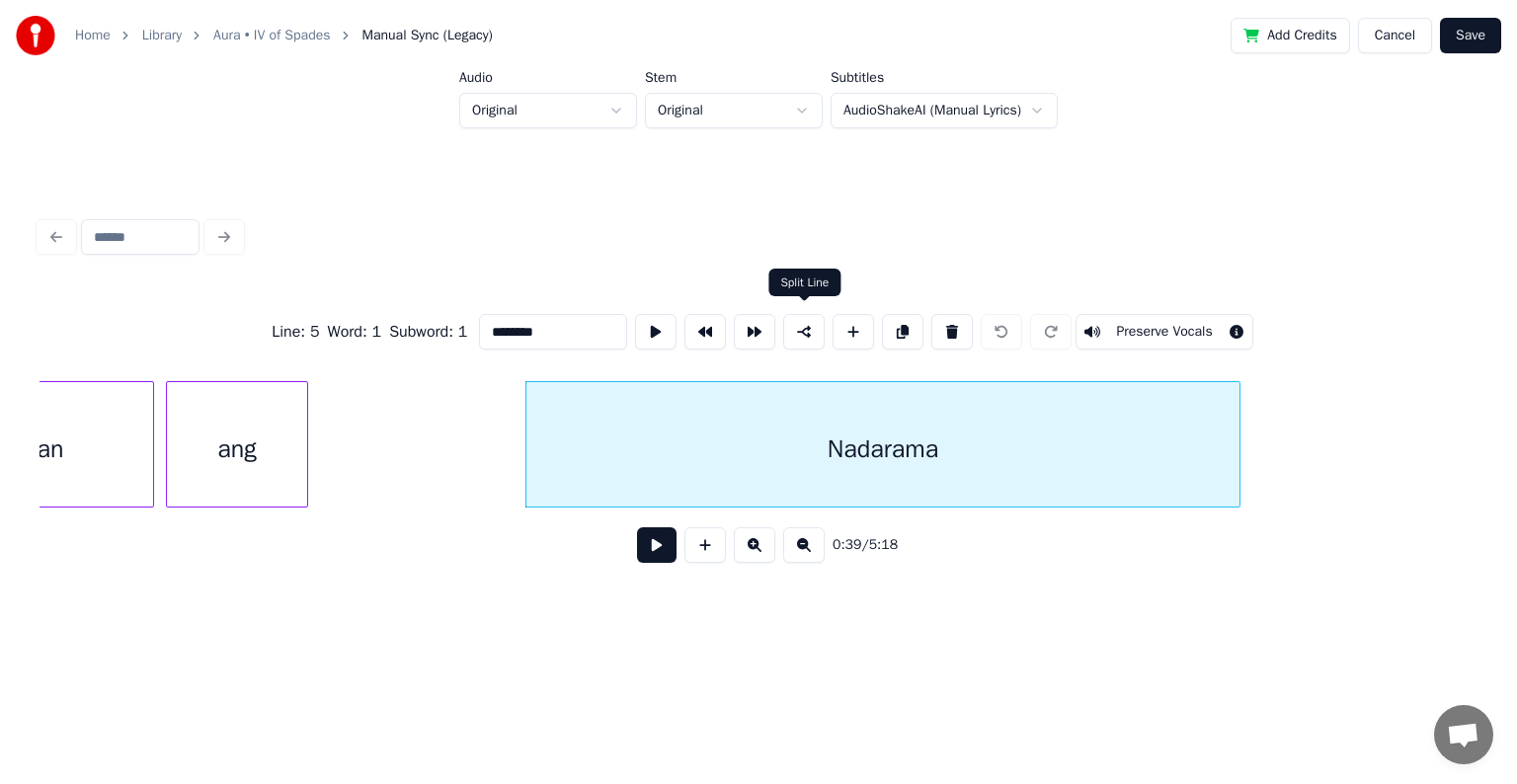 click at bounding box center [804, 332] 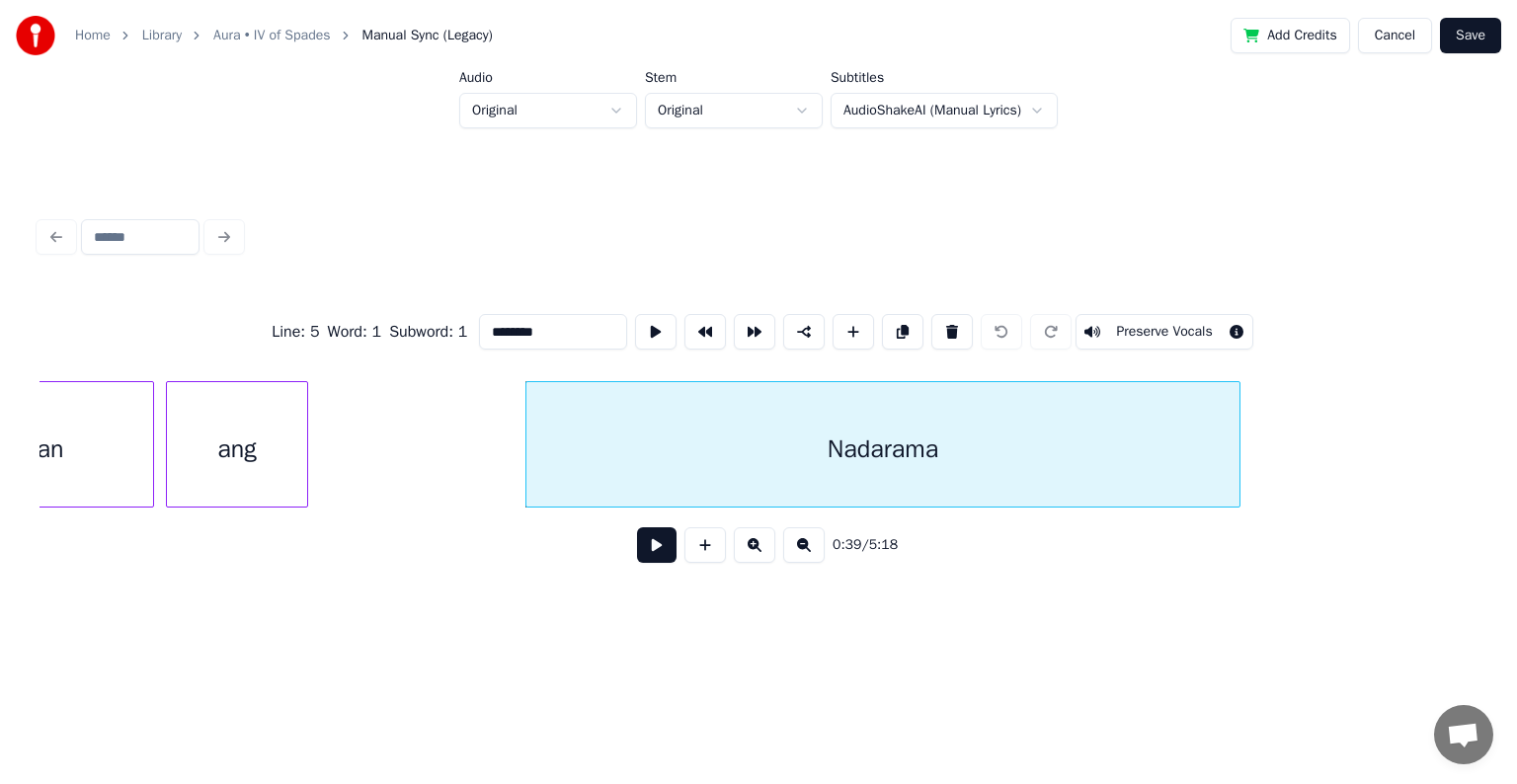 click on "Nadarama" at bounding box center [883, 449] 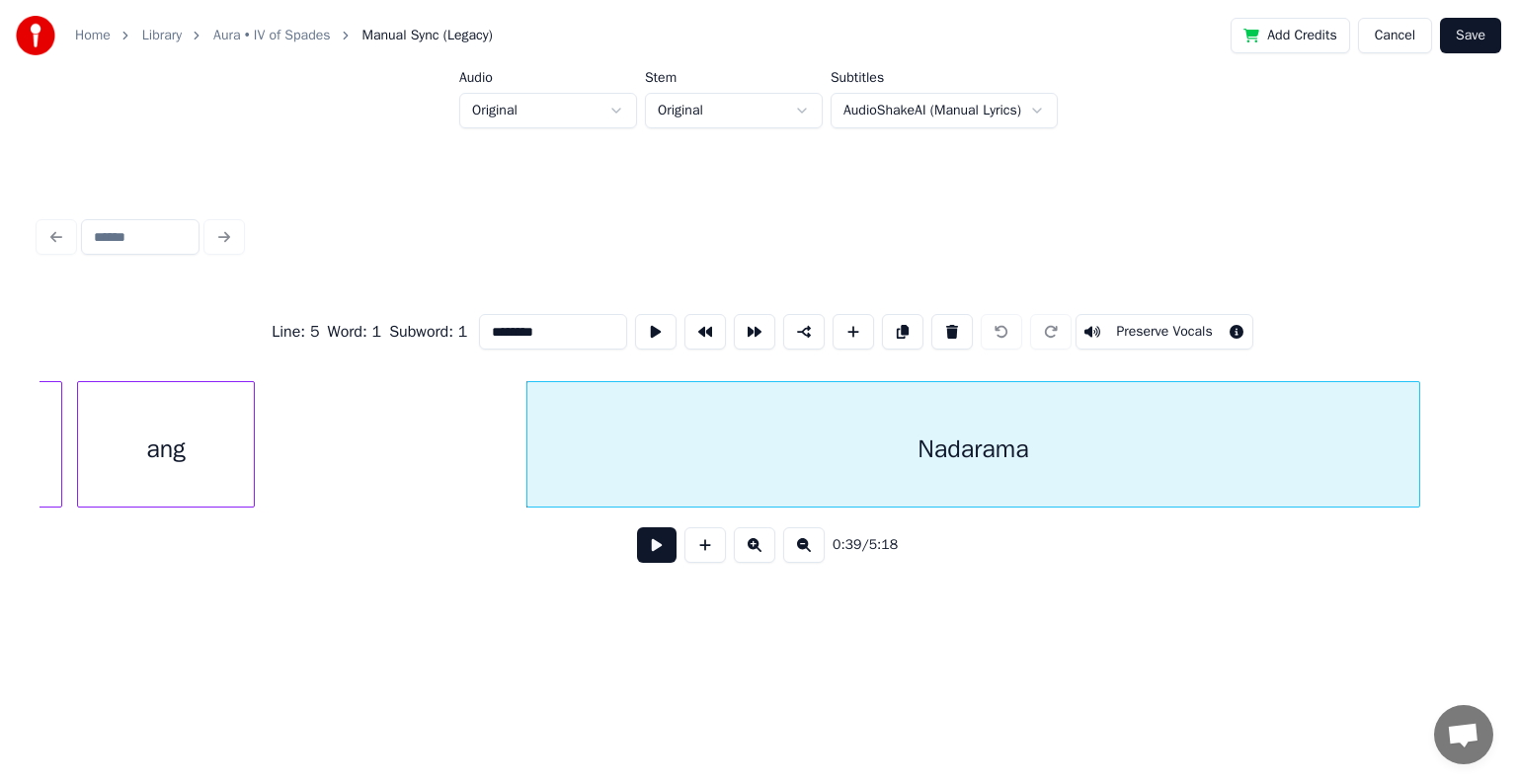 click at bounding box center [804, 545] 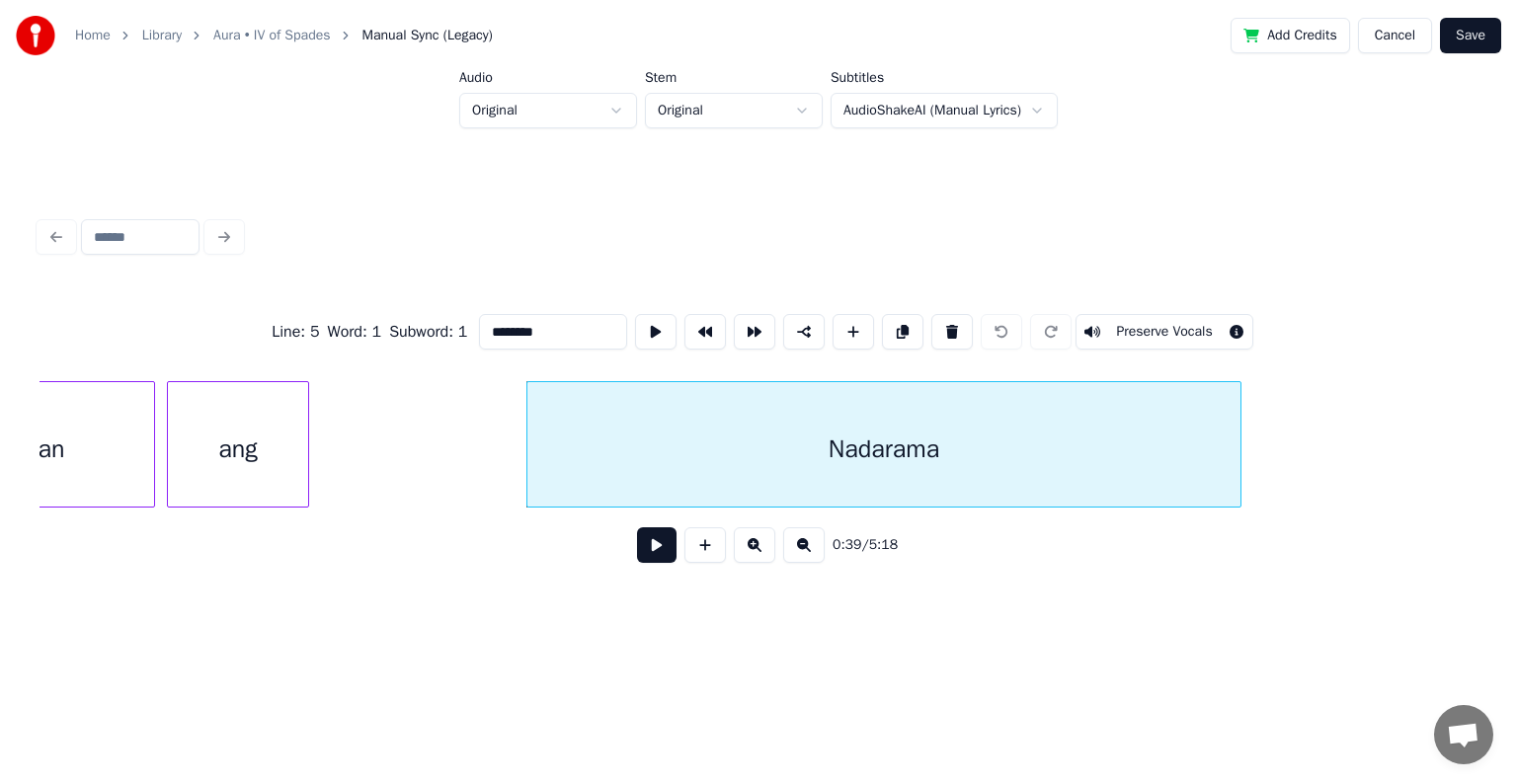 click on "malaman ang Nadarama" at bounding box center (24194, 444) 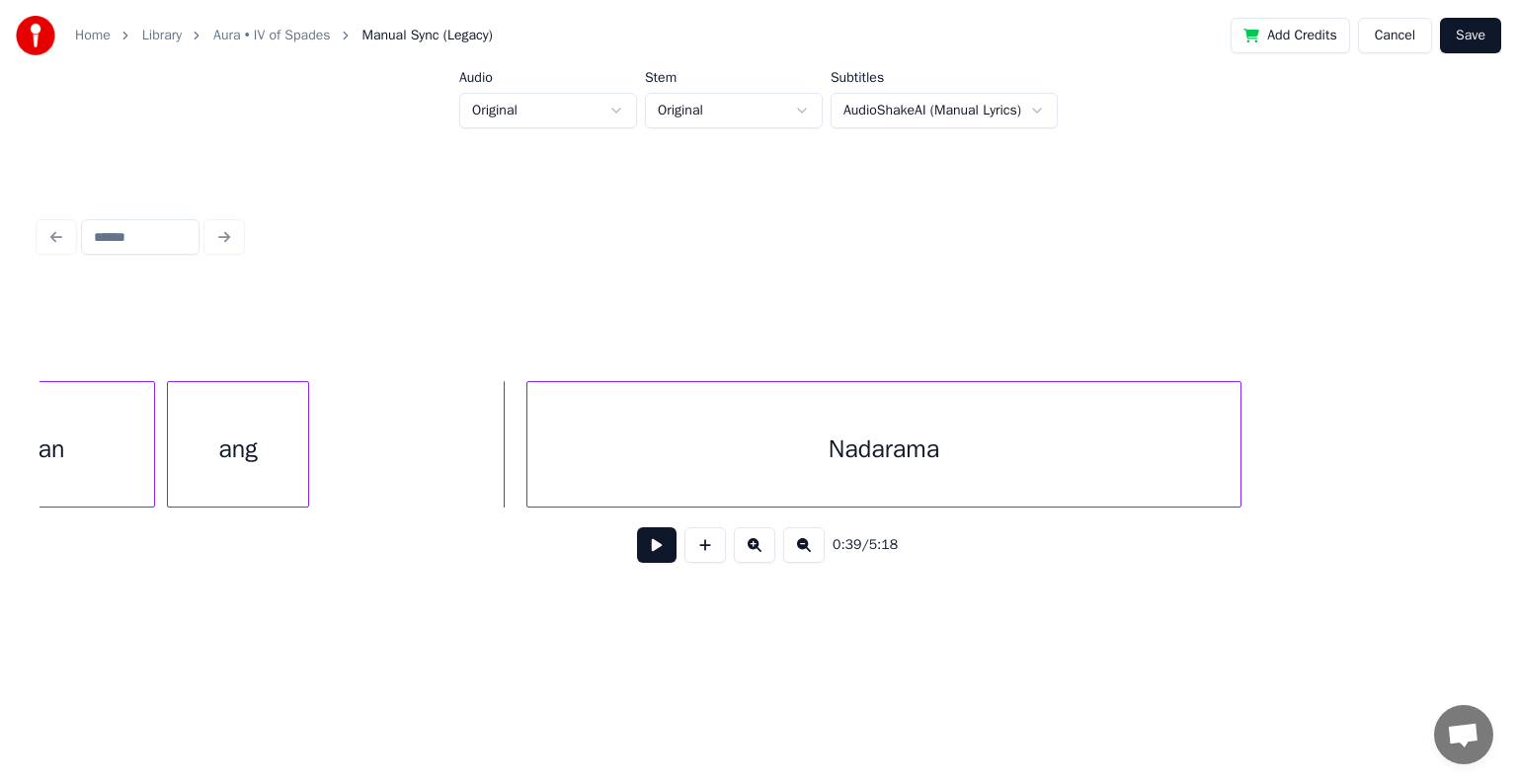 click at bounding box center [657, 545] 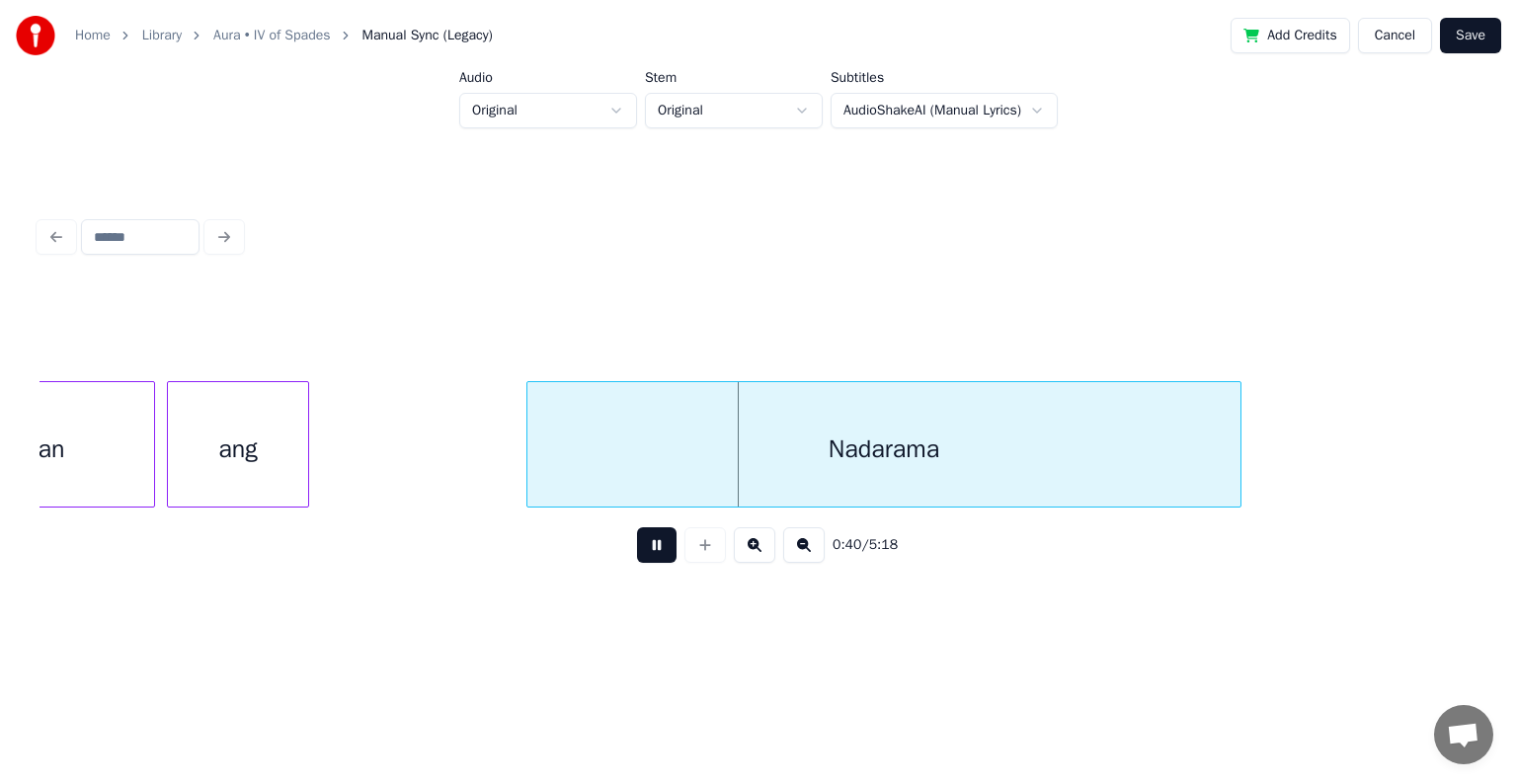 click at bounding box center [657, 545] 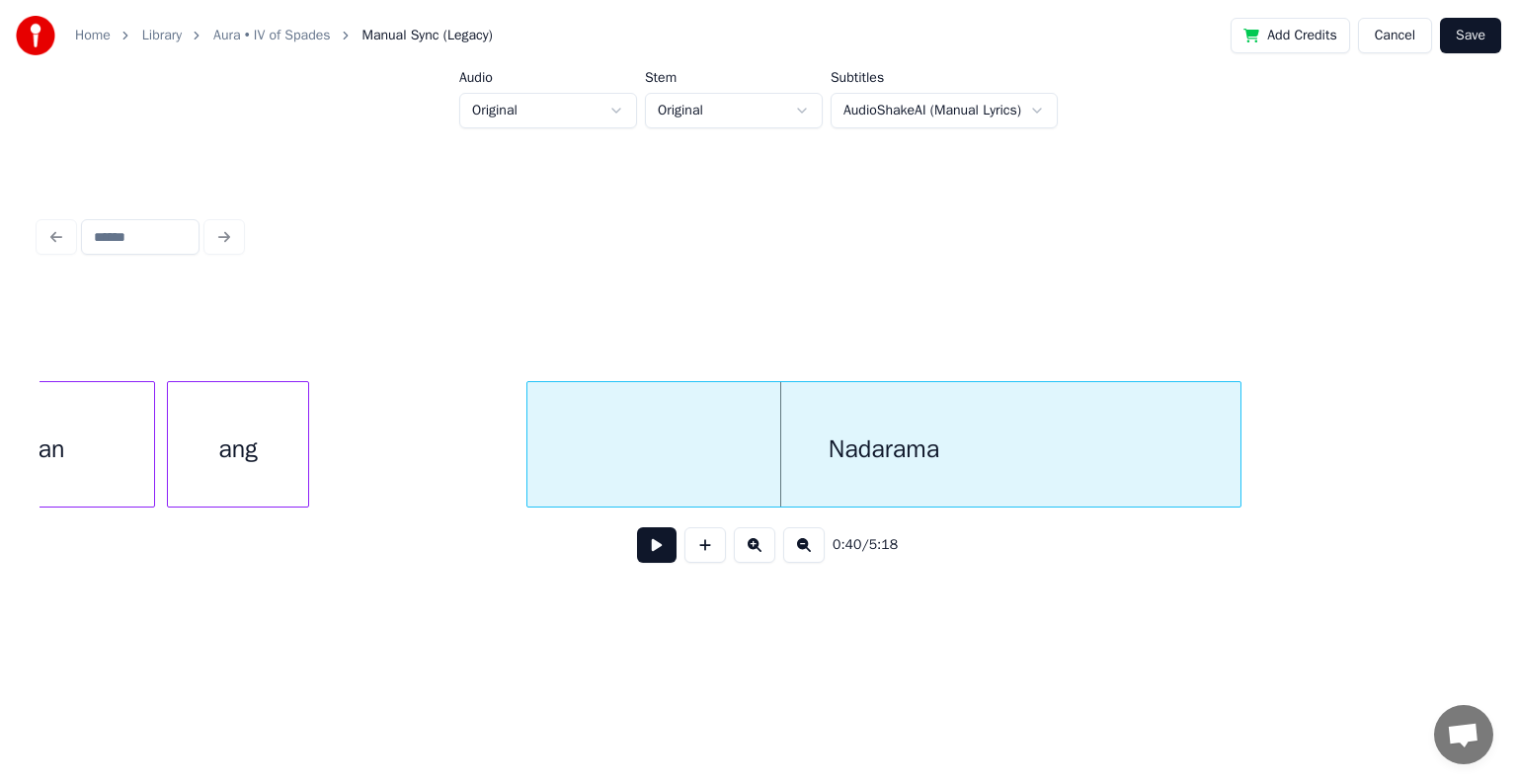 click on "Cancel" at bounding box center [1395, 36] 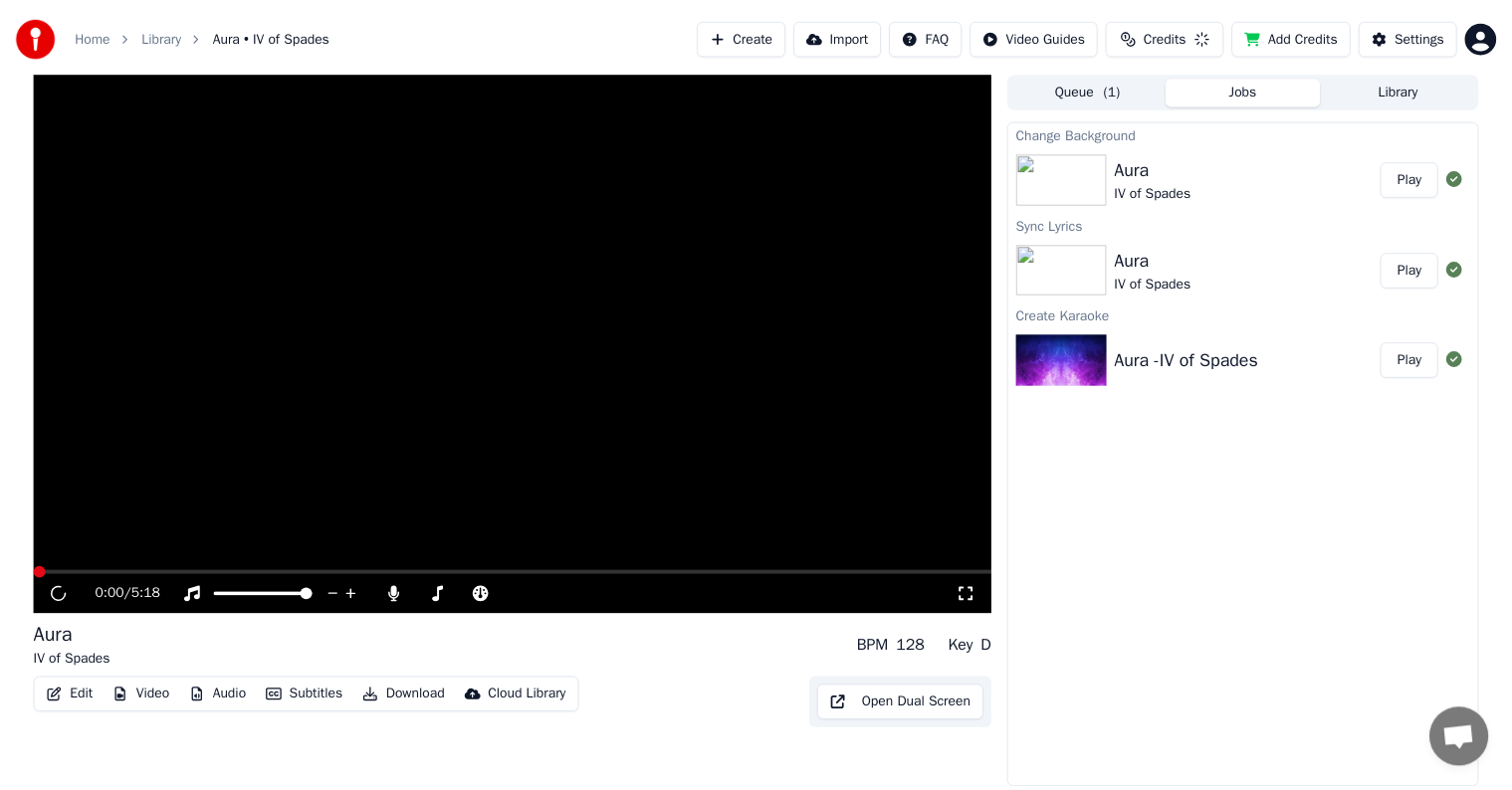 scroll, scrollTop: 0, scrollLeft: 0, axis: both 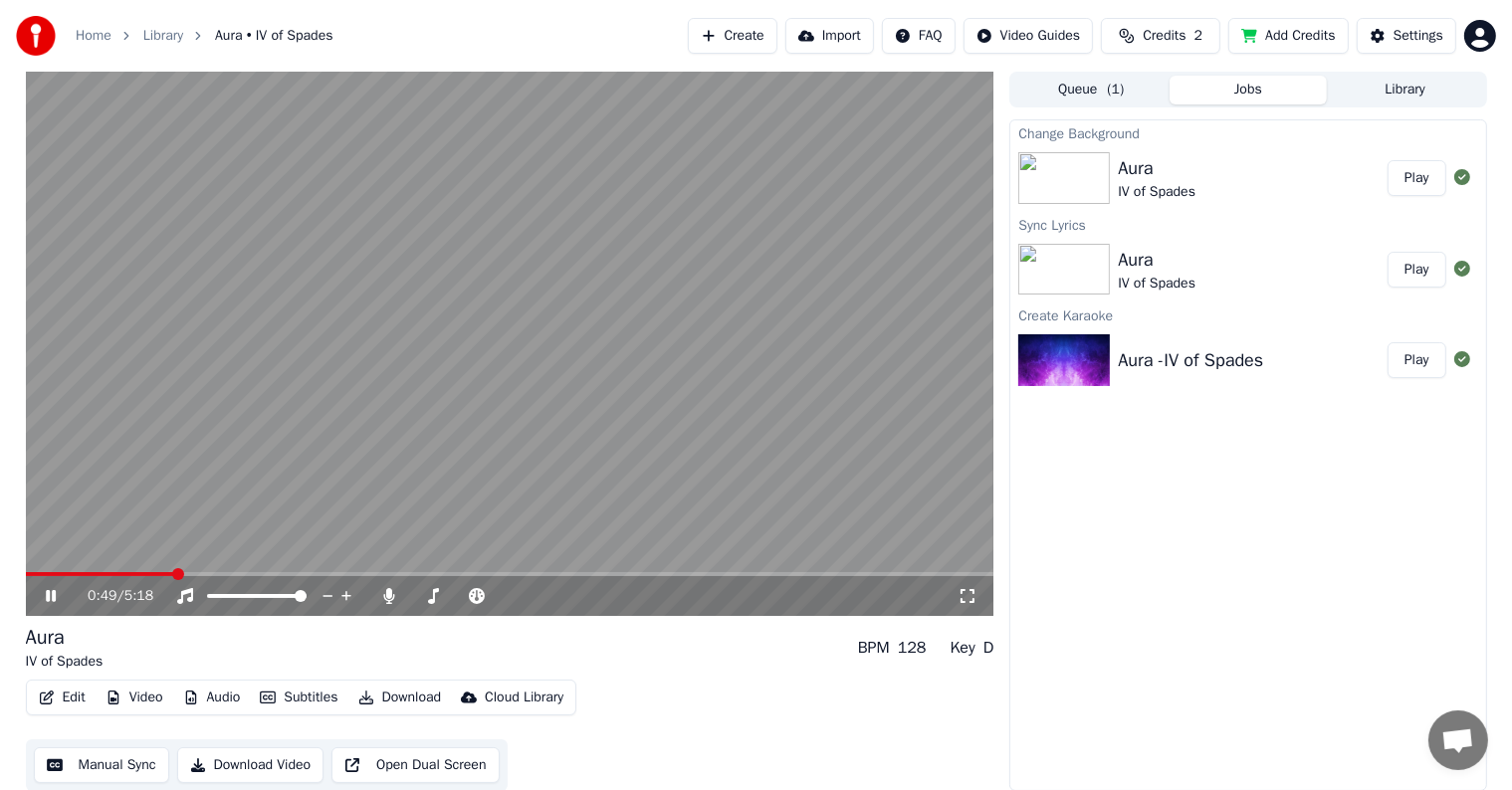 click at bounding box center (510, 574) 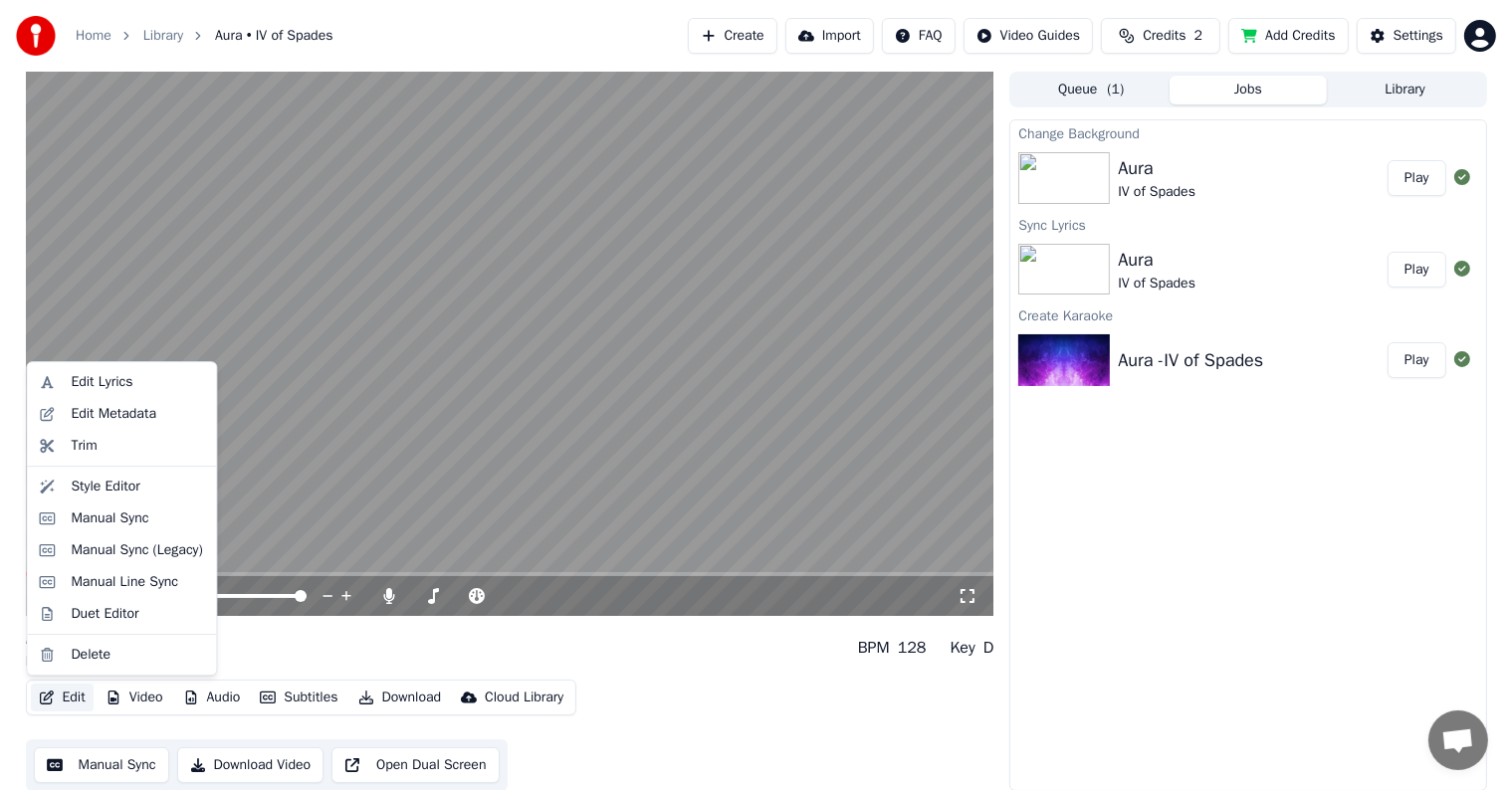 click on "Edit" at bounding box center (62, 697) 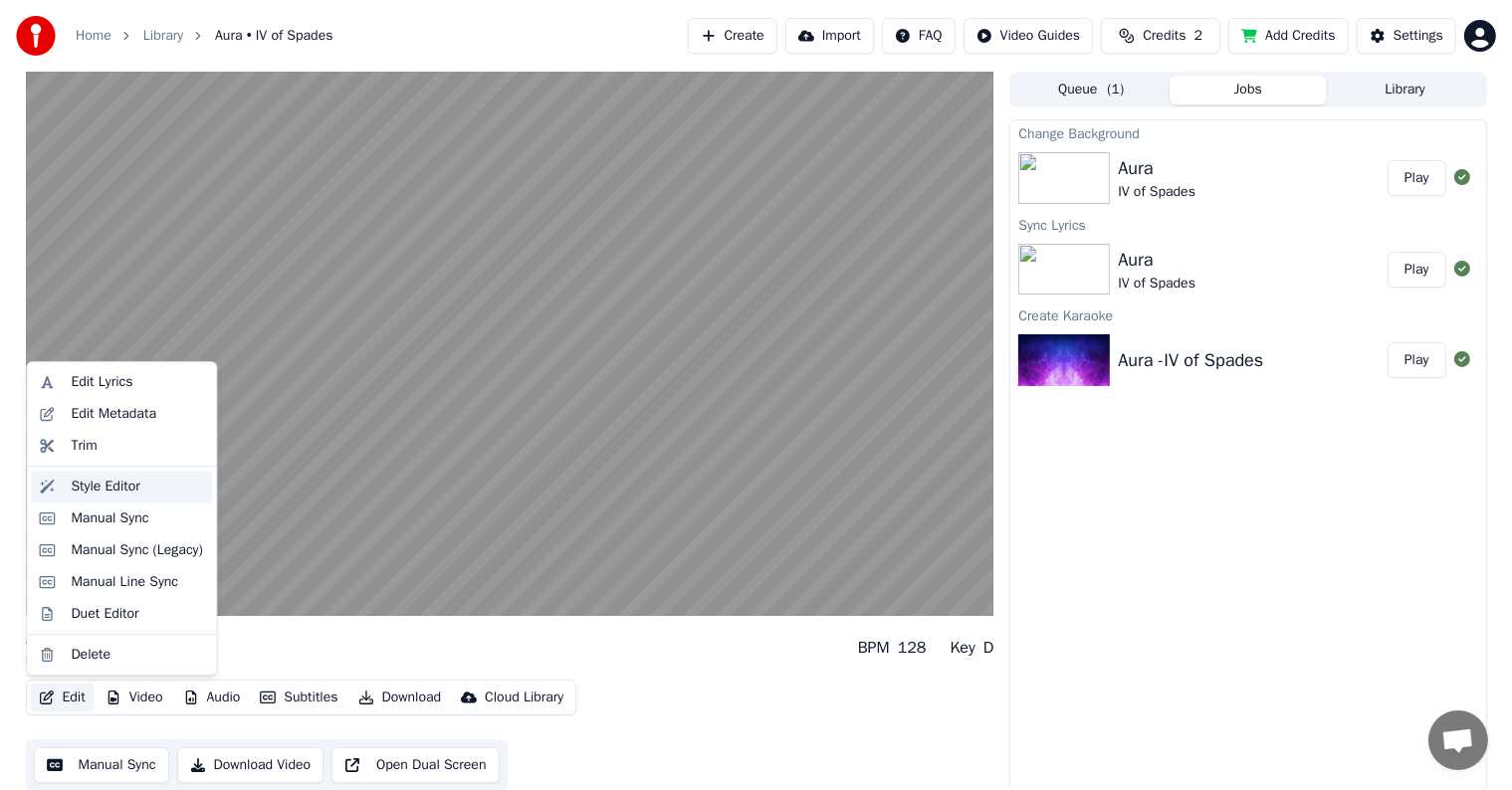 click on "Style Editor" at bounding box center [105, 487] 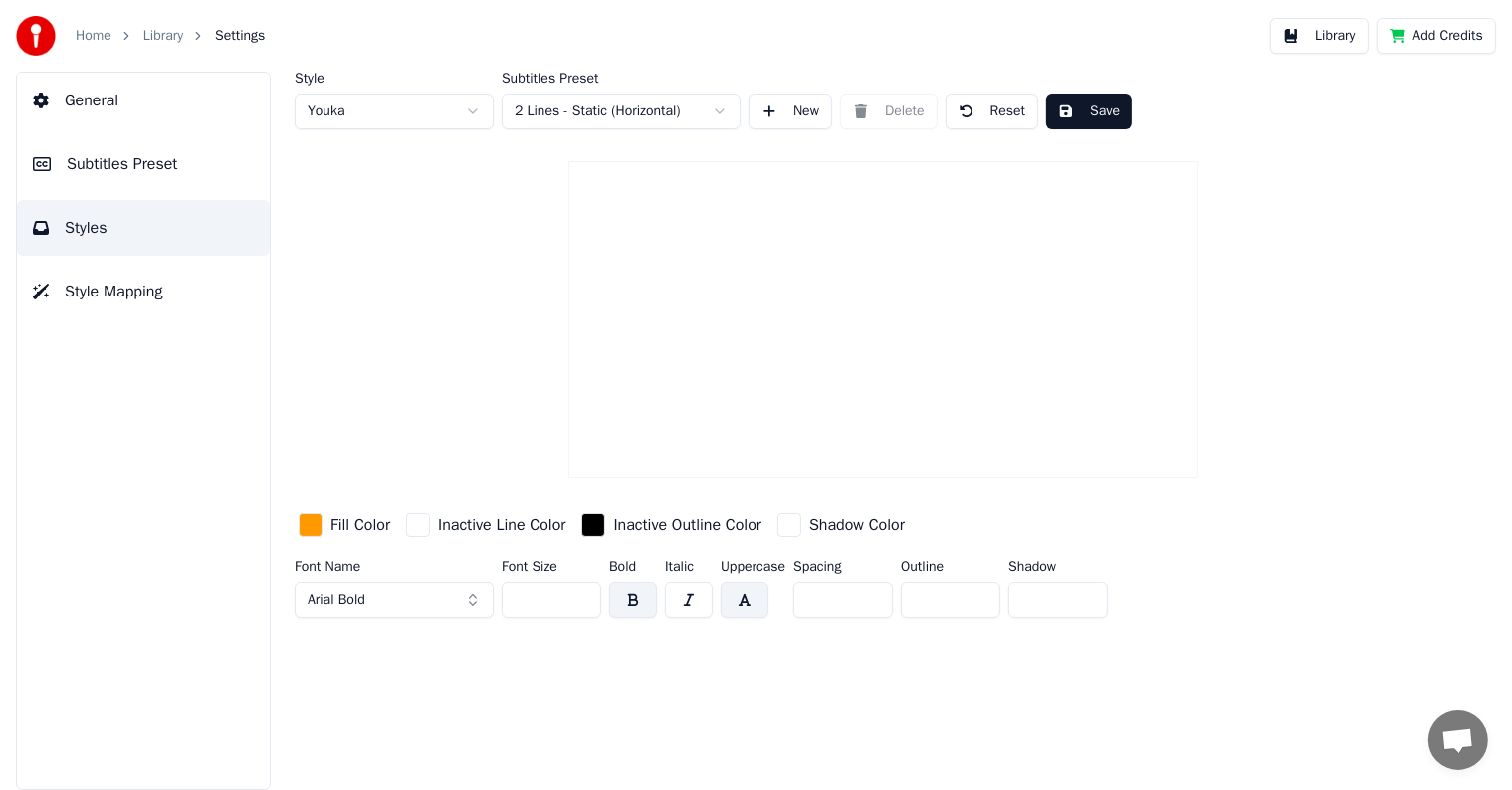 scroll, scrollTop: 0, scrollLeft: 0, axis: both 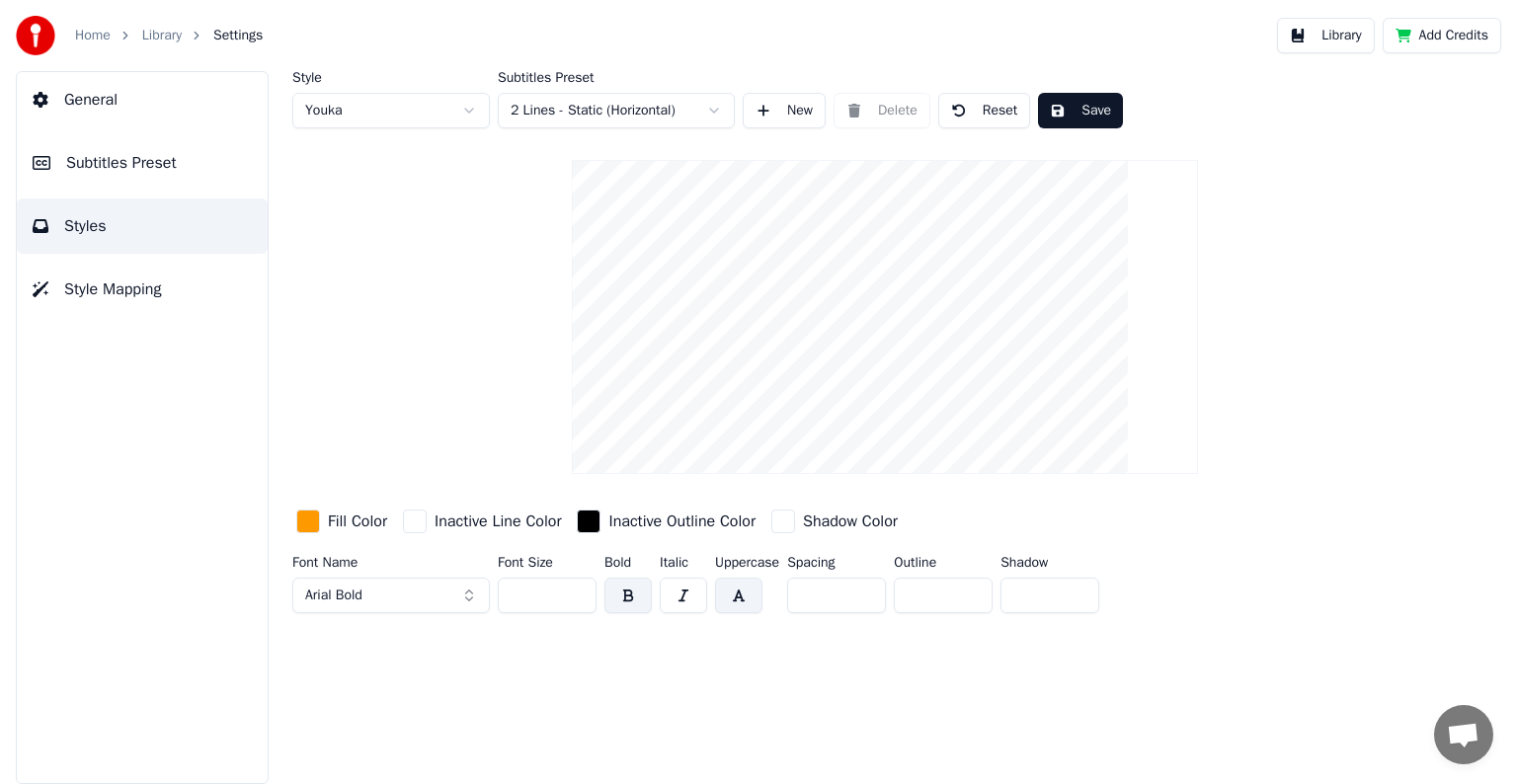 click at bounding box center [739, 595] 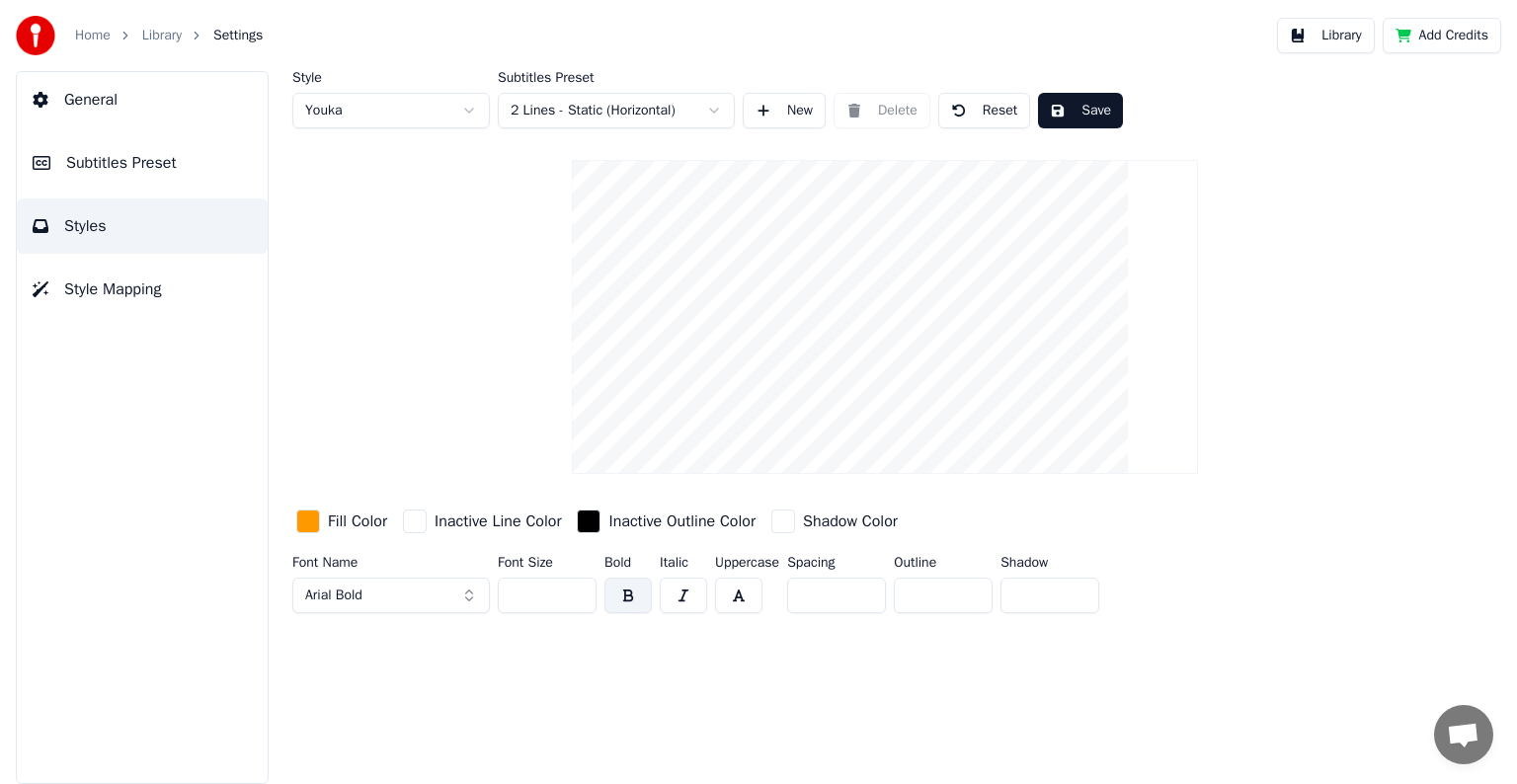 click at bounding box center [739, 595] 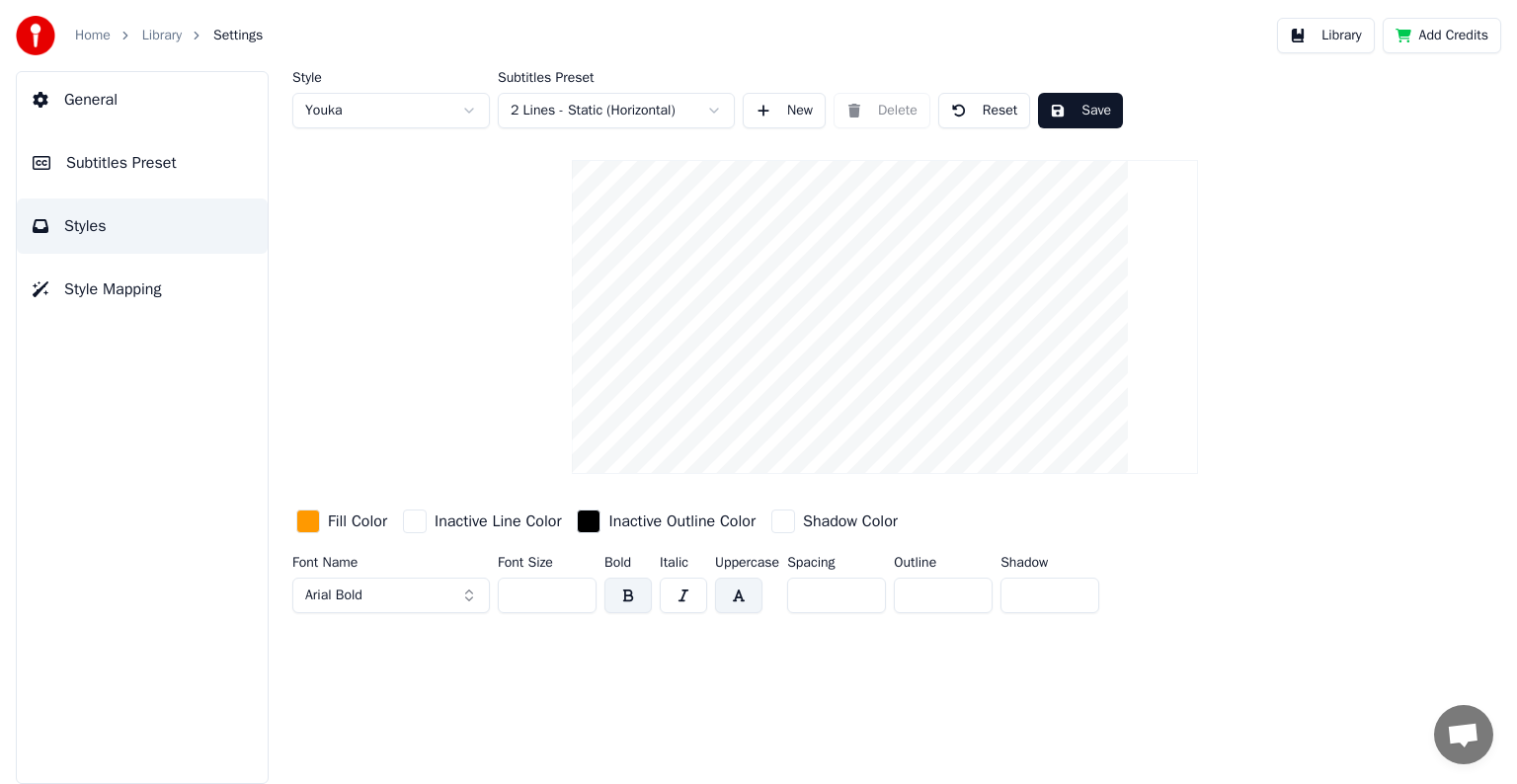 click on "**" at bounding box center (943, 595) 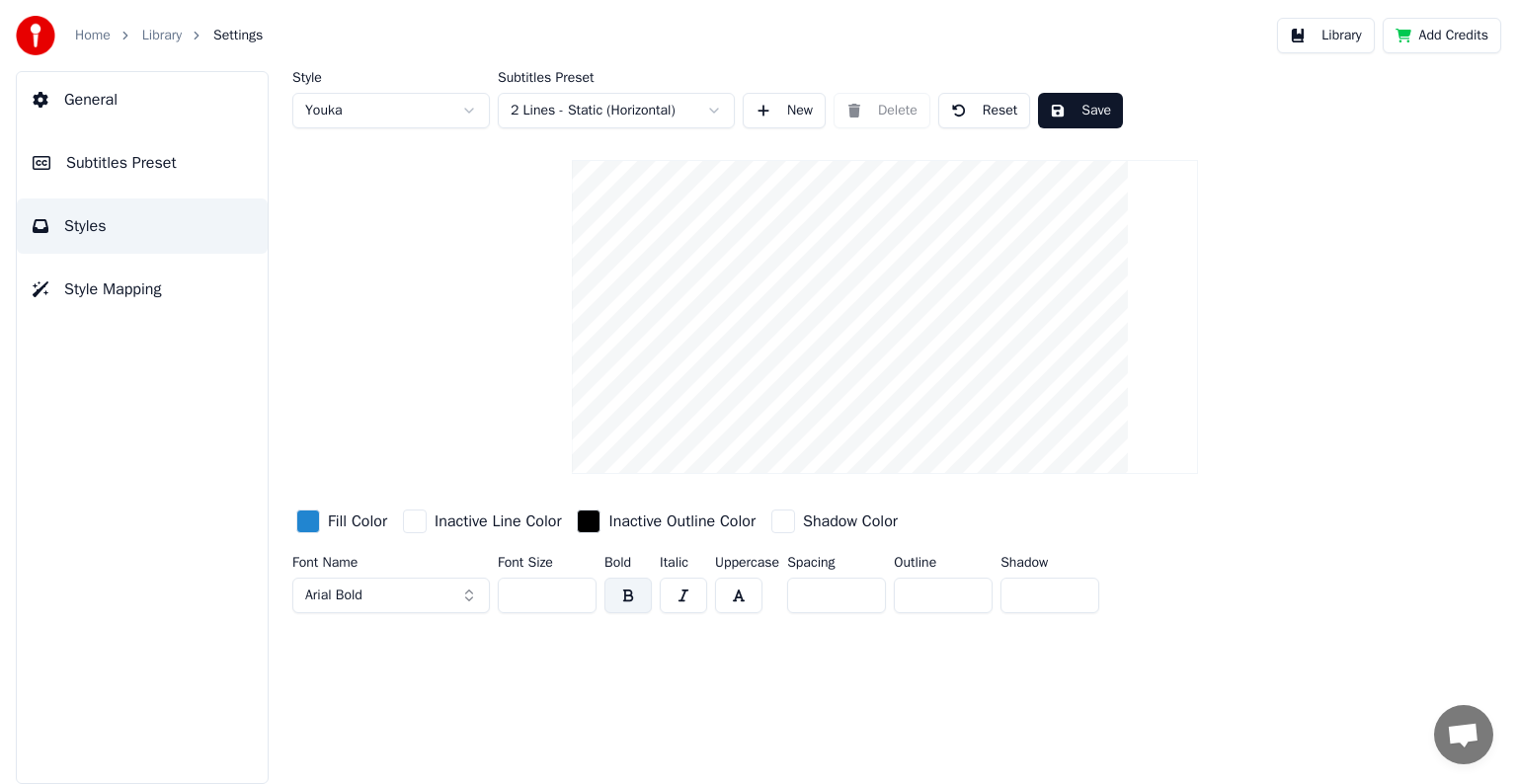 click on "Library" at bounding box center [1325, 36] 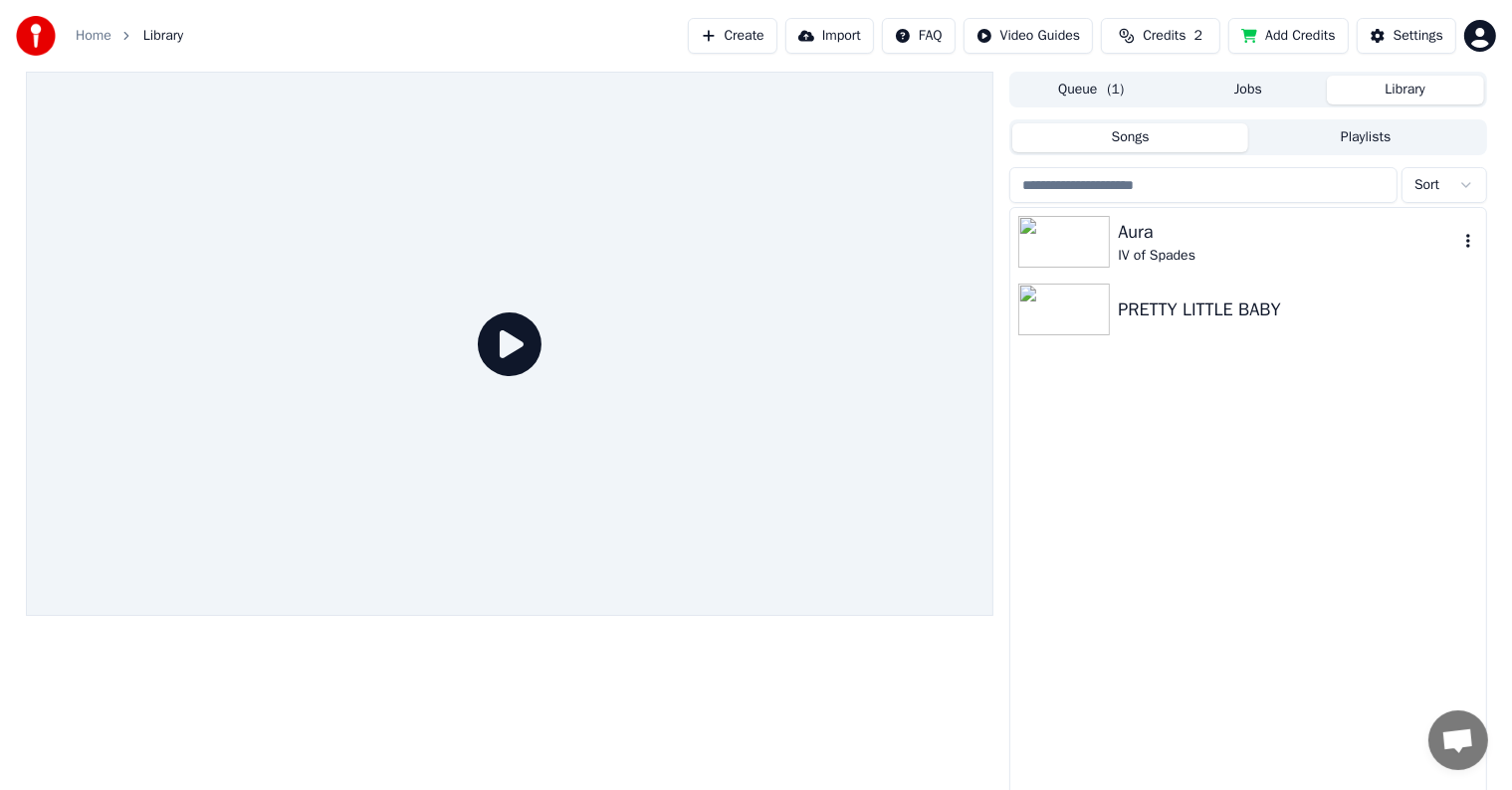 click on "Aura" at bounding box center [1287, 232] 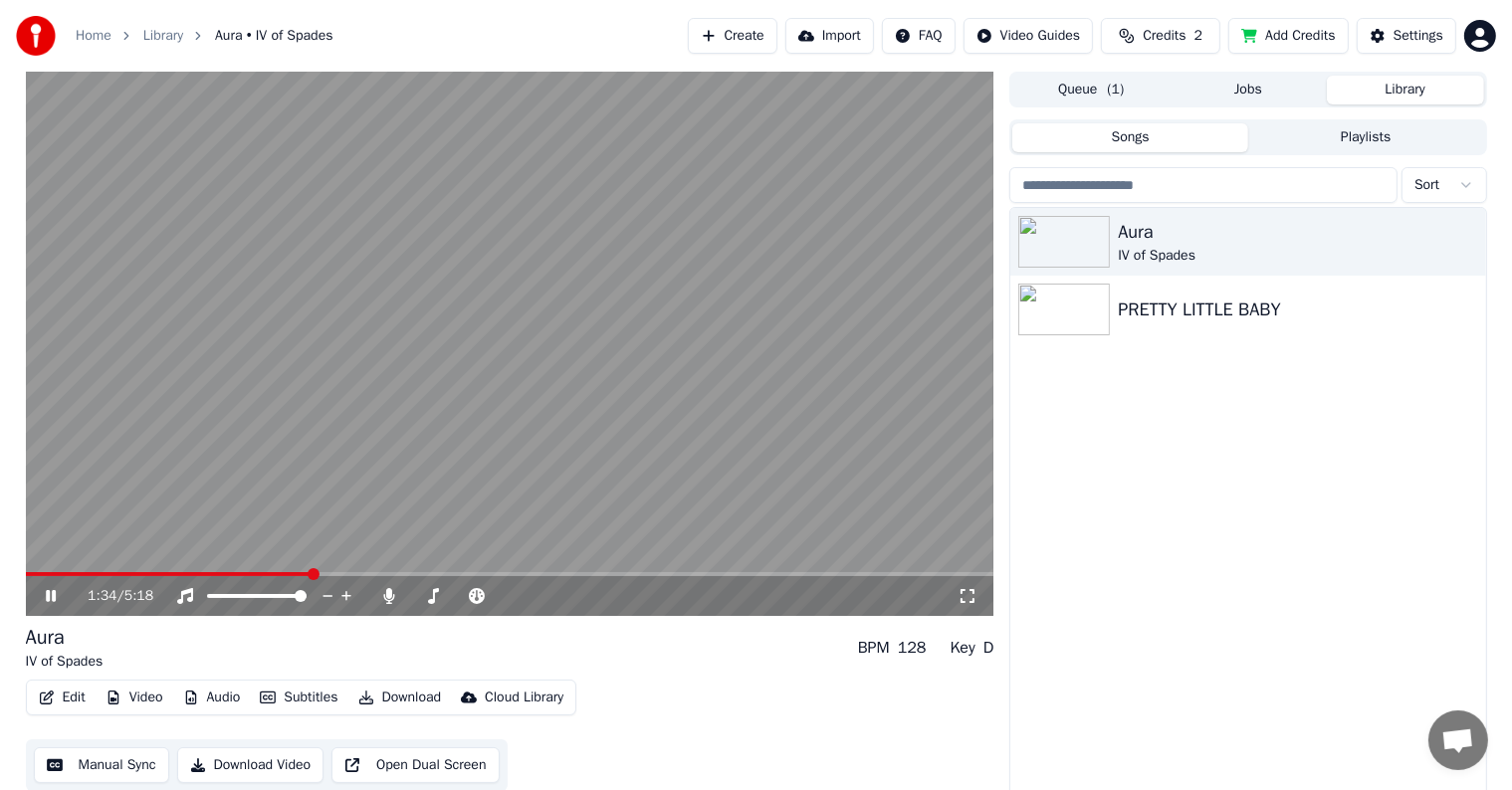 click at bounding box center [510, 574] 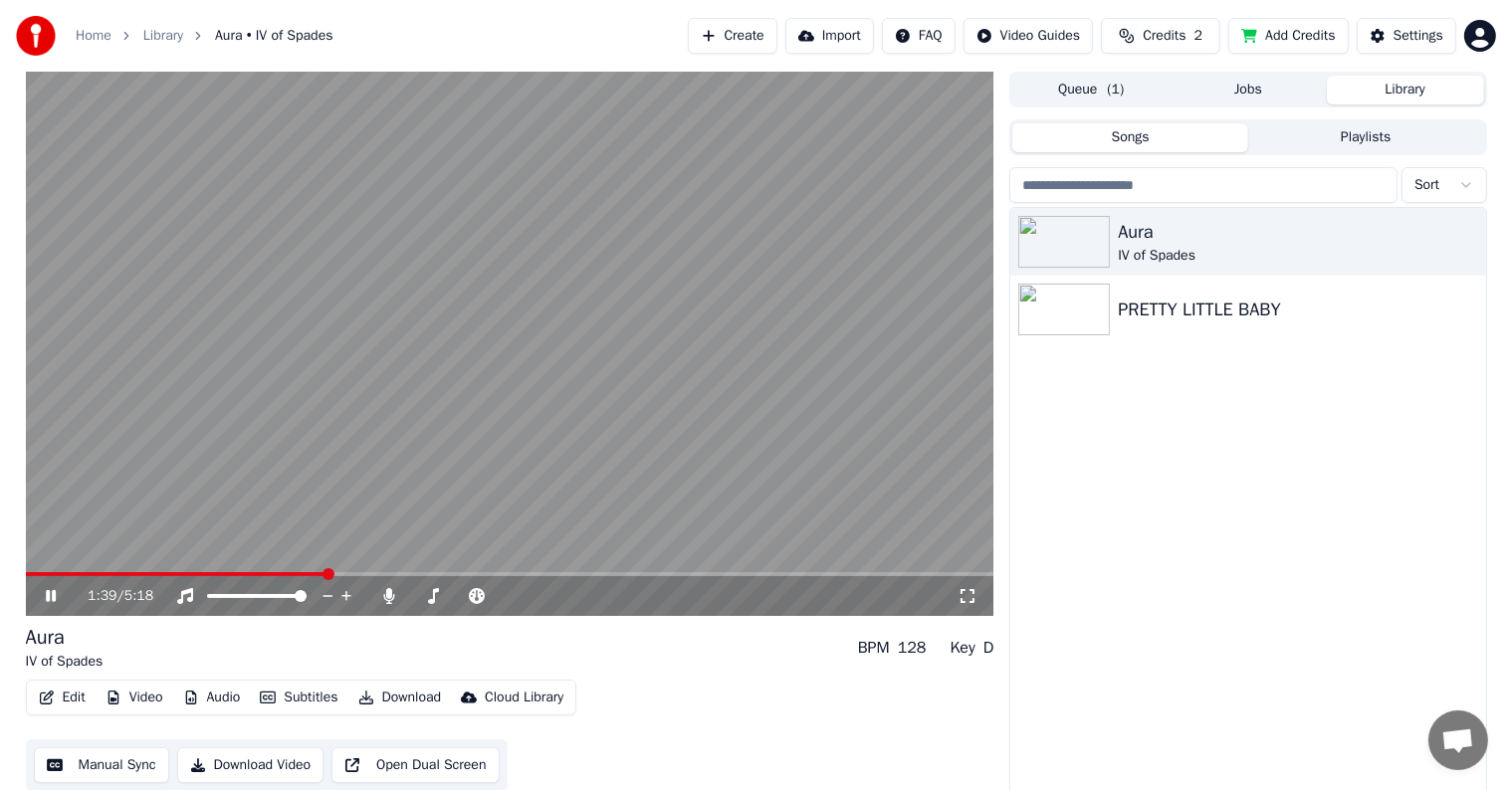click on "Edit" at bounding box center [62, 697] 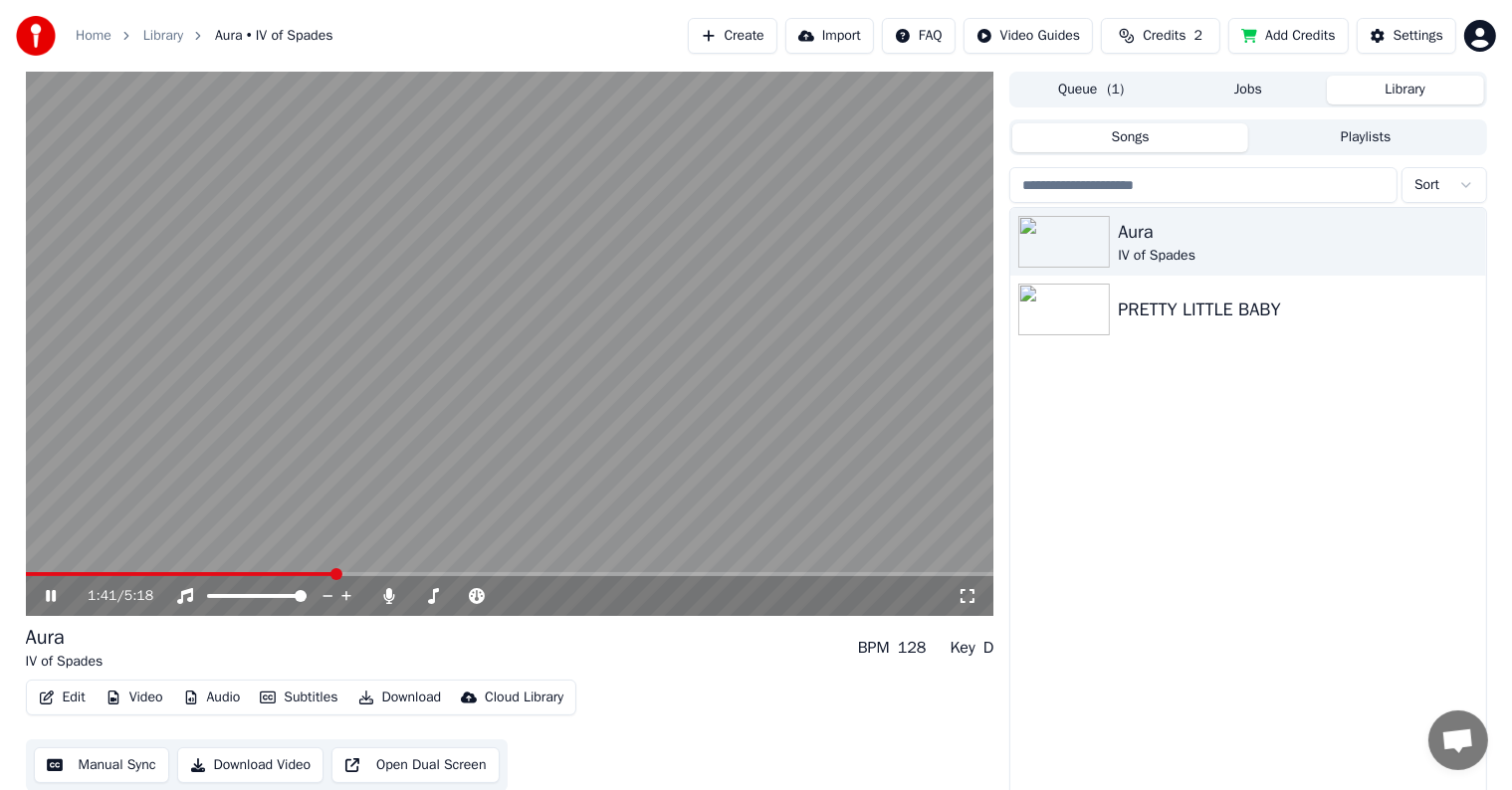 click on "[PERSON_NAME] of Spades BPM 128 Key D" at bounding box center [510, 648] 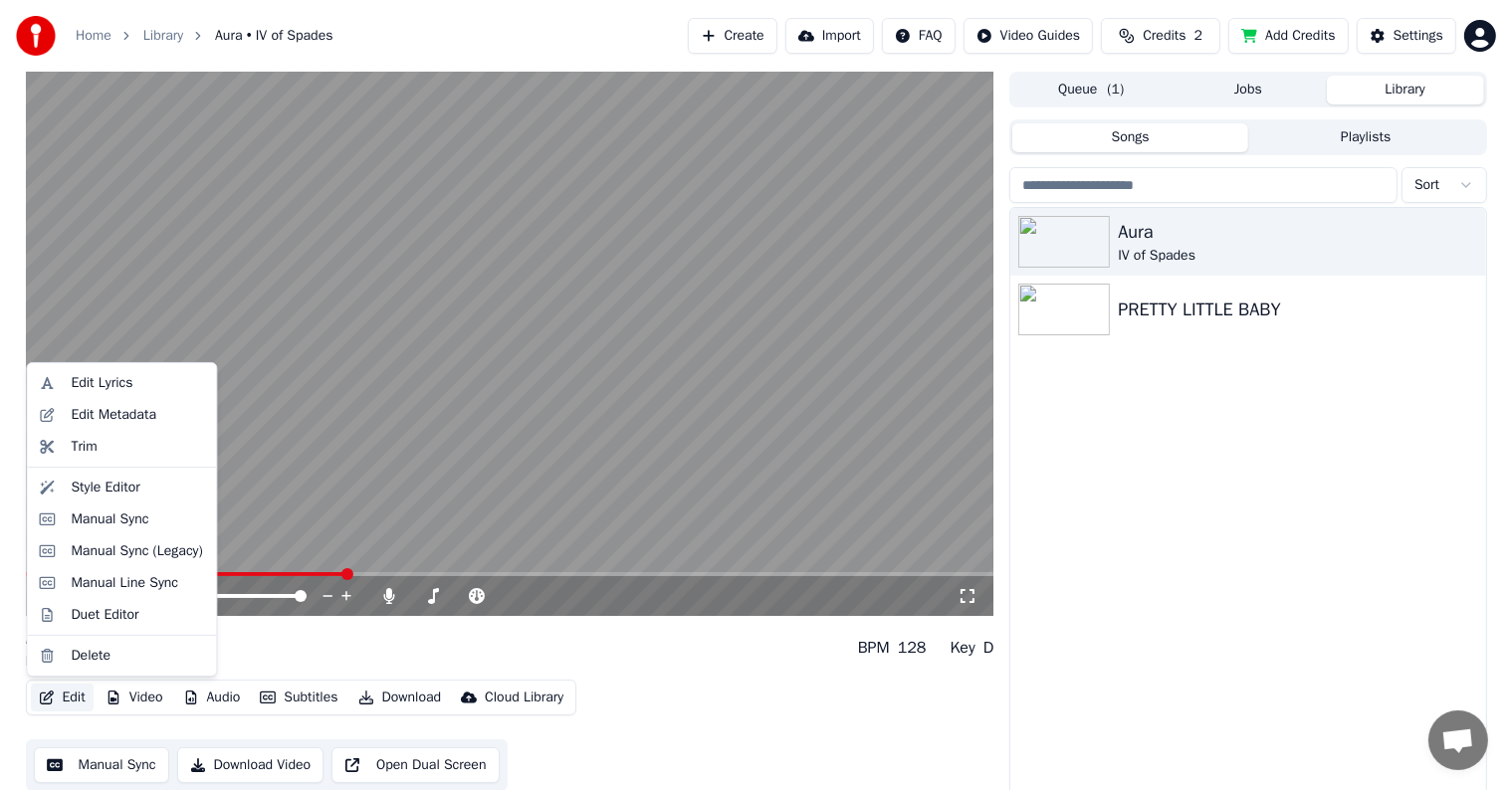 click on "Edit" at bounding box center (62, 697) 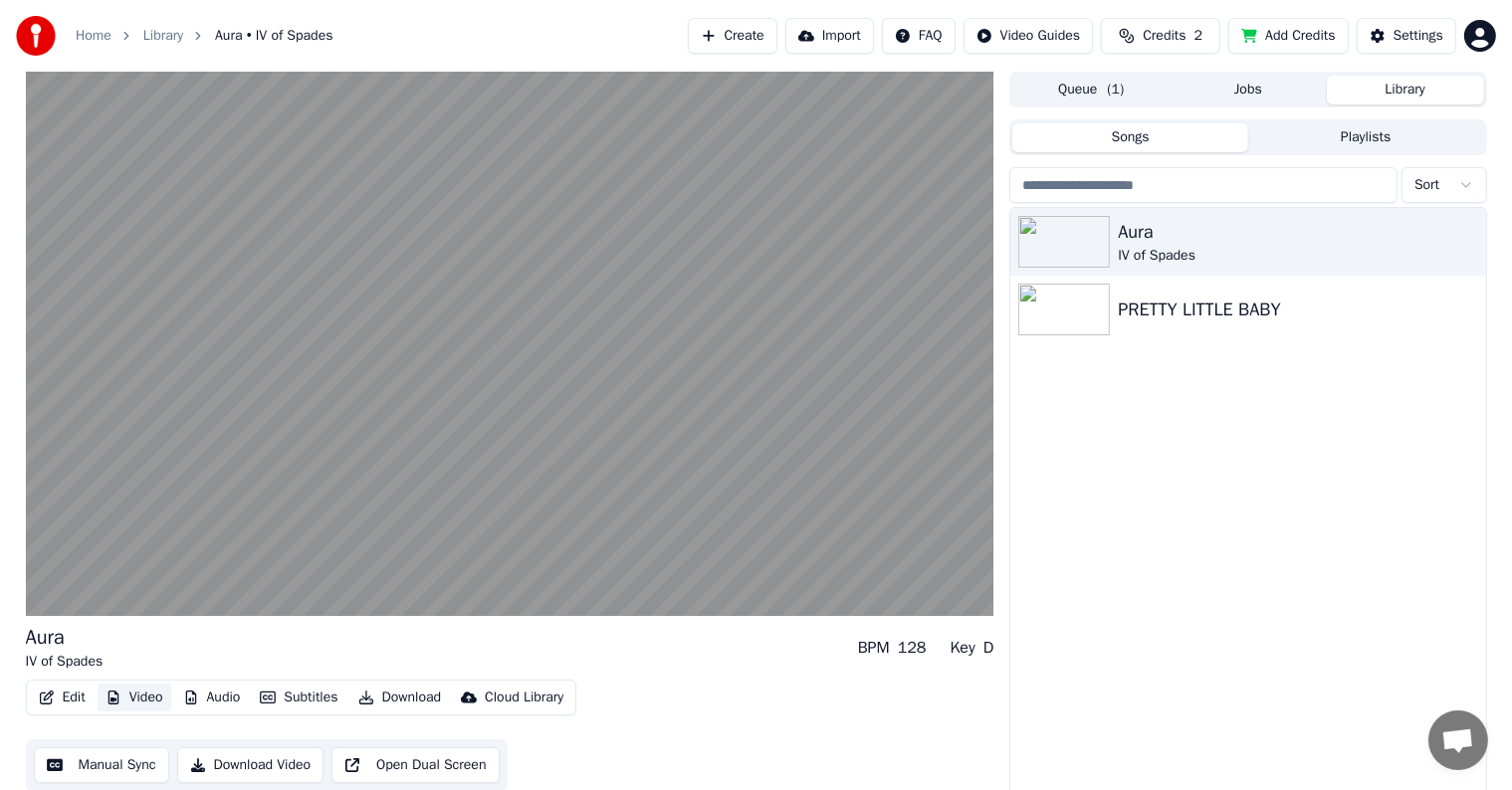 click on "Video" at bounding box center (134, 697) 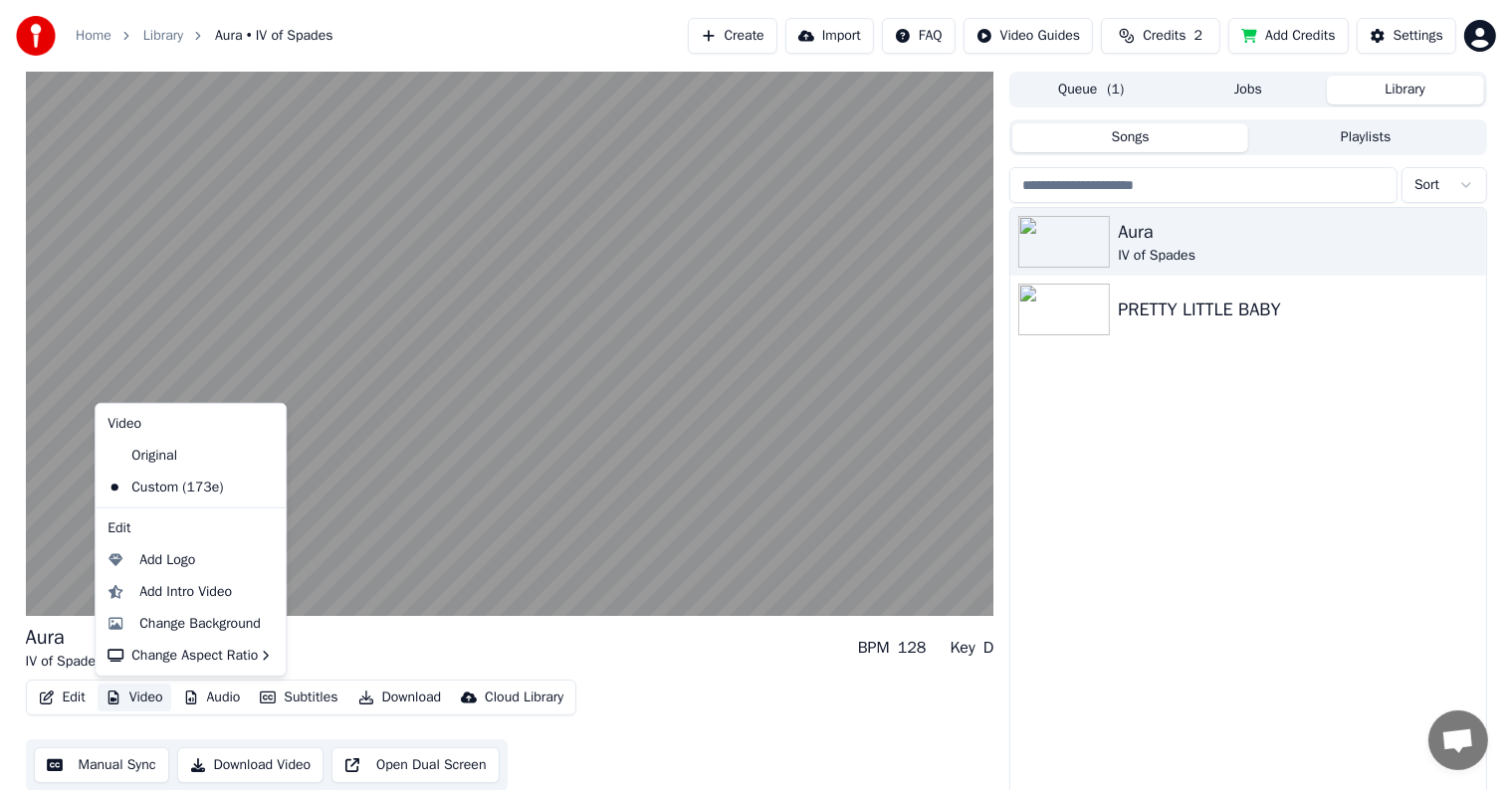 click on "Video" at bounding box center (134, 697) 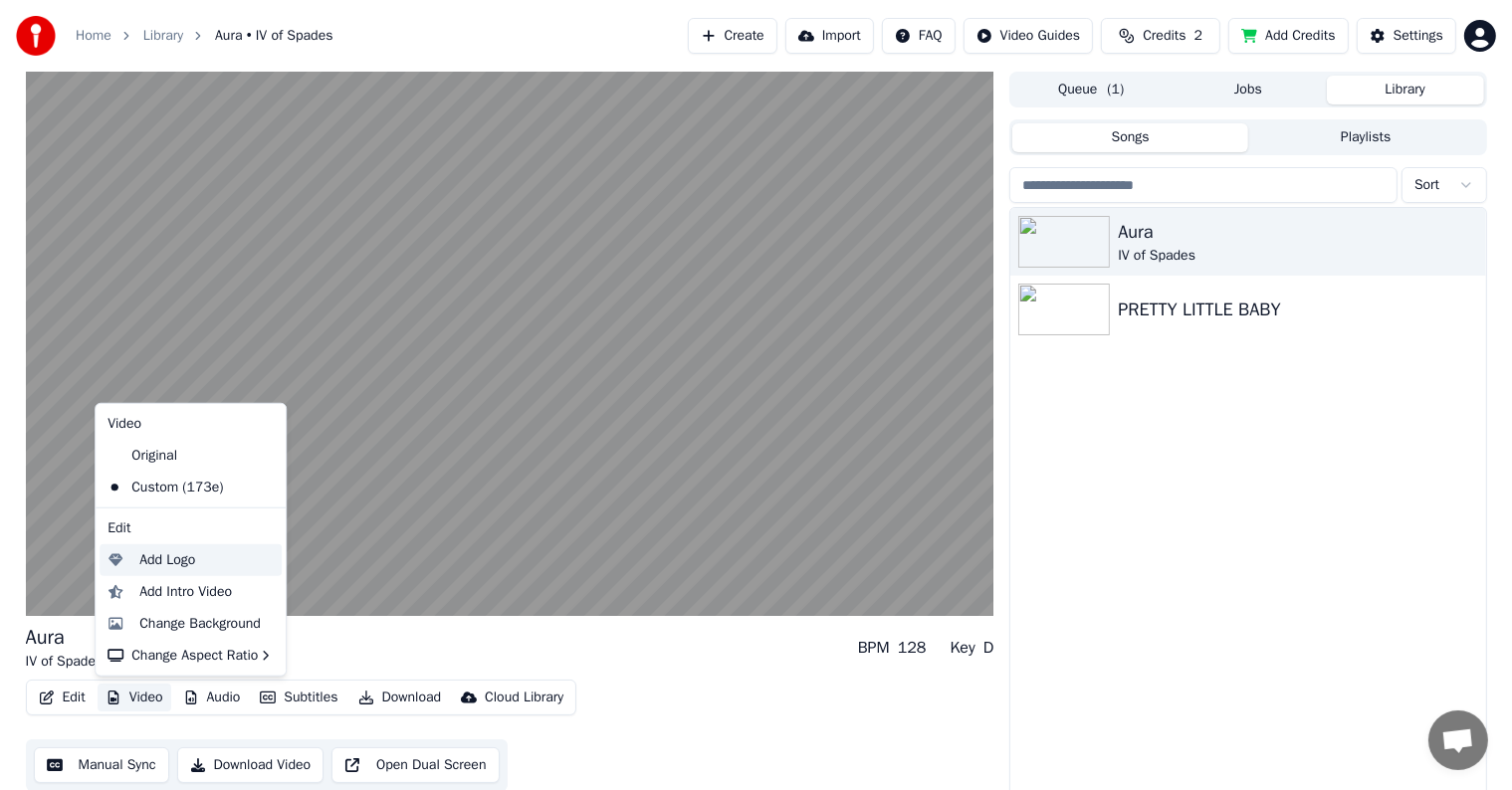 click on "Add Logo" at bounding box center (167, 560) 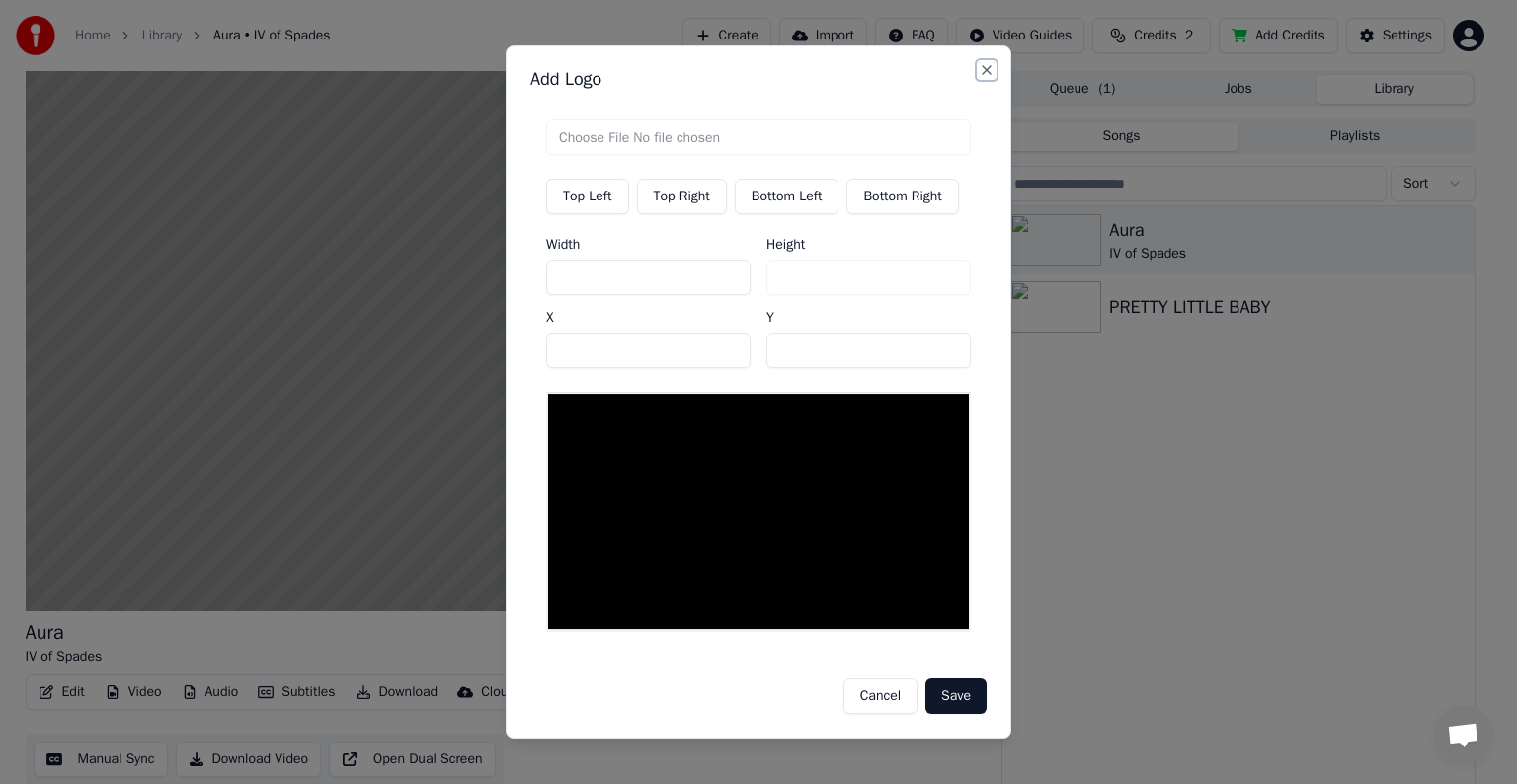 click on "Close" at bounding box center (987, 70) 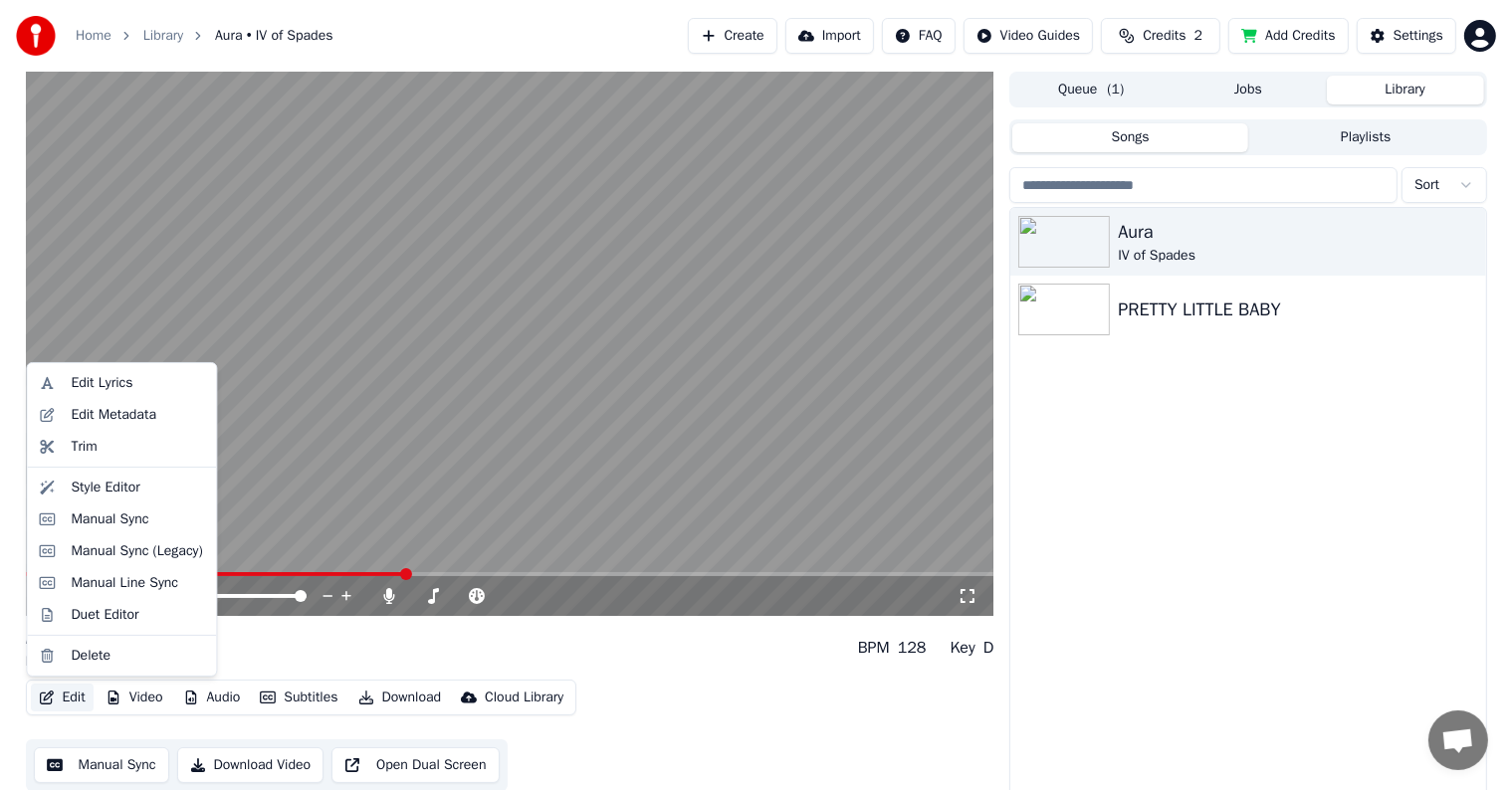 click on "Edit" at bounding box center [62, 697] 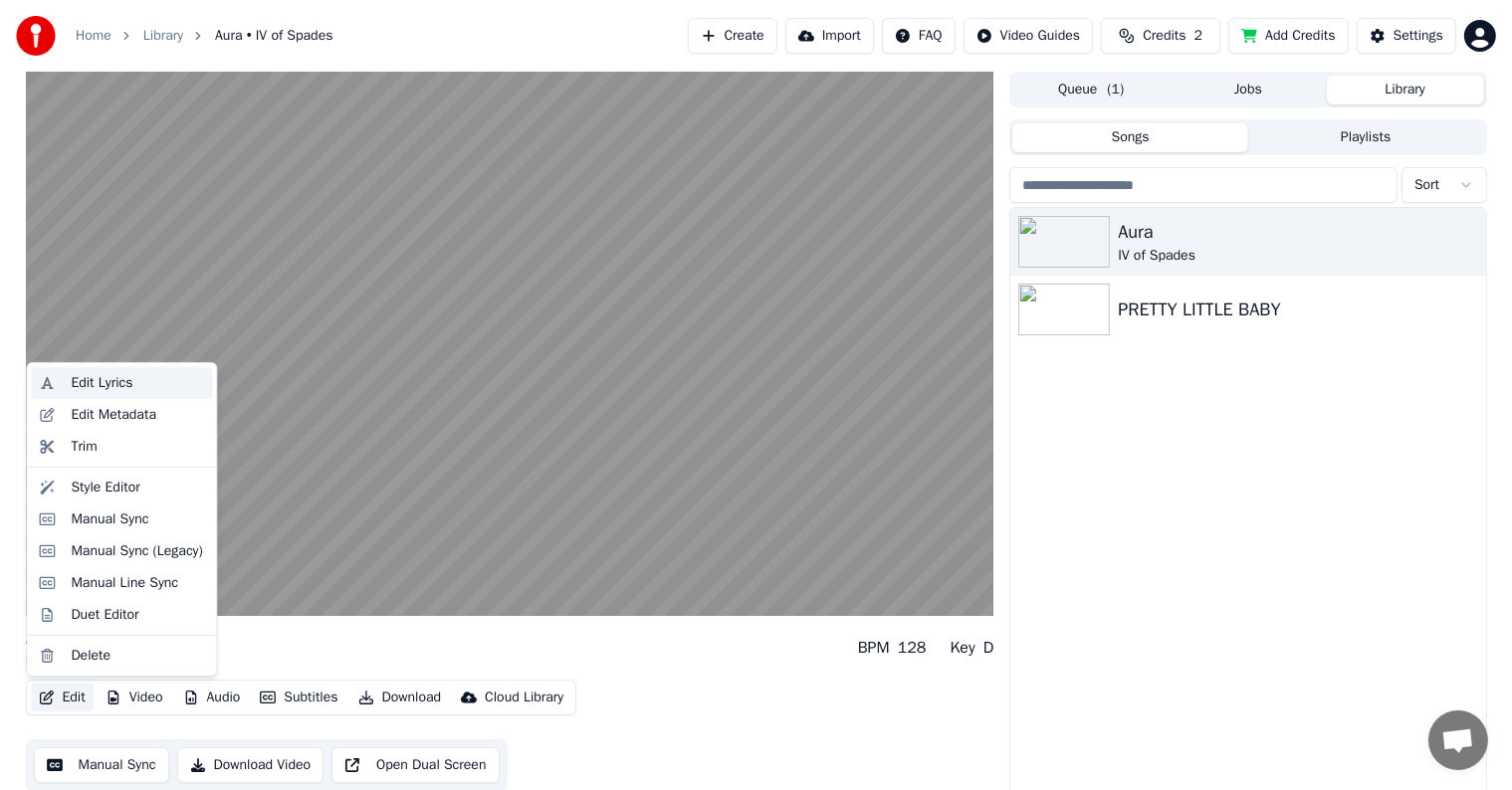 click on "Edit Lyrics" at bounding box center (137, 383) 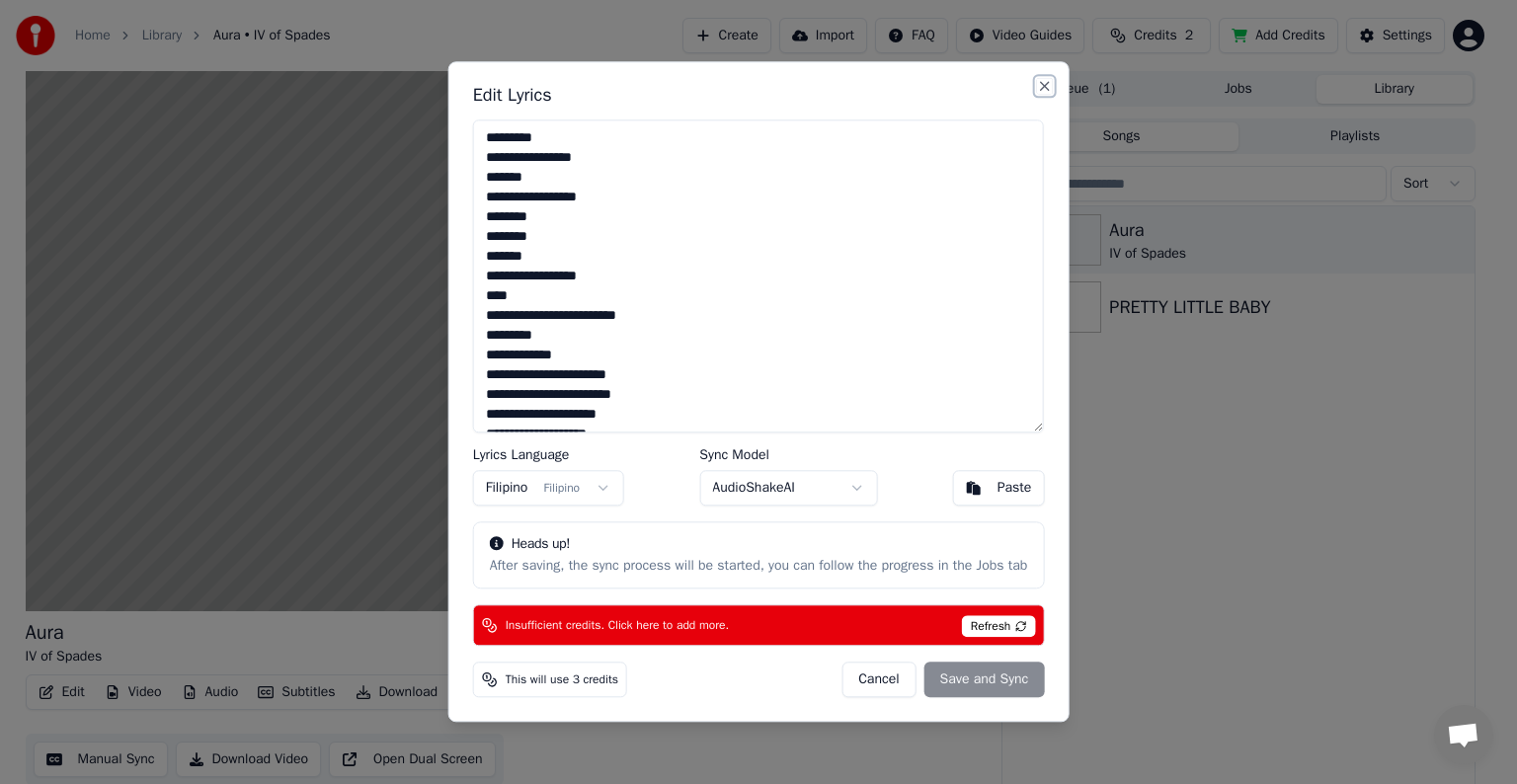 click on "Close" at bounding box center (1044, 86) 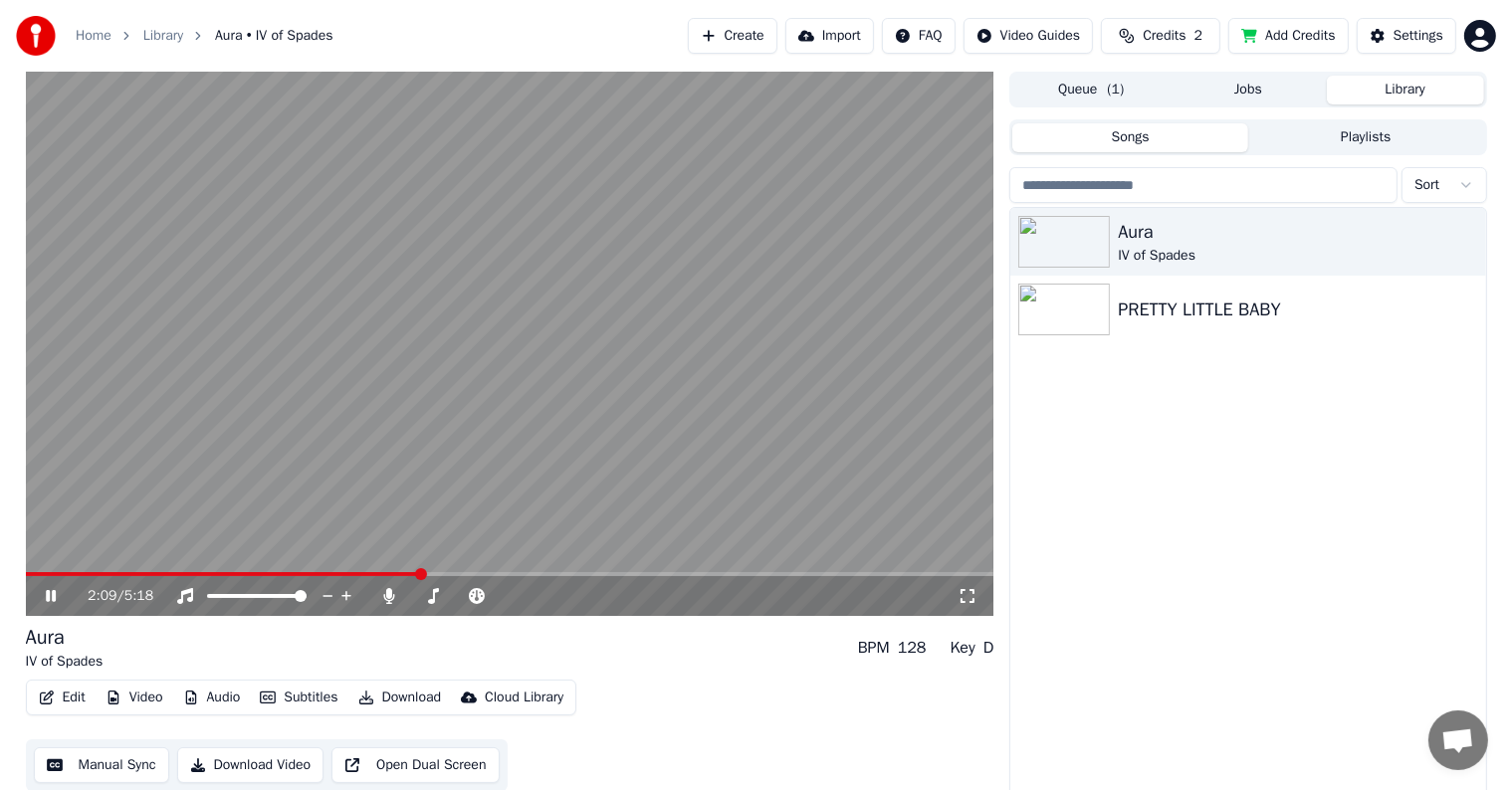click on "Video" at bounding box center (134, 697) 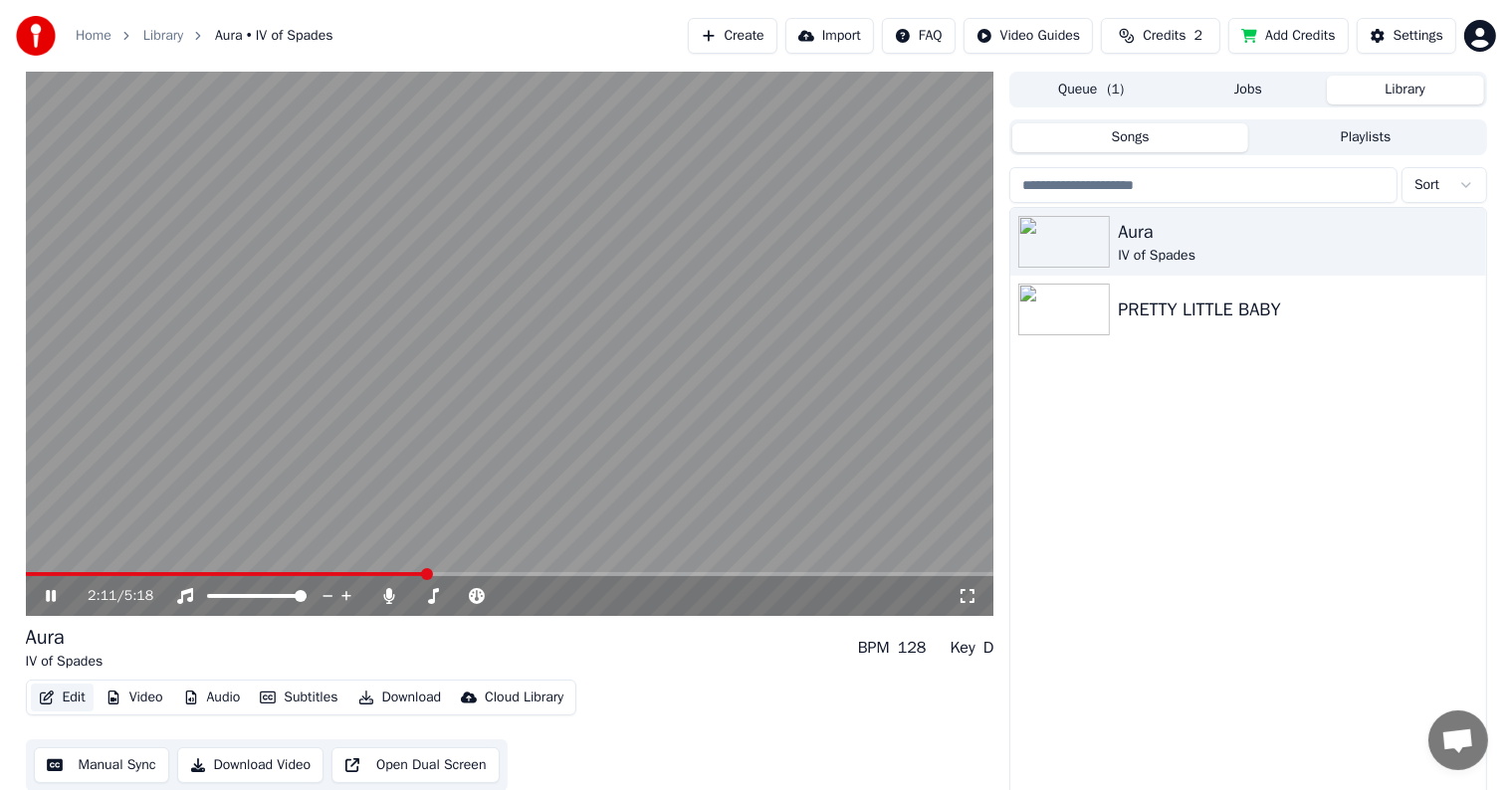 click on "Edit" at bounding box center [62, 697] 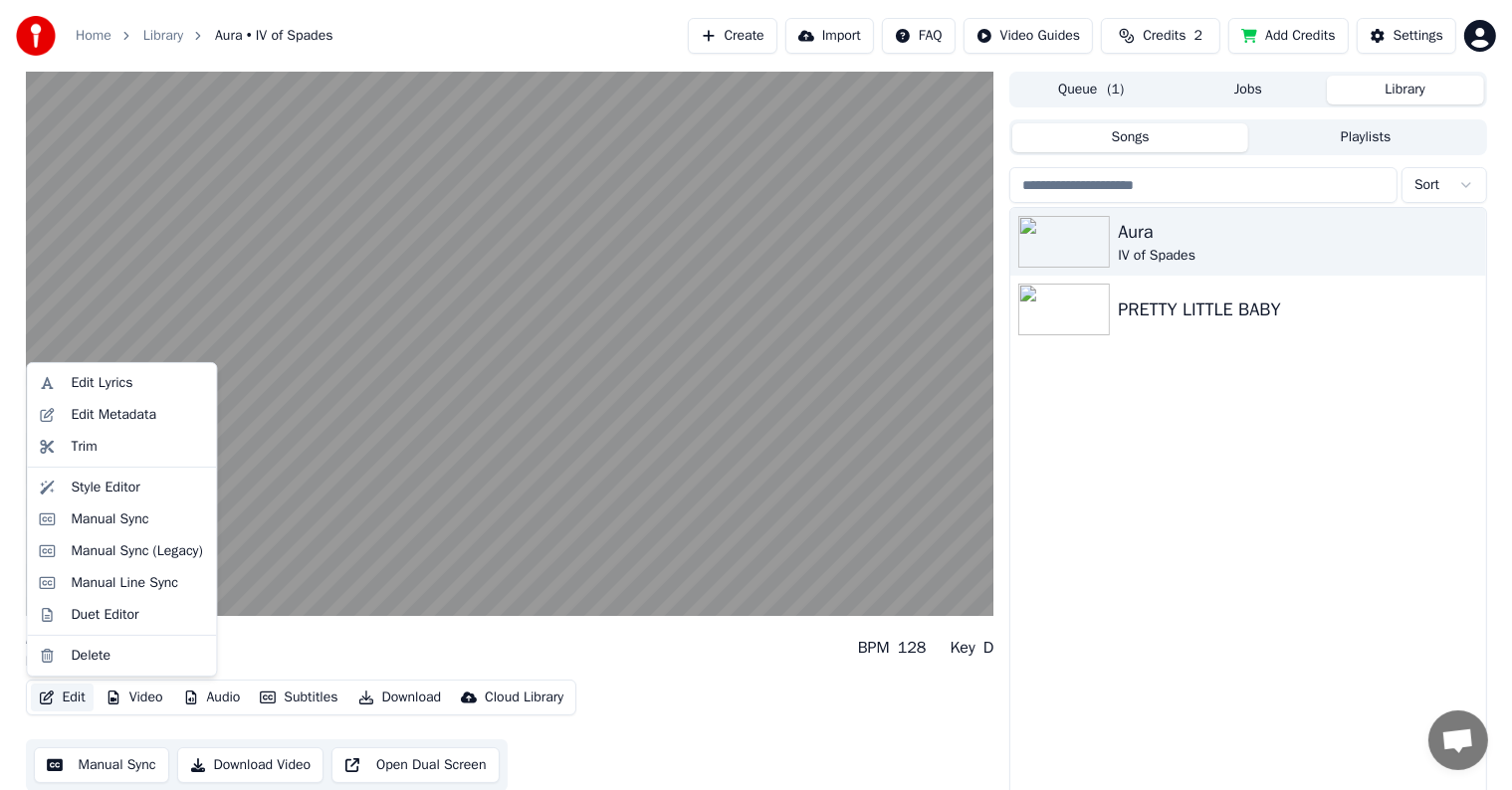 click on "Edit" at bounding box center (62, 697) 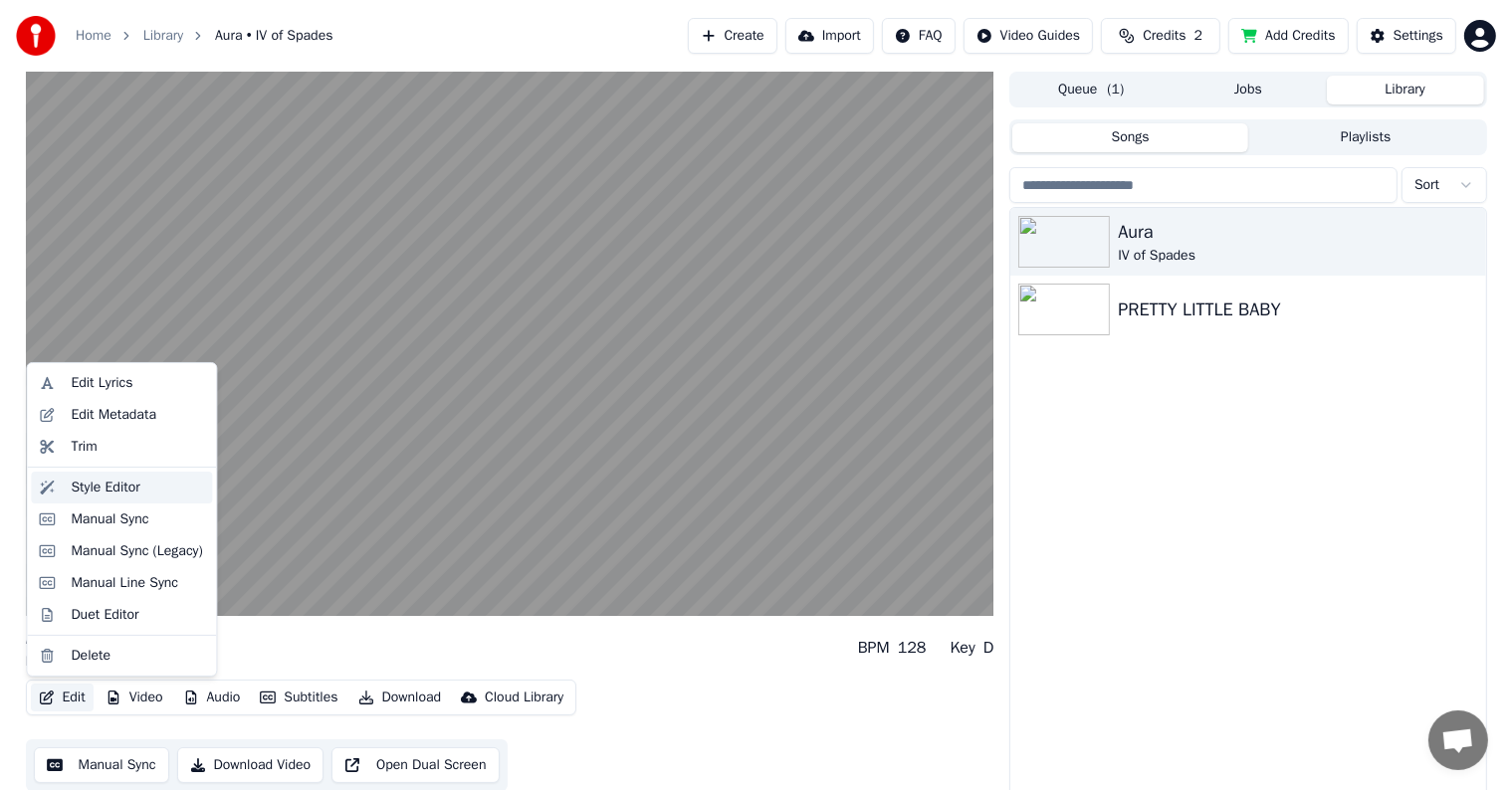 click on "Style Editor" at bounding box center [121, 488] 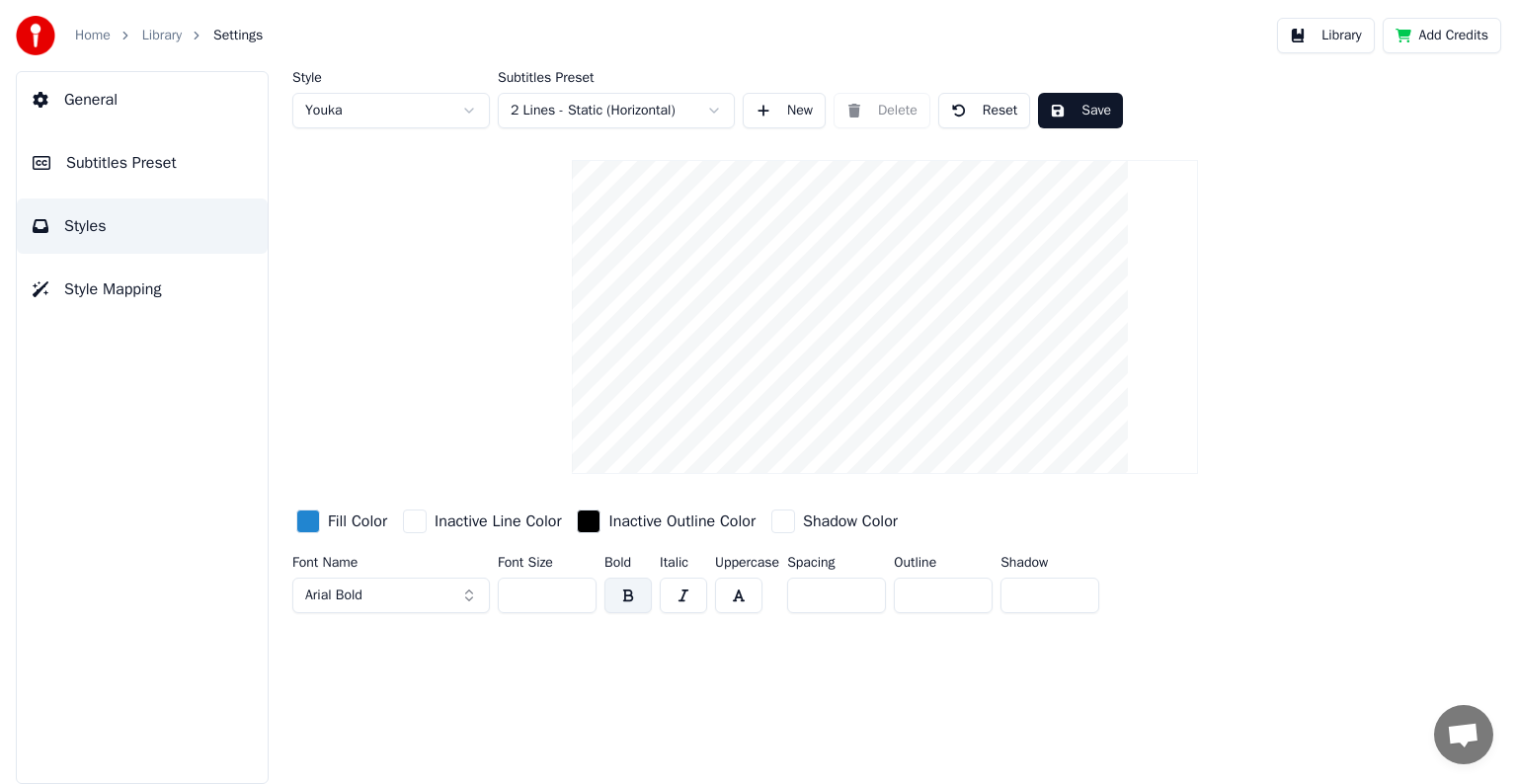 click at bounding box center [308, 521] 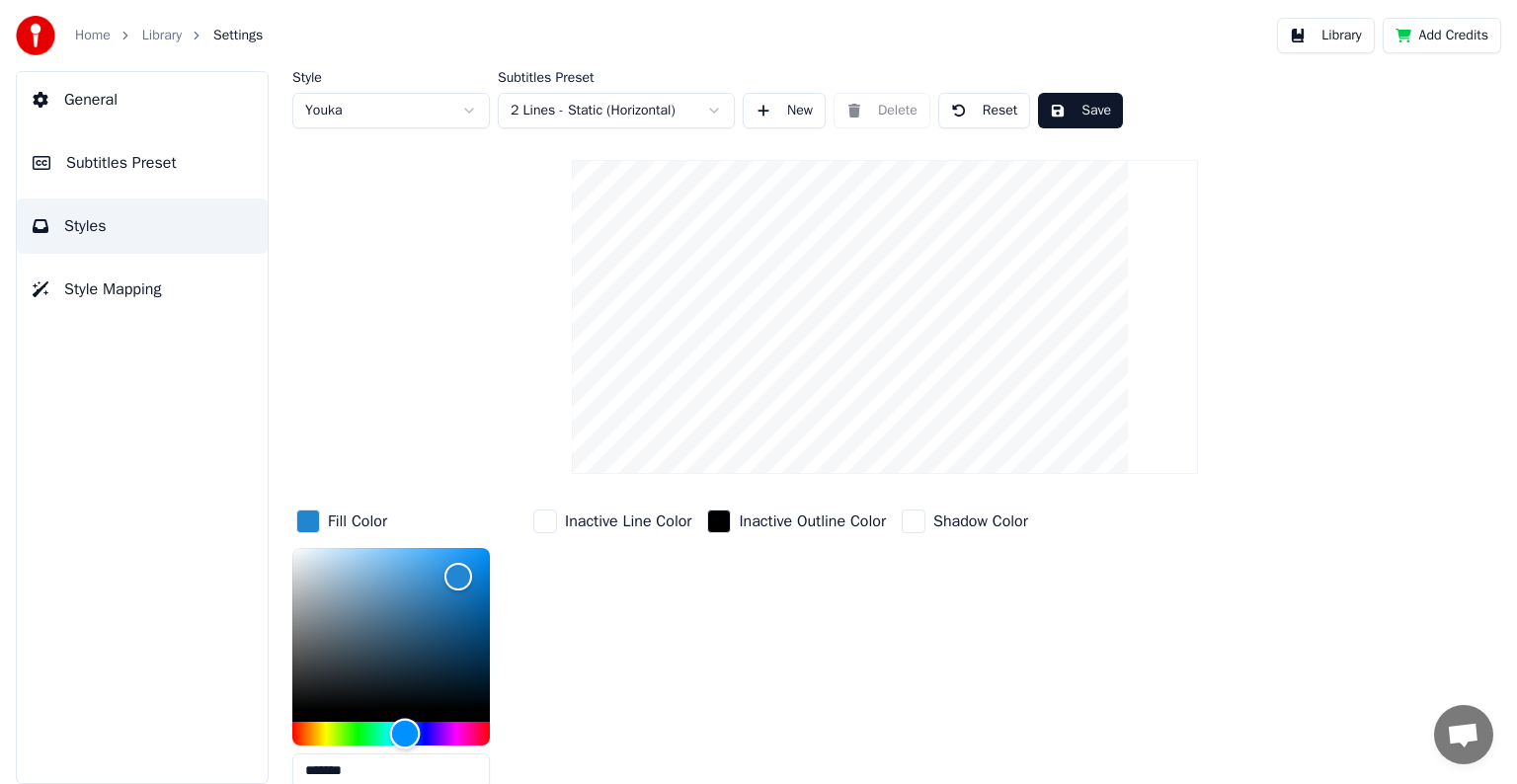 click at bounding box center [391, 734] 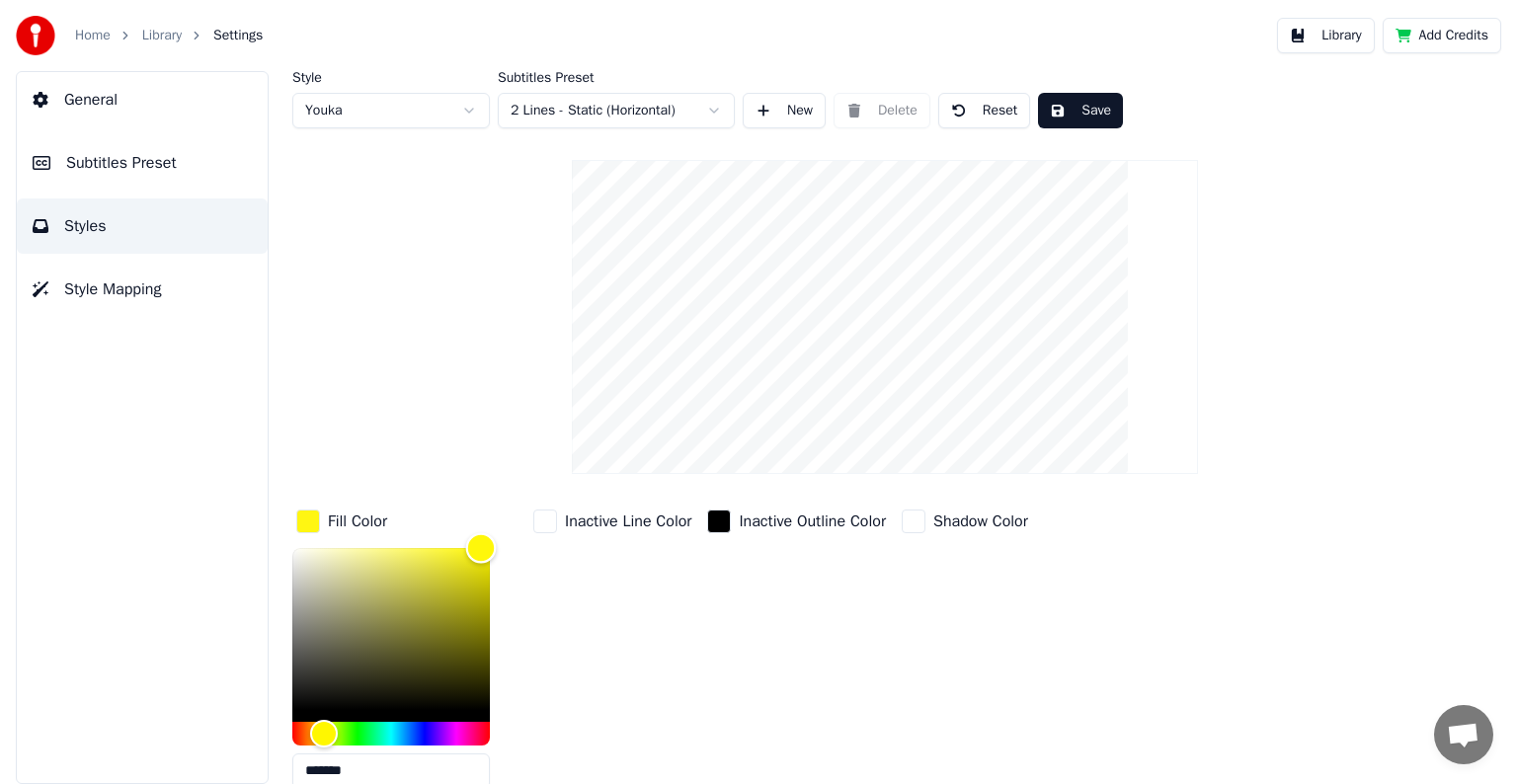 drag, startPoint x: 471, startPoint y: 563, endPoint x: 485, endPoint y: 538, distance: 28.653098 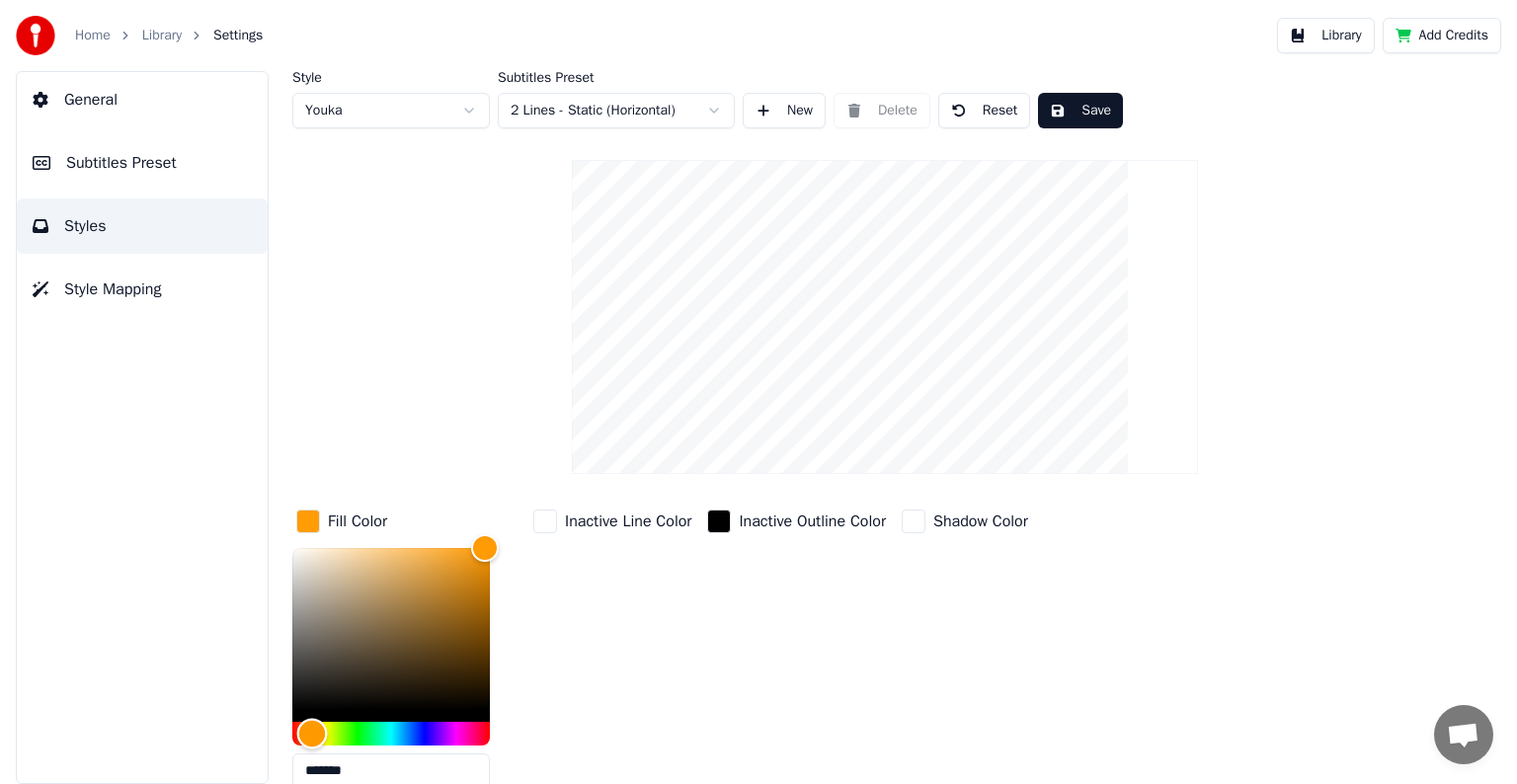 click at bounding box center [312, 733] 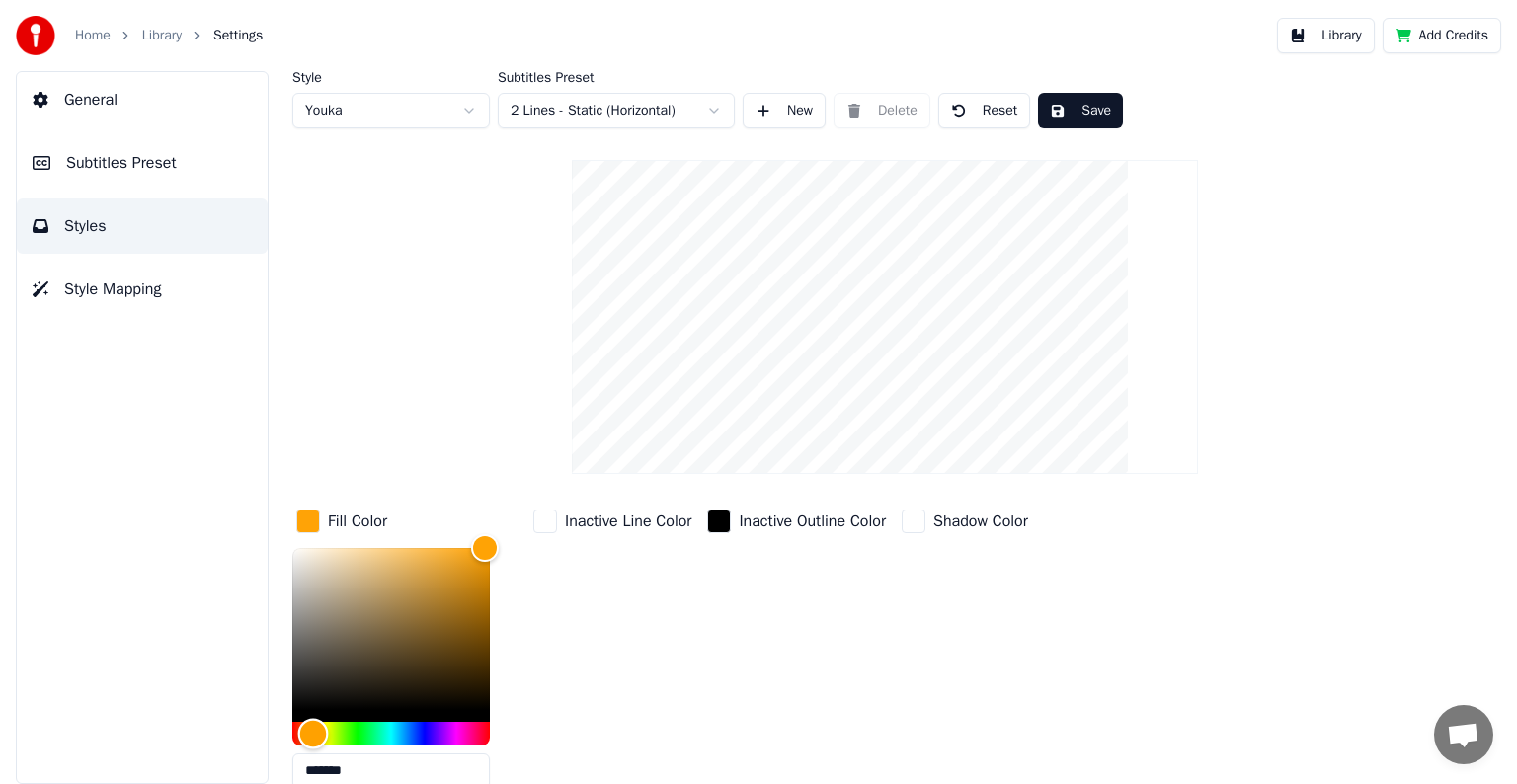 click at bounding box center (313, 733) 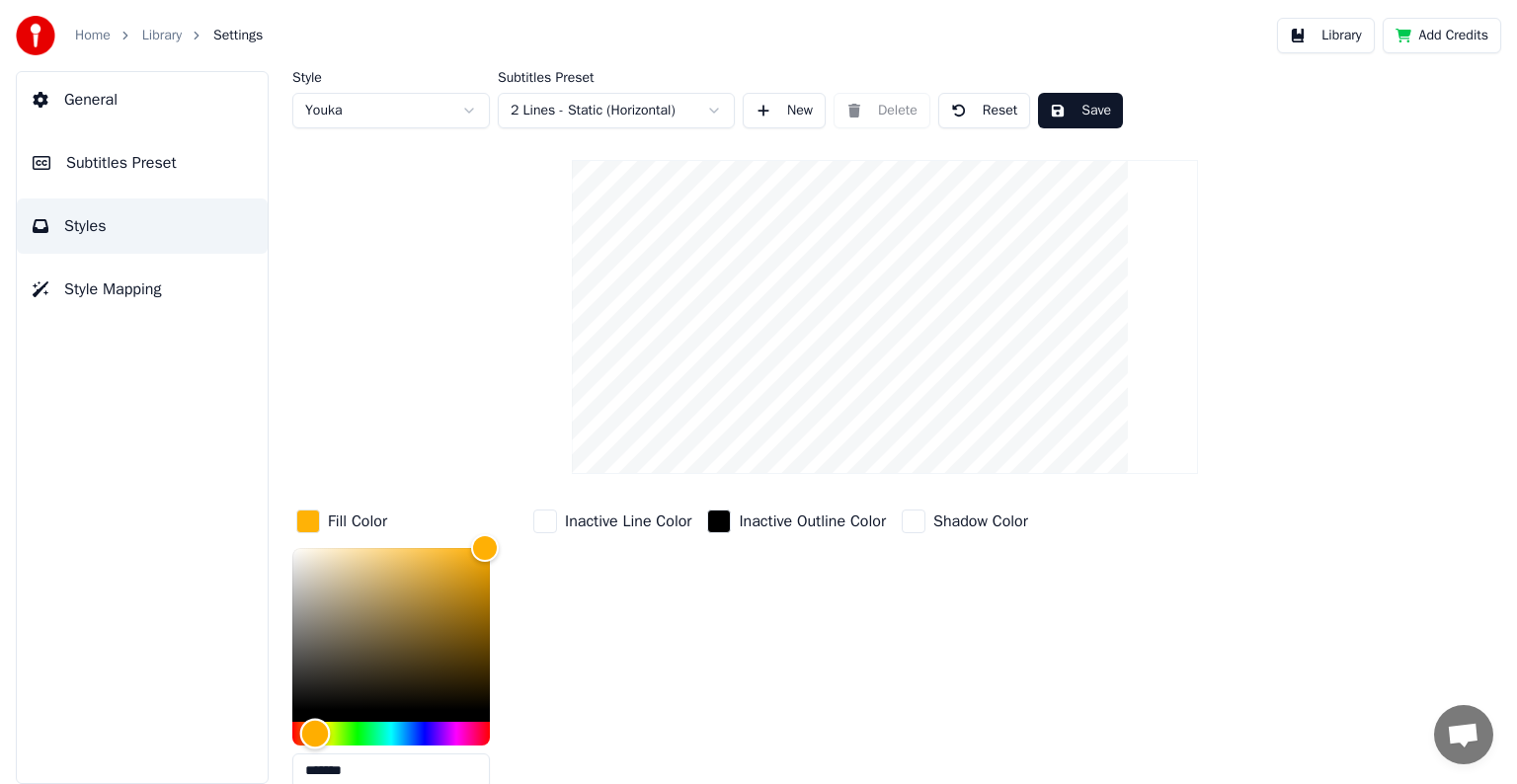 click at bounding box center [315, 733] 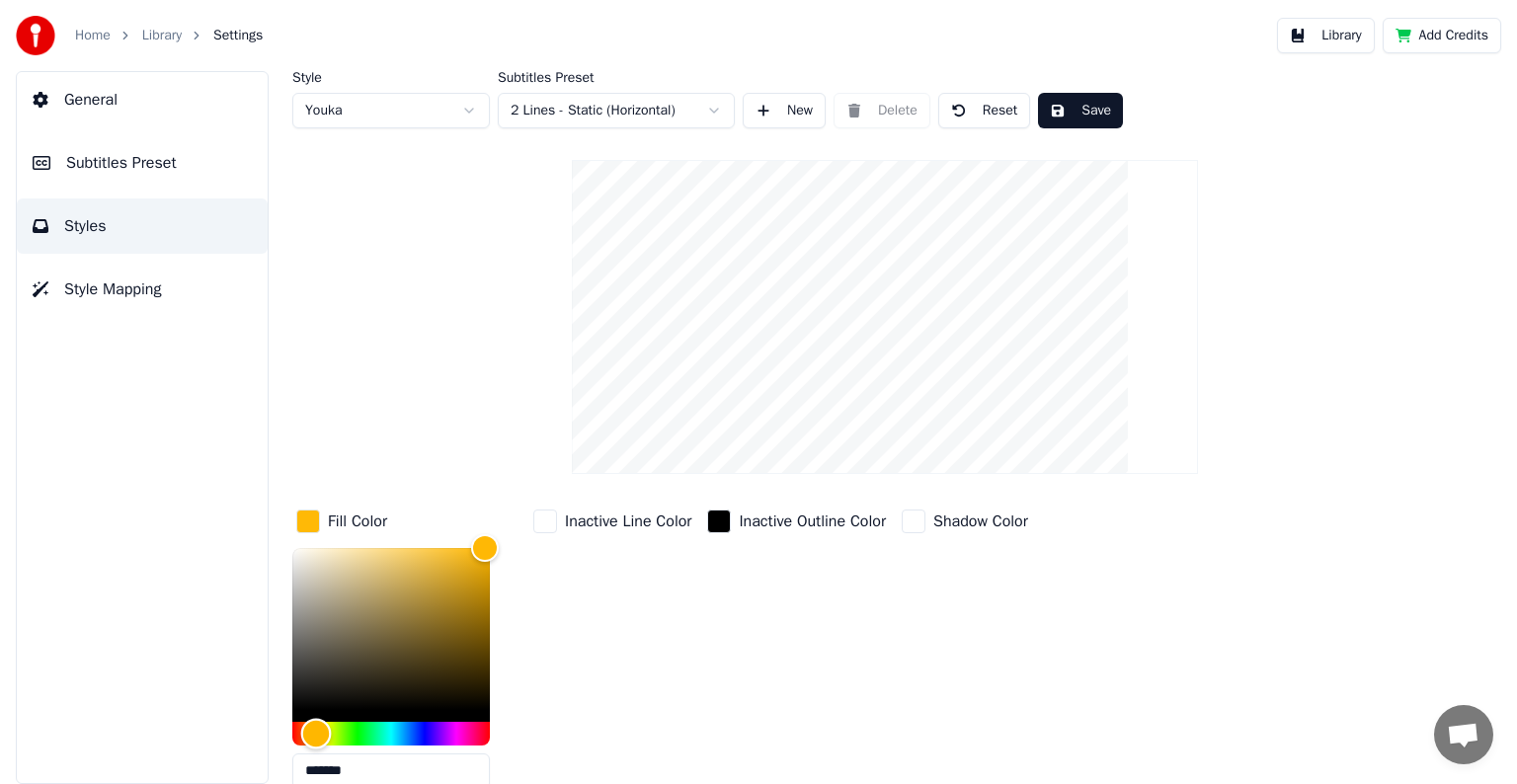 type on "*******" 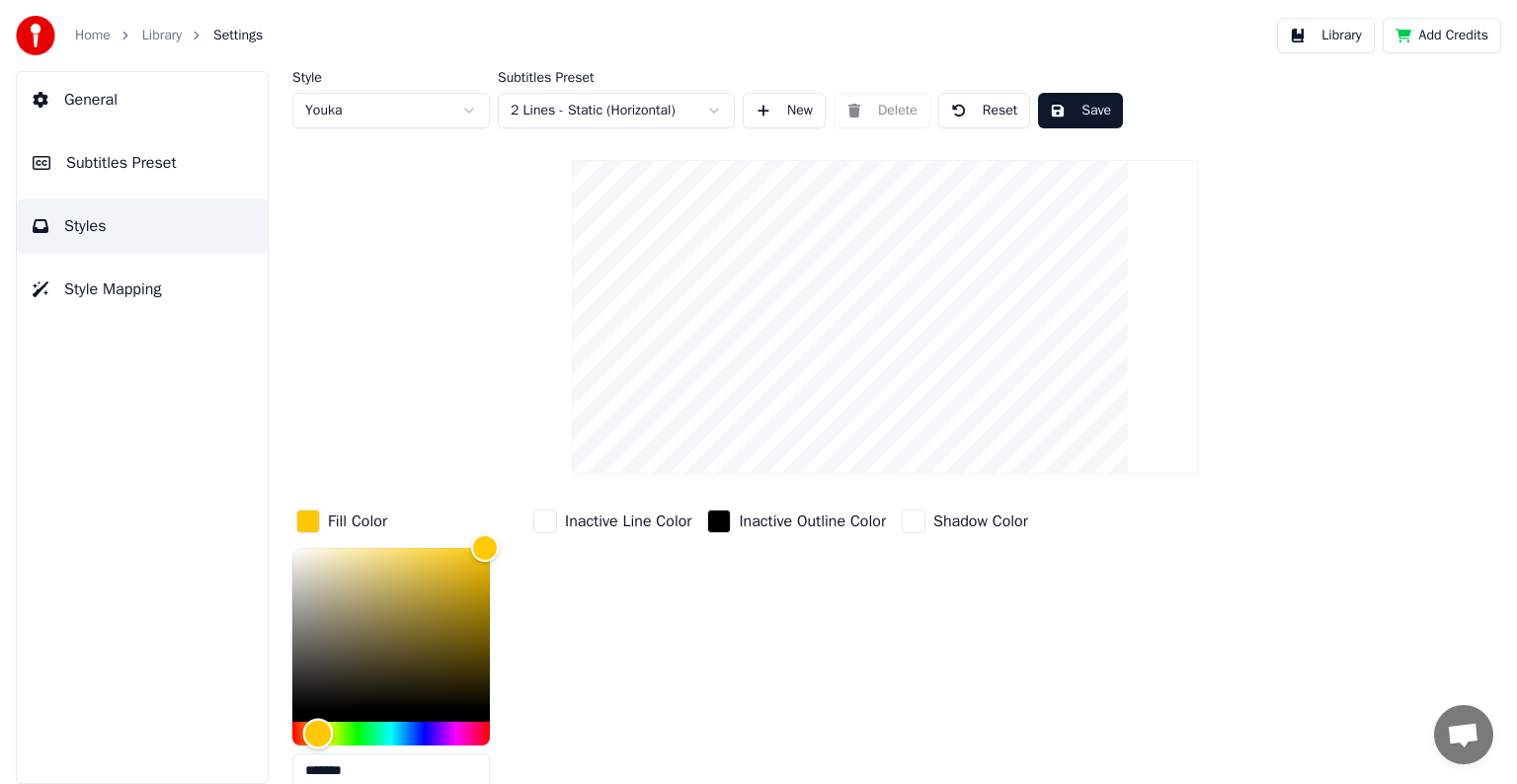 click at bounding box center (318, 733) 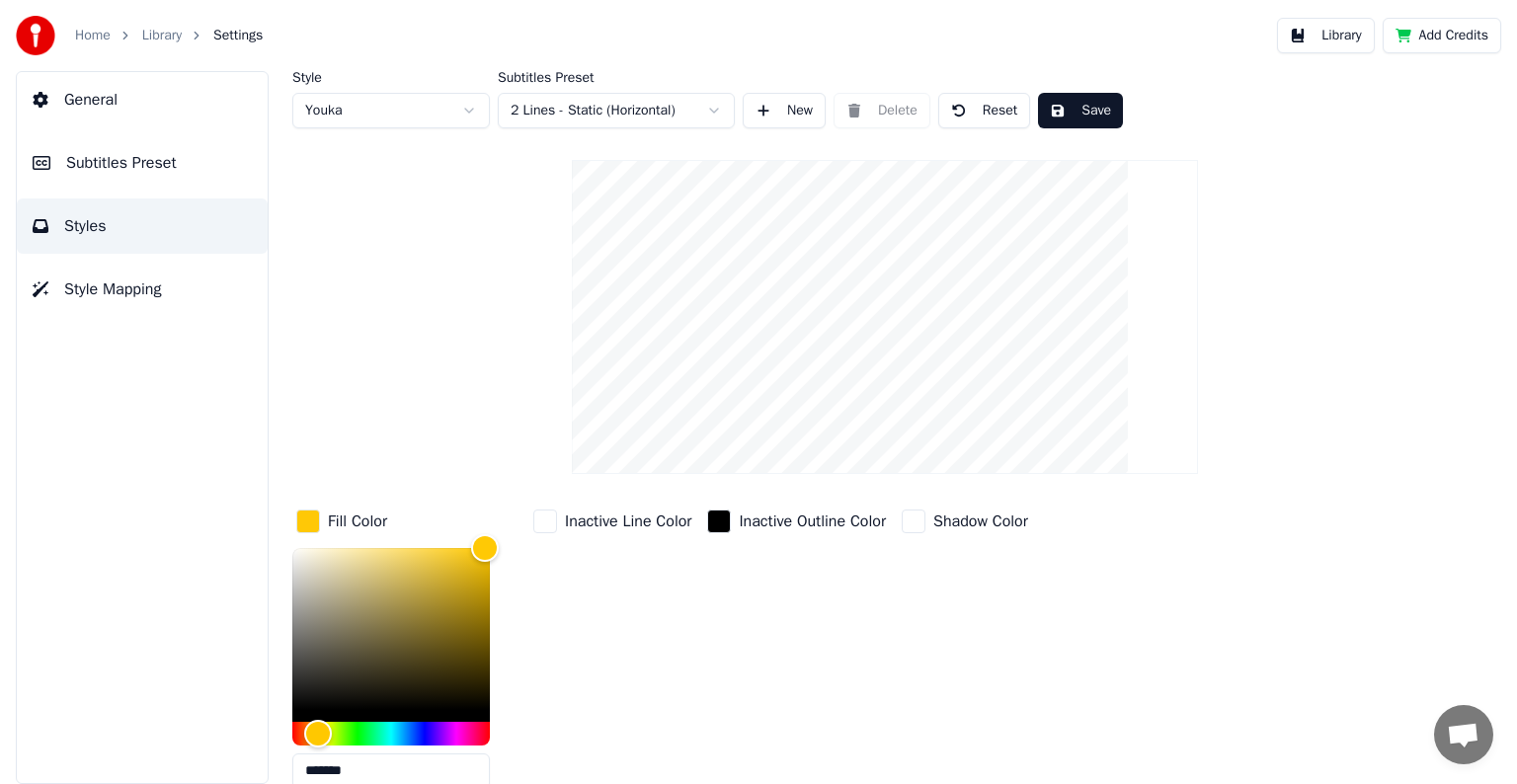 click on "Save" at bounding box center [1080, 111] 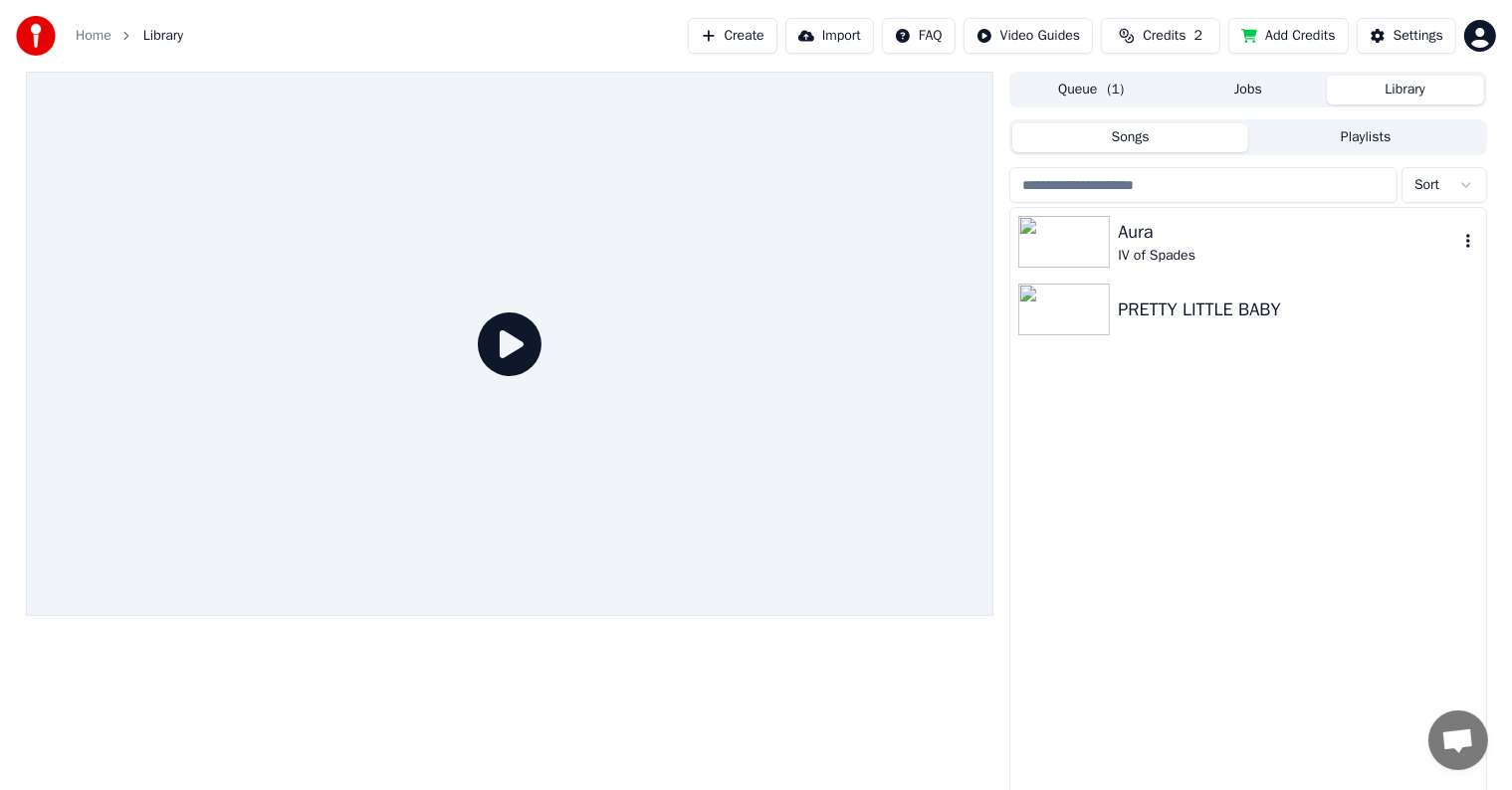click on "Aura" at bounding box center (1287, 232) 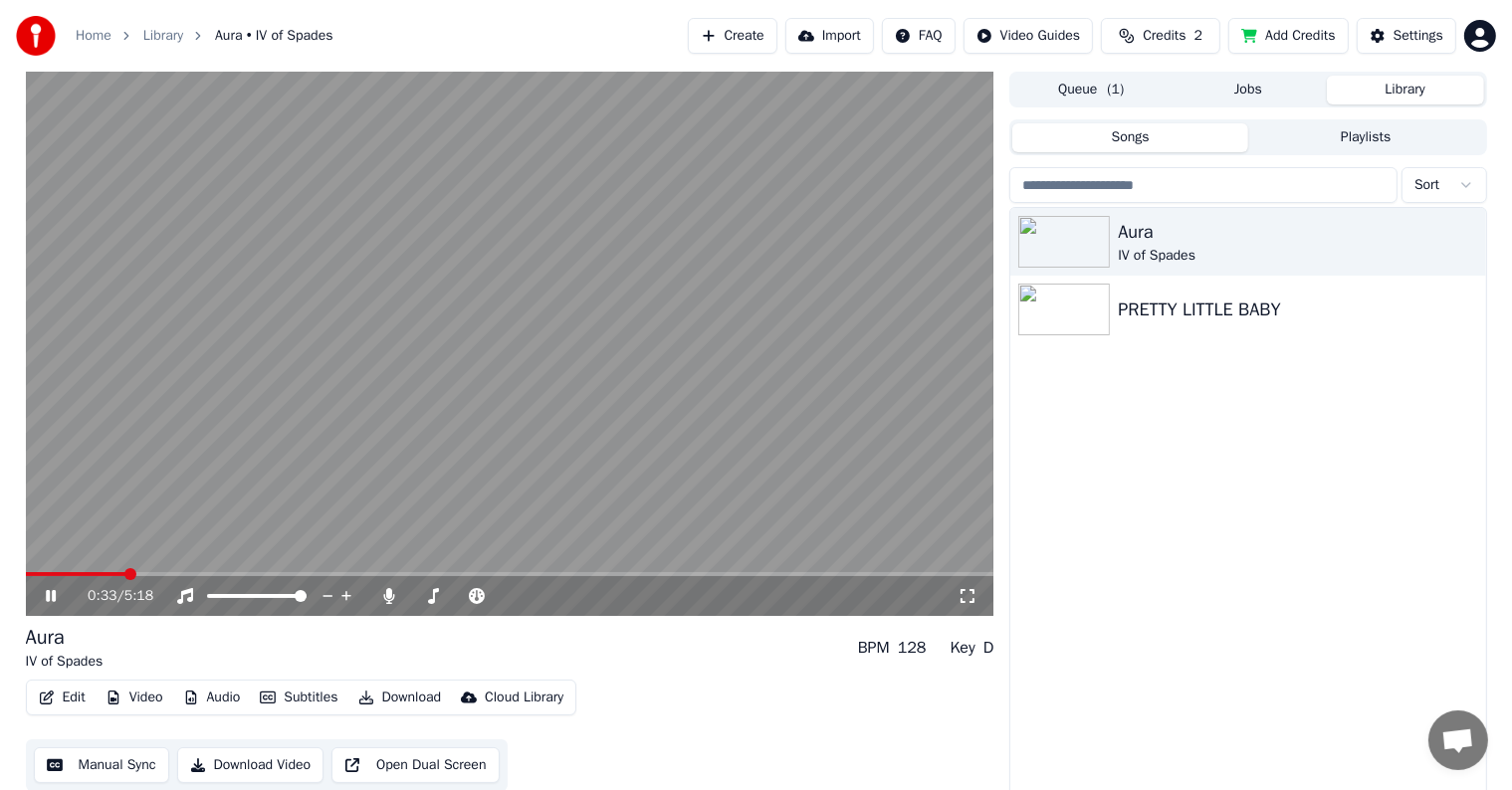click at bounding box center (510, 574) 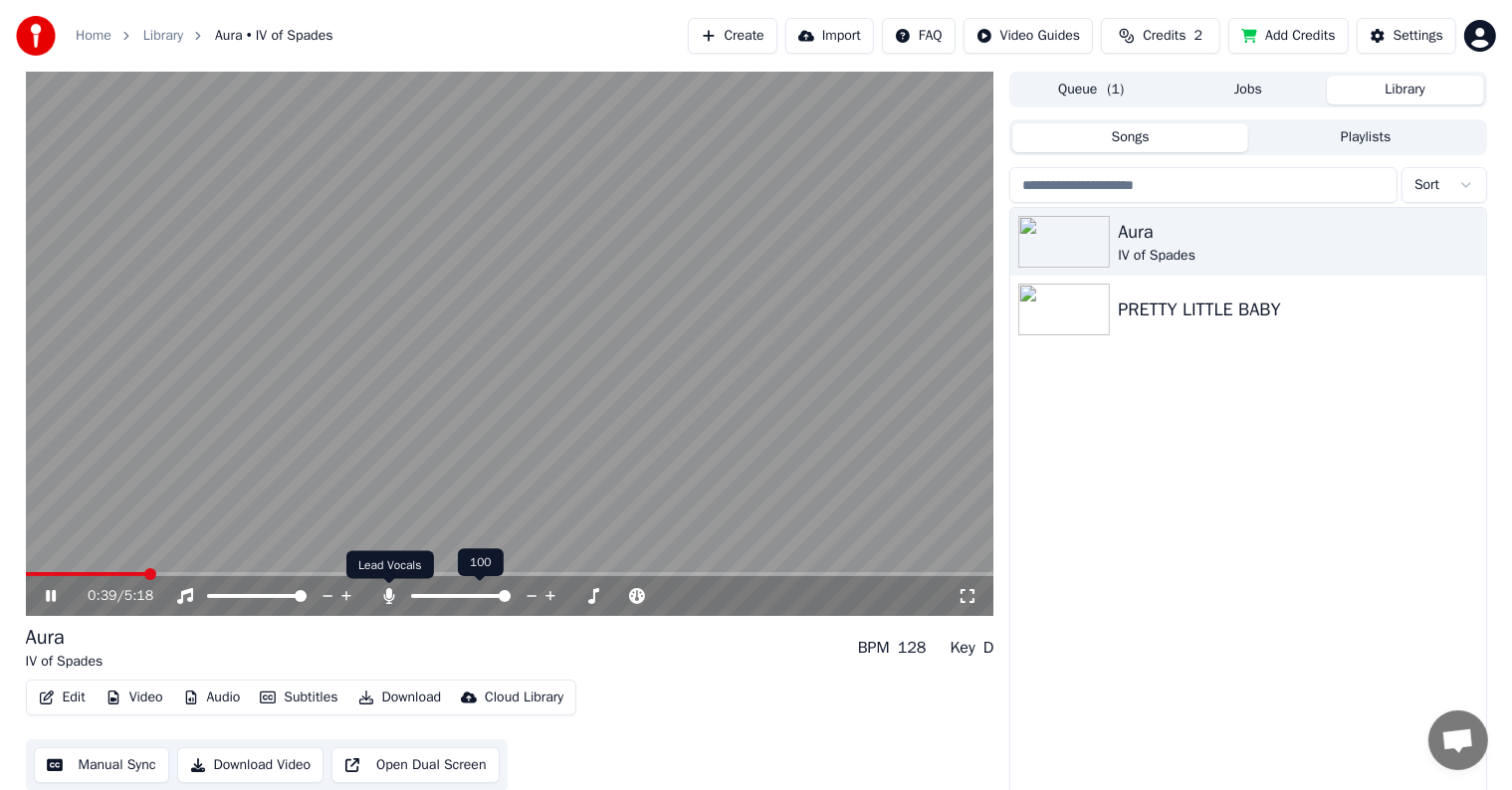 click 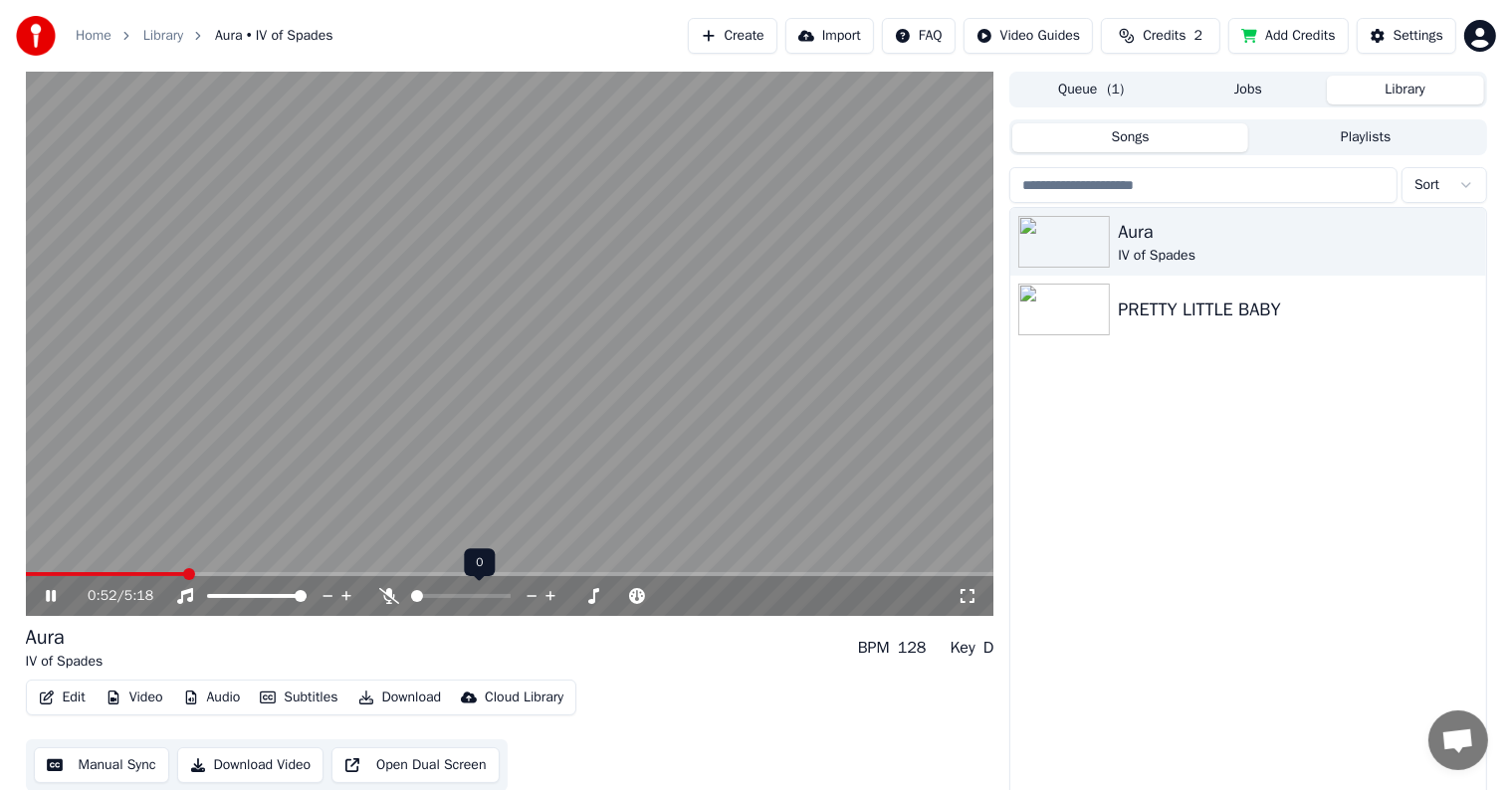 click 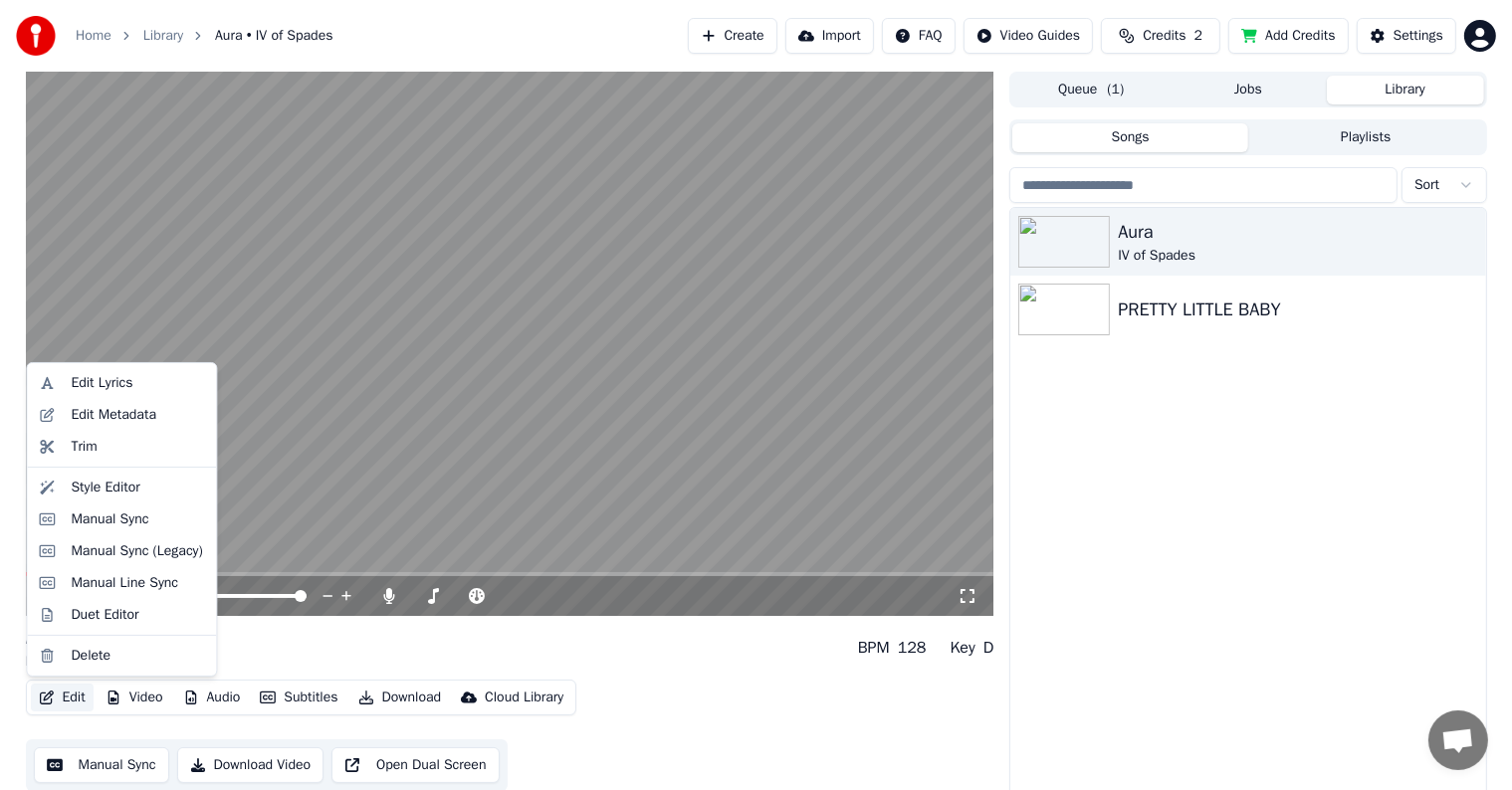 click on "Edit" at bounding box center (62, 697) 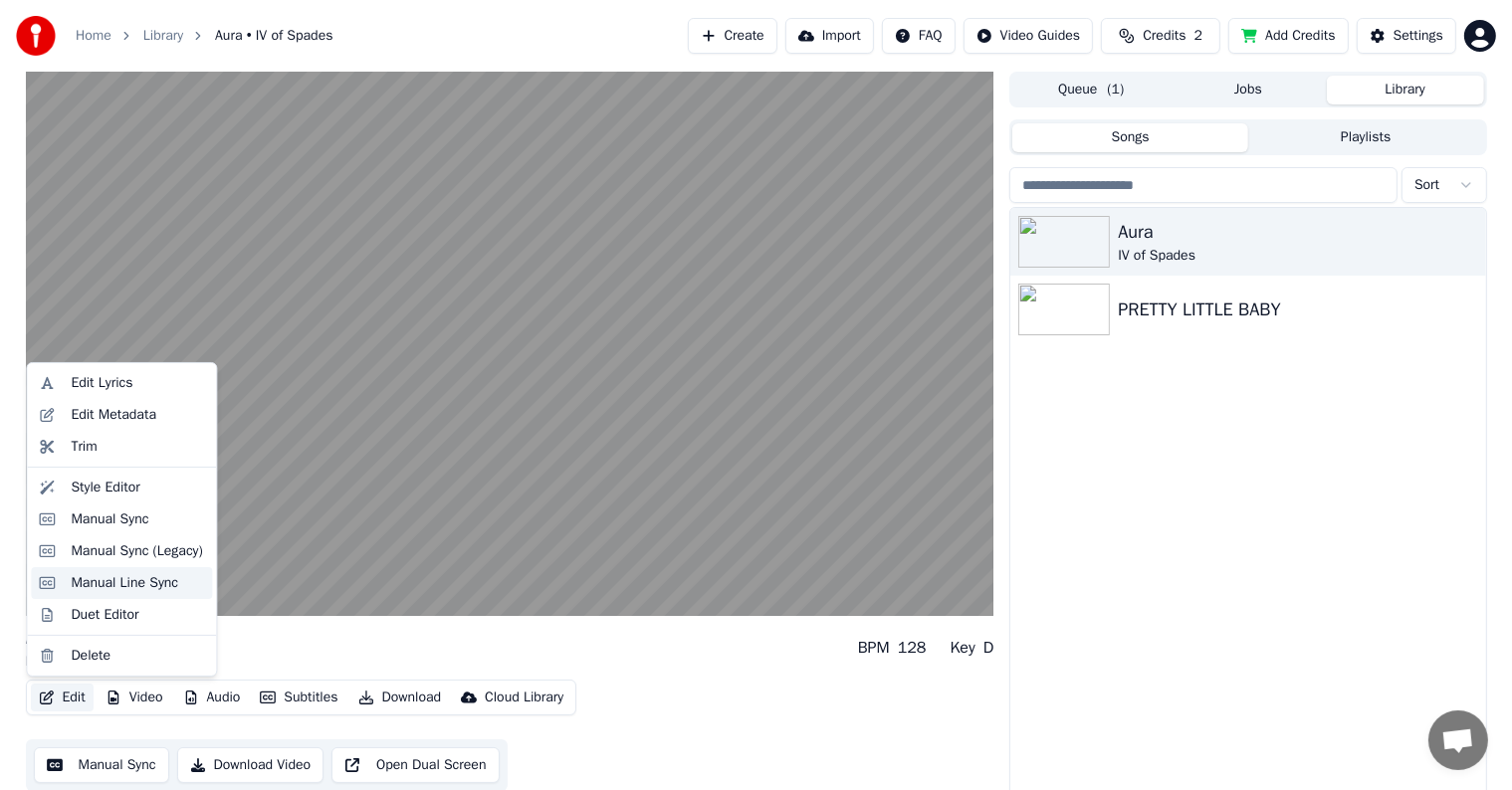 click on "Manual Line Sync" at bounding box center [124, 583] 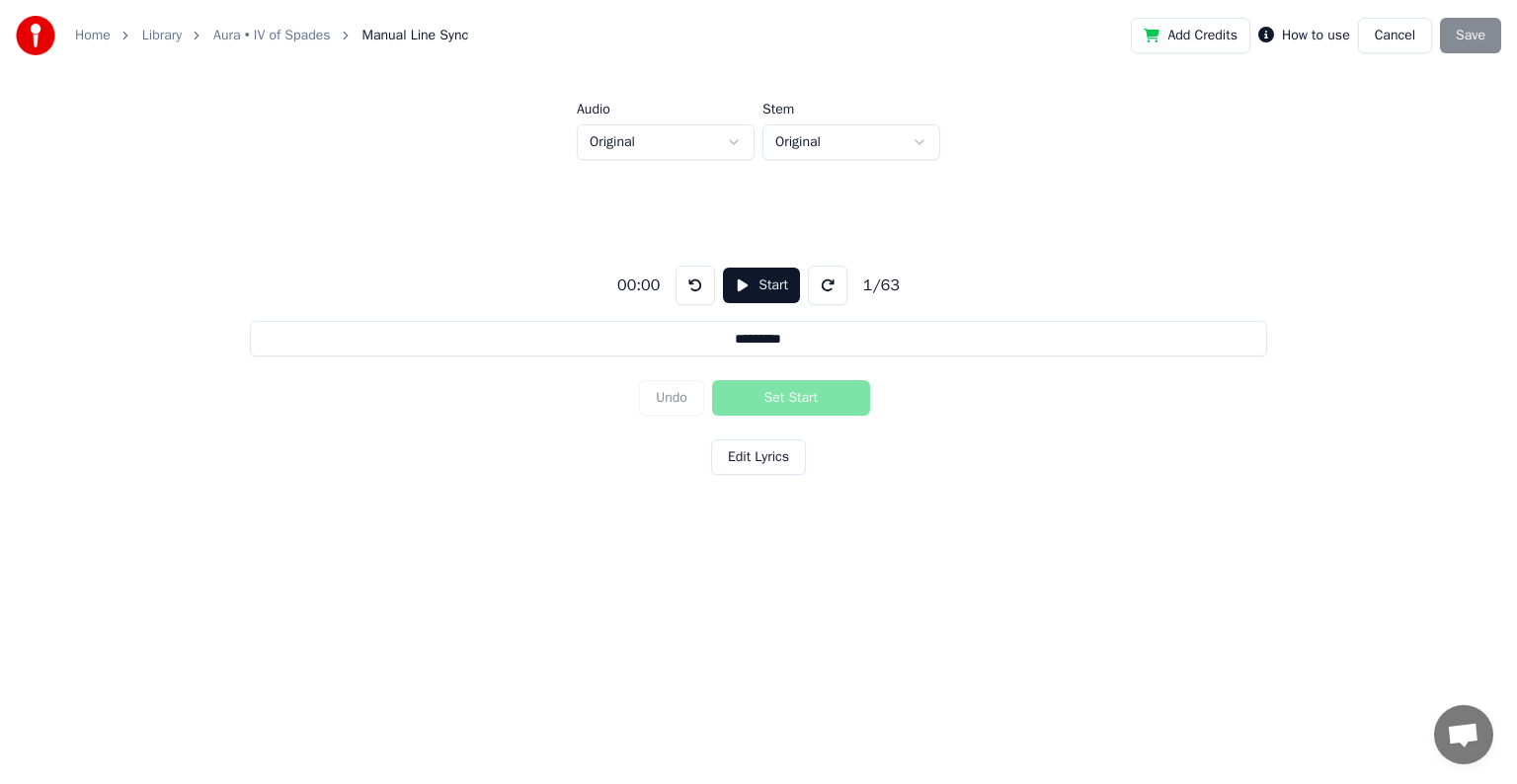 click on "Undo Set Start" at bounding box center [758, 398] 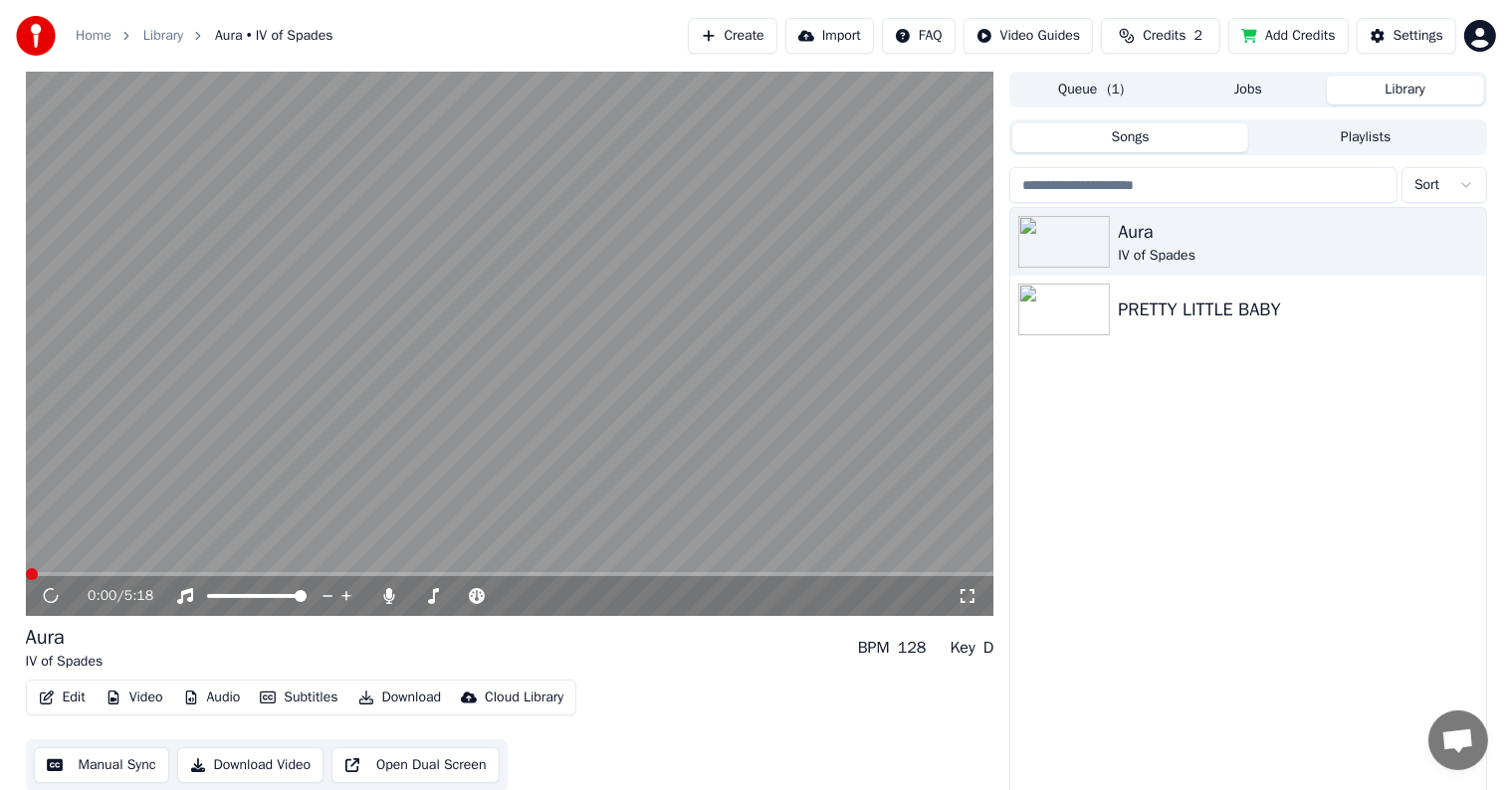 click on "Edit" at bounding box center (62, 697) 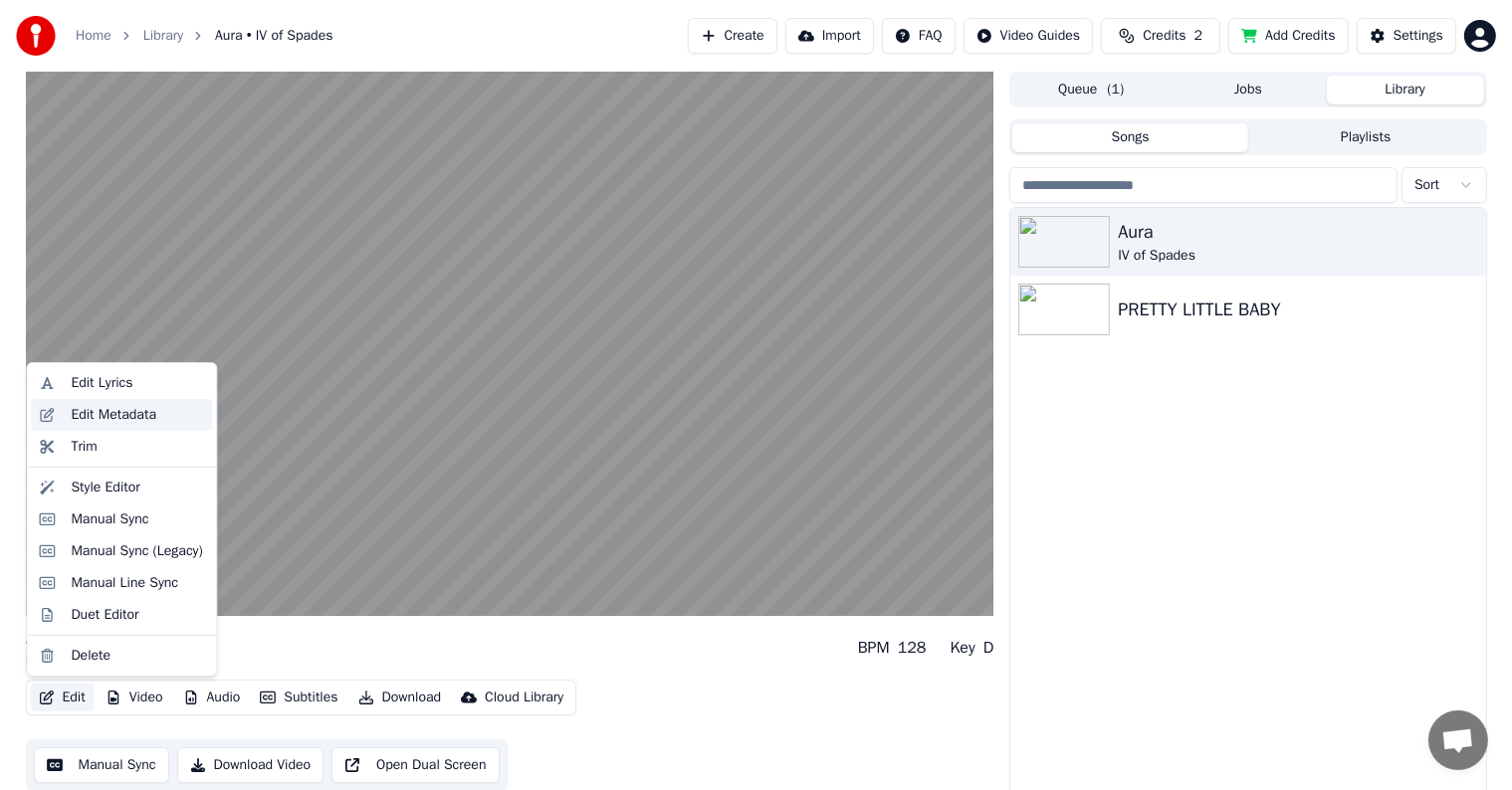 click on "Edit Metadata" at bounding box center (113, 415) 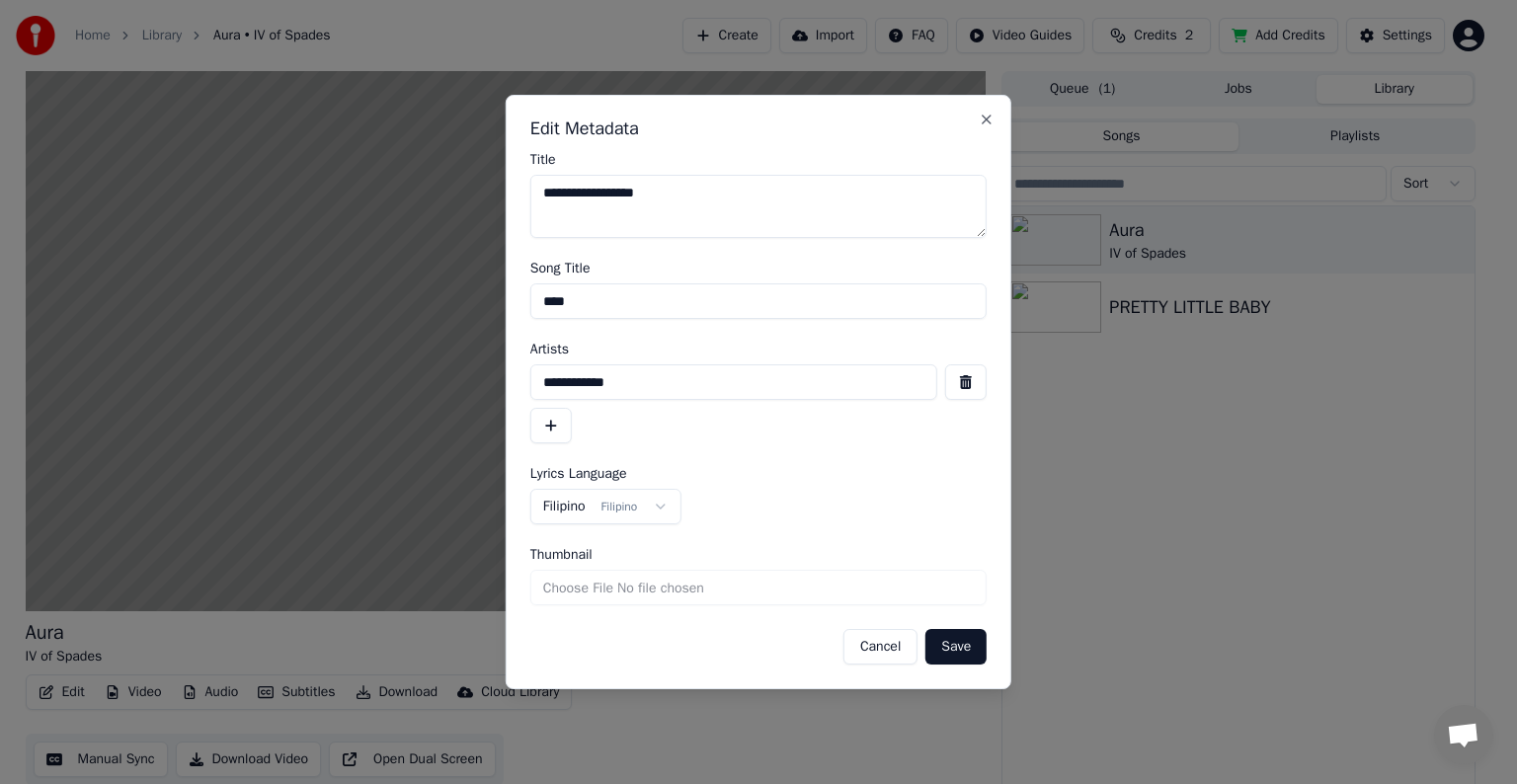 click on "Thumbnail" at bounding box center [758, 588] 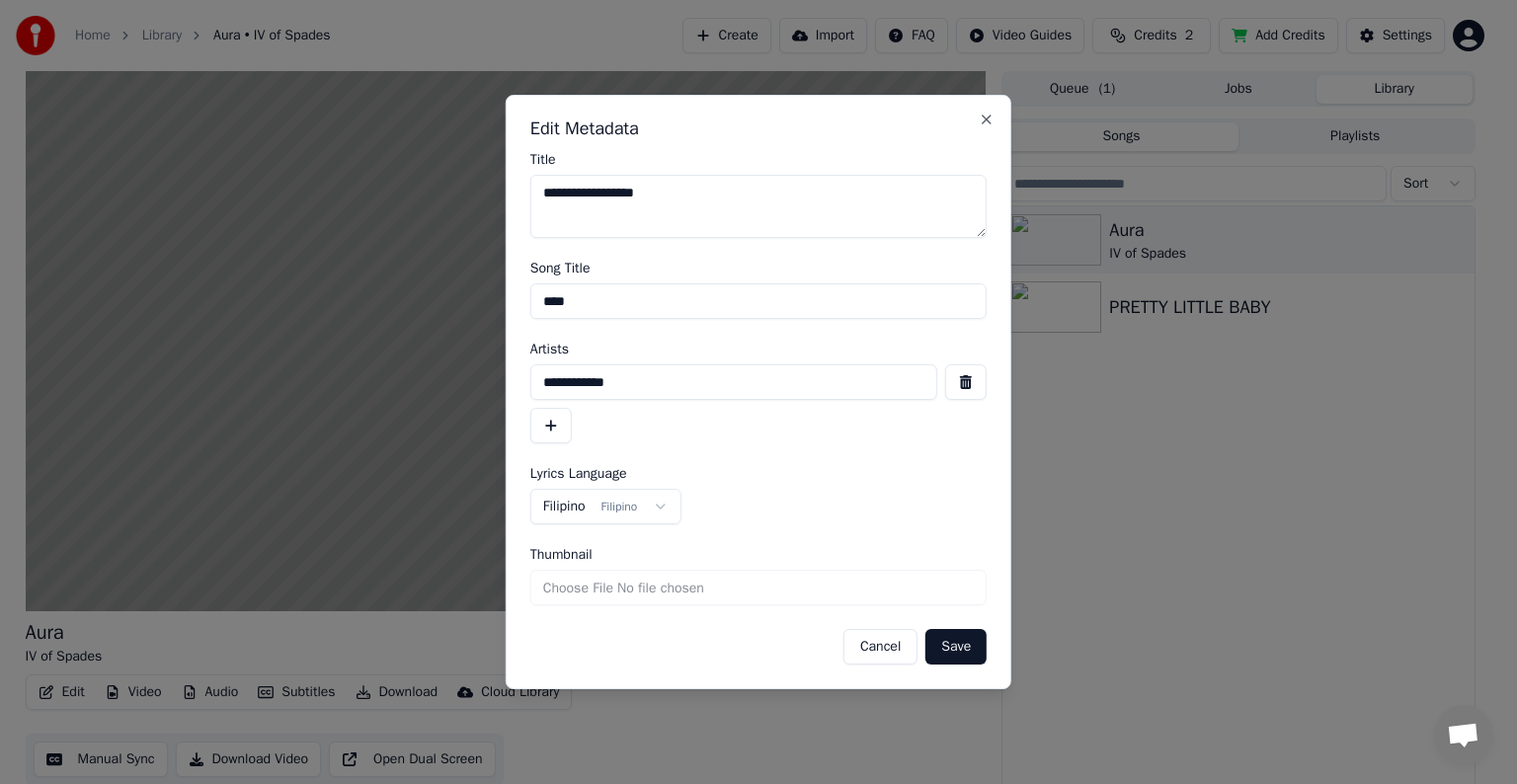click on "Cancel" at bounding box center (880, 647) 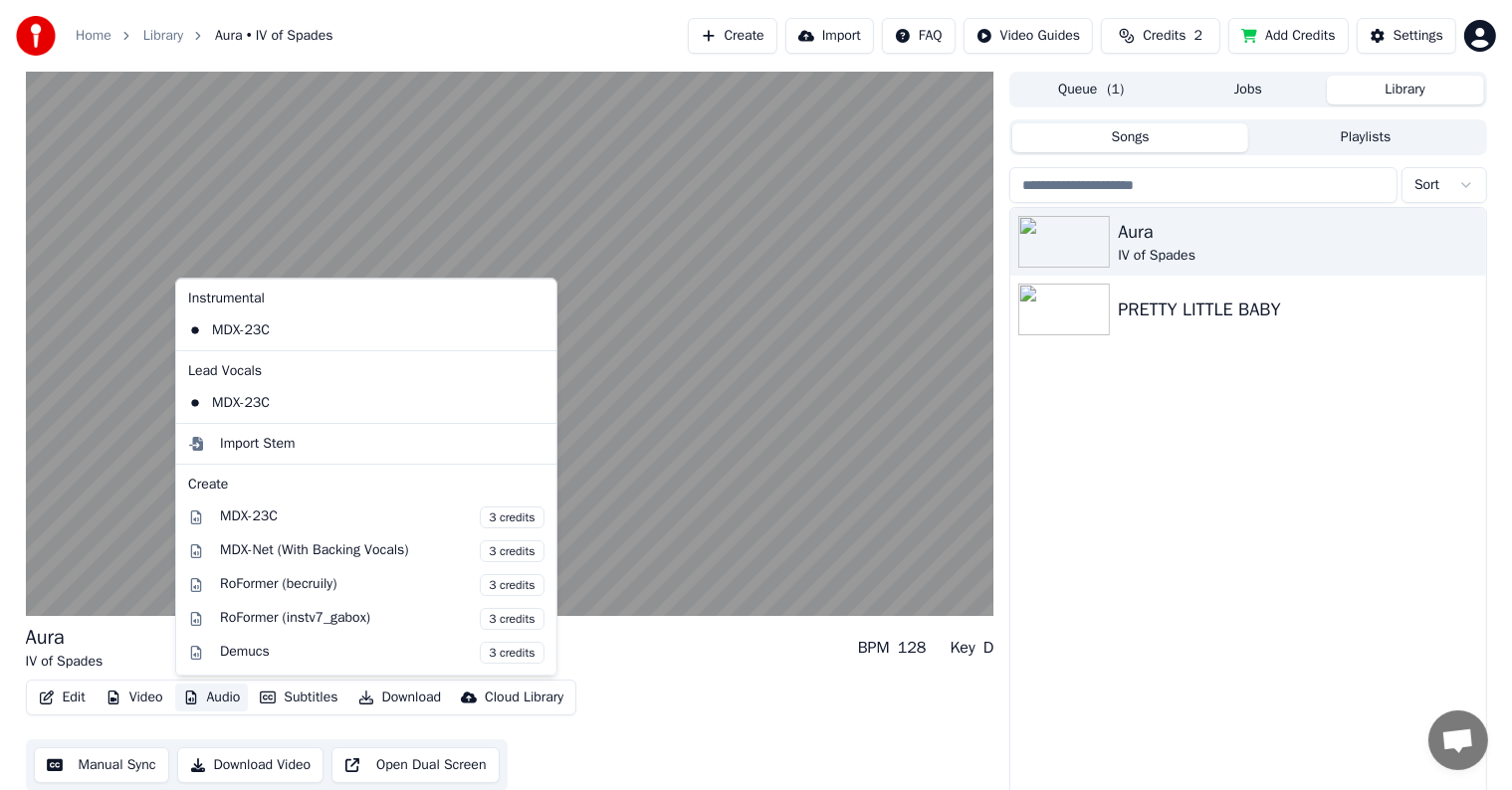 click on "Audio" at bounding box center (212, 697) 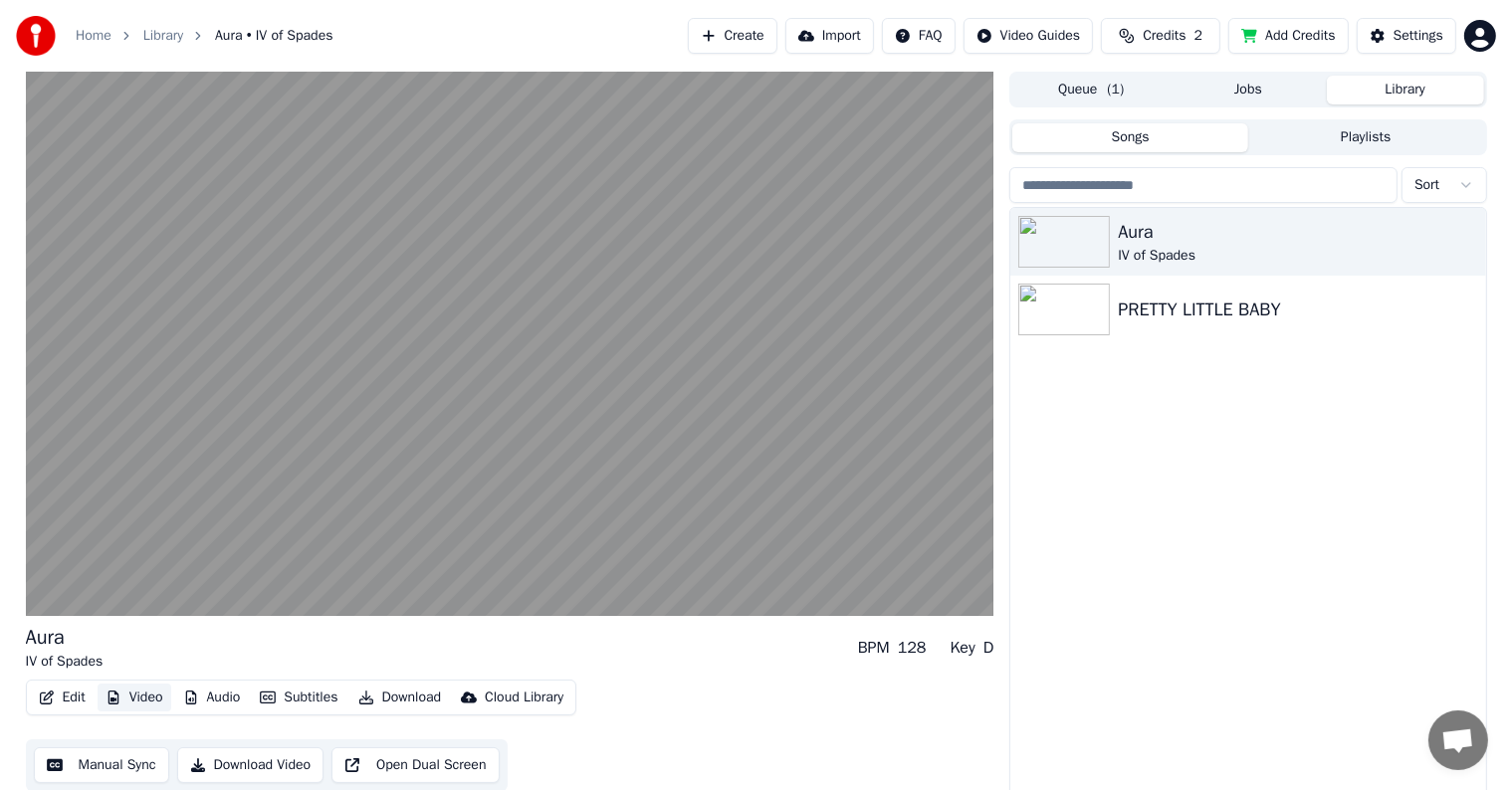 click on "Video" at bounding box center [134, 697] 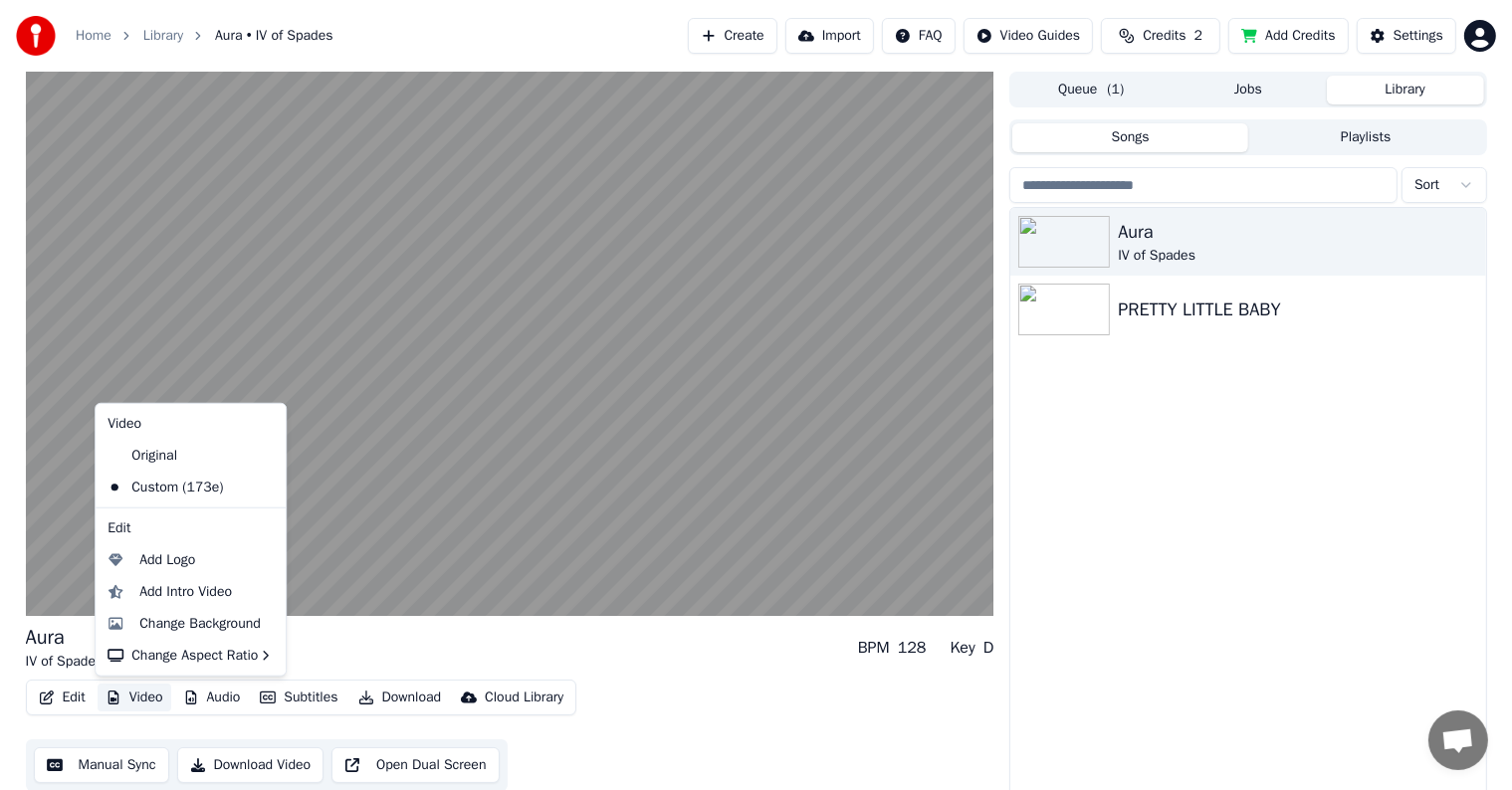 click on "Video" at bounding box center (134, 697) 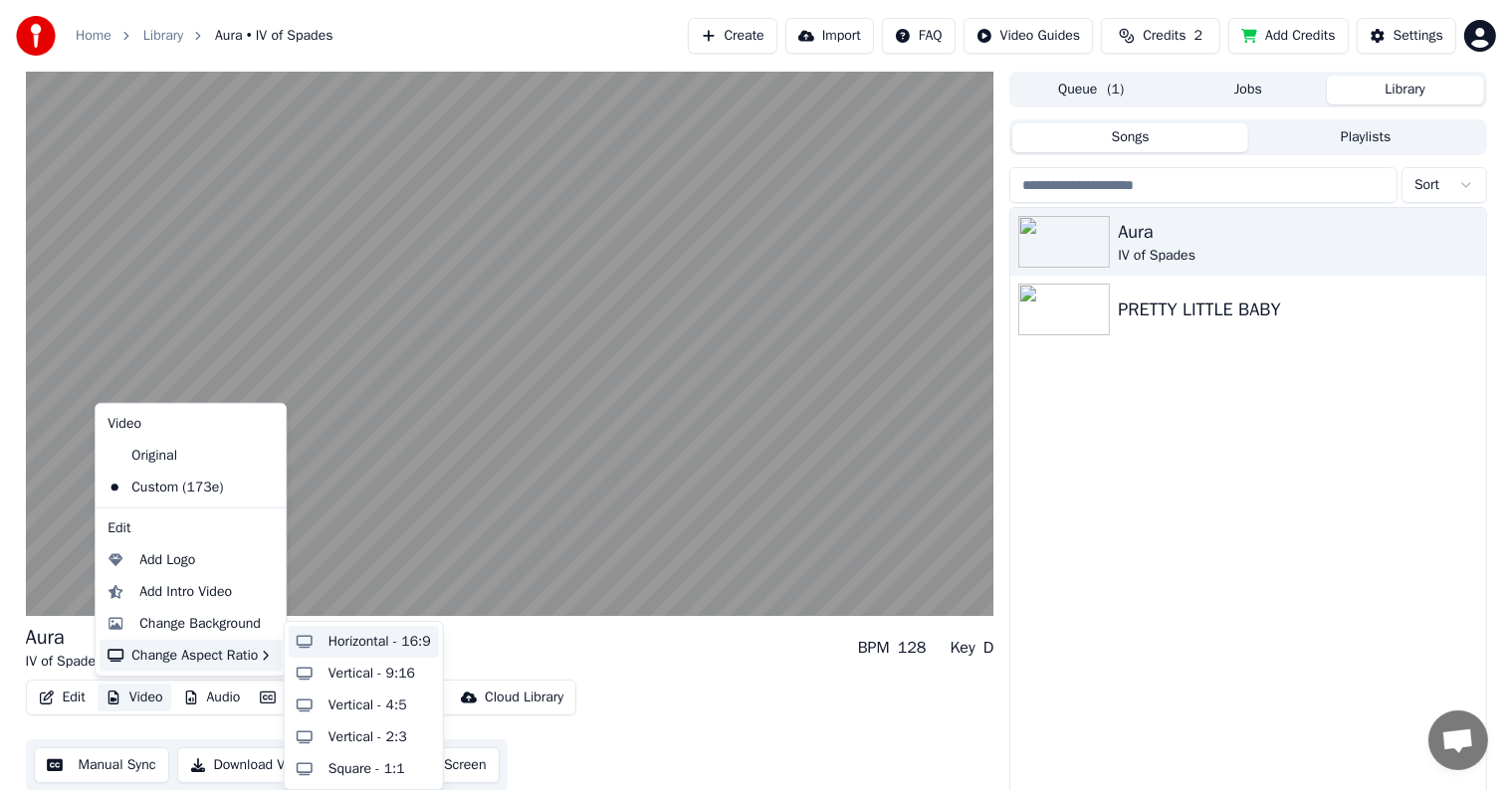 click on "Horizontal - 16:9" at bounding box center (379, 642) 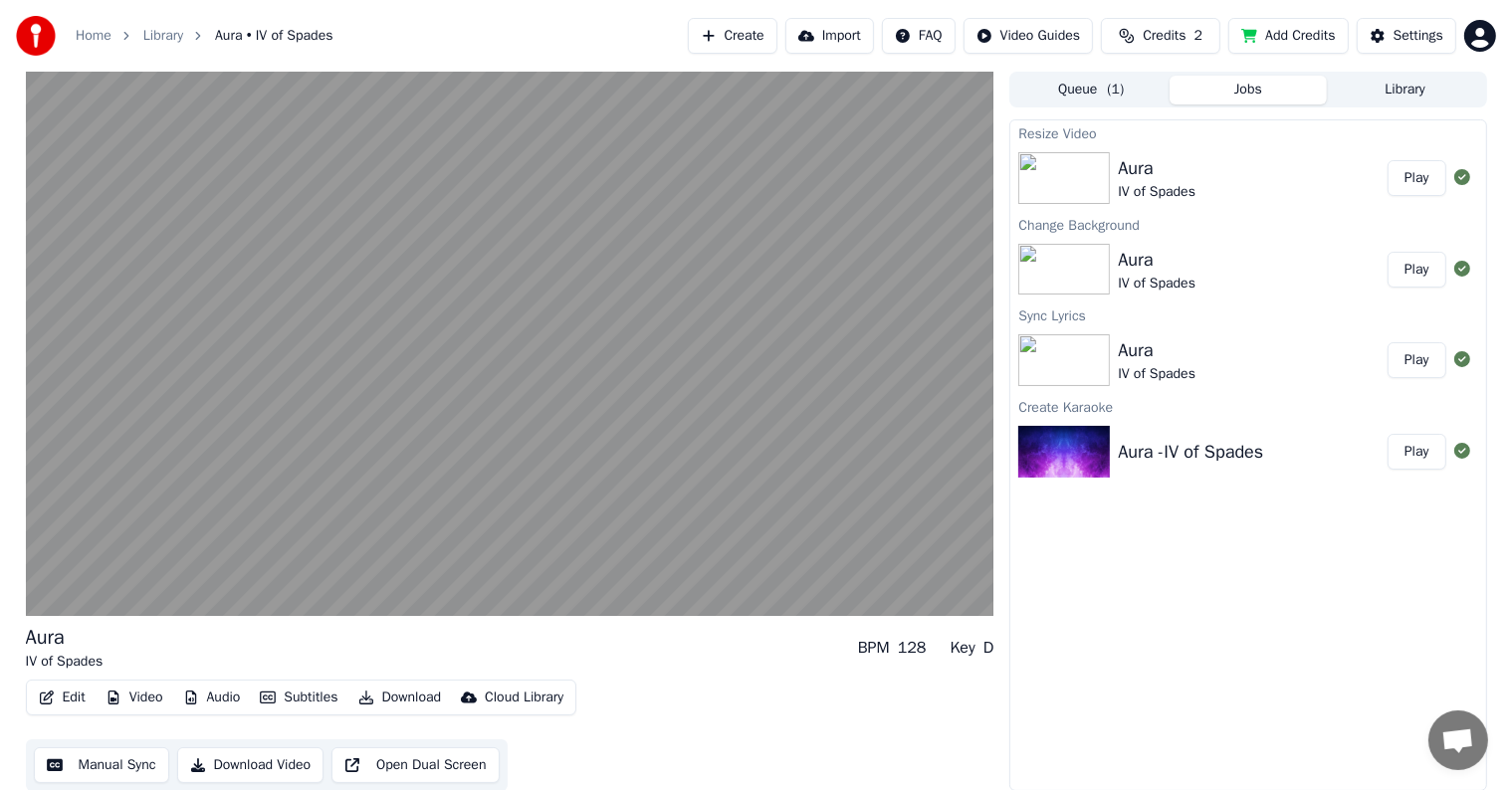 click on "Manual Sync" at bounding box center [102, 765] 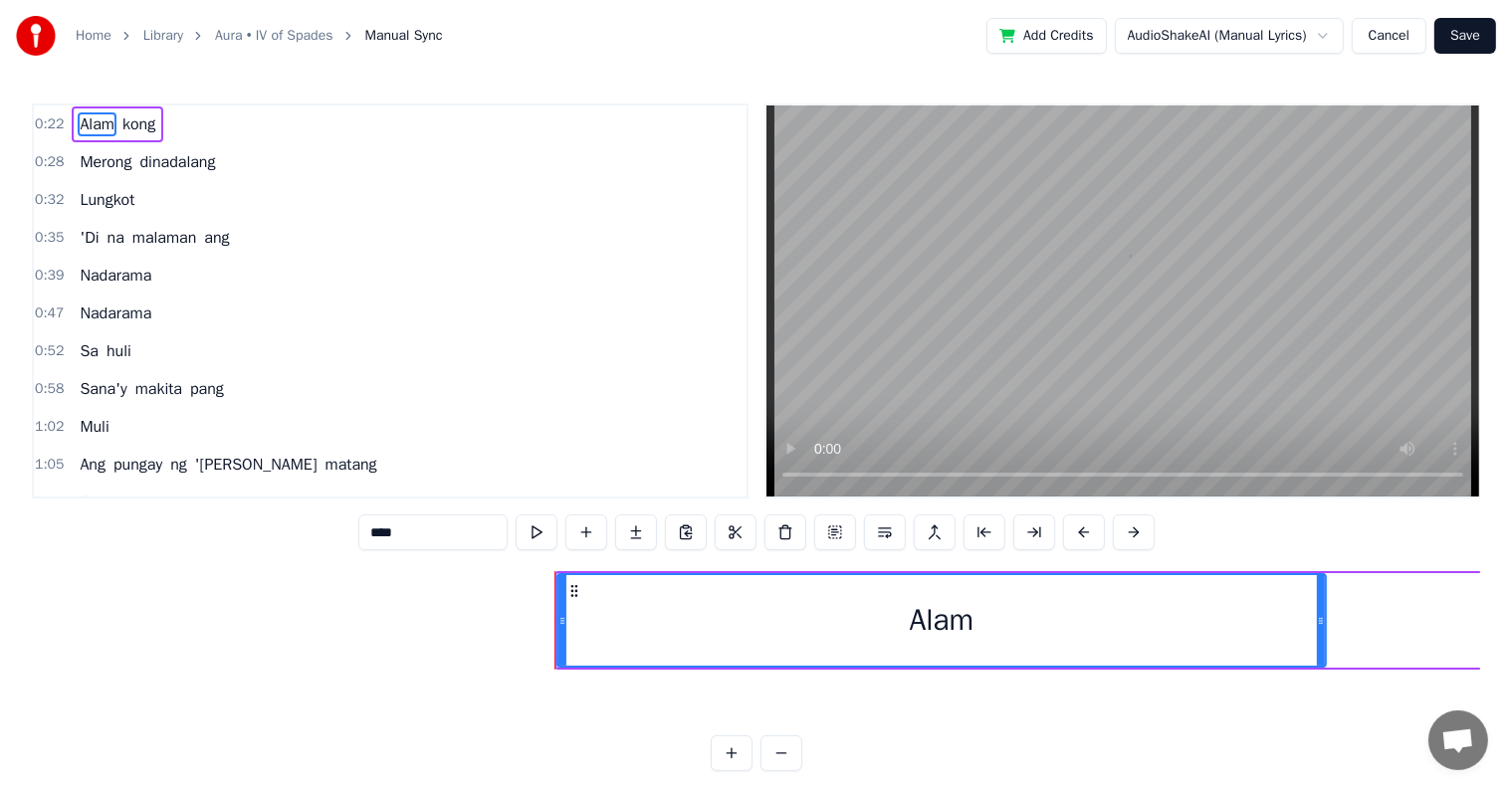 scroll, scrollTop: 0, scrollLeft: 6696, axis: horizontal 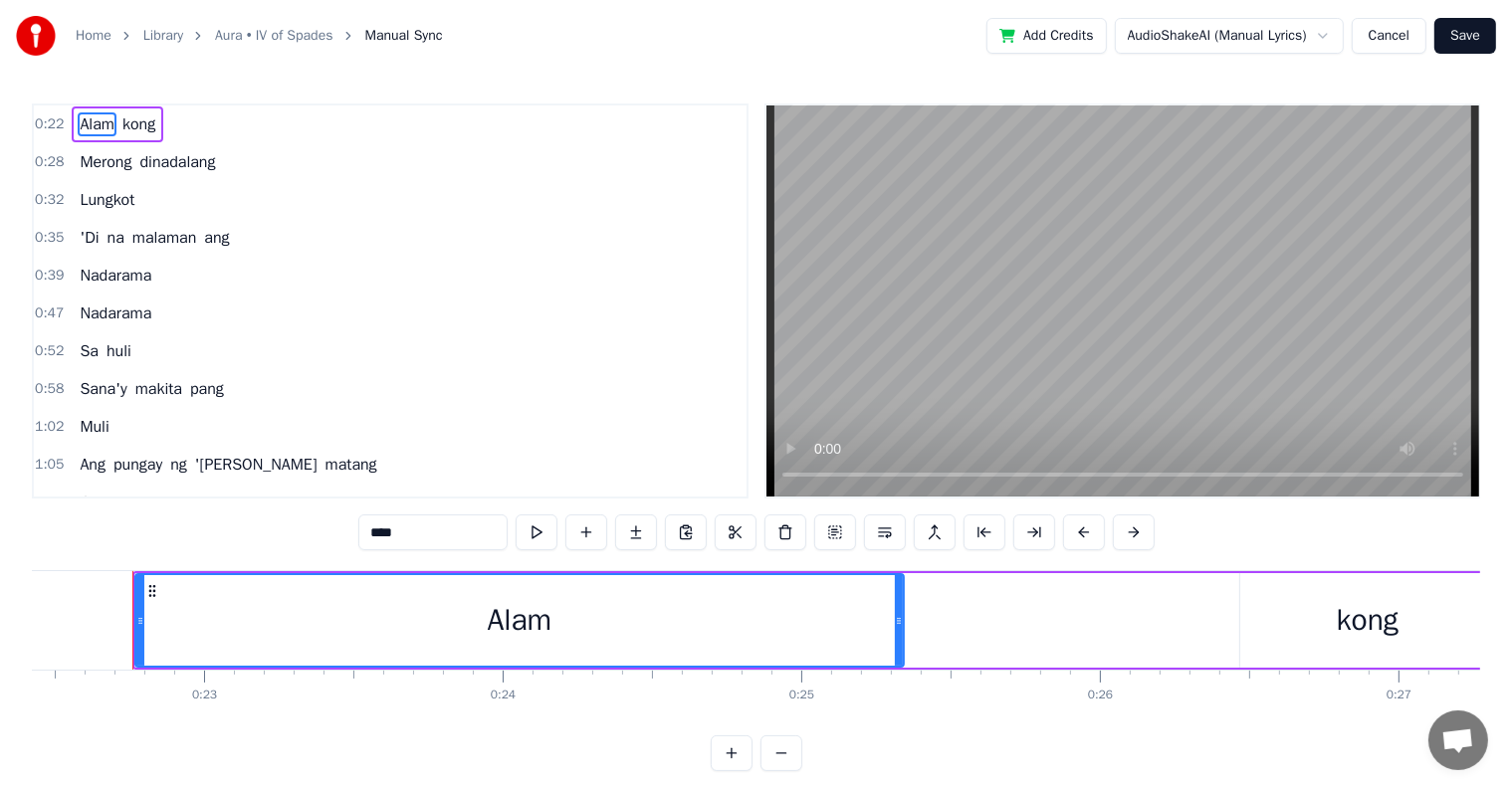 click on "Nadarama" at bounding box center [115, 276] 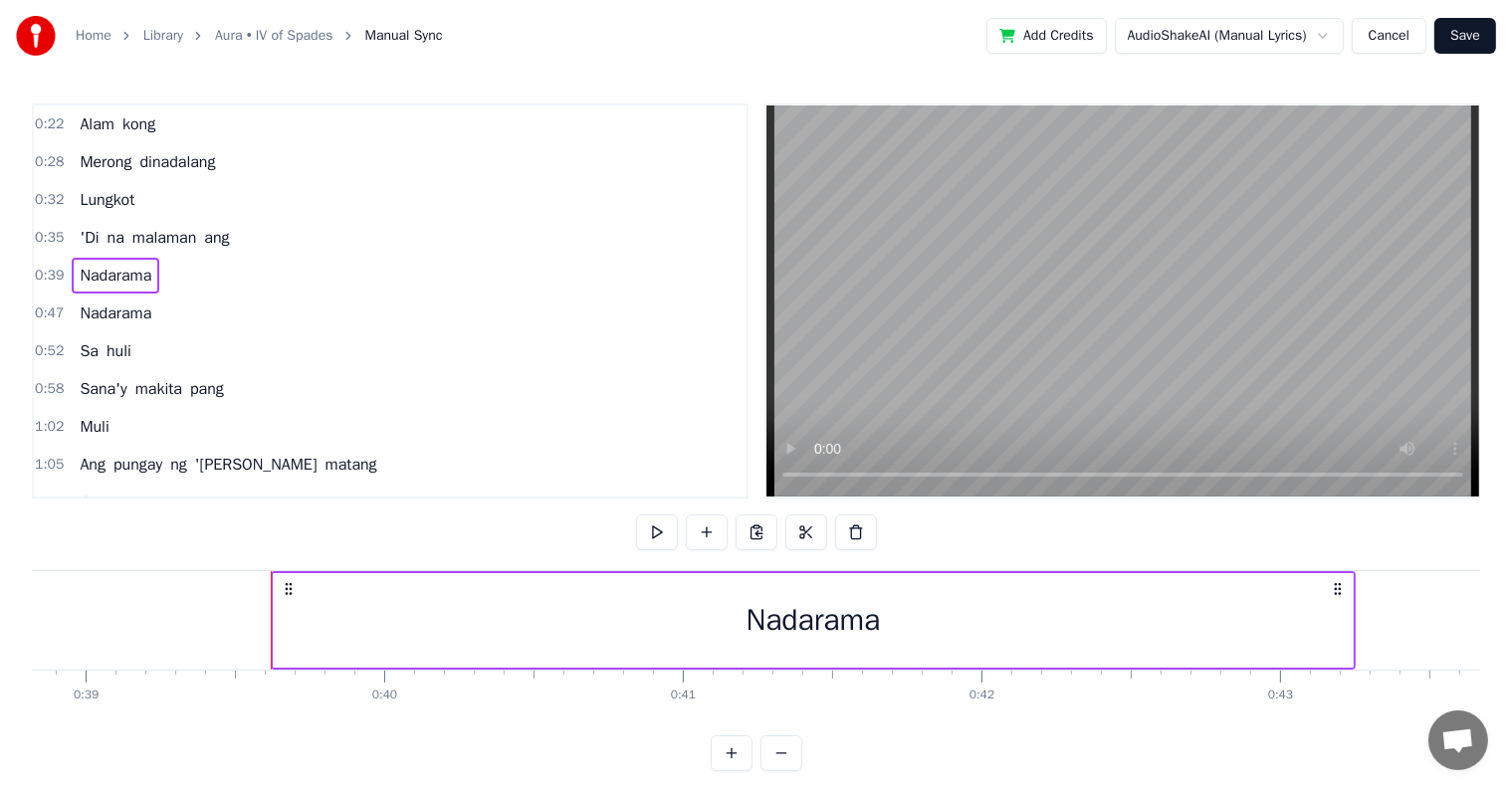 scroll, scrollTop: 0, scrollLeft: 11731, axis: horizontal 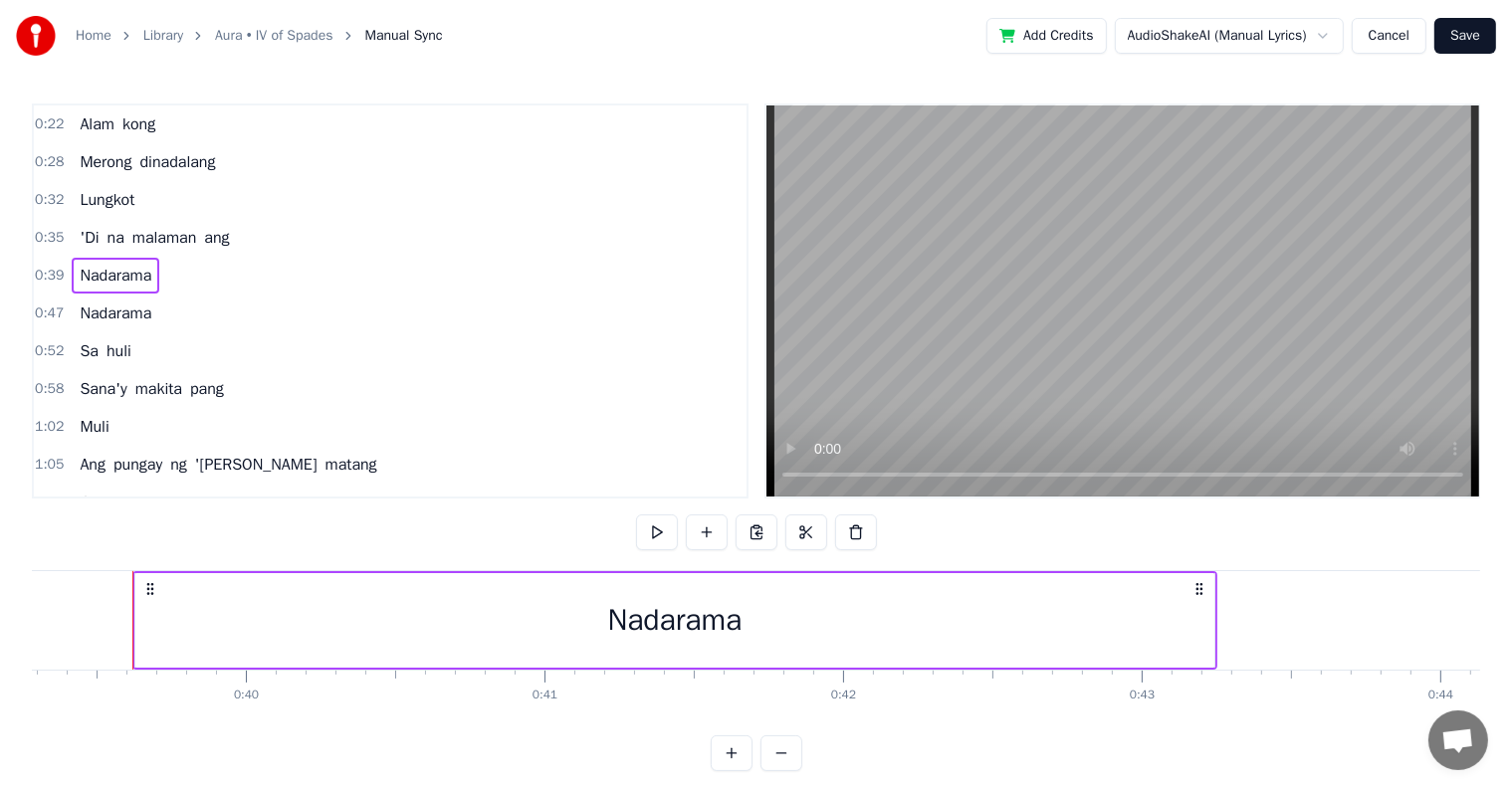 click on "Nadarama" at bounding box center (675, 620) 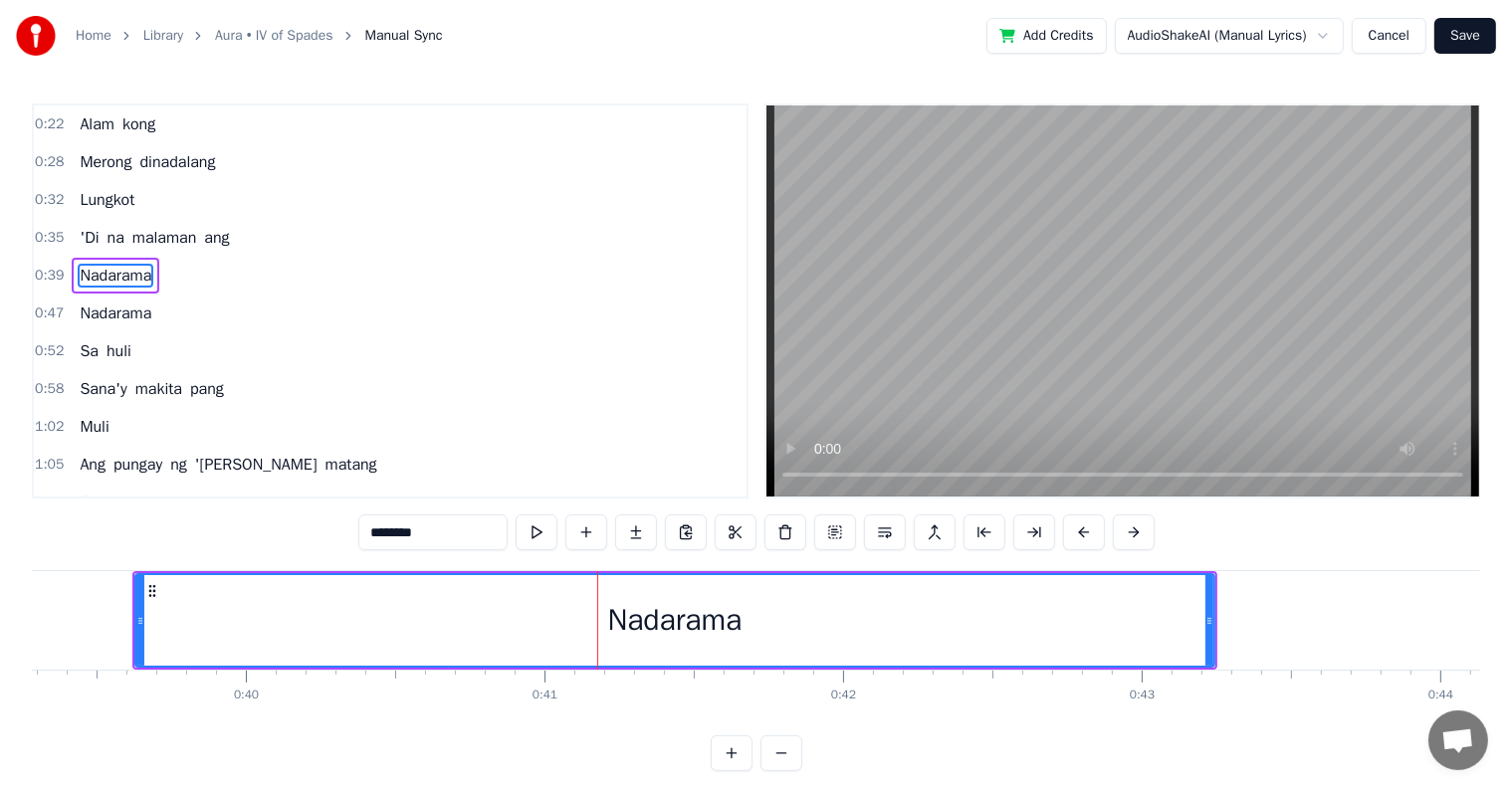click on "Nadarama" at bounding box center (675, 620) 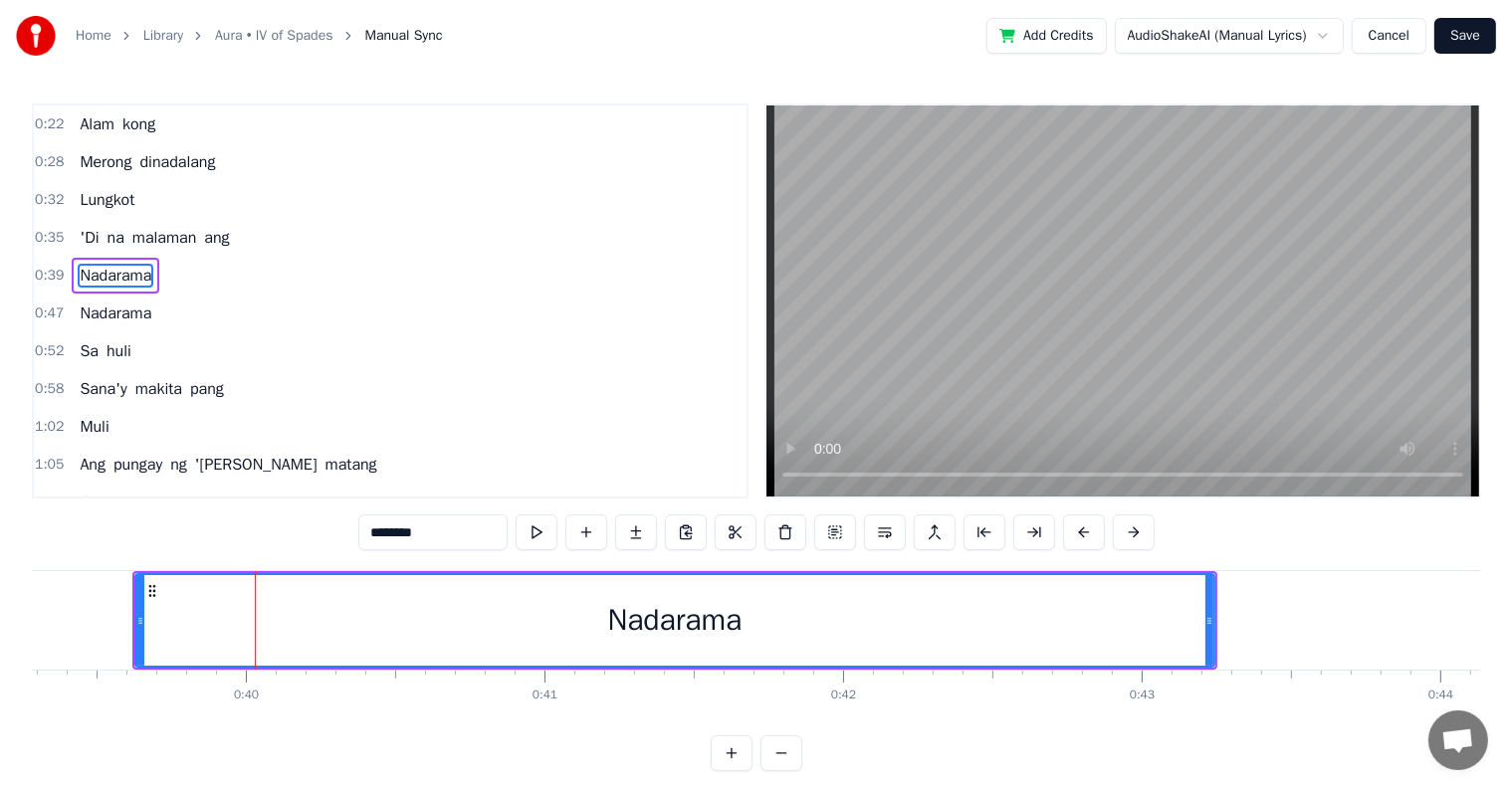 click on "Nadarama" at bounding box center (675, 620) 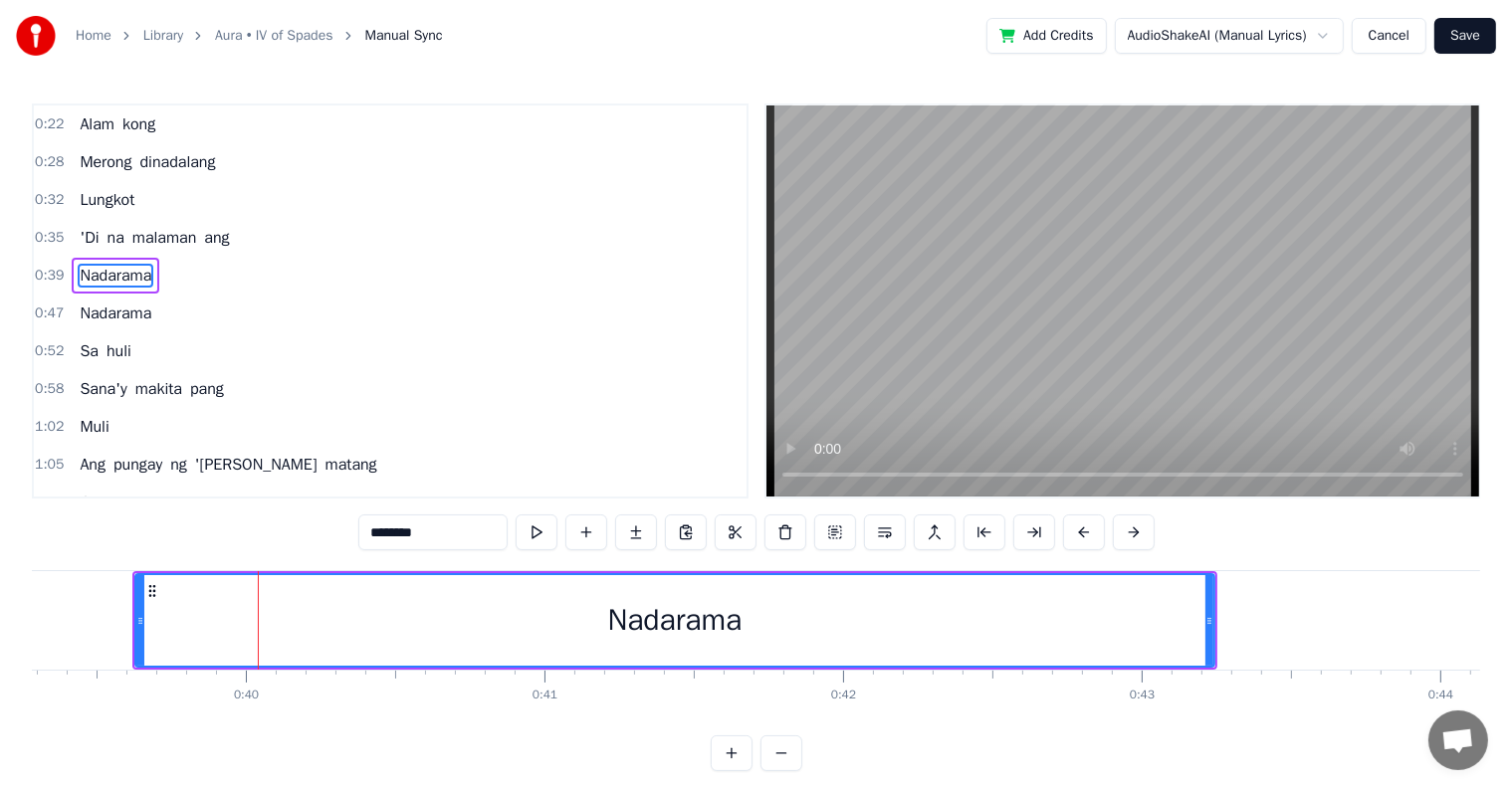 click on "Nadarama" at bounding box center [675, 620] 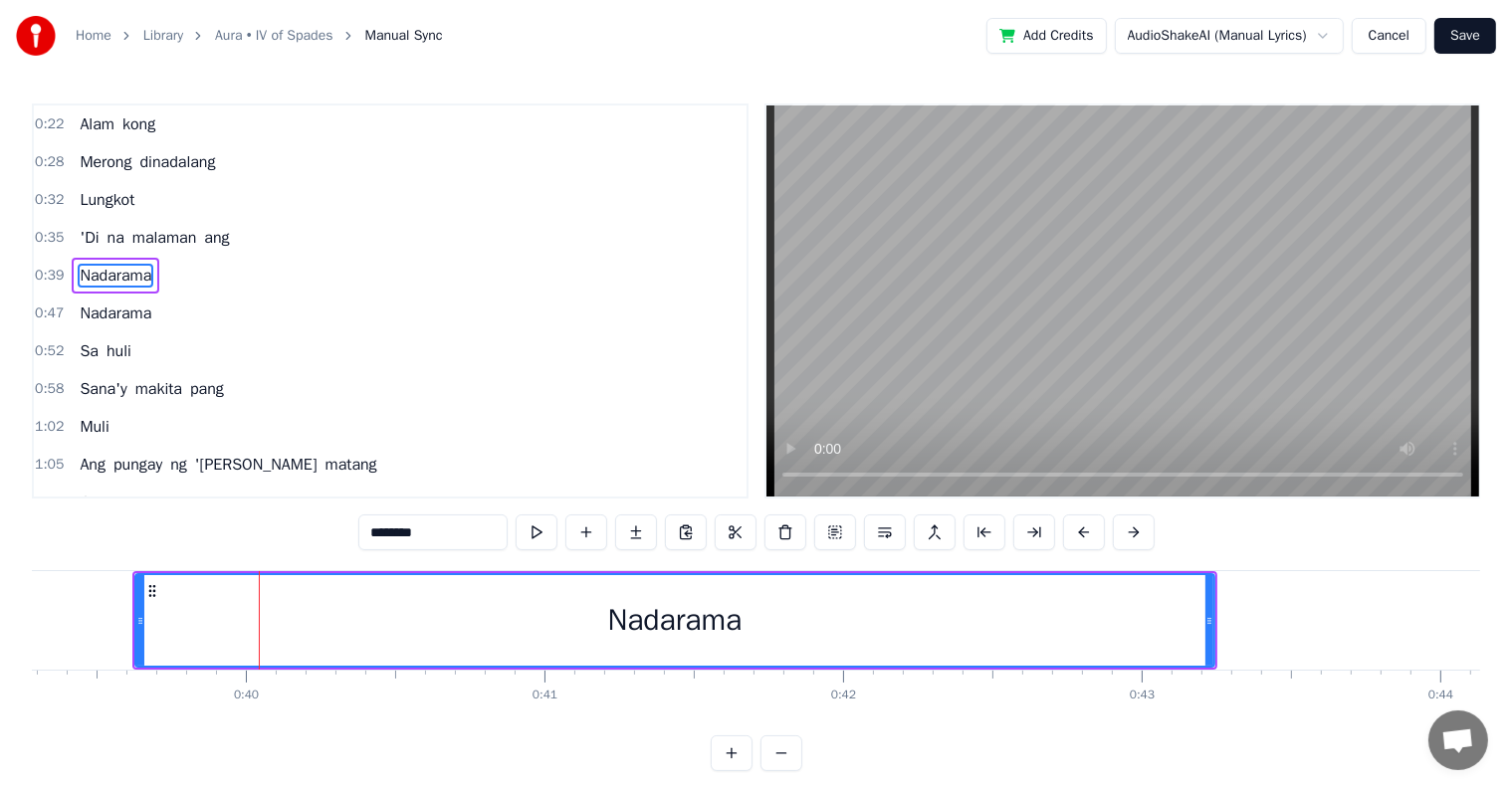 click at bounding box center [736, 532] 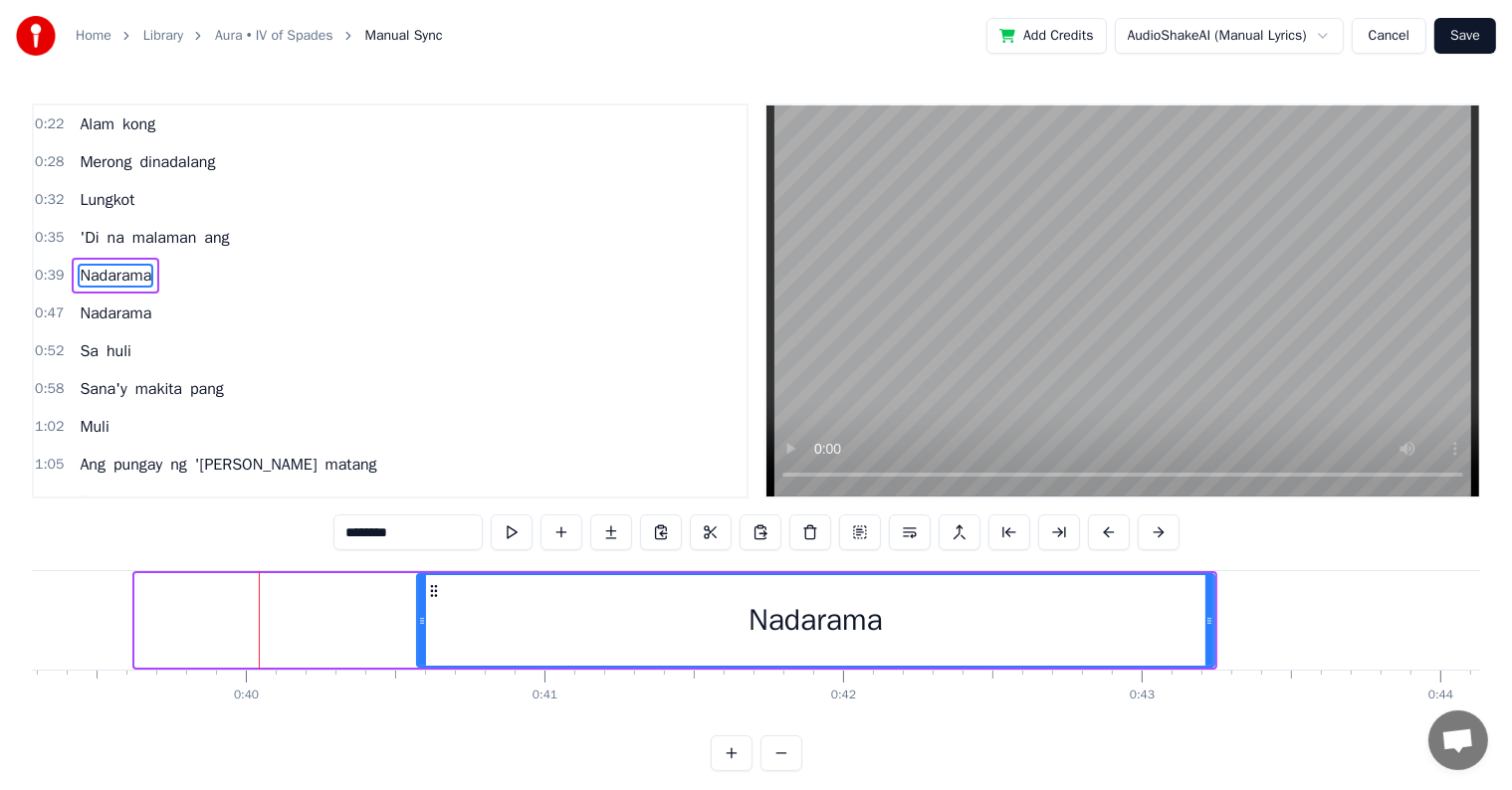 drag, startPoint x: 137, startPoint y: 621, endPoint x: 419, endPoint y: 633, distance: 282.2552 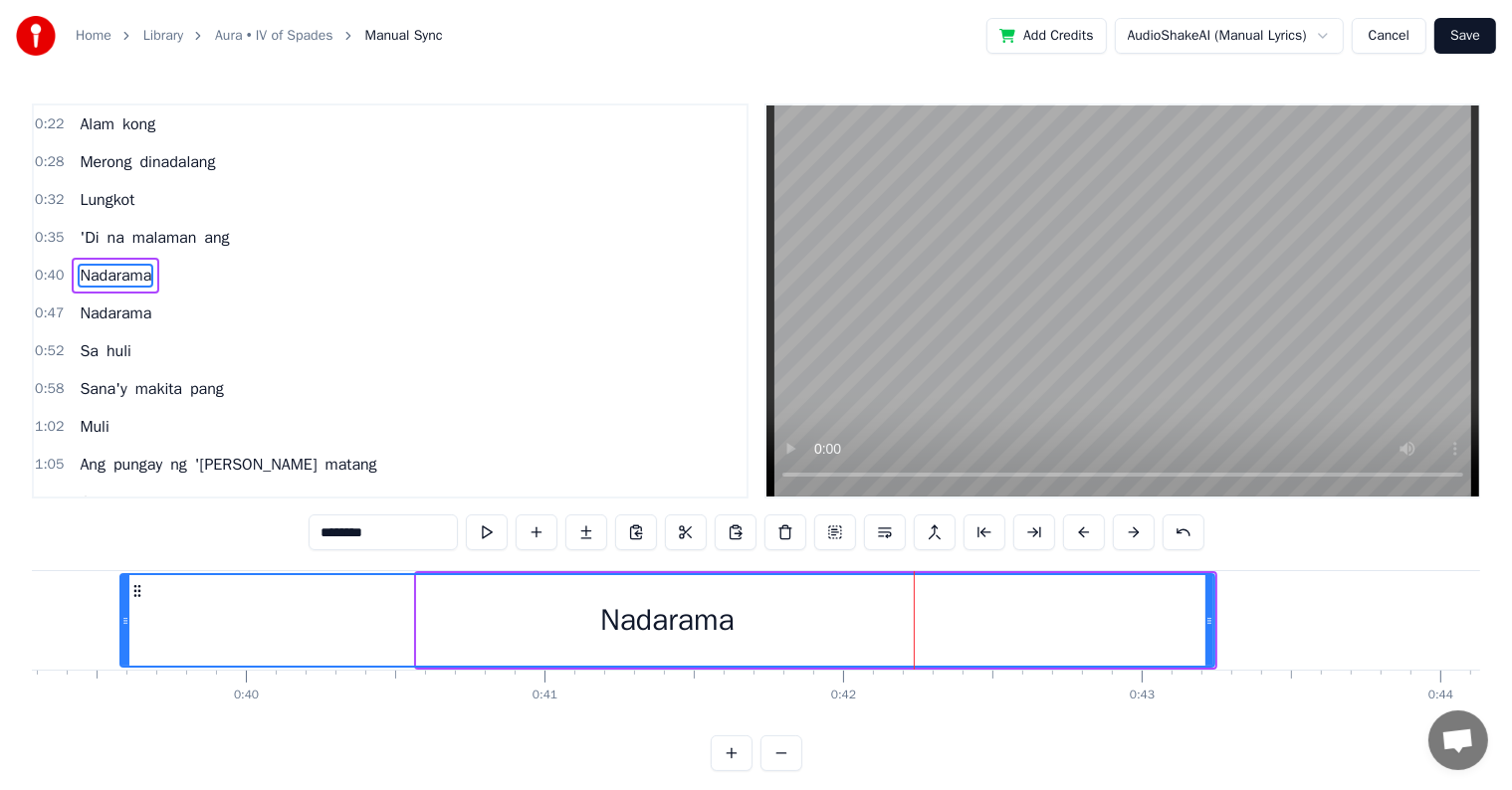 drag, startPoint x: 418, startPoint y: 630, endPoint x: 121, endPoint y: 627, distance: 297.0152 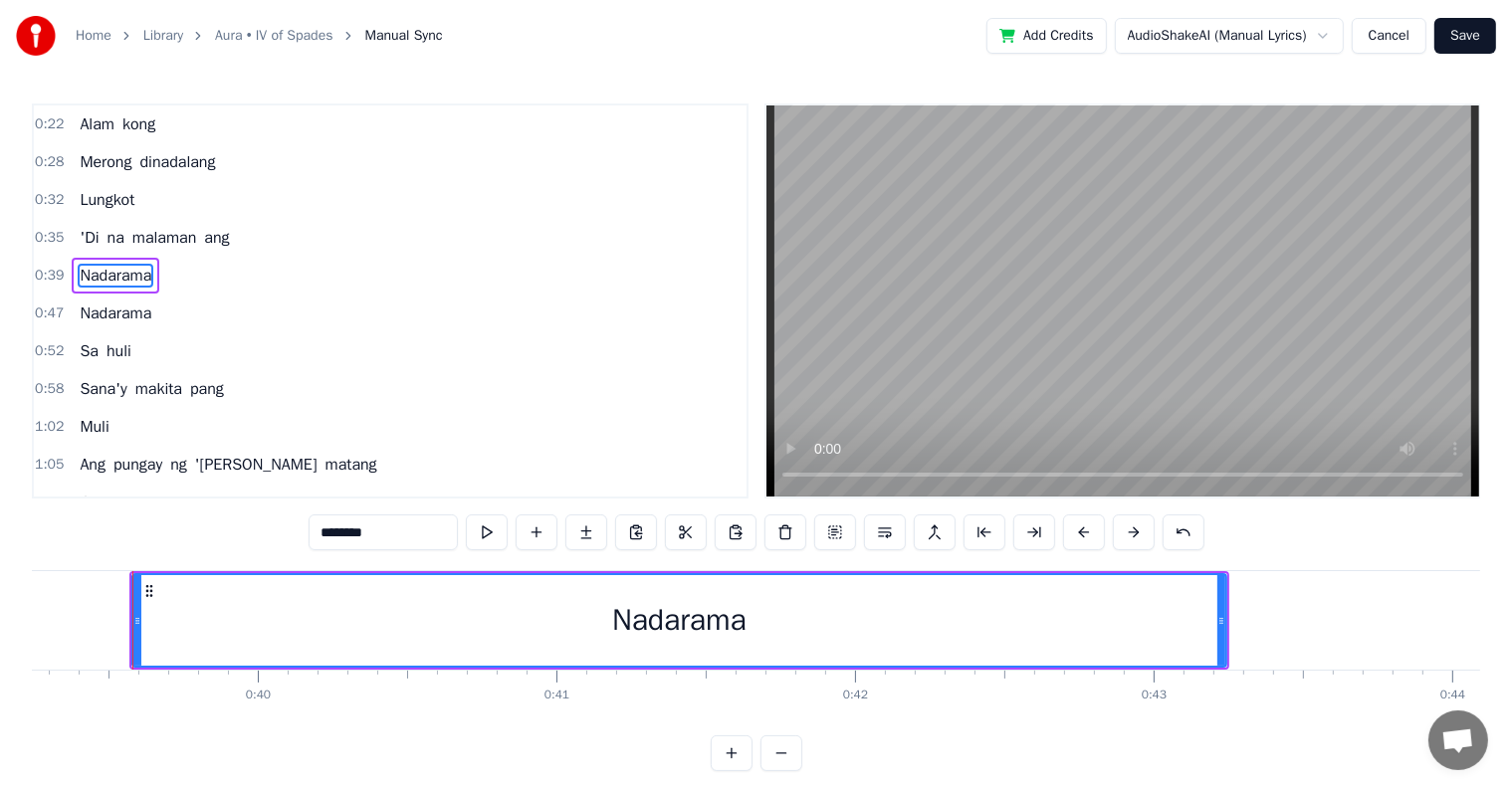 click at bounding box center [487, 532] 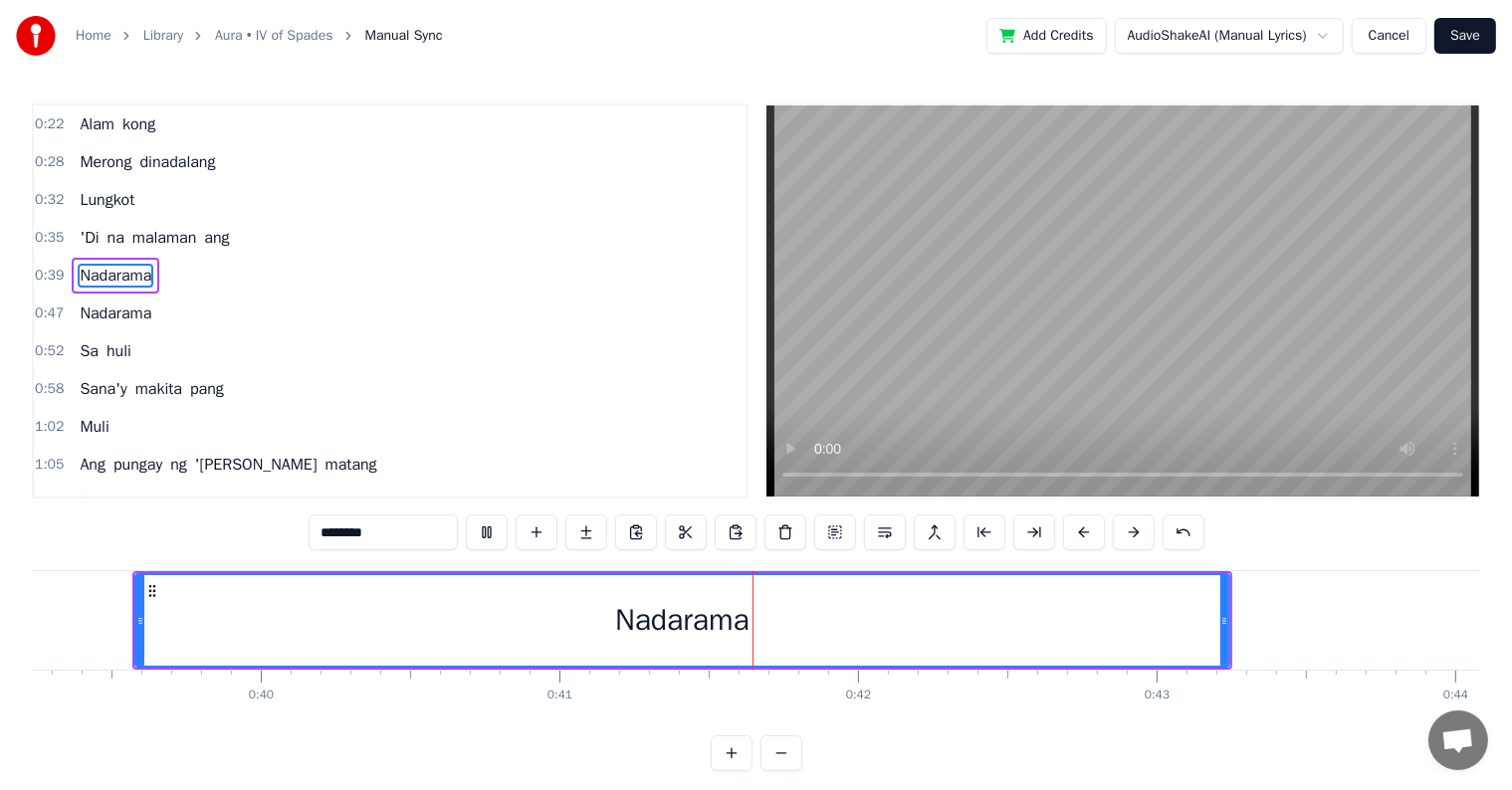 click at bounding box center [487, 532] 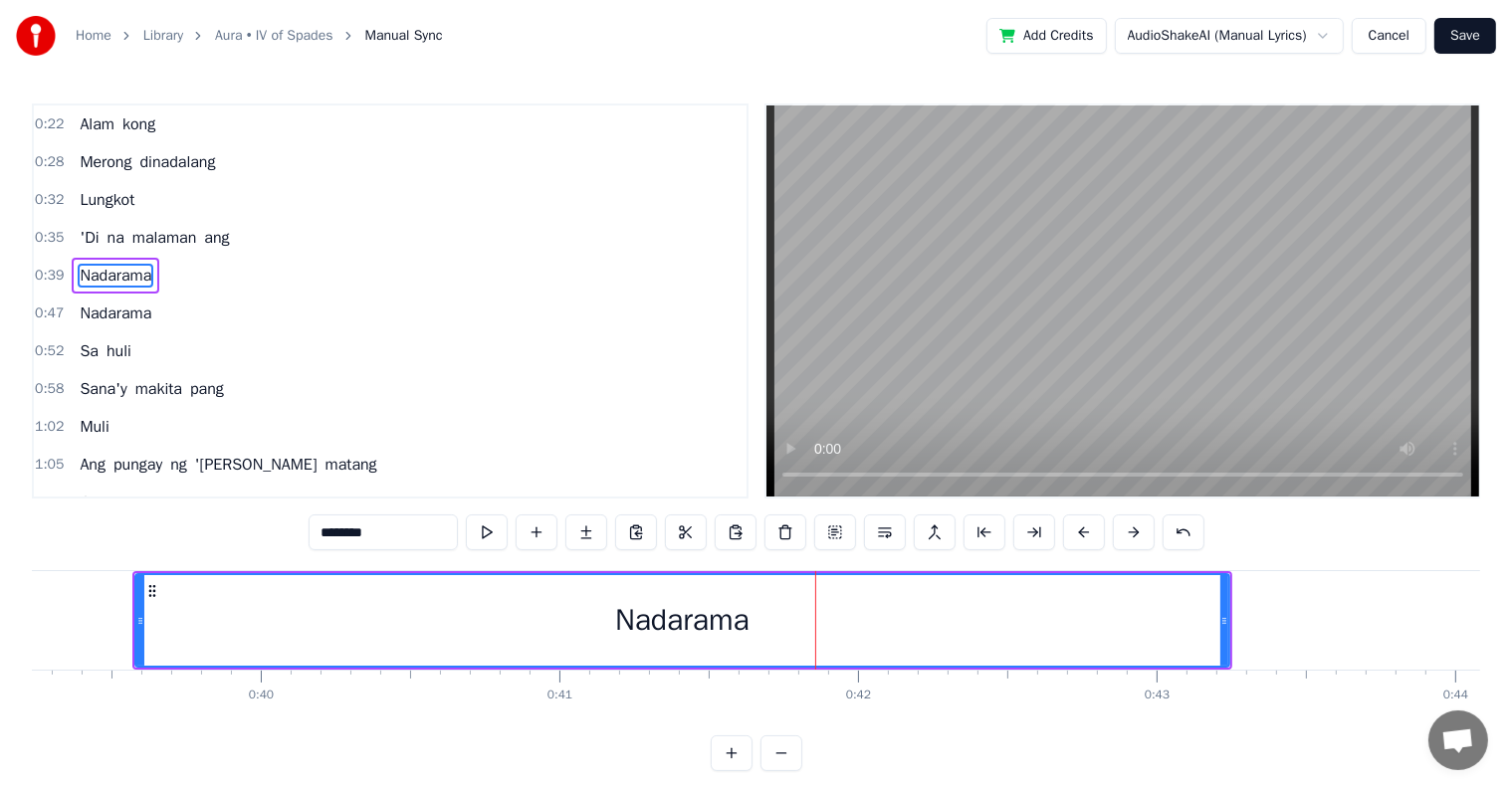 click on "Nadarama" at bounding box center [682, 620] 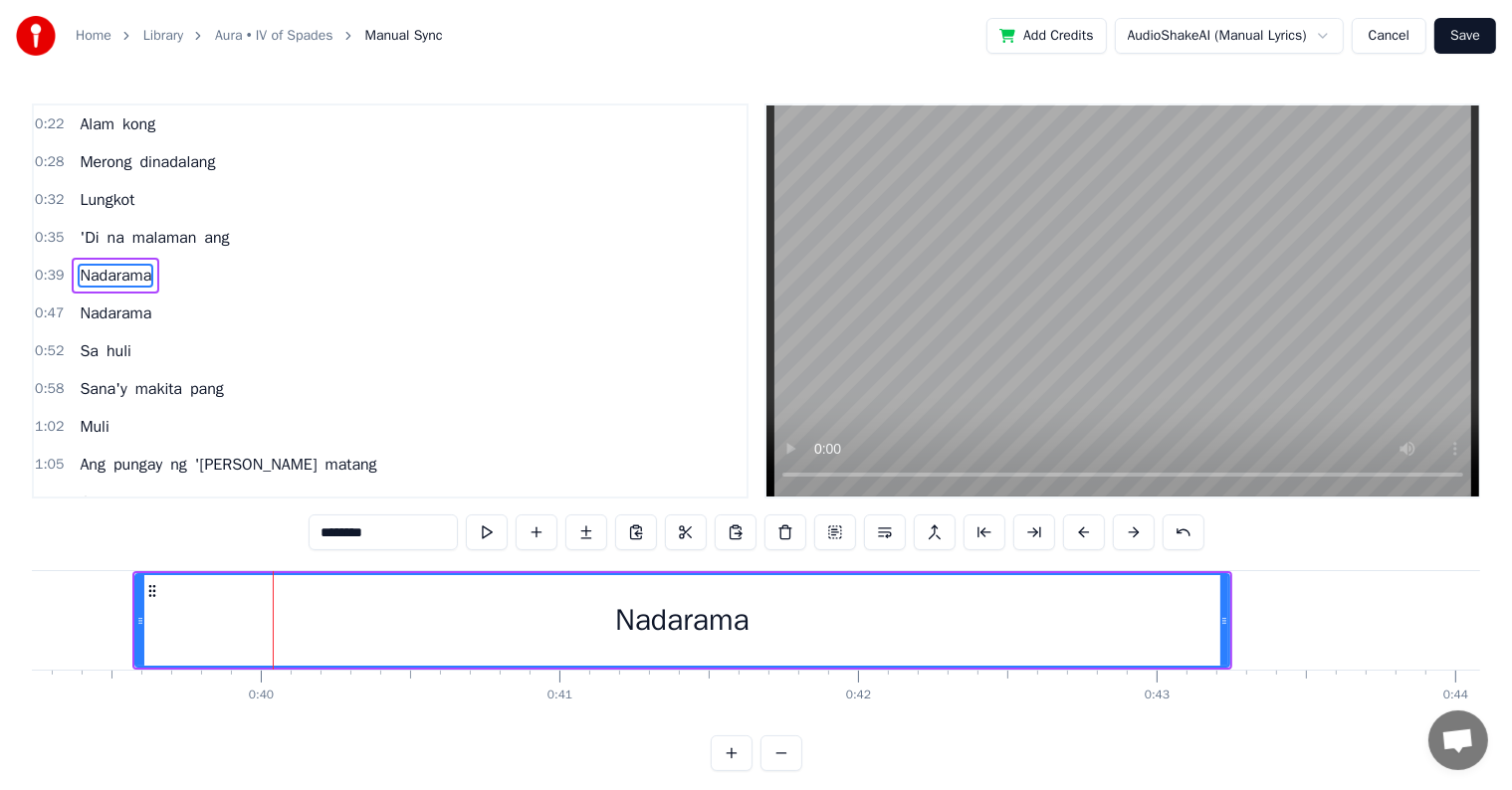 click on "Nadarama" at bounding box center (682, 620) 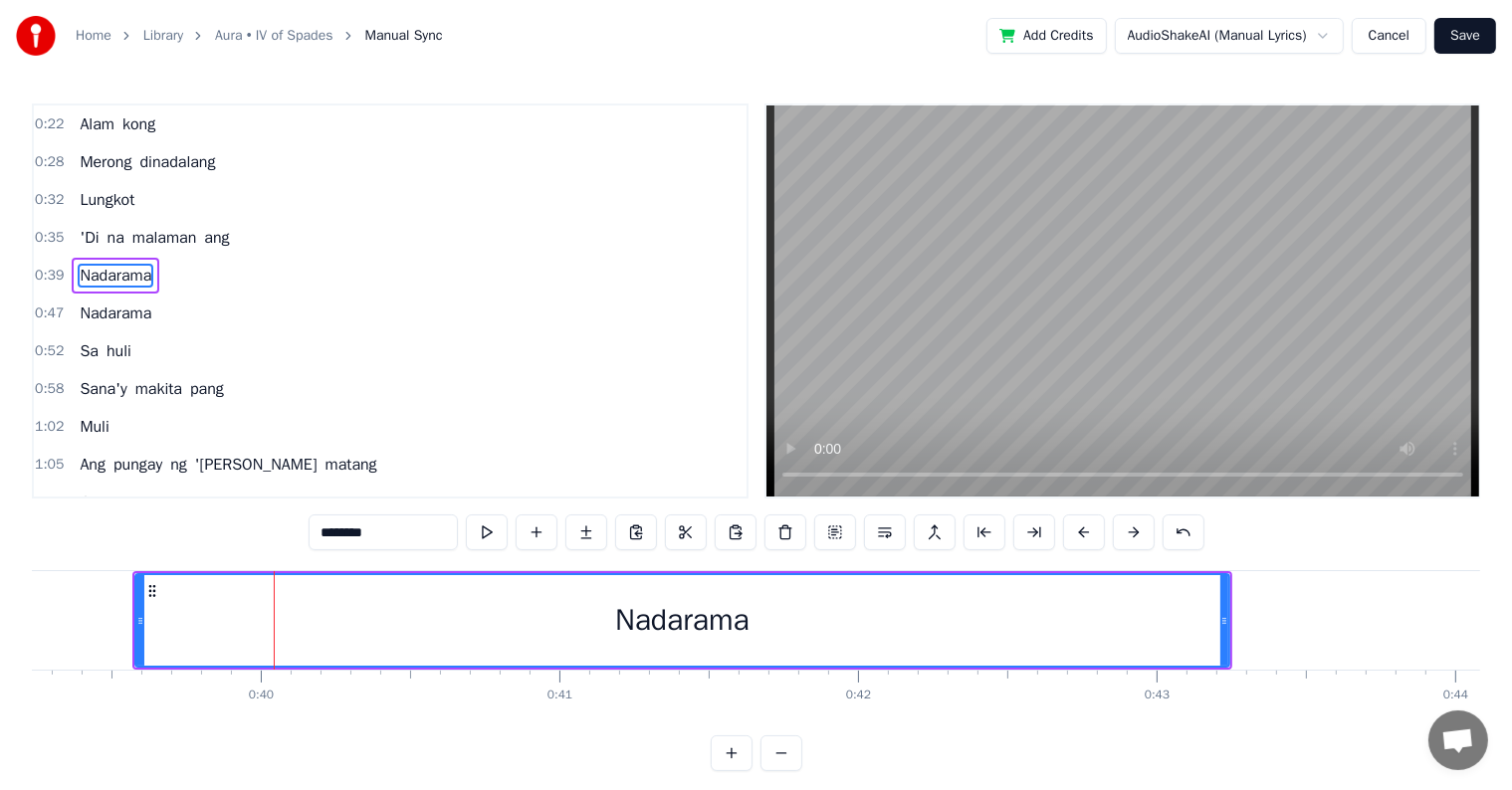 scroll, scrollTop: 30, scrollLeft: 0, axis: vertical 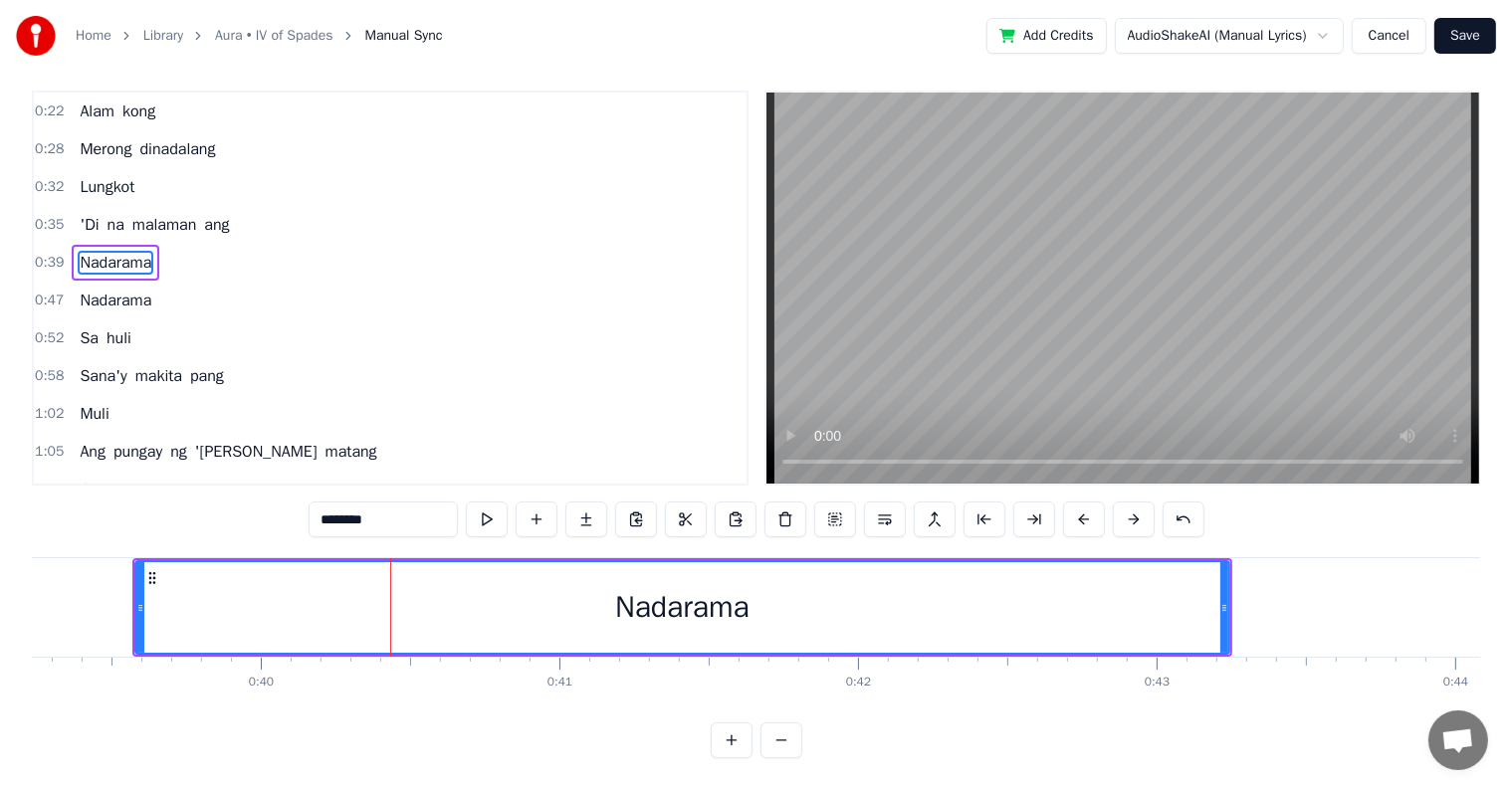 click on "Nadarama" at bounding box center [682, 607] 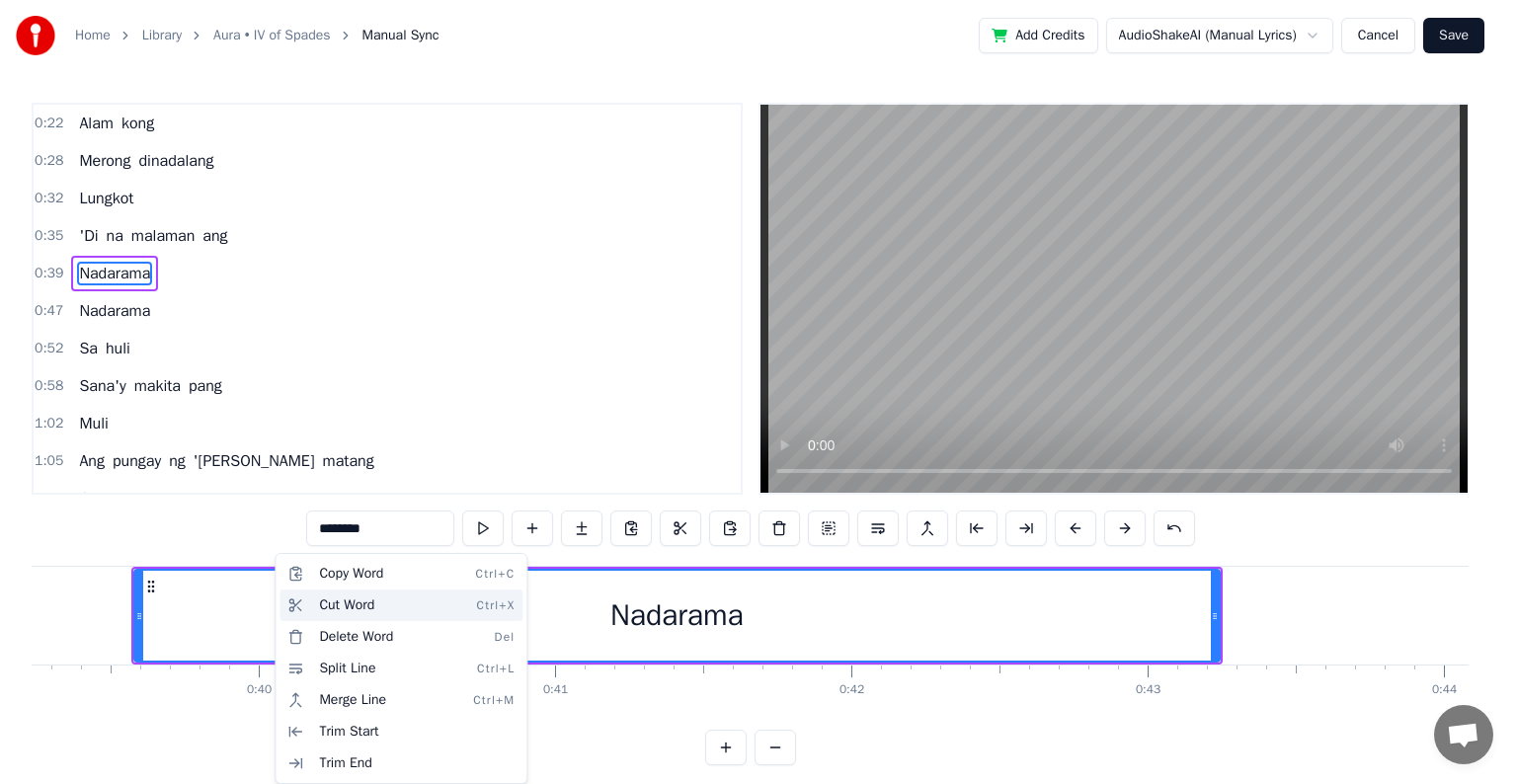 click on "Cut Word Ctrl+X" at bounding box center [401, 605] 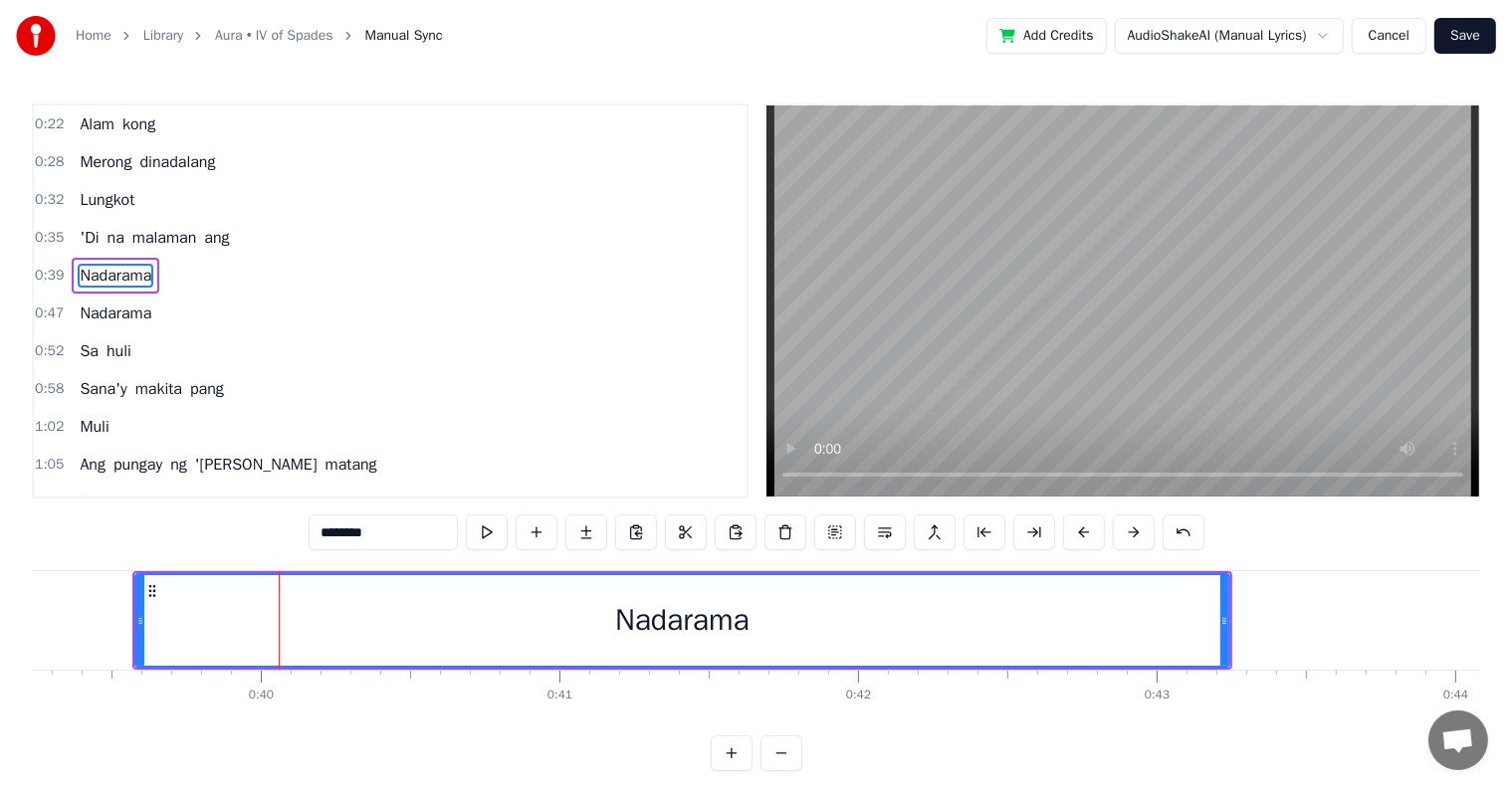 click on "Nadarama" at bounding box center [682, 620] 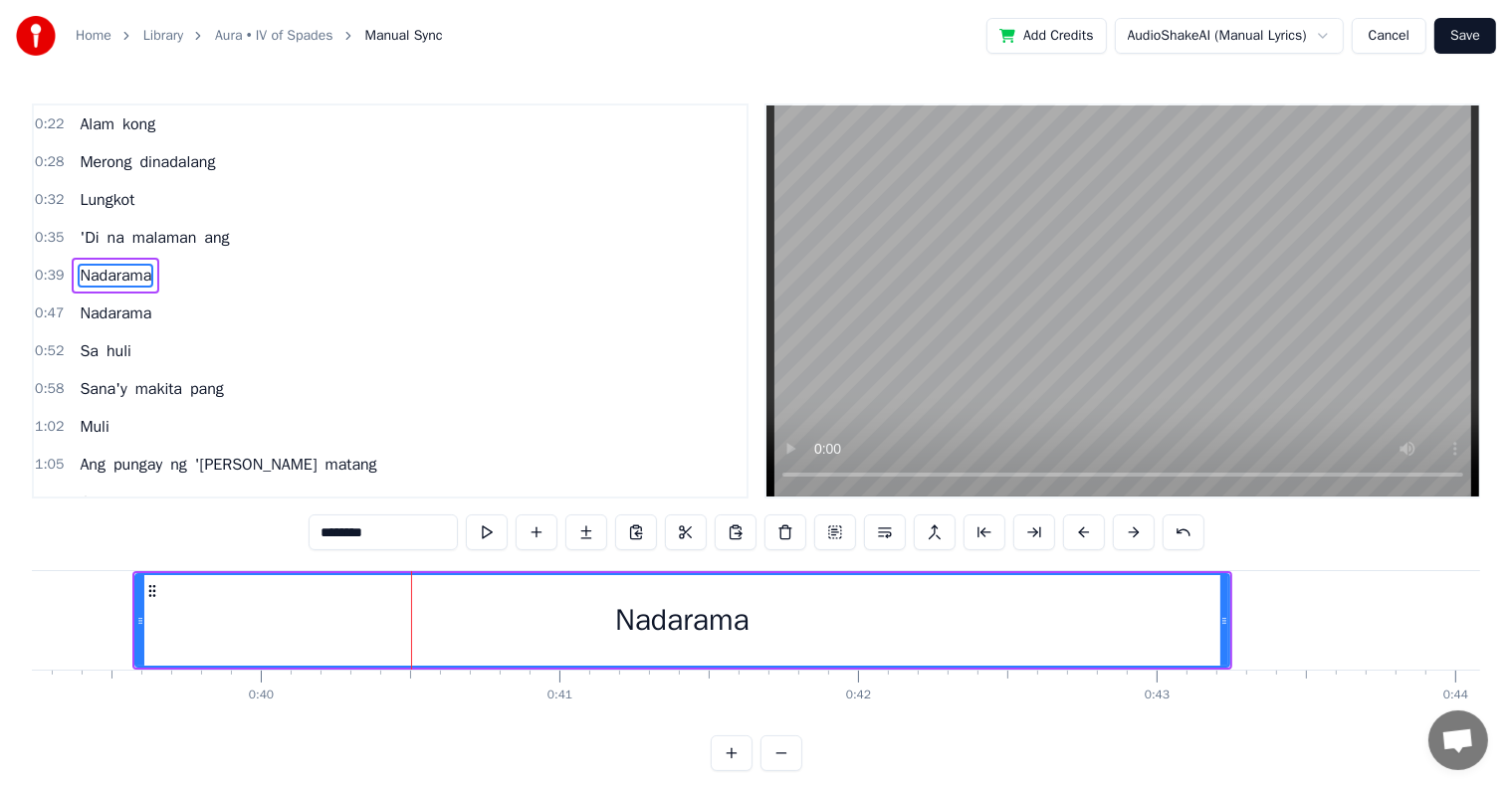 click on "Nadarama" at bounding box center (682, 620) 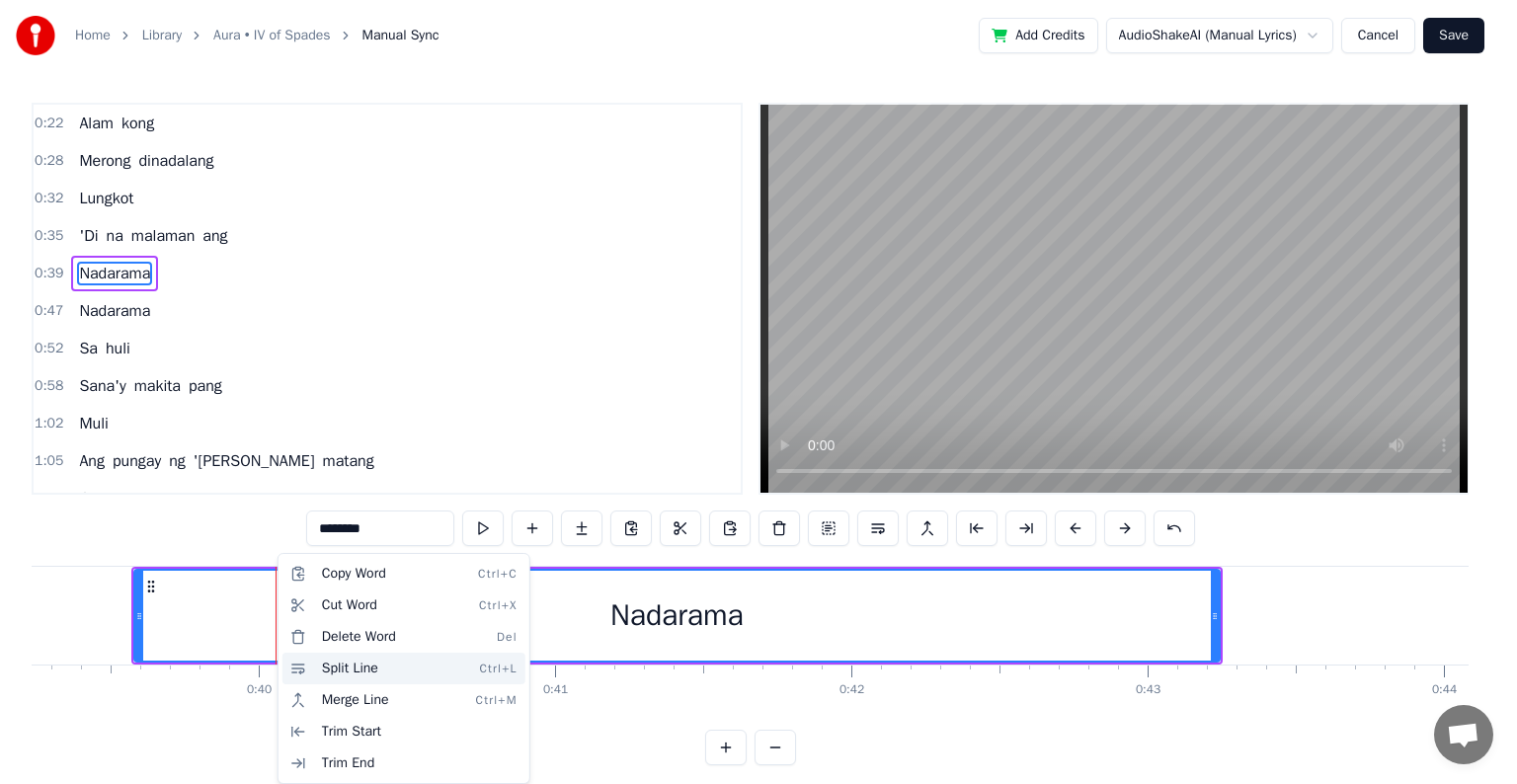 click on "Split Line Ctrl+L" at bounding box center (404, 668) 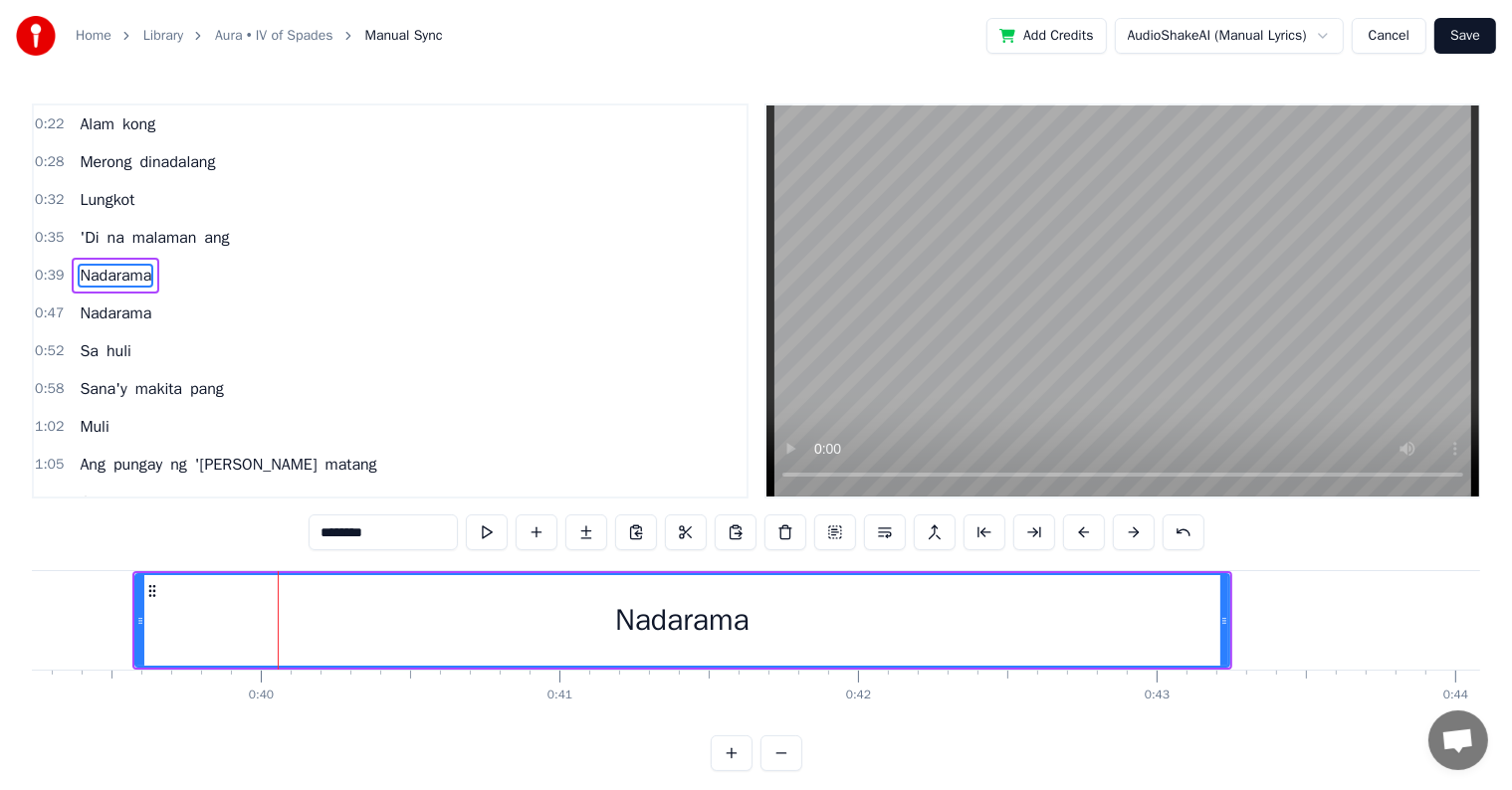 click on "Nadarama" at bounding box center (682, 620) 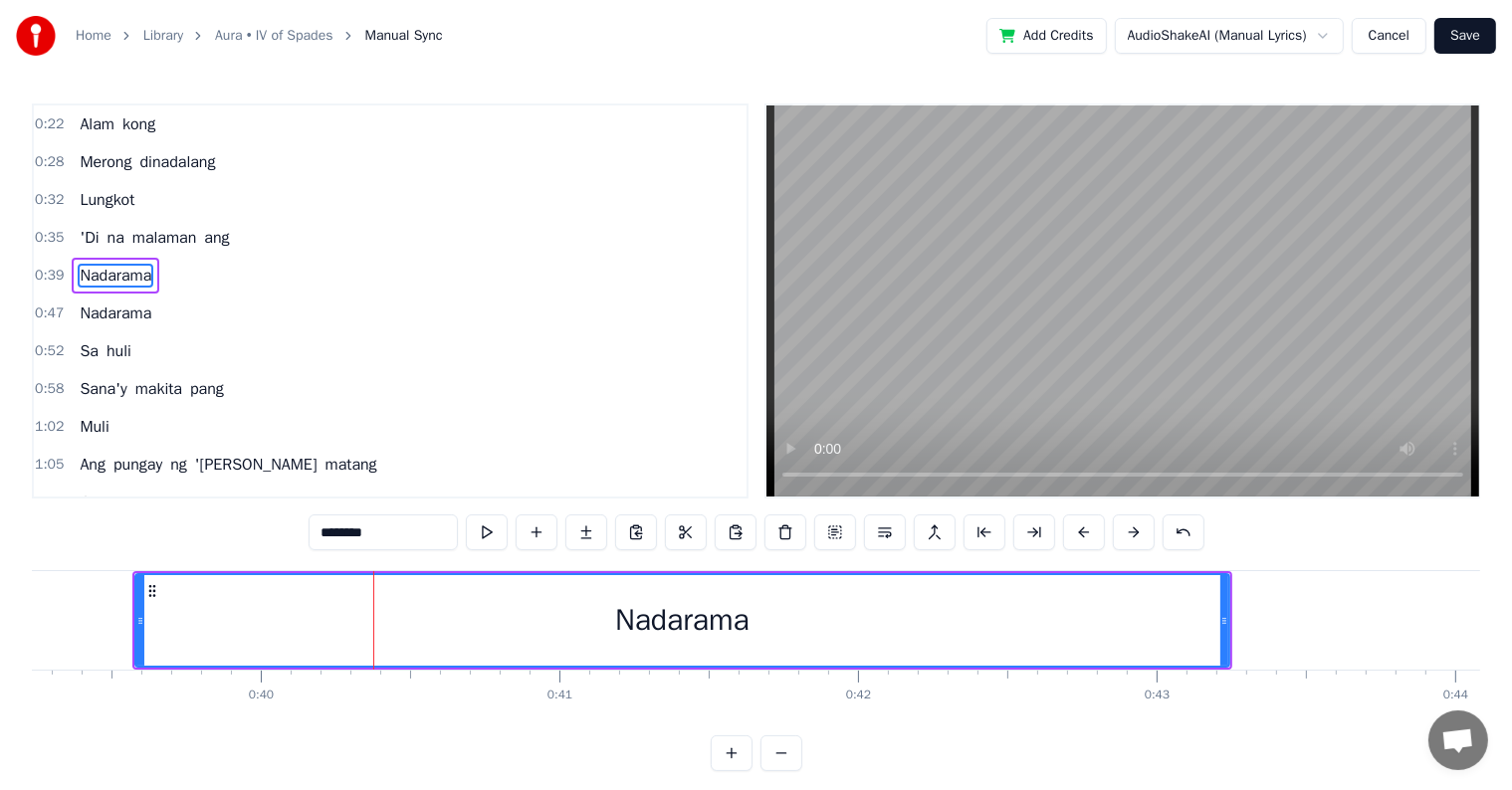 click on "Nadarama" at bounding box center (682, 620) 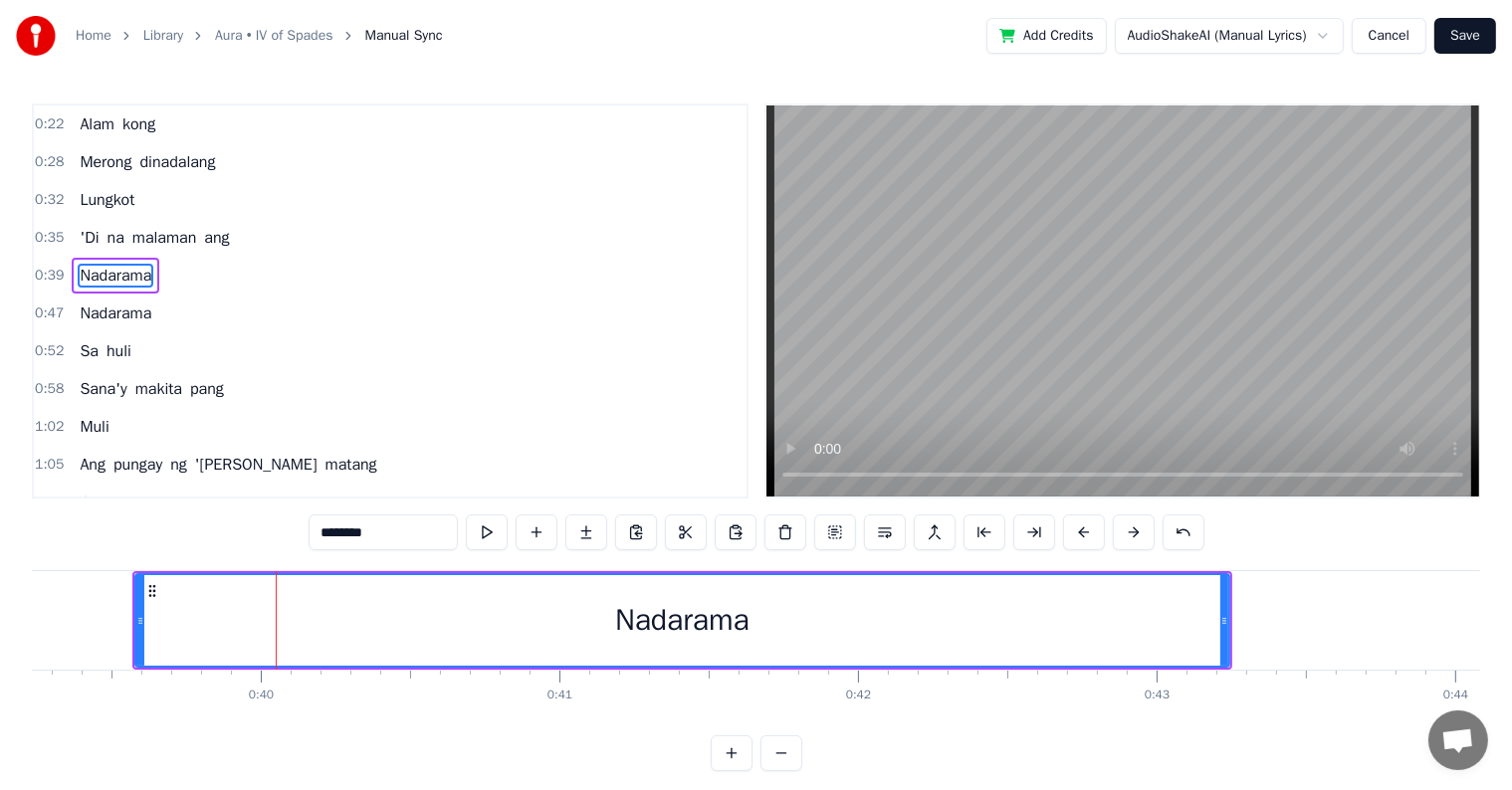 click on "Nadarama" at bounding box center (682, 620) 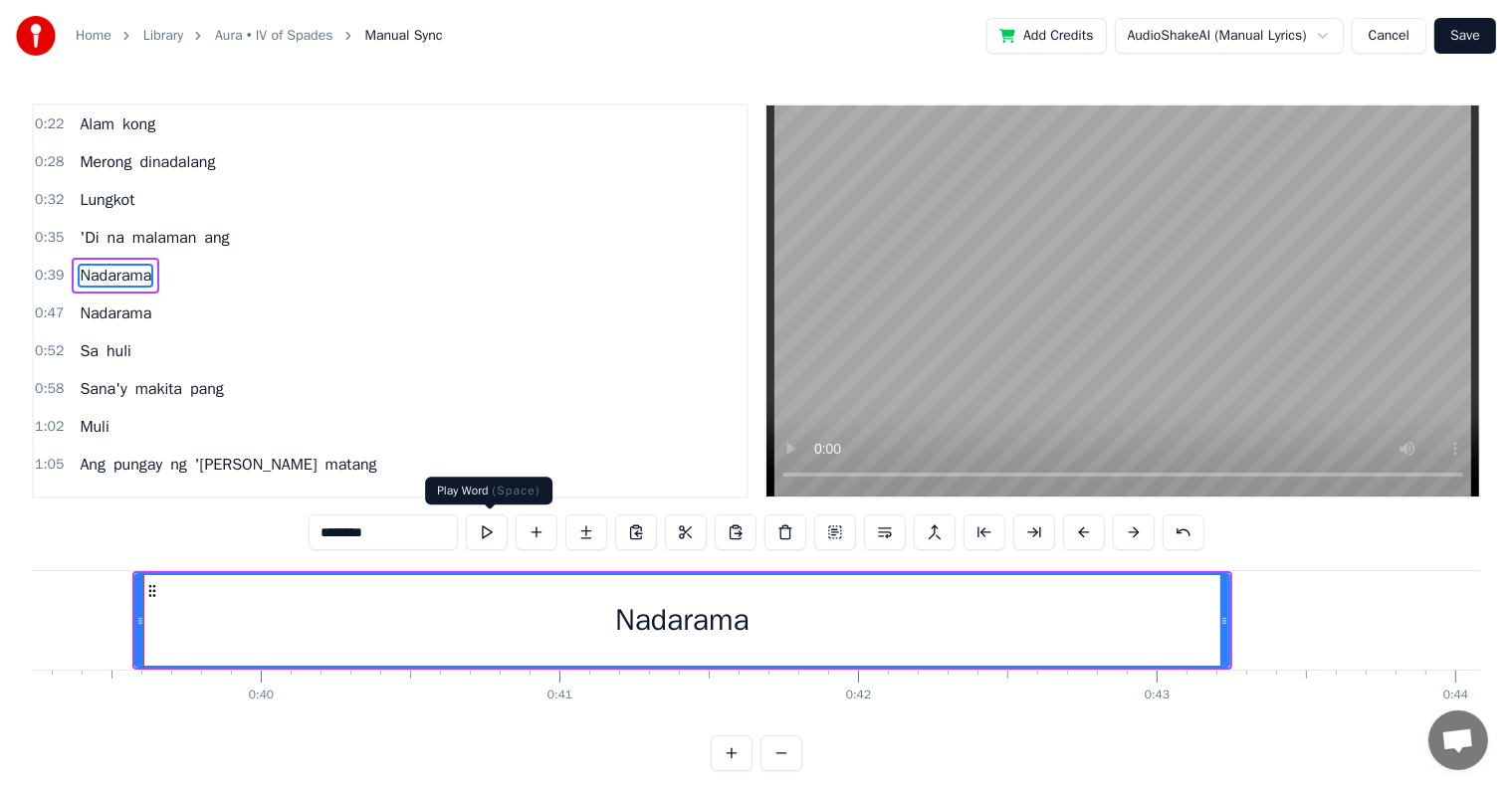 click at bounding box center (487, 532) 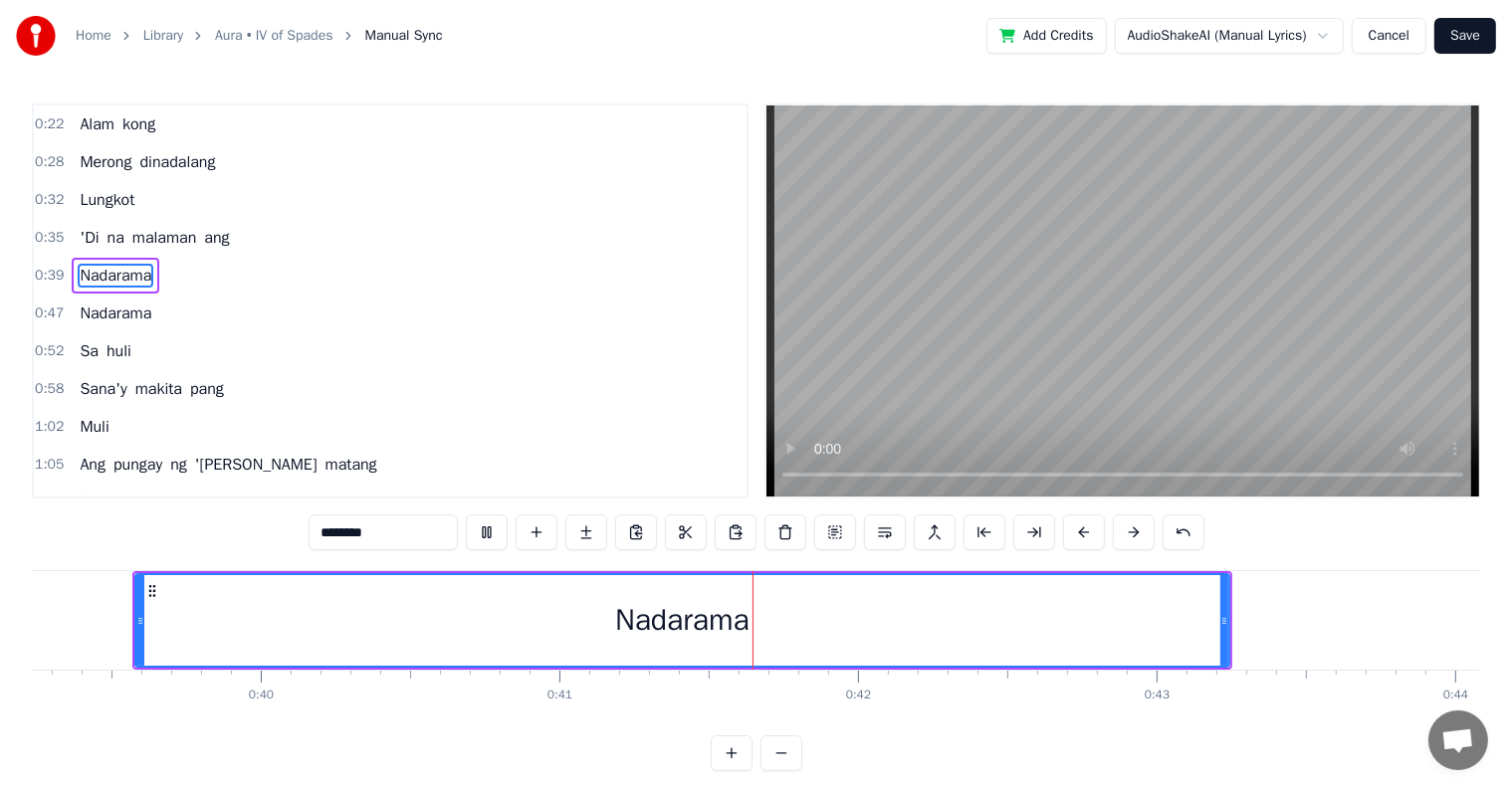 click at bounding box center [487, 532] 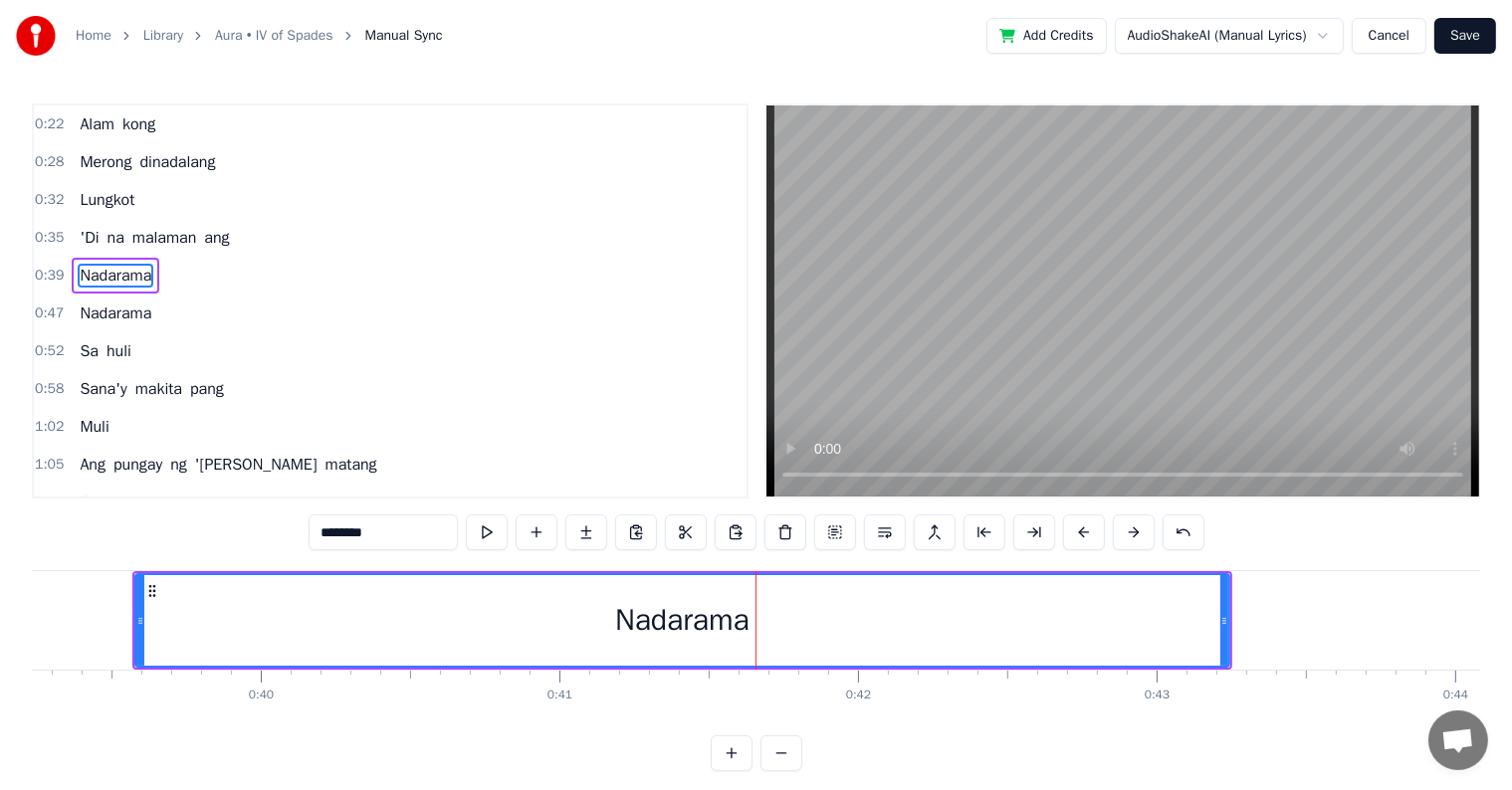 click on "Nadarama" at bounding box center (682, 620) 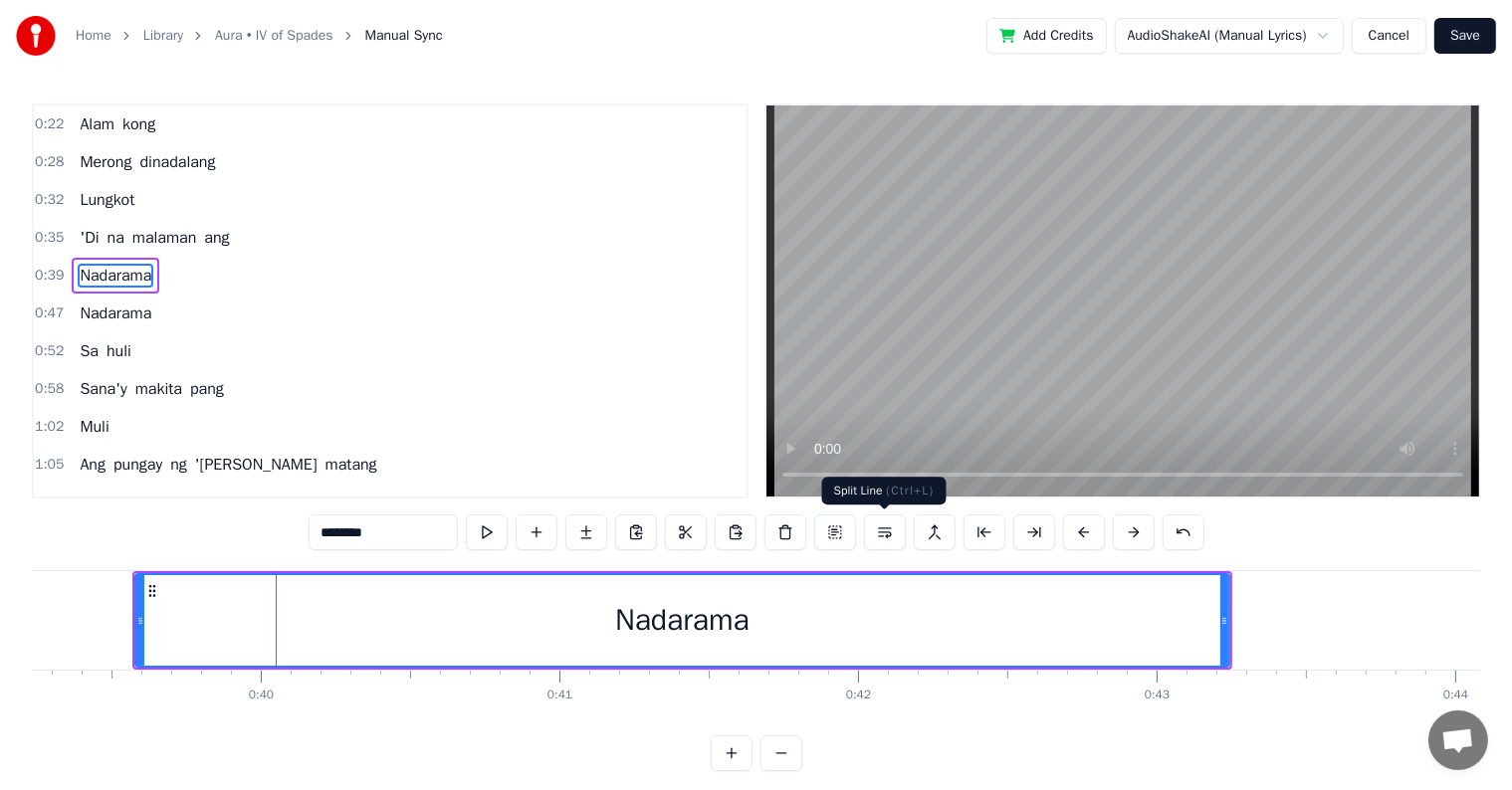 click at bounding box center (885, 532) 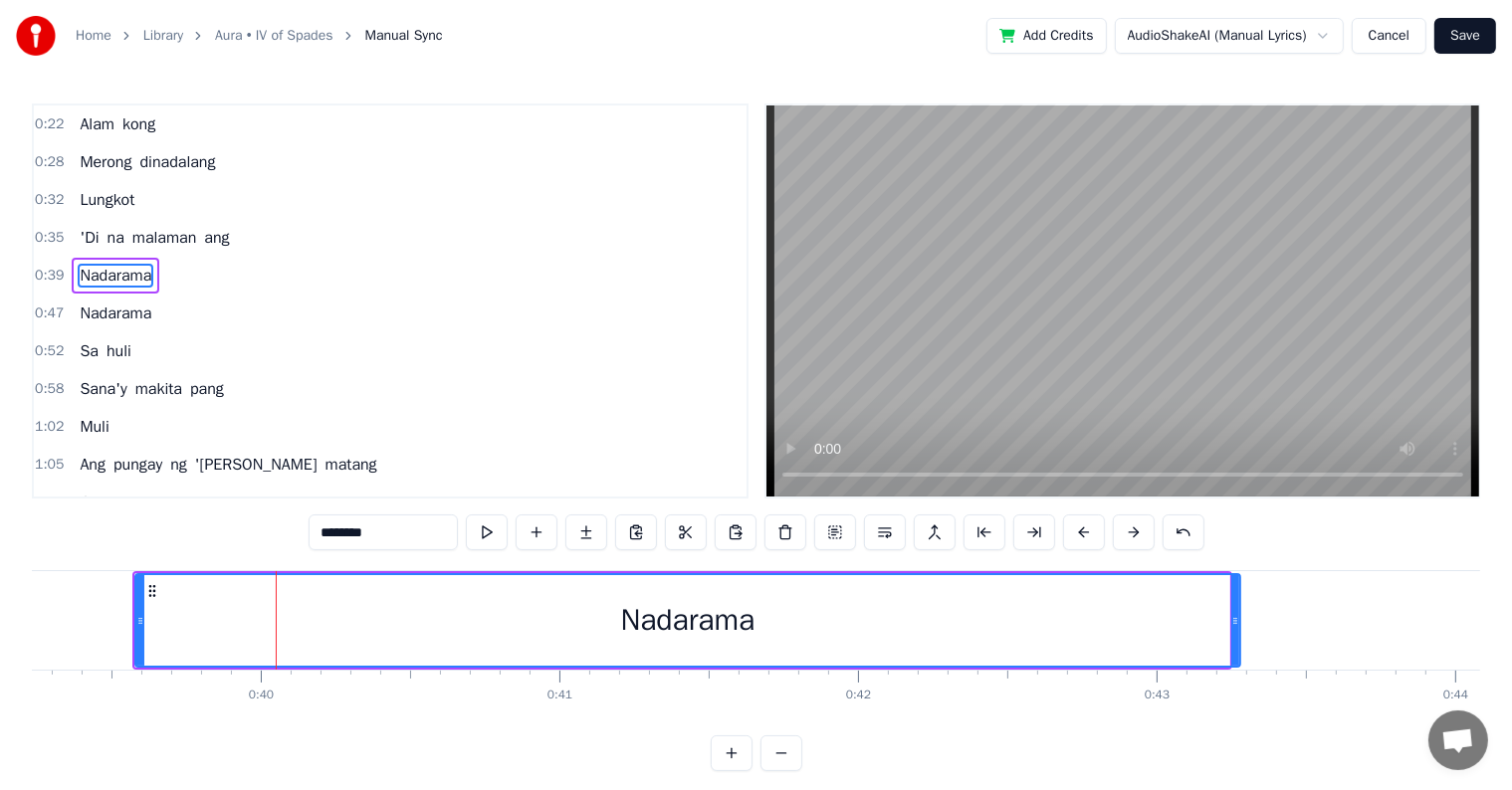 drag, startPoint x: 1225, startPoint y: 639, endPoint x: 1236, endPoint y: 677, distance: 39.56008 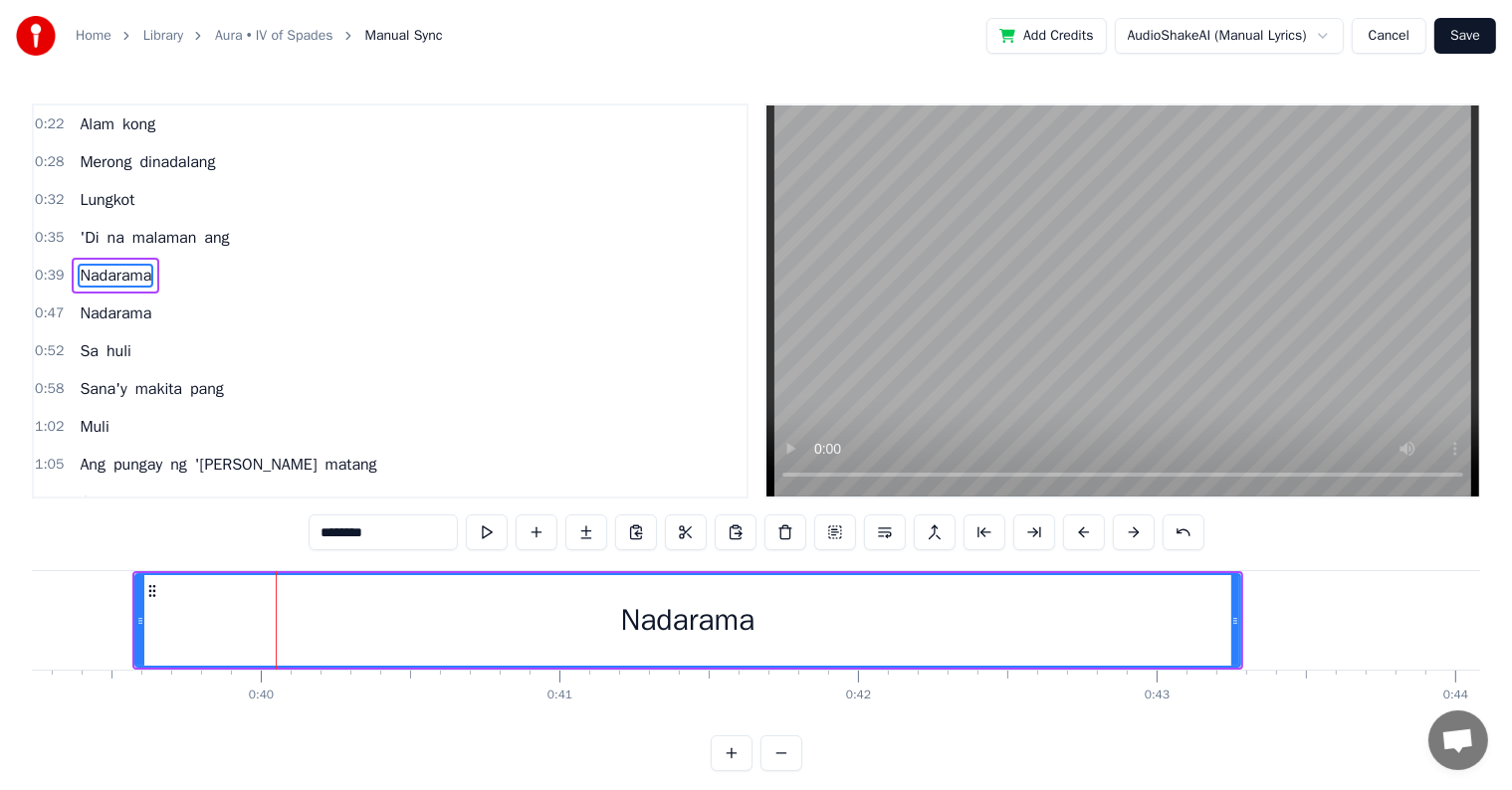 click on "Nadarama" at bounding box center (688, 620) 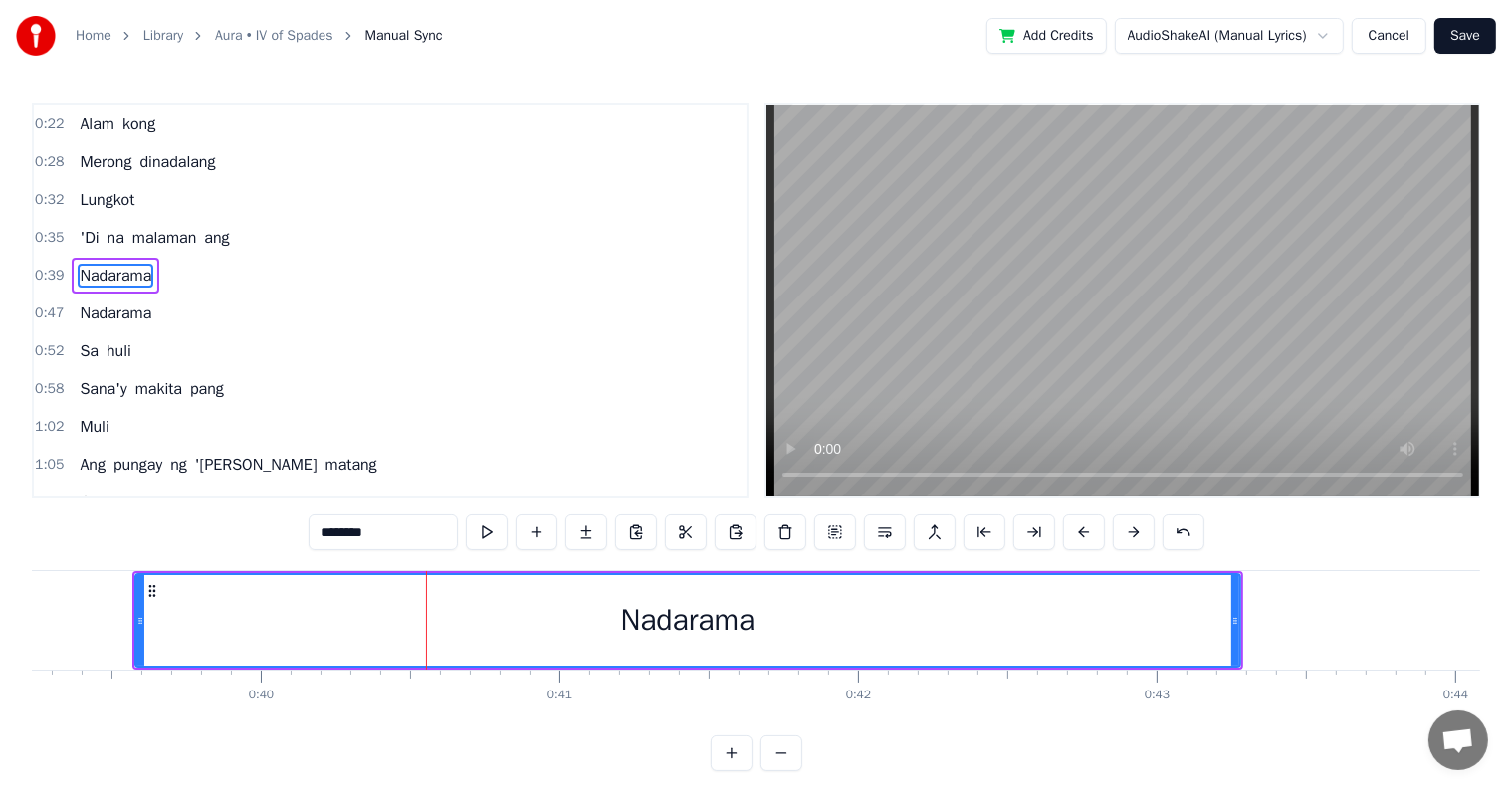 click on "Nadarama" at bounding box center (688, 620) 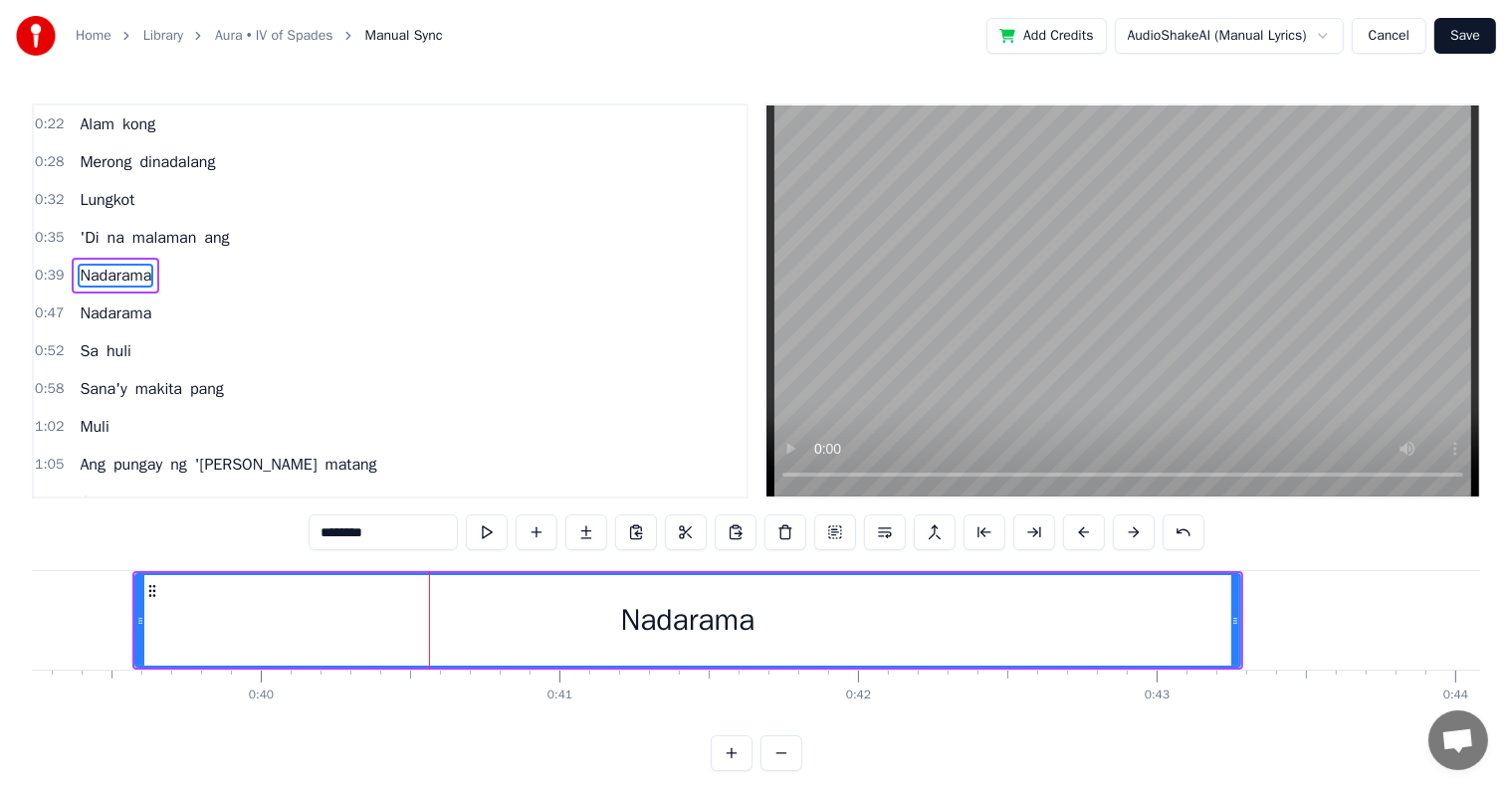 click on "Nadarama" at bounding box center (688, 620) 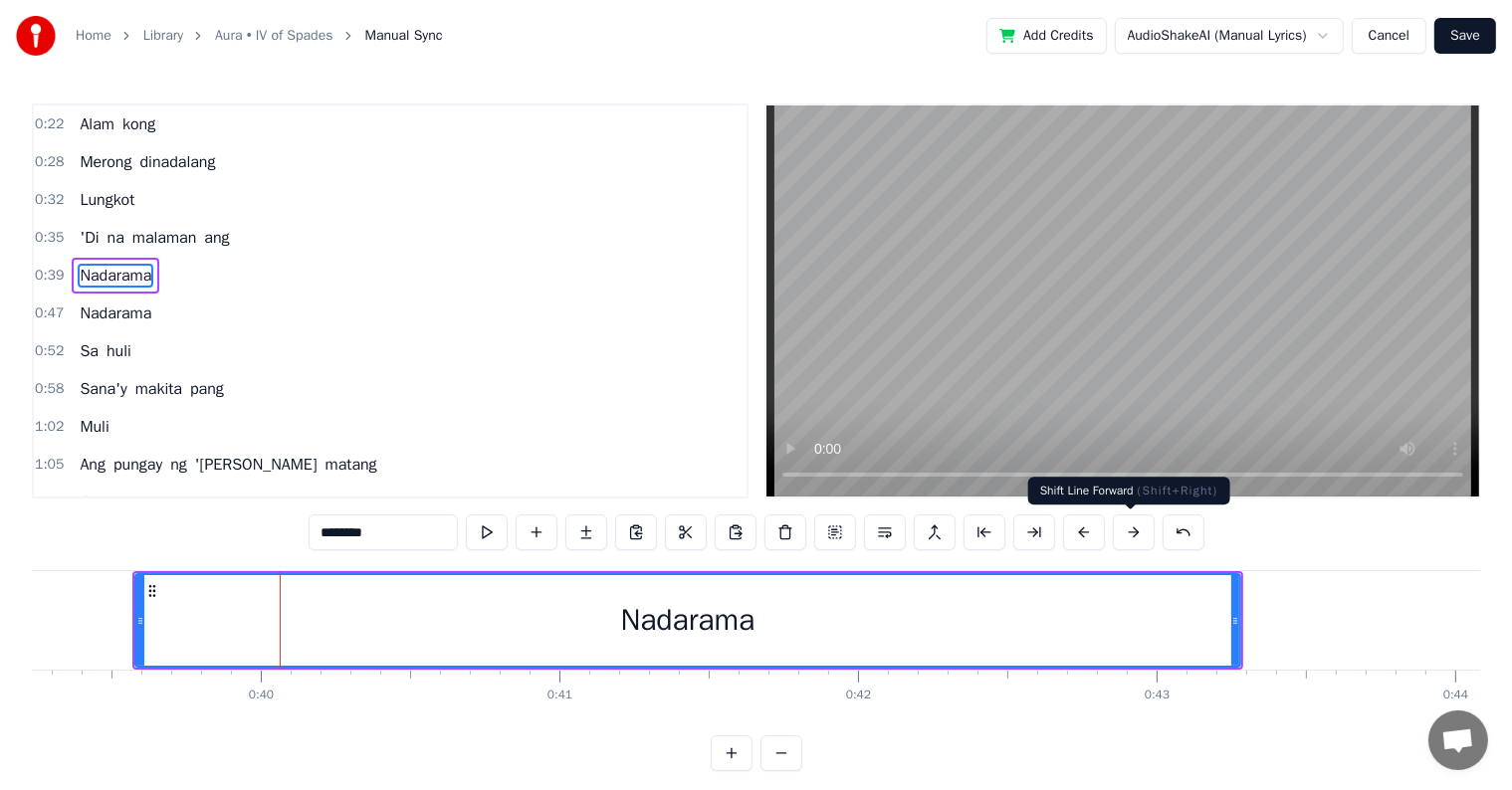 click at bounding box center (1134, 532) 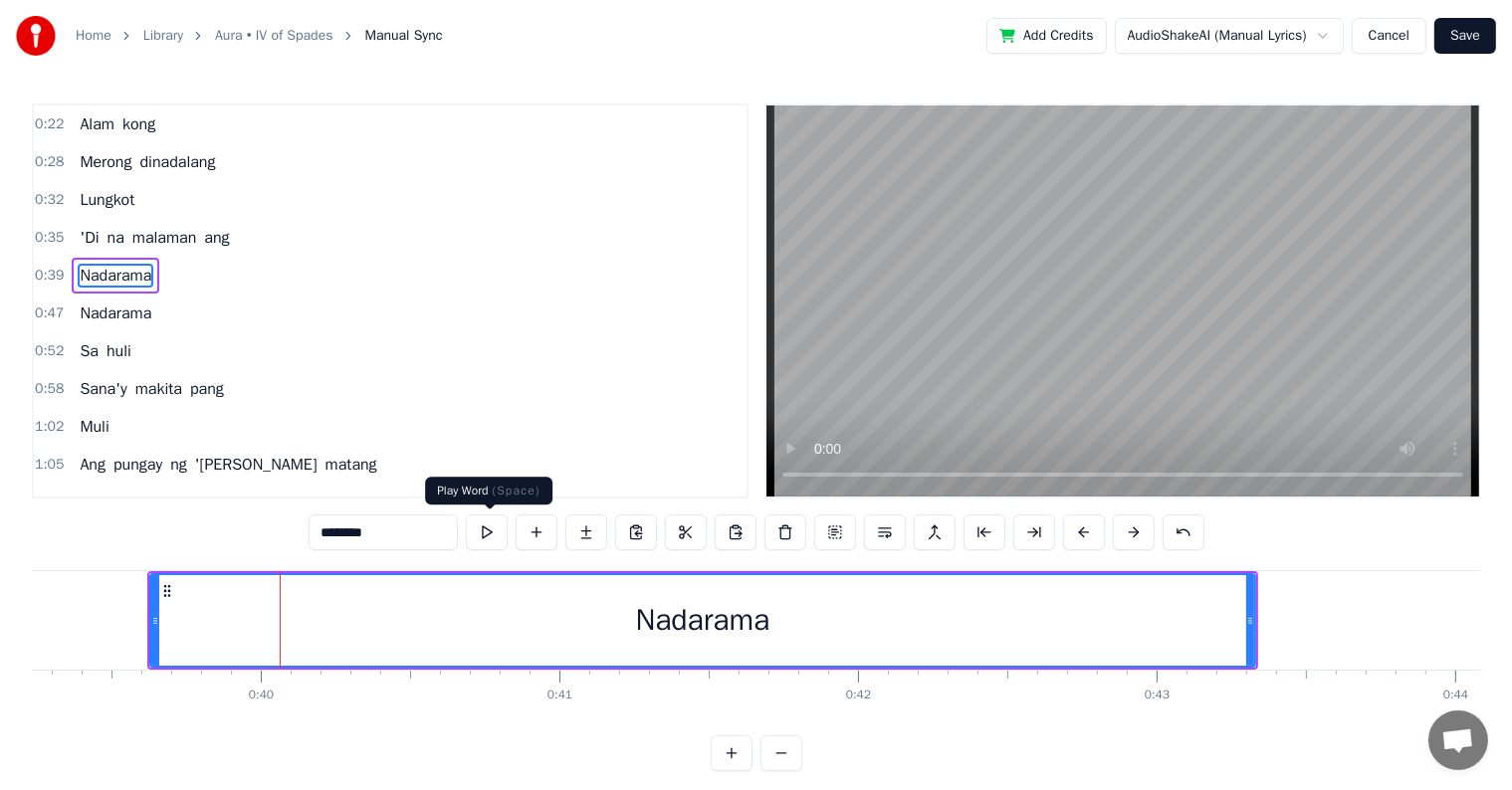 click at bounding box center (487, 532) 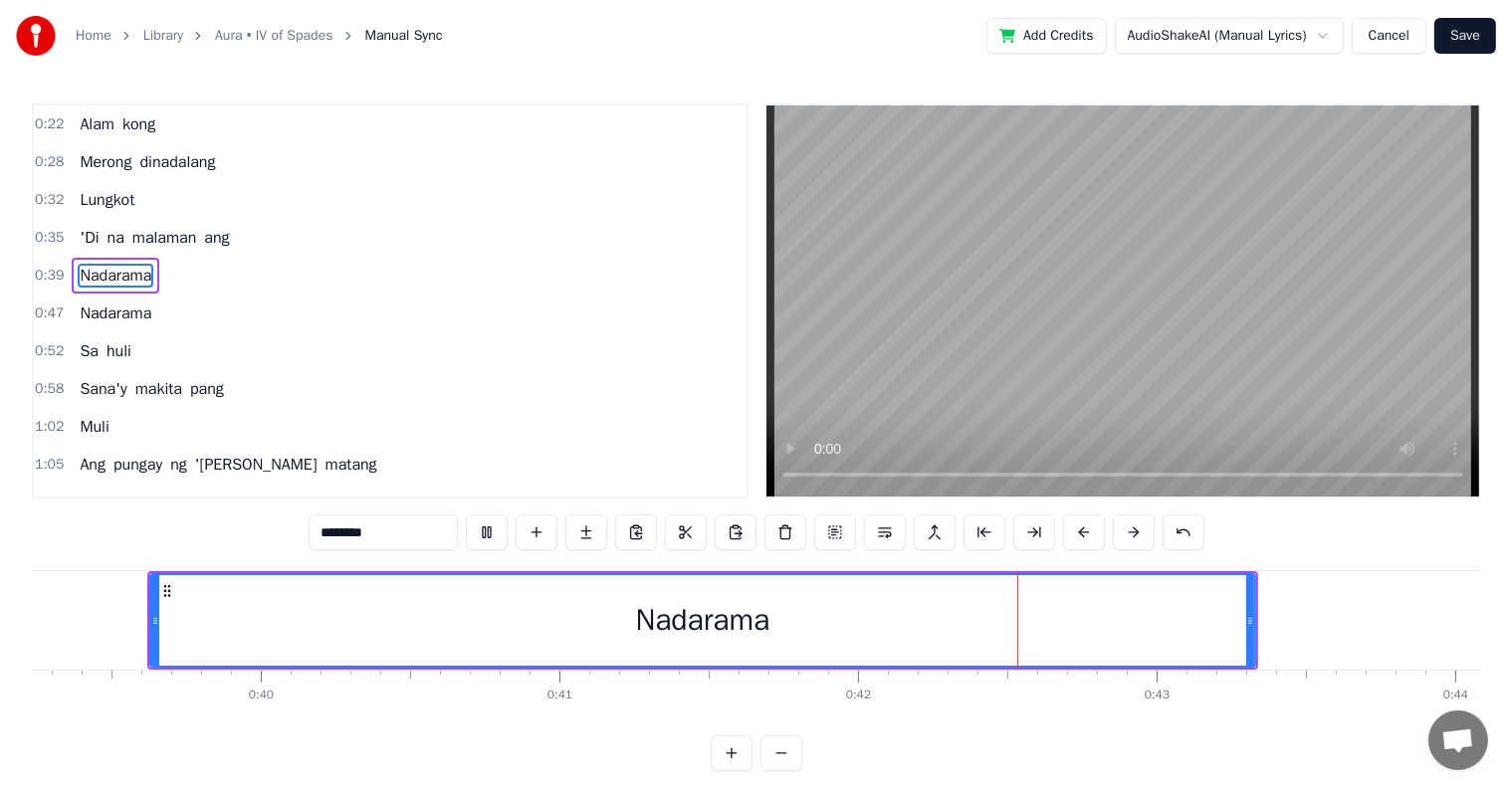 click at bounding box center (487, 532) 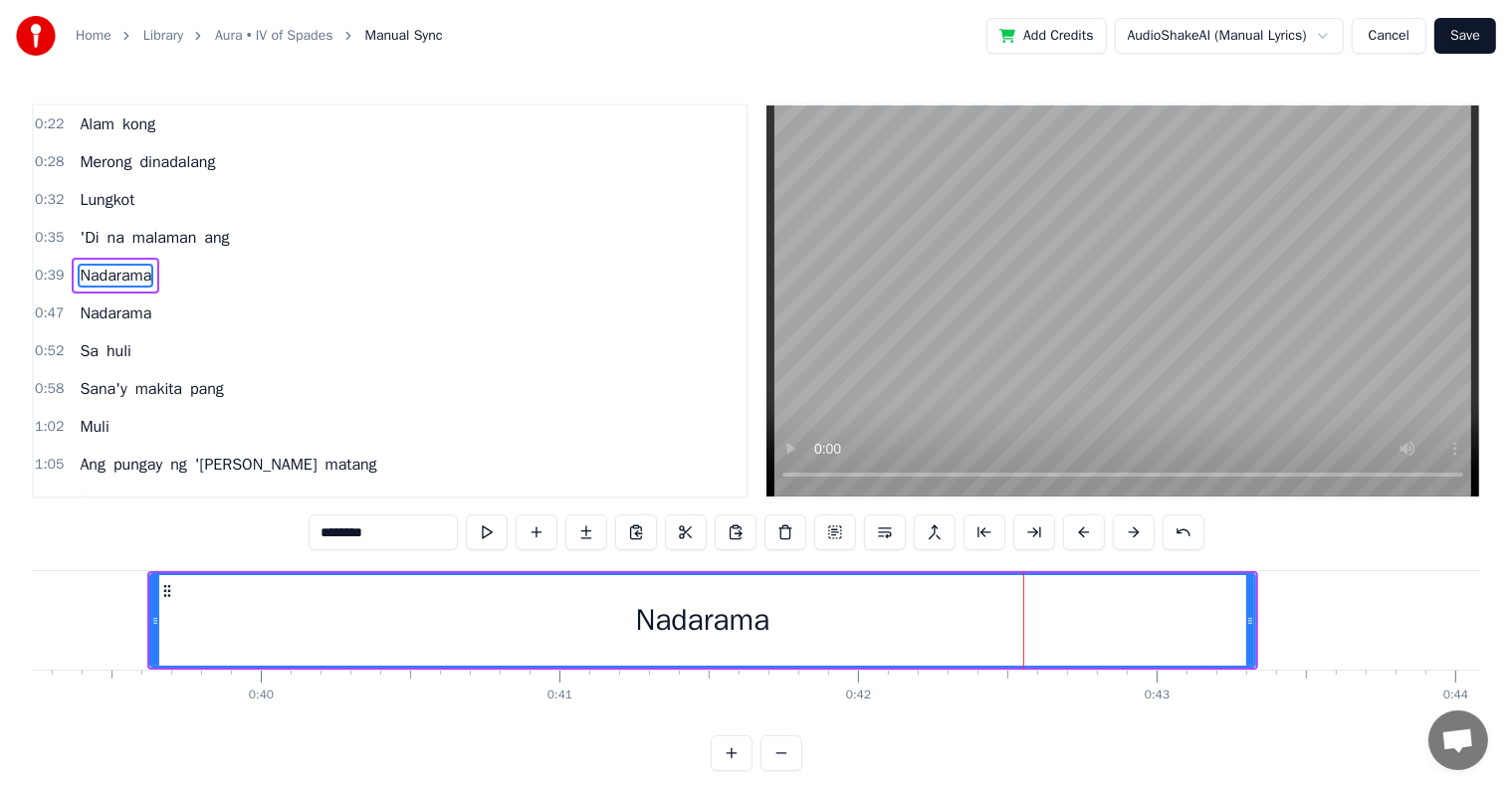 click on "Nadarama" at bounding box center [703, 620] 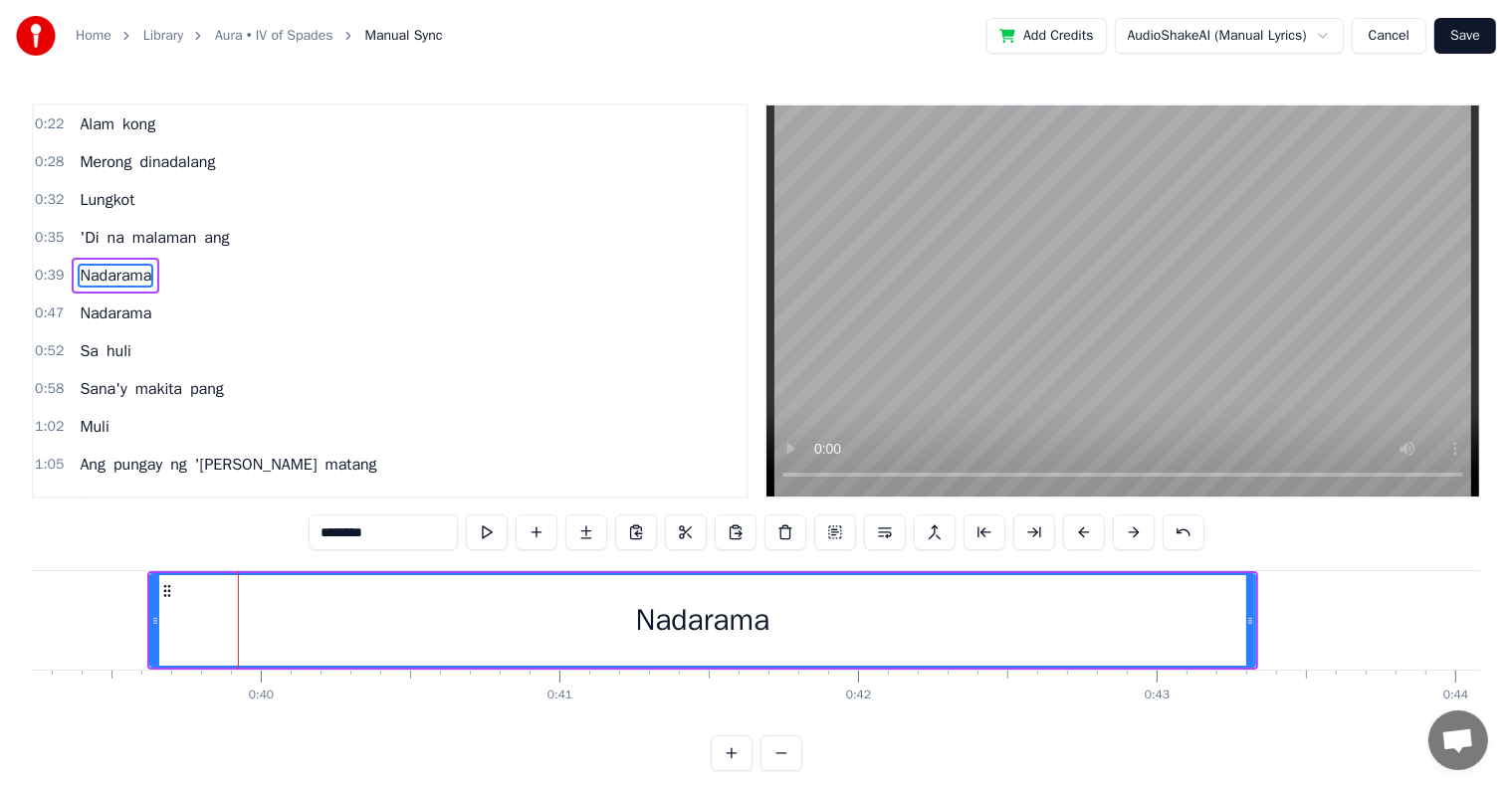 drag, startPoint x: 239, startPoint y: 629, endPoint x: 276, endPoint y: 618, distance: 38.600518 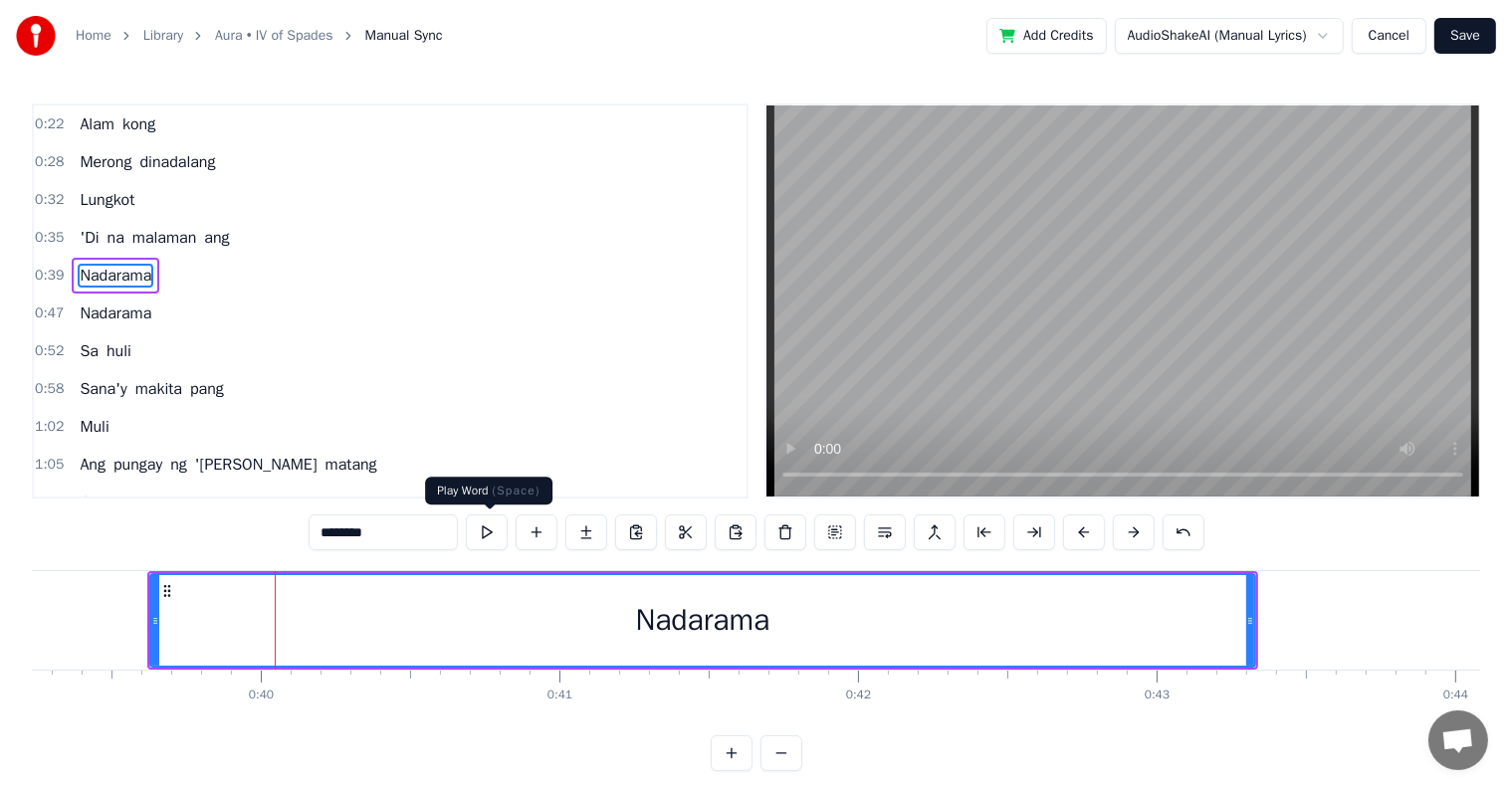 click on "********" at bounding box center [383, 532] 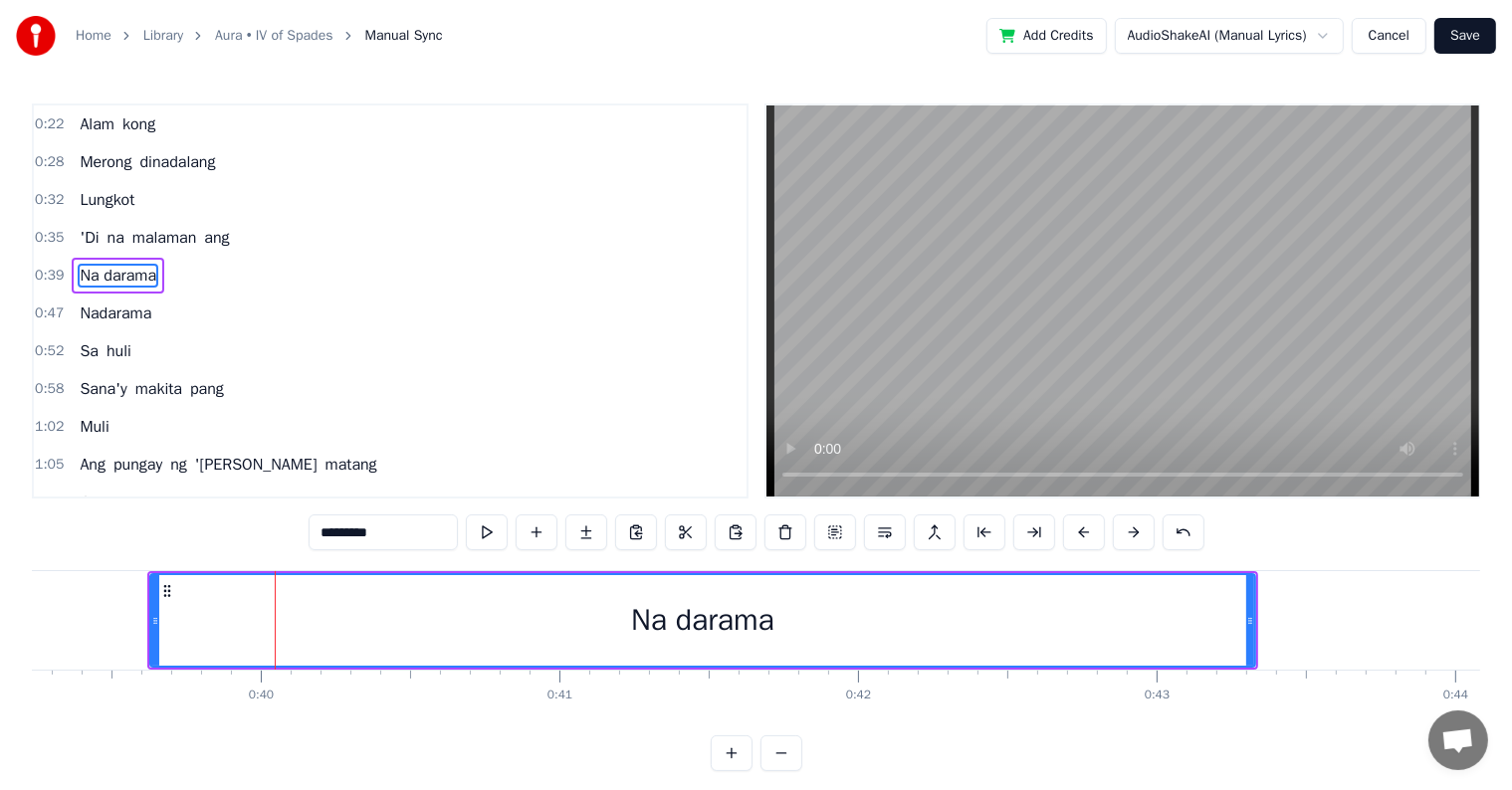 type on "*********" 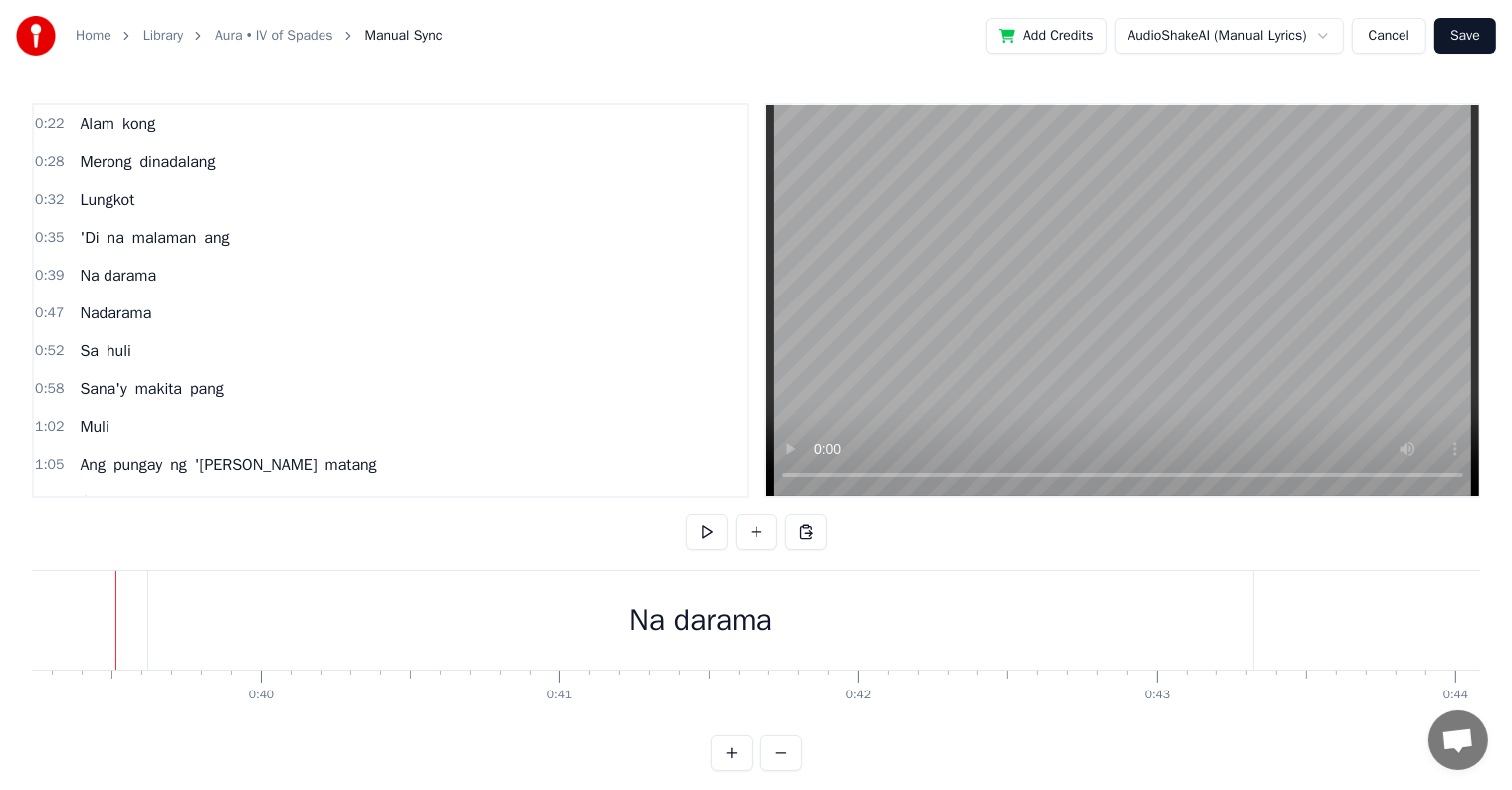 scroll, scrollTop: 0, scrollLeft: 11700, axis: horizontal 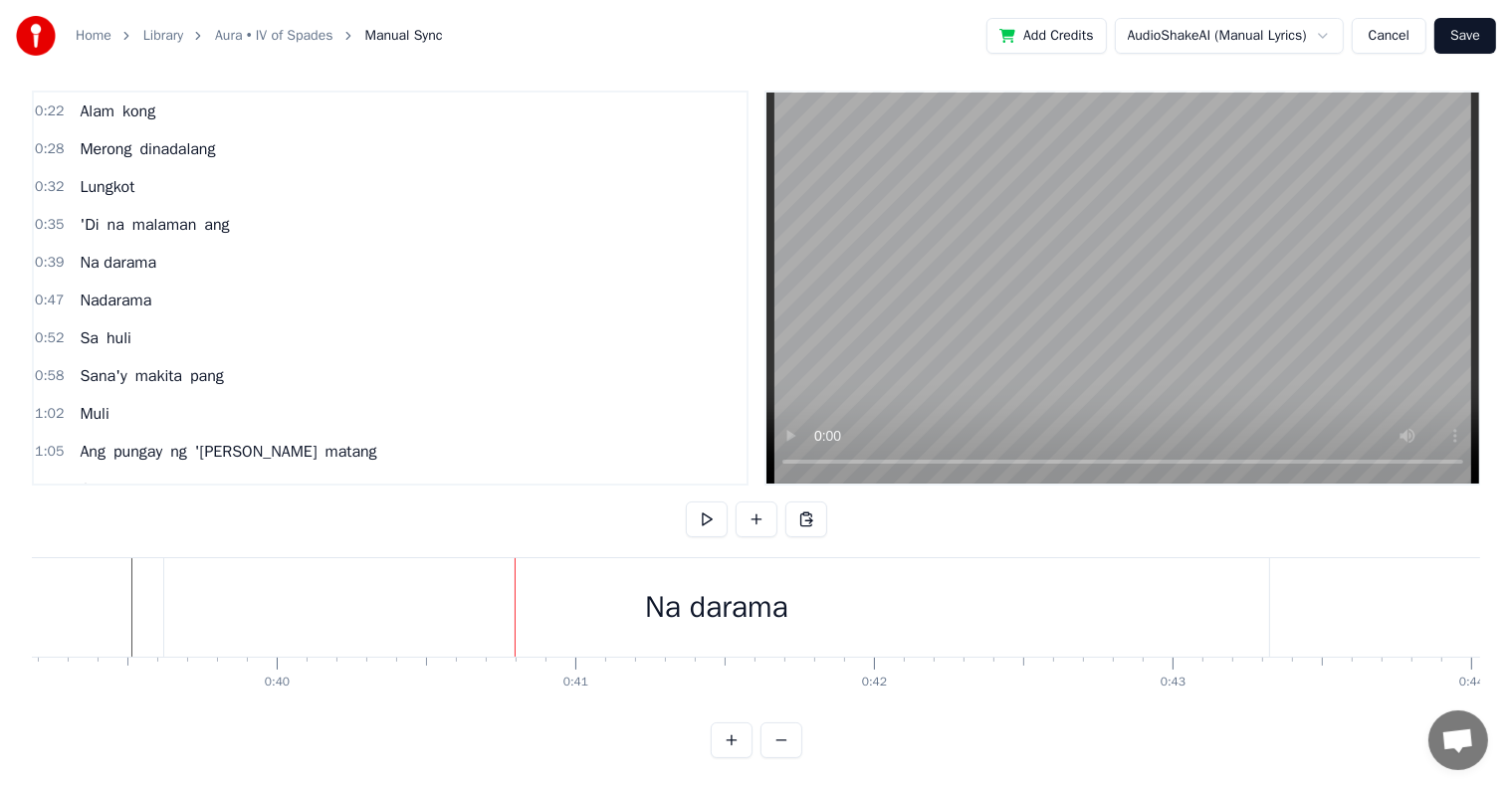 click on "Na darama" at bounding box center (717, 607) 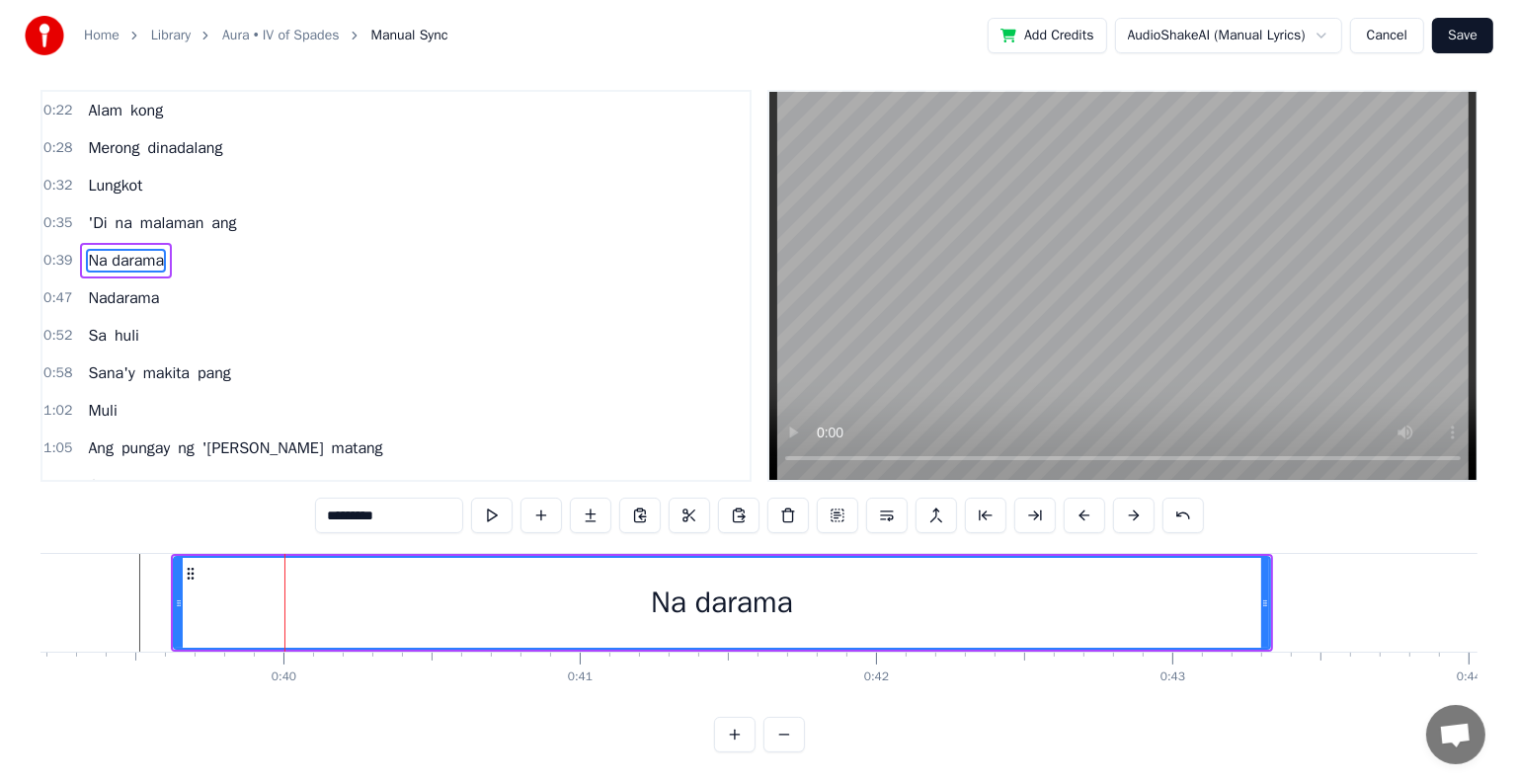 scroll, scrollTop: 0, scrollLeft: 0, axis: both 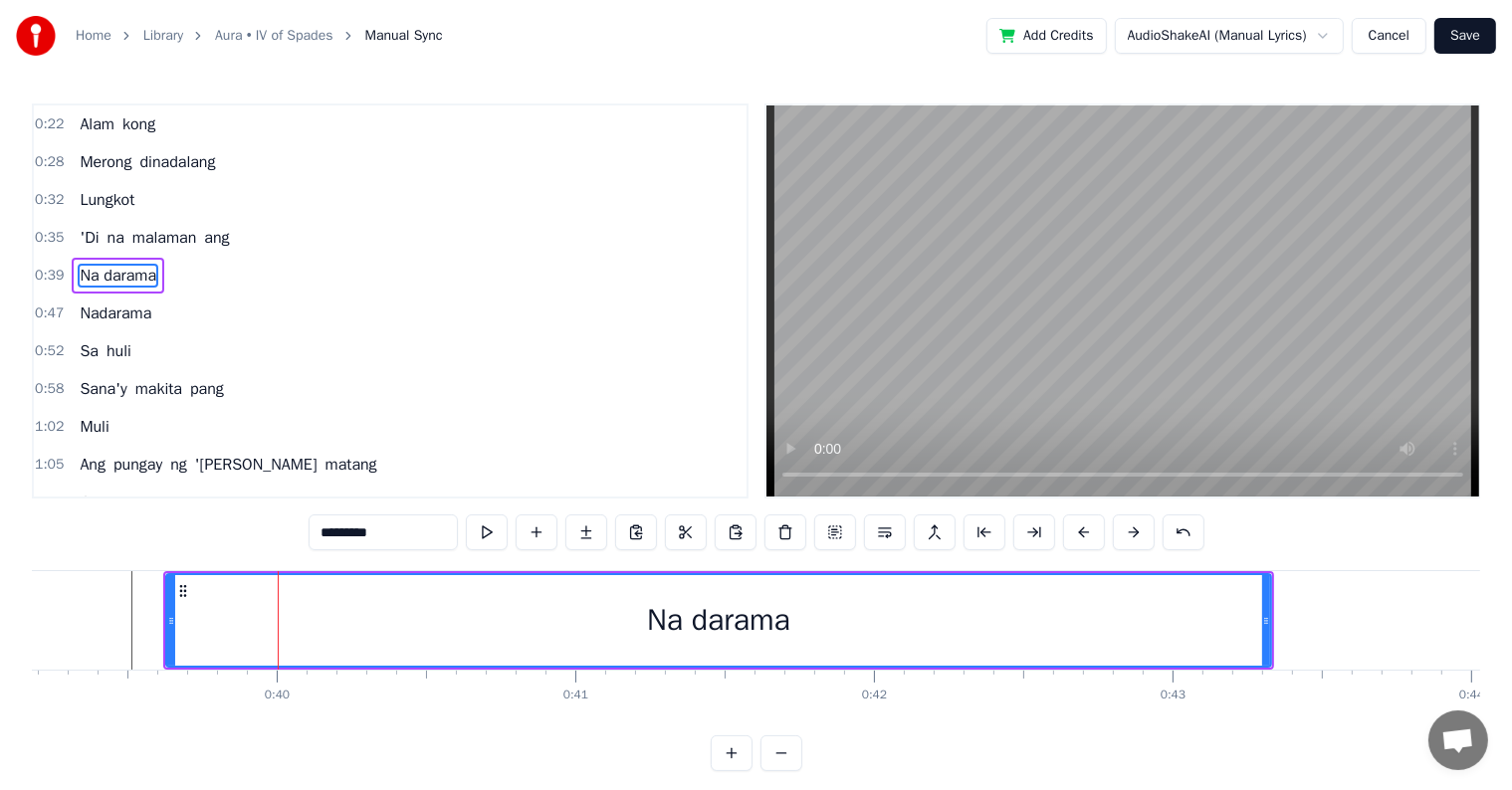 drag, startPoint x: 346, startPoint y: 532, endPoint x: 364, endPoint y: 577, distance: 48.466483 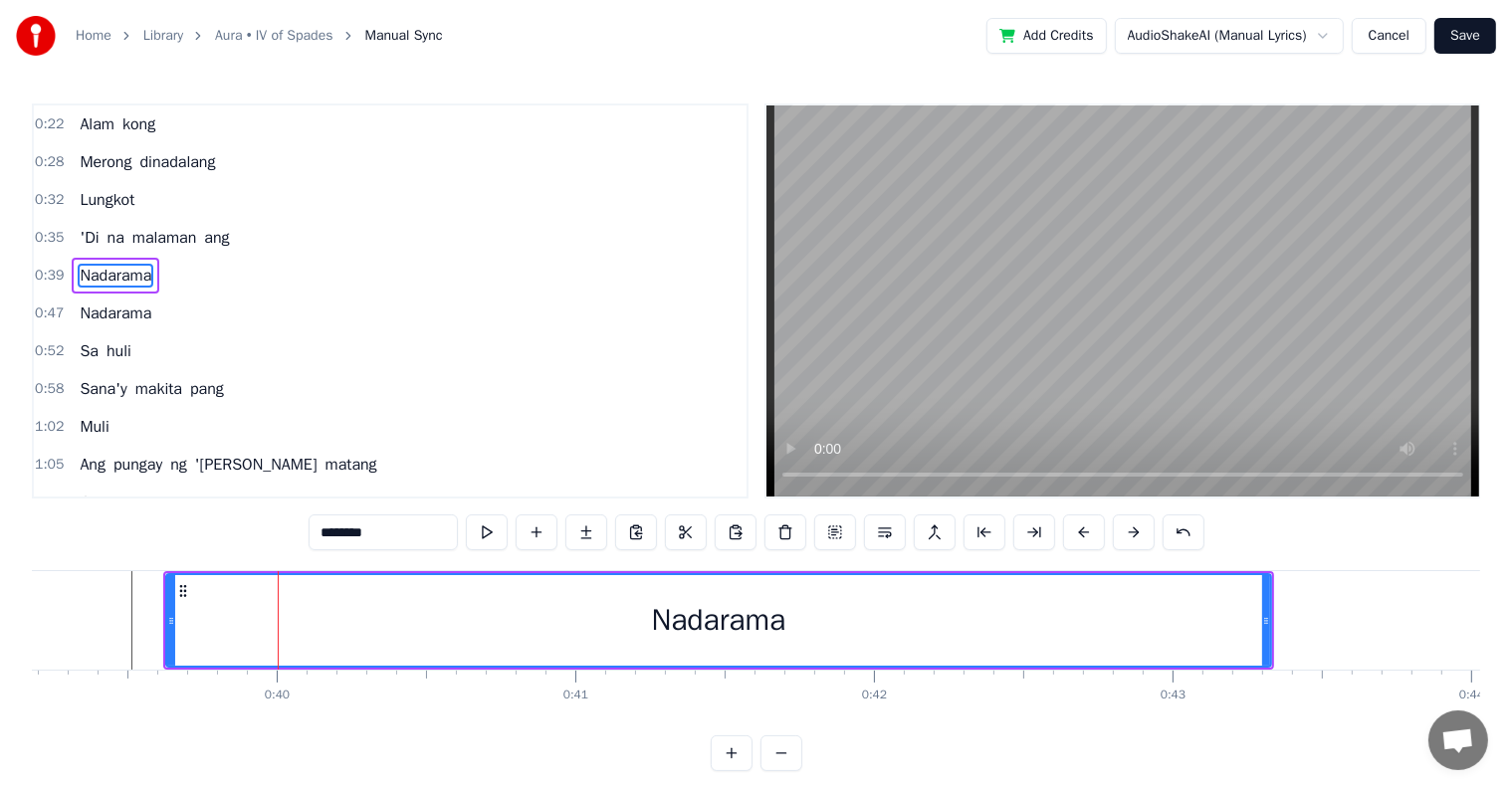 type on "********" 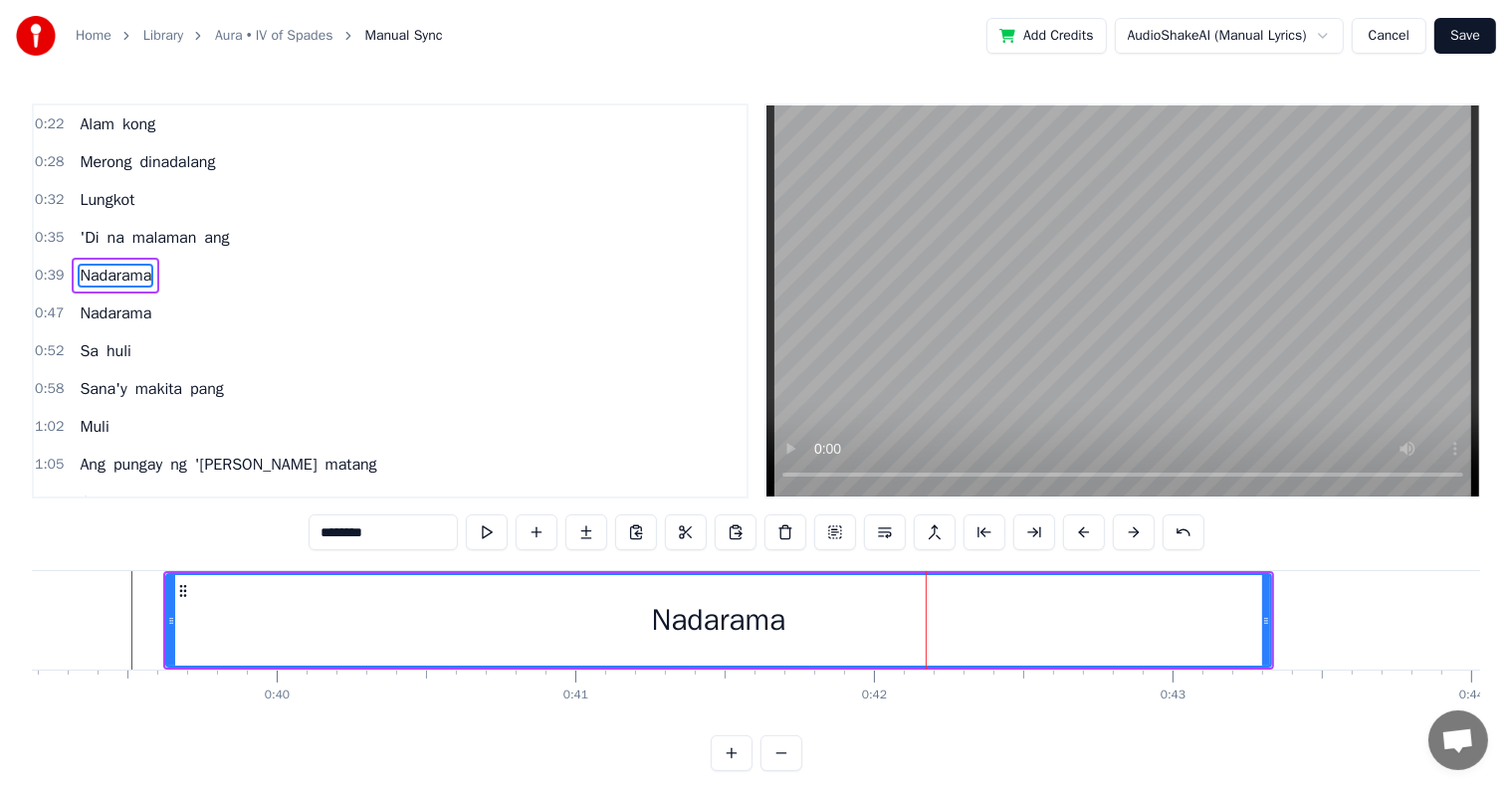 click at bounding box center [171, 620] 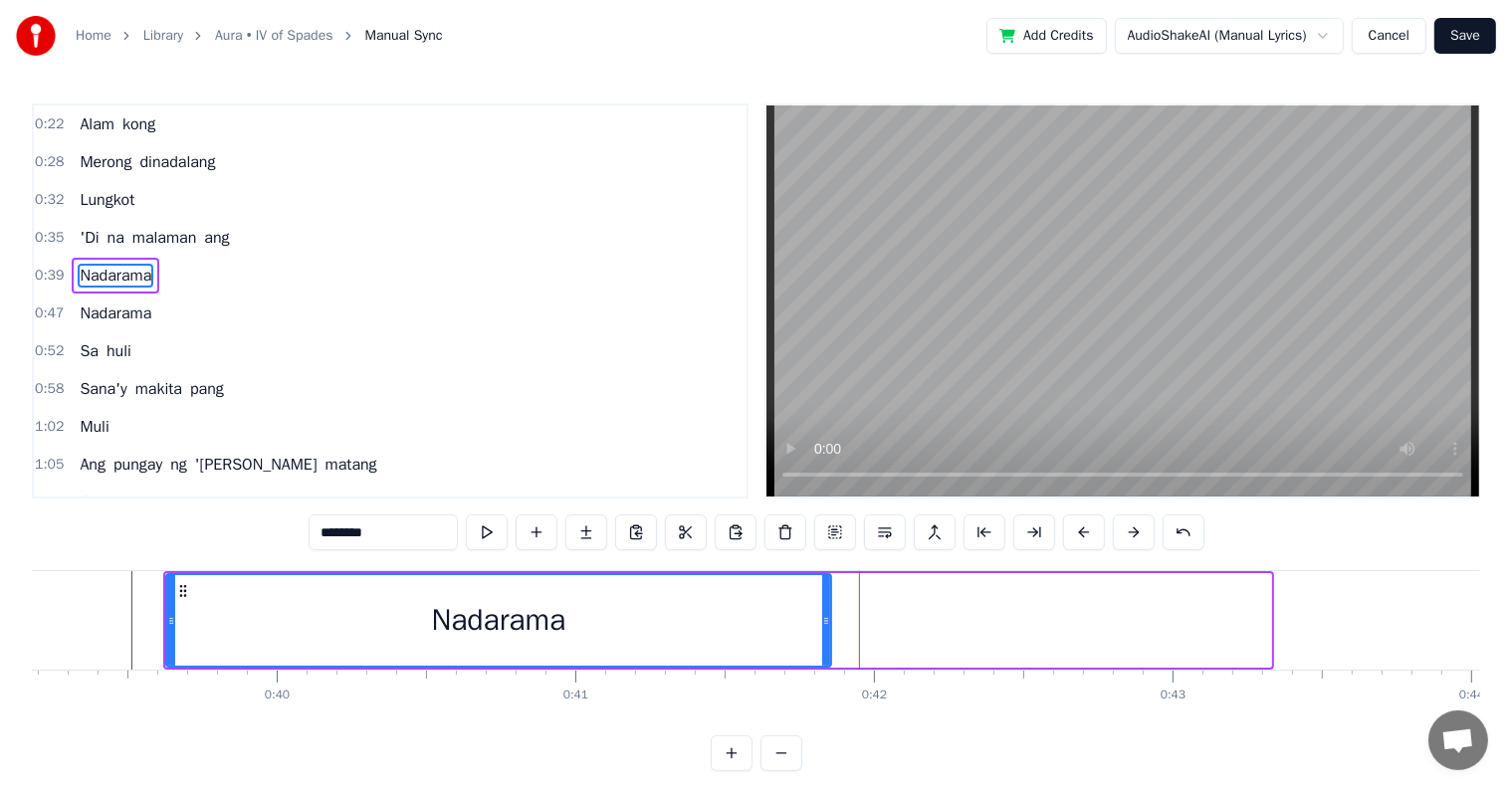 drag, startPoint x: 1265, startPoint y: 629, endPoint x: 825, endPoint y: 626, distance: 440.0102 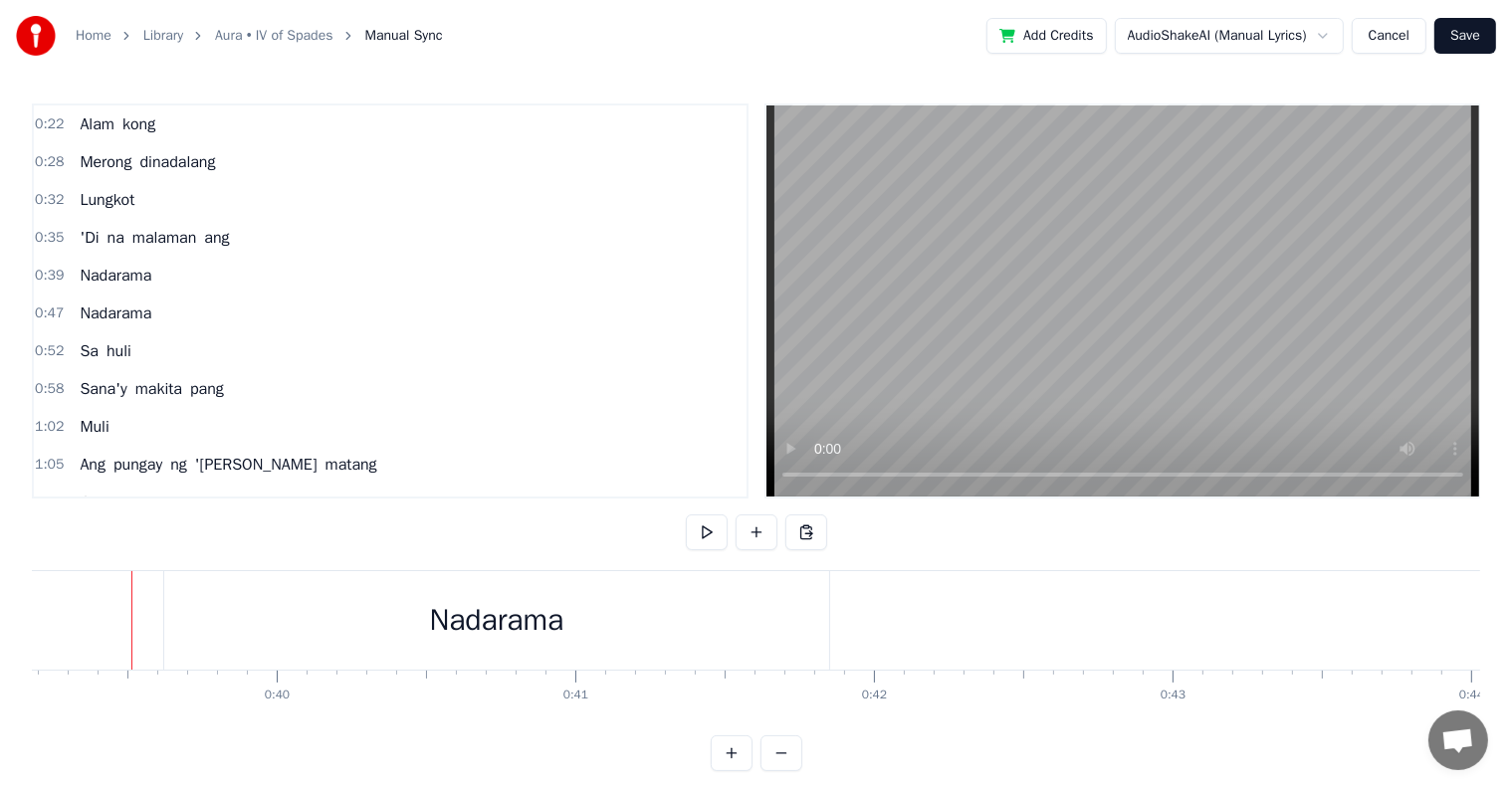 click on "0:22 Alam kong 0:28 Merong dinadalang 0:32 Lungkot 0:35 'Di na malaman ang 0:39 Nadarama 0:47 Nadarama 0:52 Sa huli 0:58 [PERSON_NAME] makita pang 1:02 Muli 1:05 Ang pungay ng 'yong matang 1:09 Gumaganda 1:17 Nasa'n ka na? 1:21 Tingnan natin nang husto 1:26 (Pagmasdan mo nang maigi) 1:29 Ang makulay kong mundo 1:34 (Mga [MEDICAL_DATA] sa paligid) 1:36 Kahit minsa'y magulo 1:41 (Kahit medyo alanganin) 1:44 Yayakapin nang buo 1:49 (Ikaw pa rin ang hahanapin) 2:11 Minsan ay 2:17 'Di mo rin ba maipinta 2:24 Ang [PERSON_NAME] '[PERSON_NAME]? 2:26 ([PERSON_NAME] '[PERSON_NAME]) 2:28 Nagtataka 2:28 (Nagtataka) 2:31 (Nagtataka) 2:35 Nandiyan pa ba? 2:40 Tingnan natin nang husto 2:45 (Pagmasdan mo nang maigi) 2:48 Ang makulay kong mundo 2:53 (Mga [MEDICAL_DATA] sa paligid) 2:55 Kahit minsa'y magulo 3:00 (Kahit medyo alanganin) 3:03 Yayakapin nang buo 3:07 (Ikaw pa rin ang hahanapin) 3:11 Ohhh 3:13 Sa tuwing tumatakbo 3:21 Ang isipang magulo 3:28 Kilala mo naman akong 3:34 Laging kakailanganin ng pag- ibig mo 3:40 Tingnan natin nang husto 3:48 Ang makulay kong 3:53" at bounding box center [756, 437] 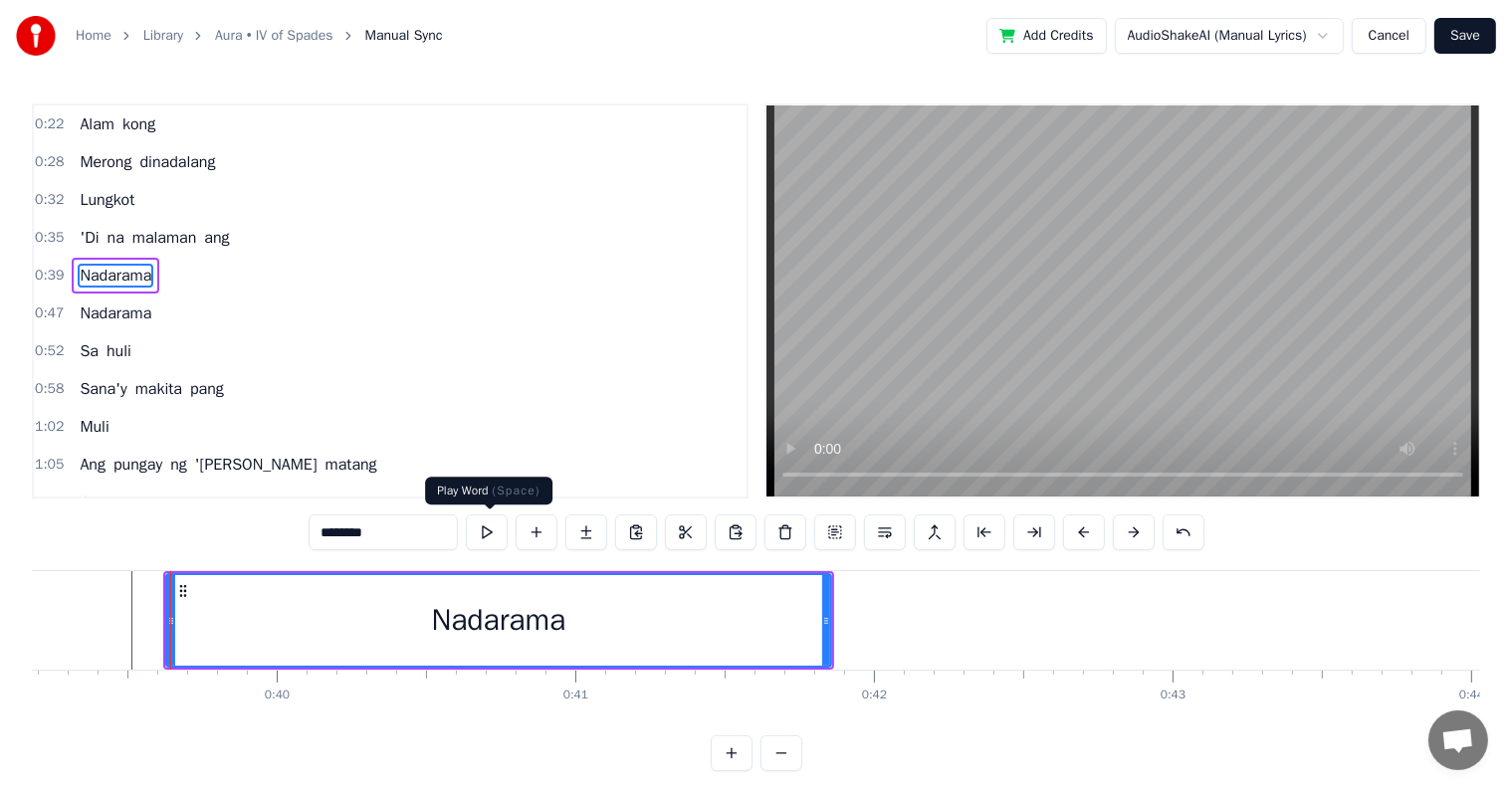 click at bounding box center [487, 532] 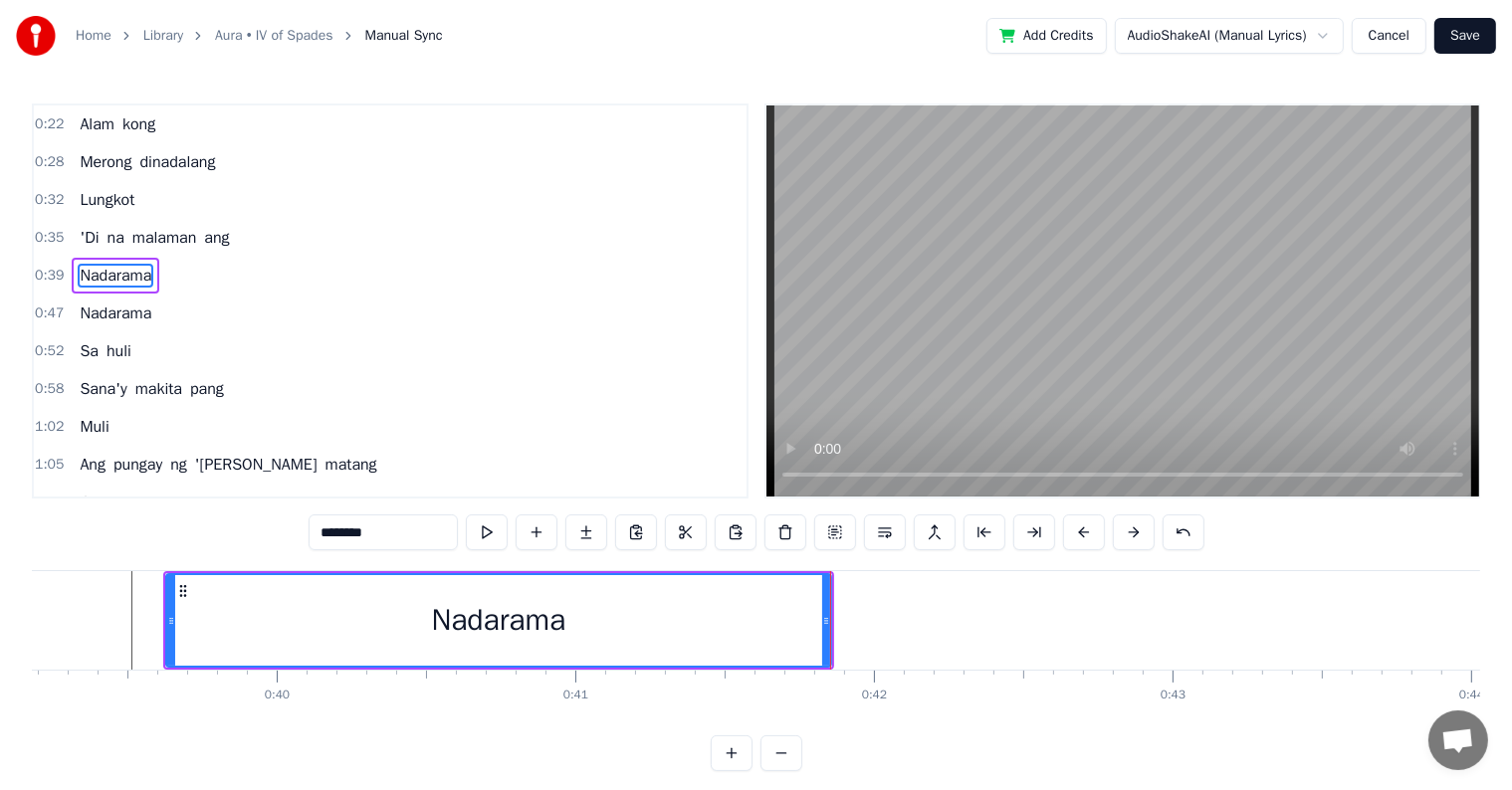 click on "0:22 Alam kong 0:28 Merong dinadalang 0:32 Lungkot 0:35 'Di na malaman ang 0:39 Nadarama 0:47 Nadarama 0:52 Sa huli 0:58 [PERSON_NAME] makita pang 1:02 Muli 1:05 Ang pungay ng 'yong matang 1:09 Gumaganda 1:17 Nasa'n ka na? 1:21 Tingnan natin nang husto 1:26 (Pagmasdan mo nang maigi) 1:29 Ang makulay kong mundo 1:34 (Mga [MEDICAL_DATA] sa paligid) 1:36 Kahit minsa'y magulo 1:41 (Kahit medyo alanganin) 1:44 Yayakapin nang buo 1:49 (Ikaw pa rin ang hahanapin) 2:11 Minsan ay 2:17 'Di mo rin ba maipinta 2:24 Ang [PERSON_NAME] '[PERSON_NAME]? 2:26 ([PERSON_NAME] '[PERSON_NAME]) 2:28 Nagtataka 2:28 (Nagtataka) 2:31 (Nagtataka) 2:35 Nandiyan pa ba? 2:40 Tingnan natin nang husto 2:45 (Pagmasdan mo nang maigi) 2:48 Ang makulay kong mundo 2:53 (Mga [MEDICAL_DATA] sa paligid) 2:55 Kahit minsa'y magulo 3:00 (Kahit medyo alanganin) 3:03 Yayakapin nang buo 3:07 (Ikaw pa rin ang hahanapin) 3:11 Ohhh 3:13 Sa tuwing tumatakbo 3:21 Ang isipang magulo 3:28 Kilala mo naman akong 3:34 Laging kakailanganin ng pag- ibig mo 3:40 Tingnan natin nang husto 3:48 Ang makulay kong 3:53" at bounding box center [756, 437] 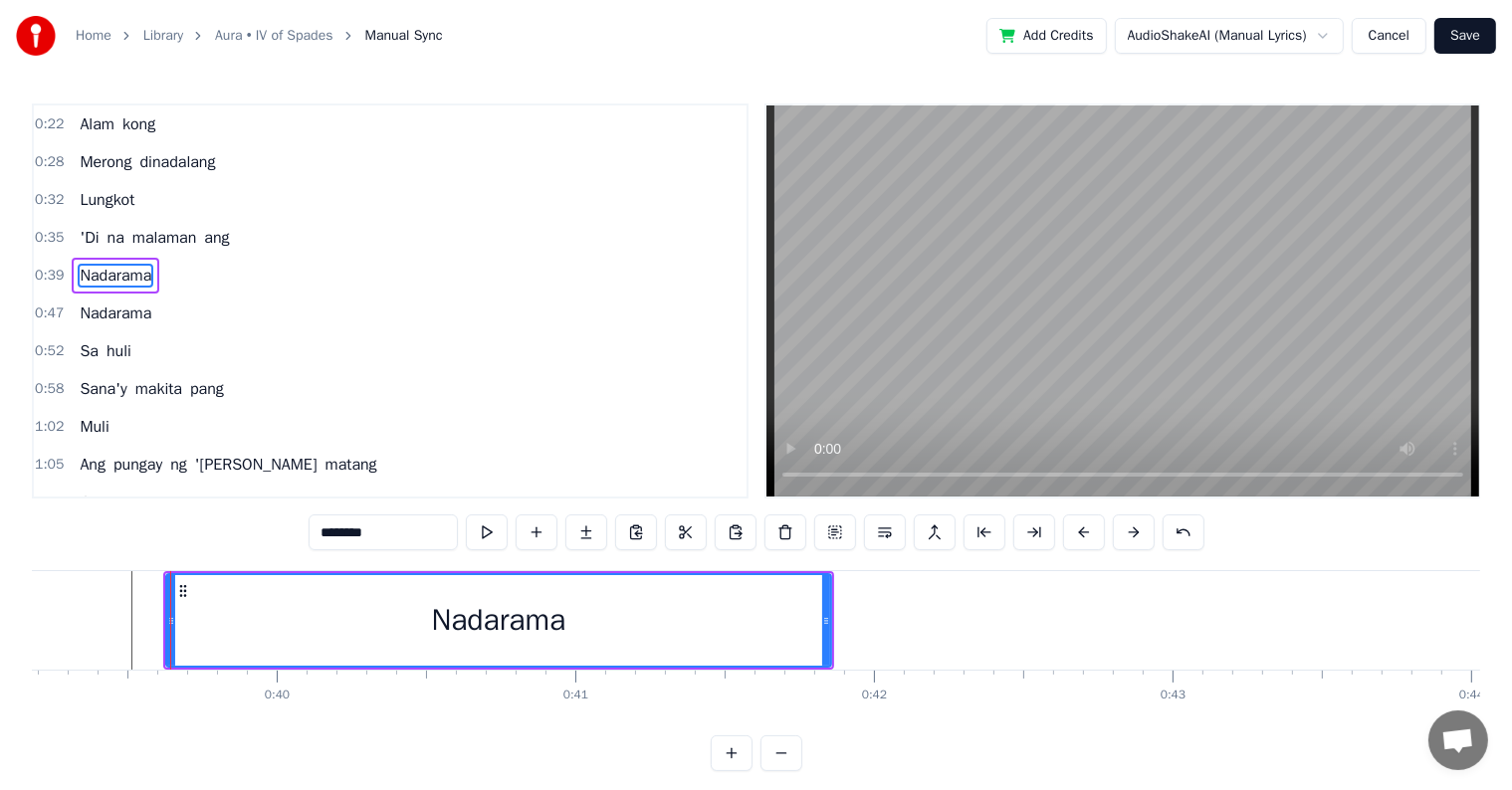 click on "Nadarama" at bounding box center (499, 620) 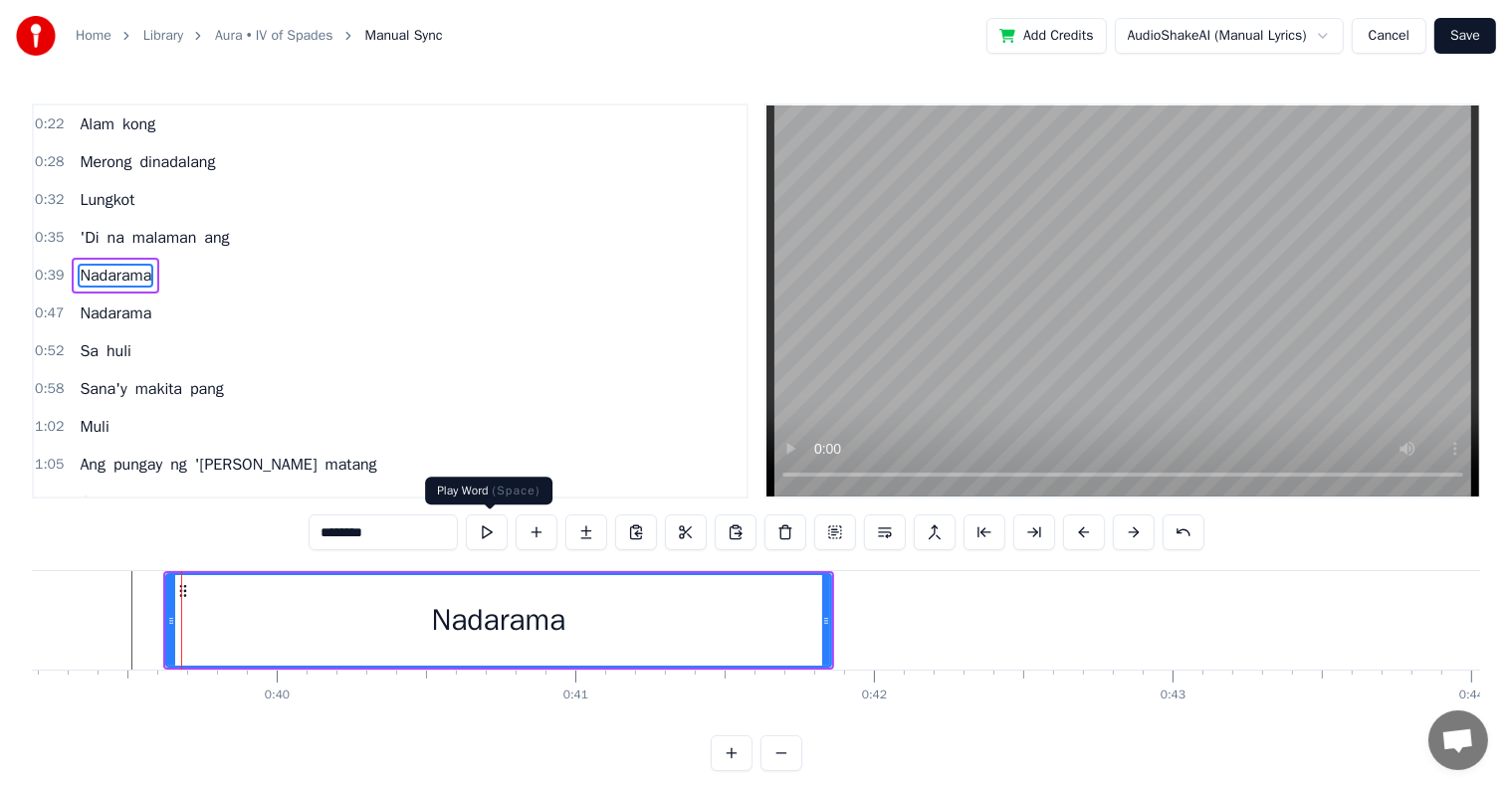 click at bounding box center [487, 532] 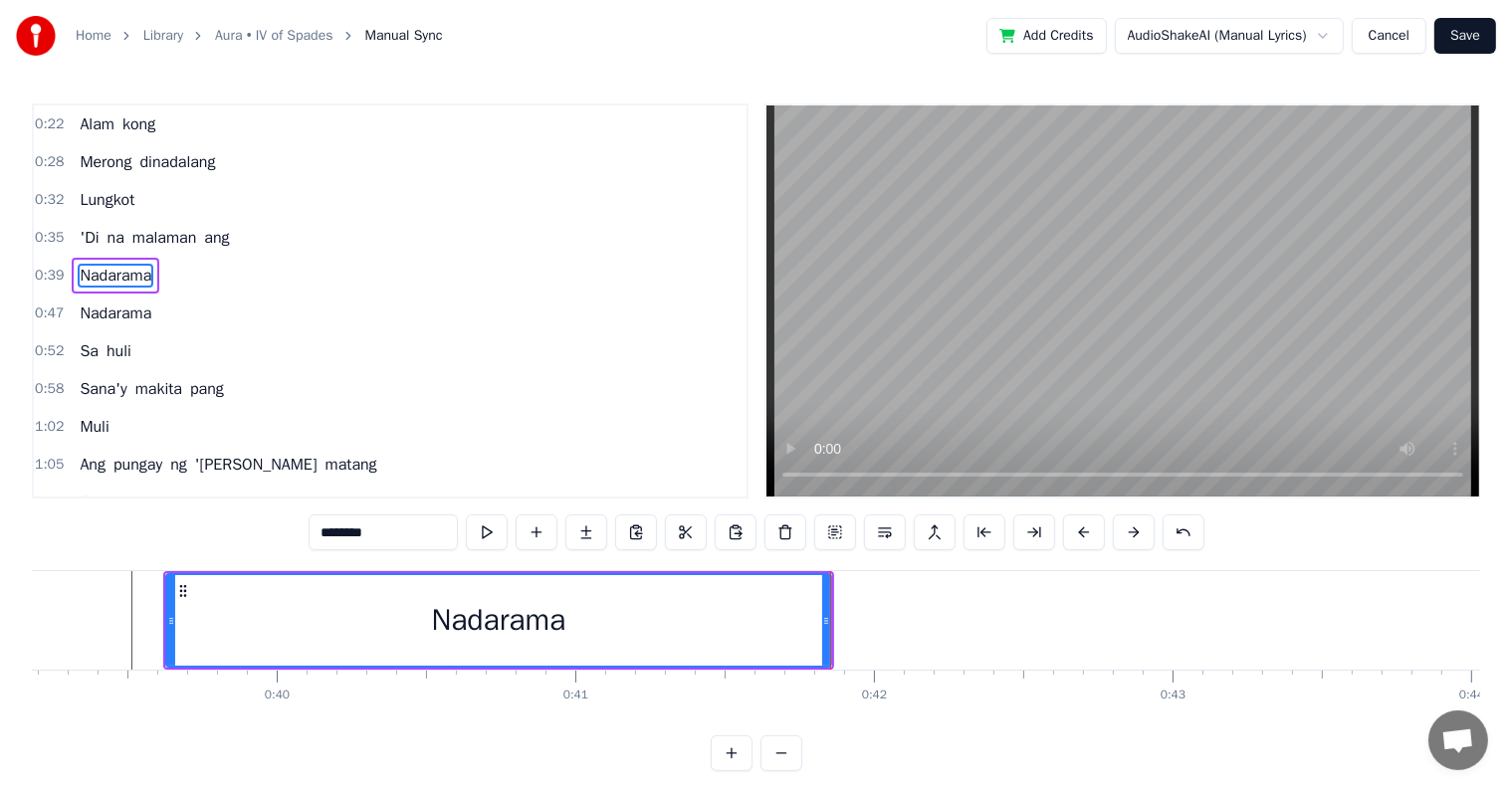click on "Save" at bounding box center [1465, 36] 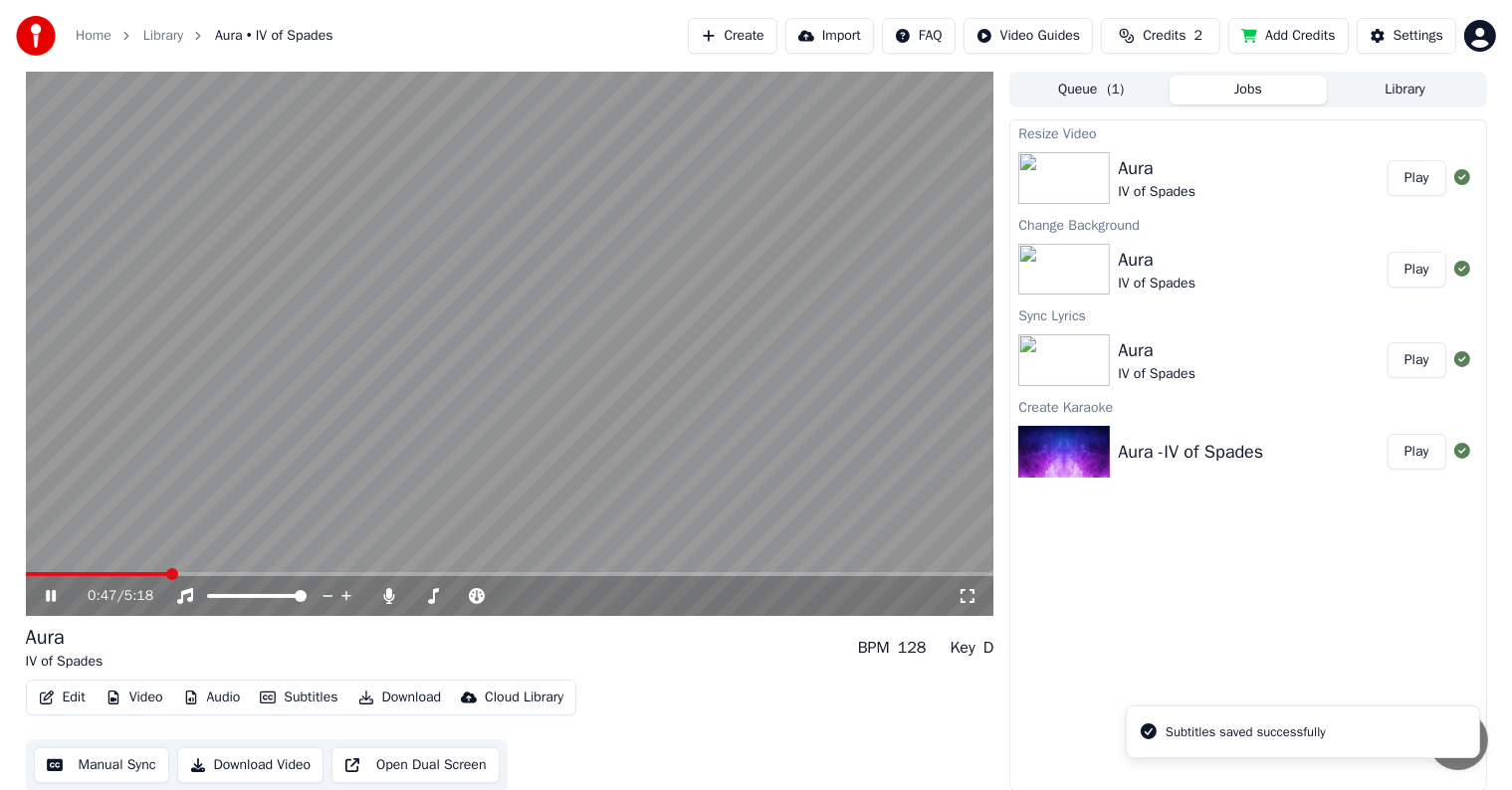 click at bounding box center [510, 574] 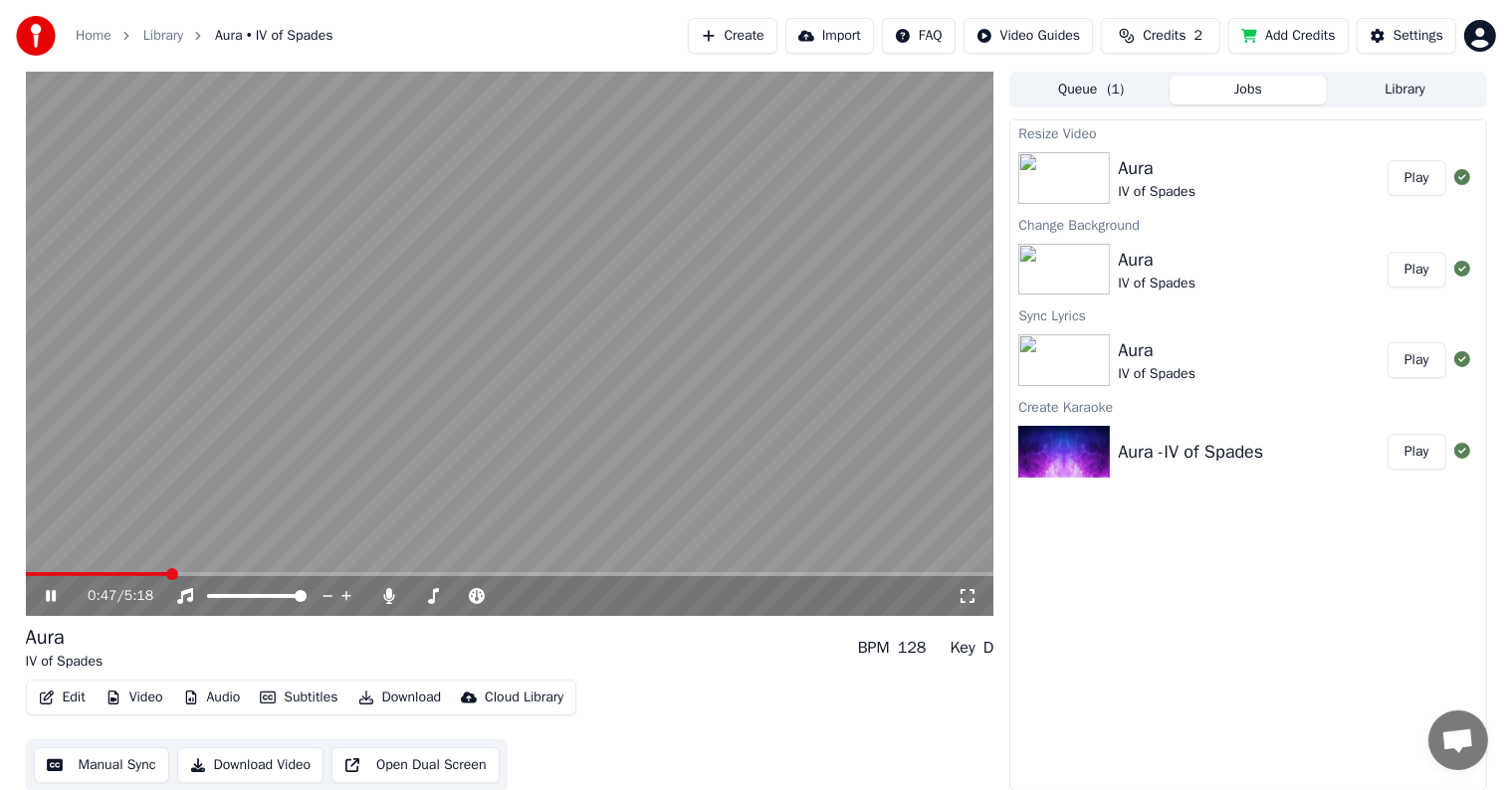 click at bounding box center [97, 574] 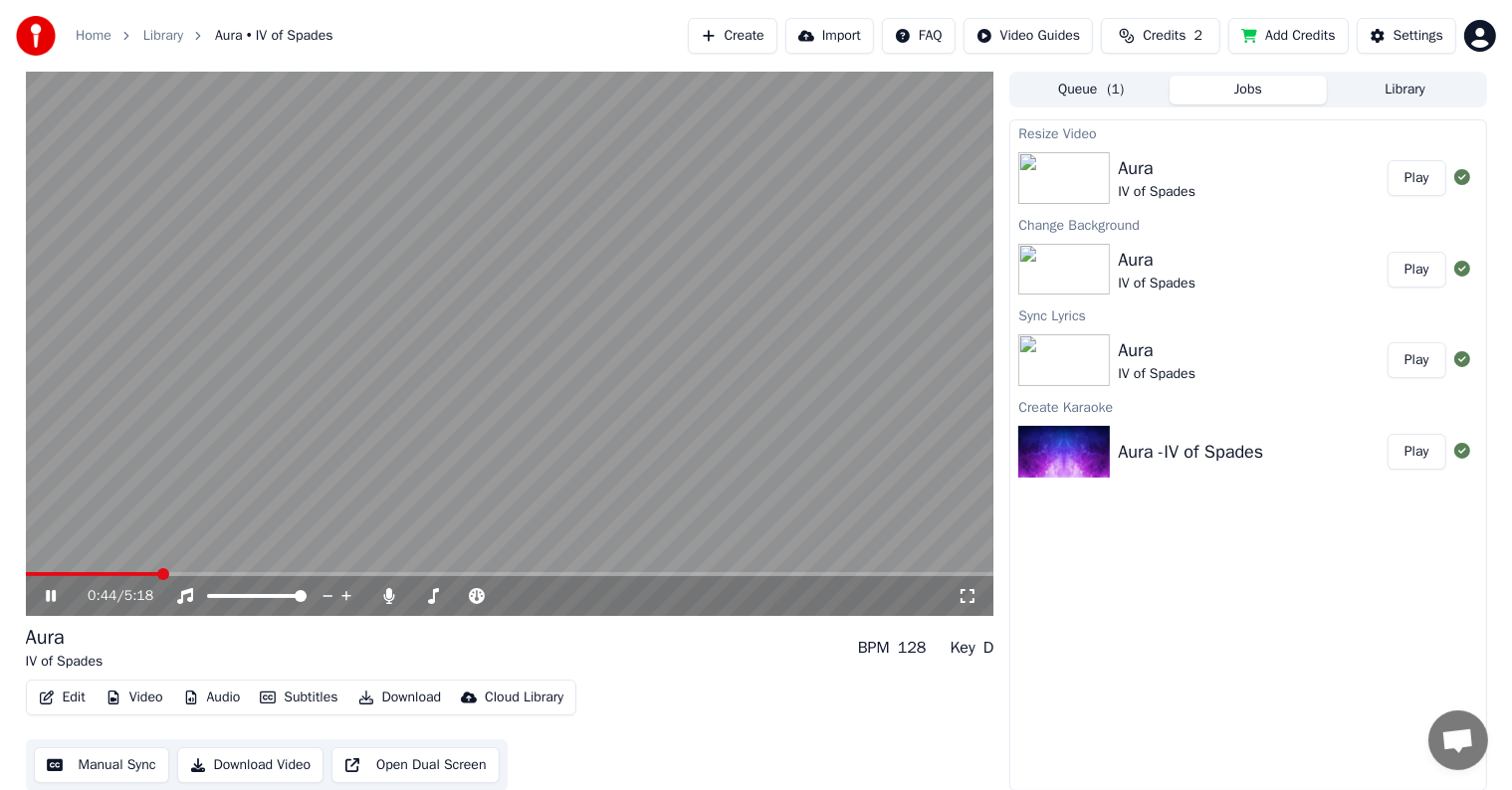 click 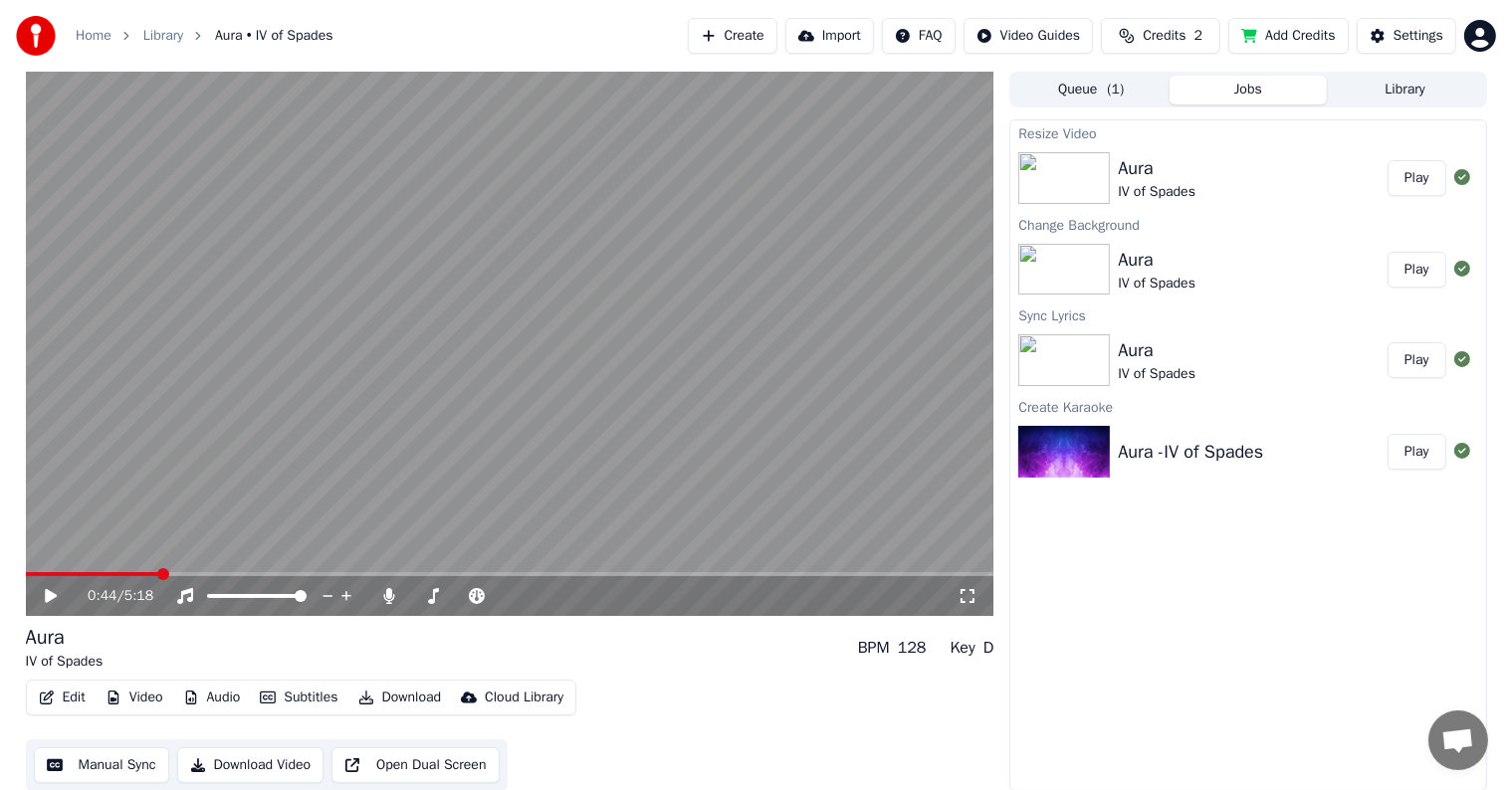 click 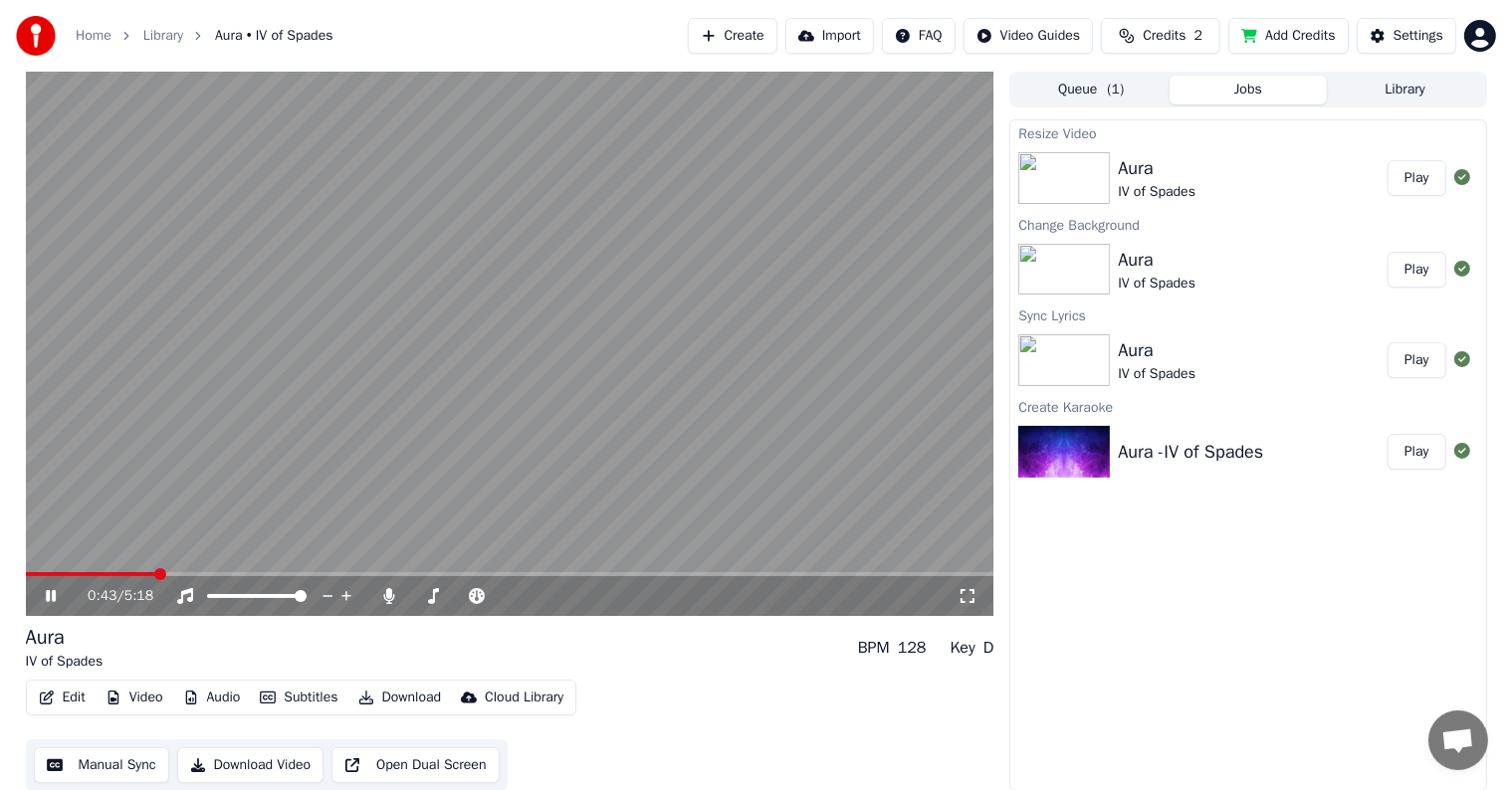 click at bounding box center (91, 574) 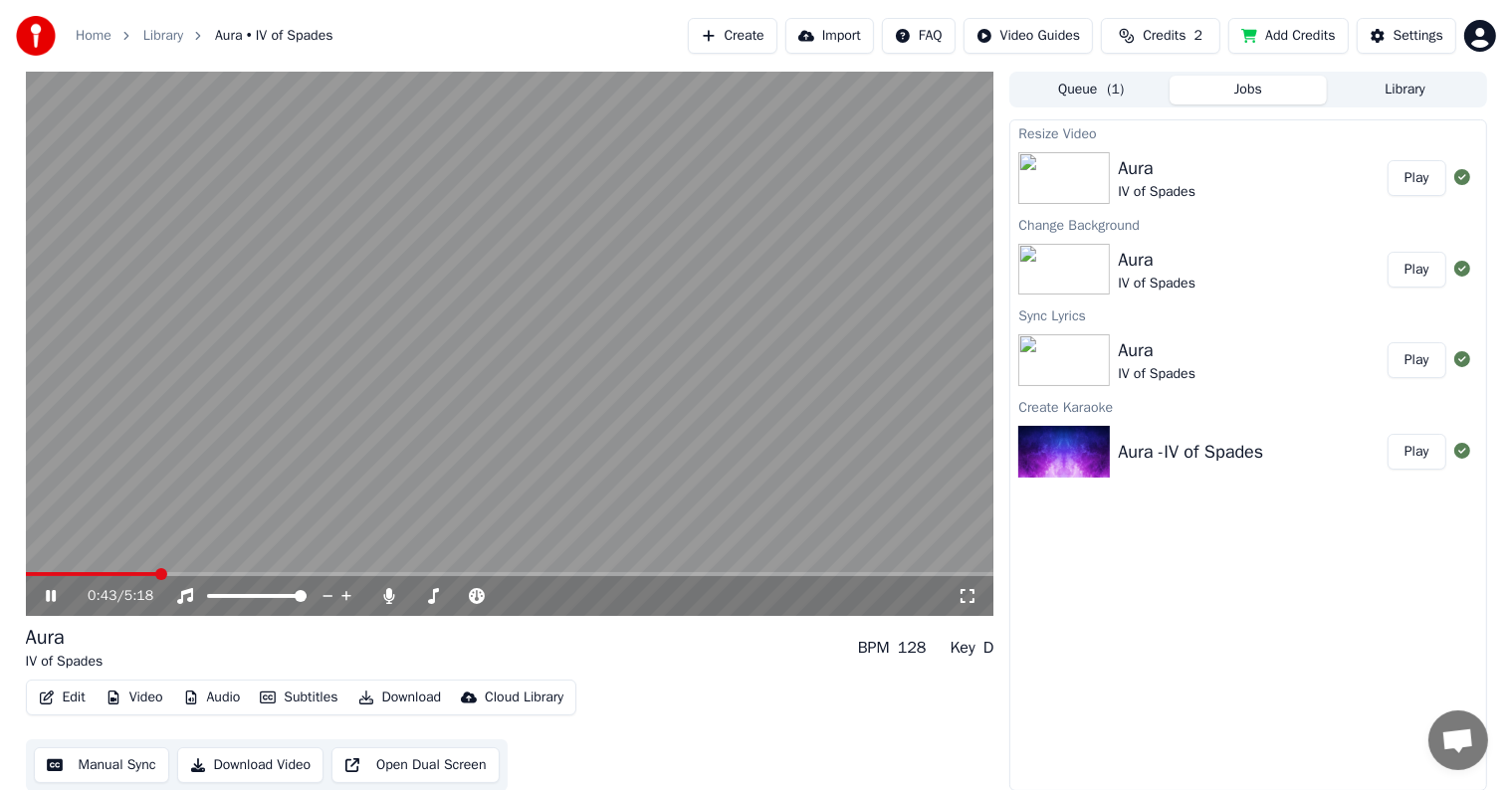click 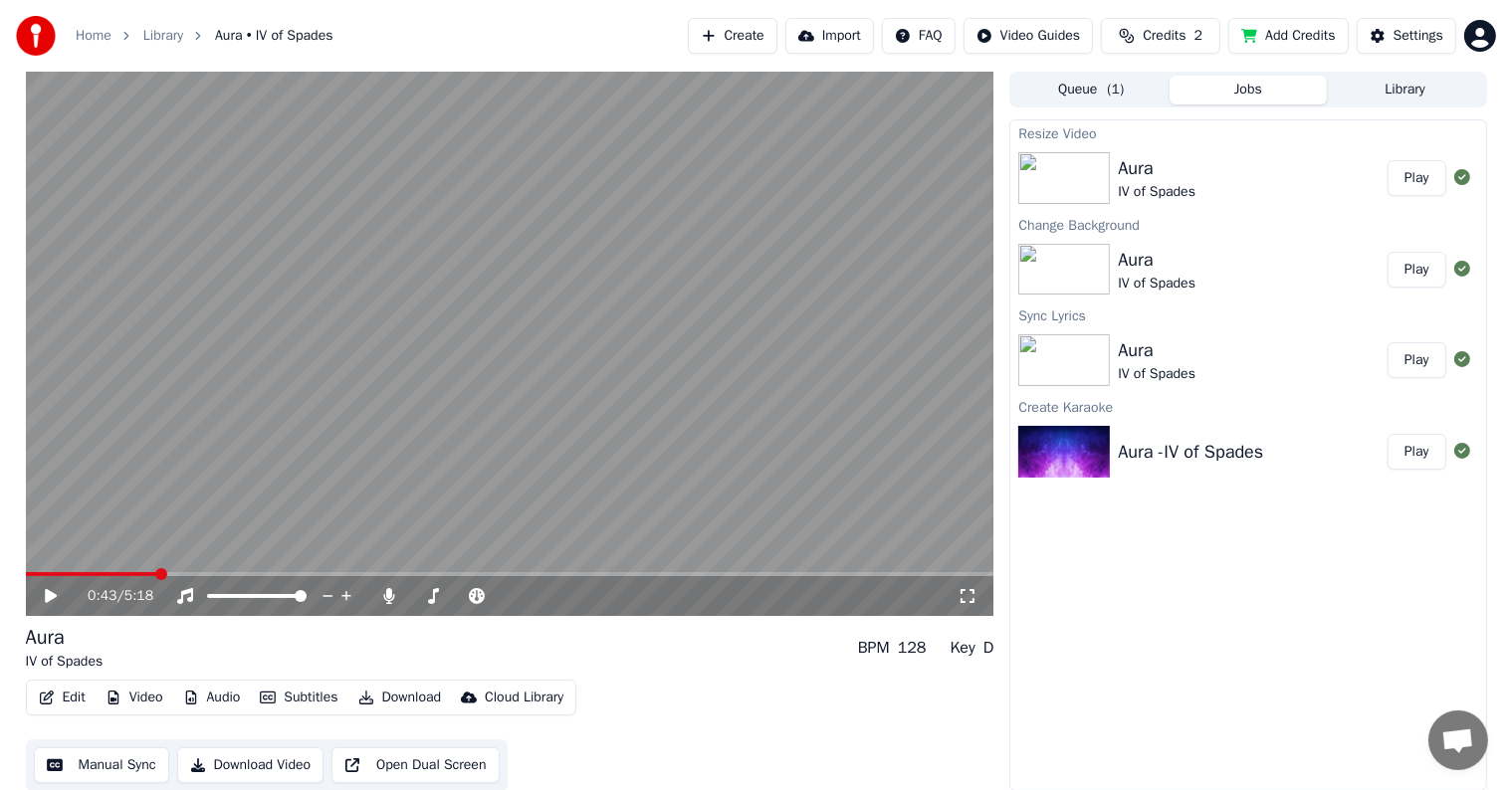 click 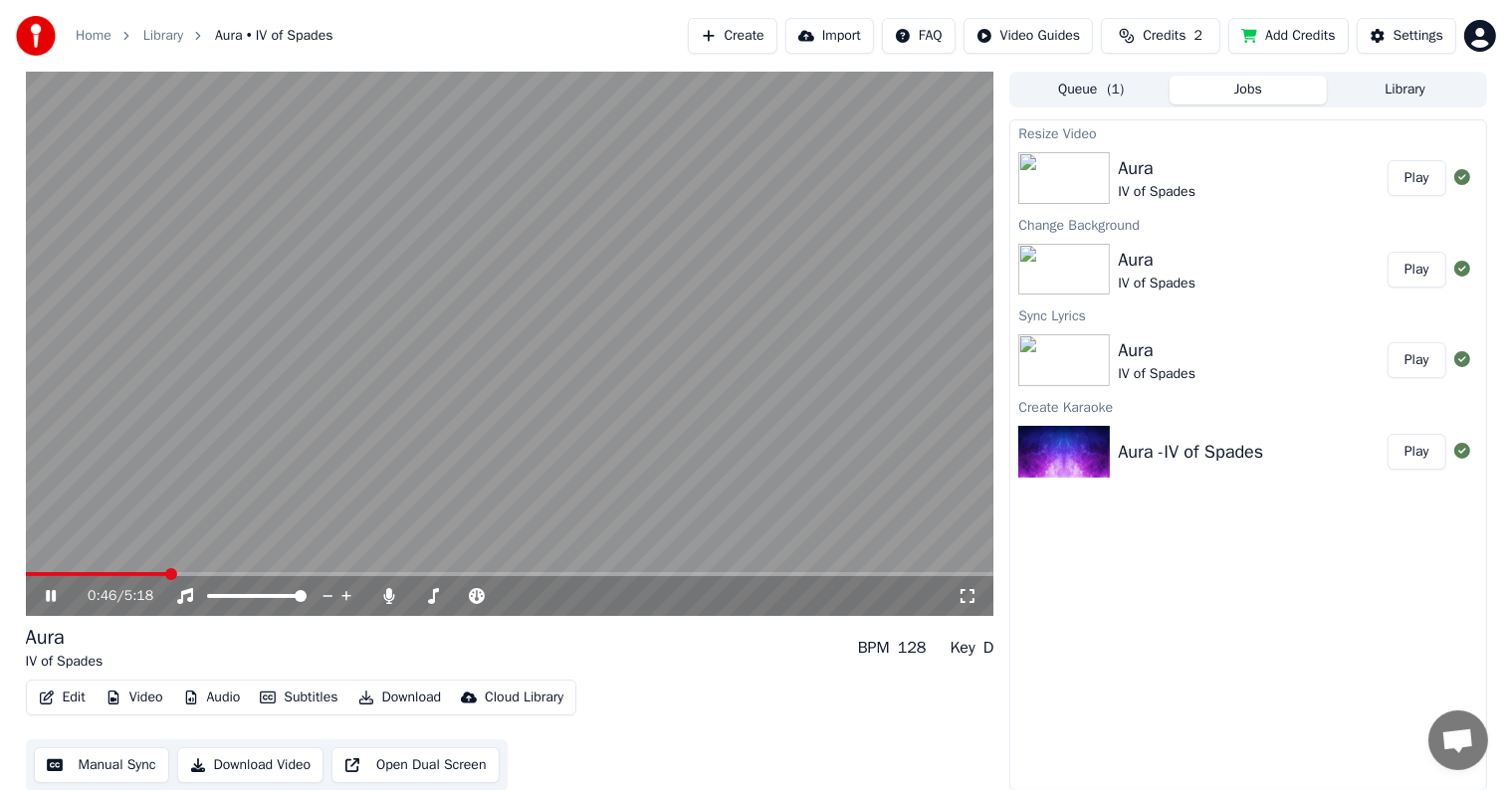 click at bounding box center (510, 343) 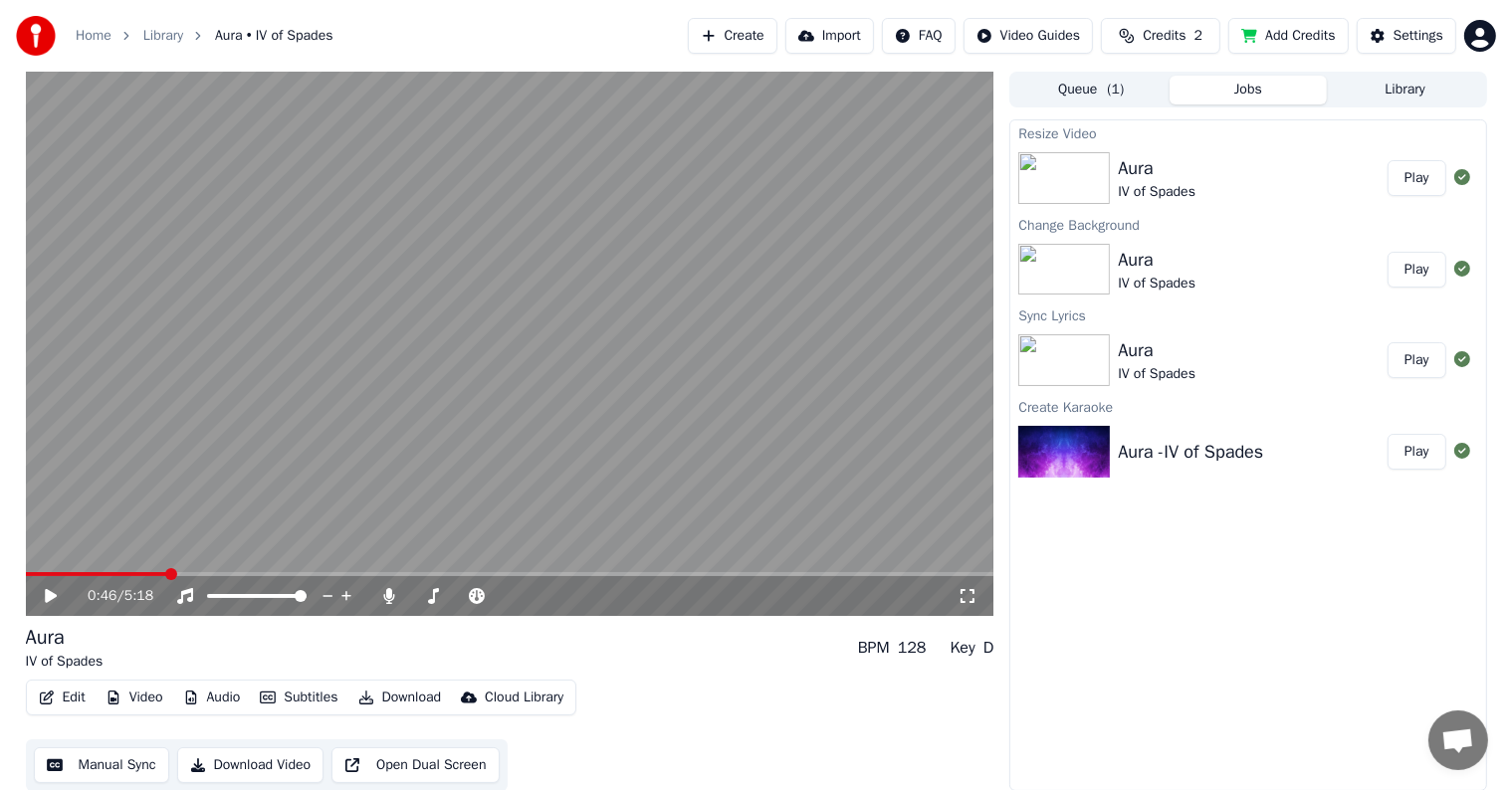 click at bounding box center (97, 574) 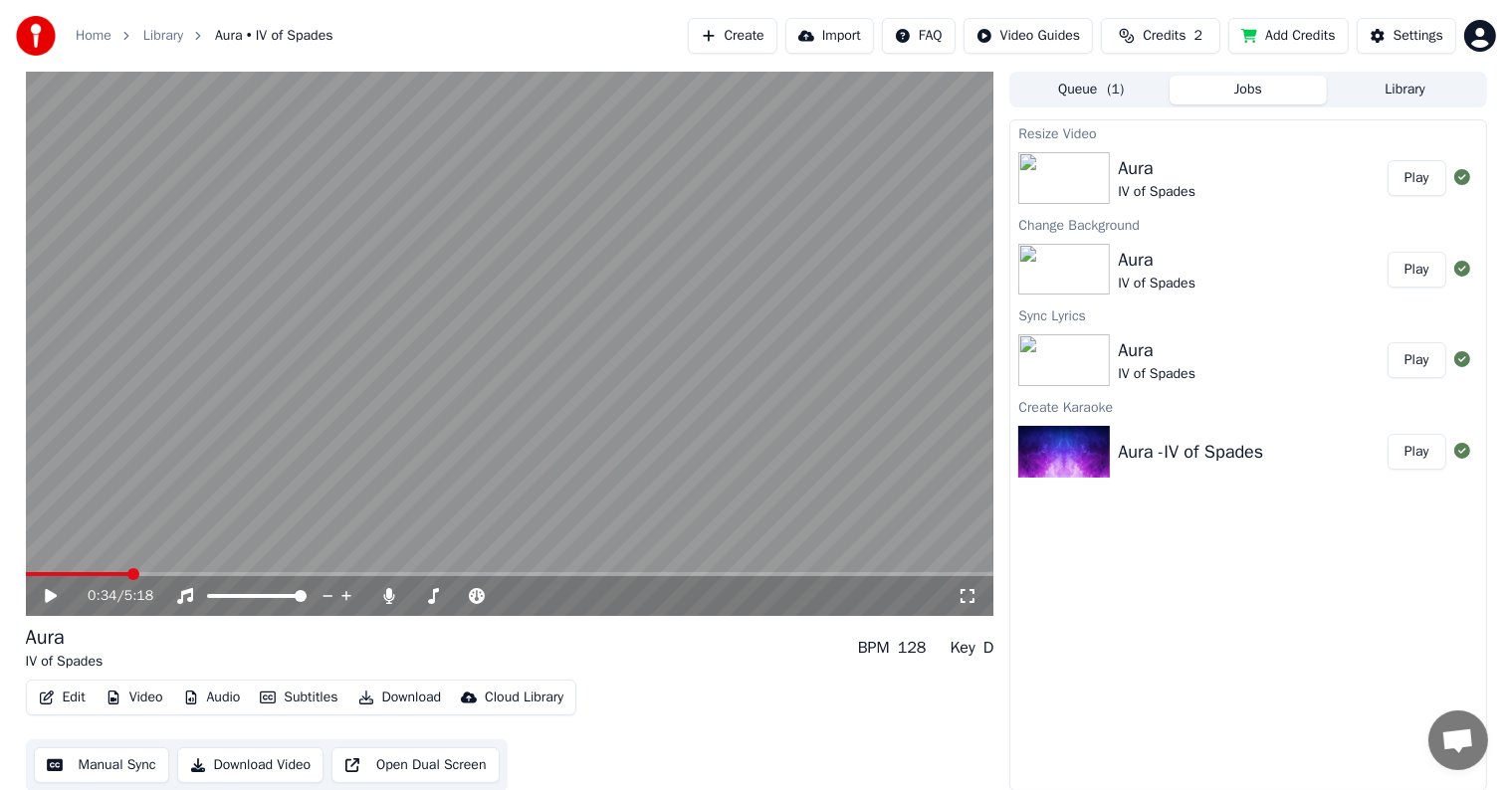 click 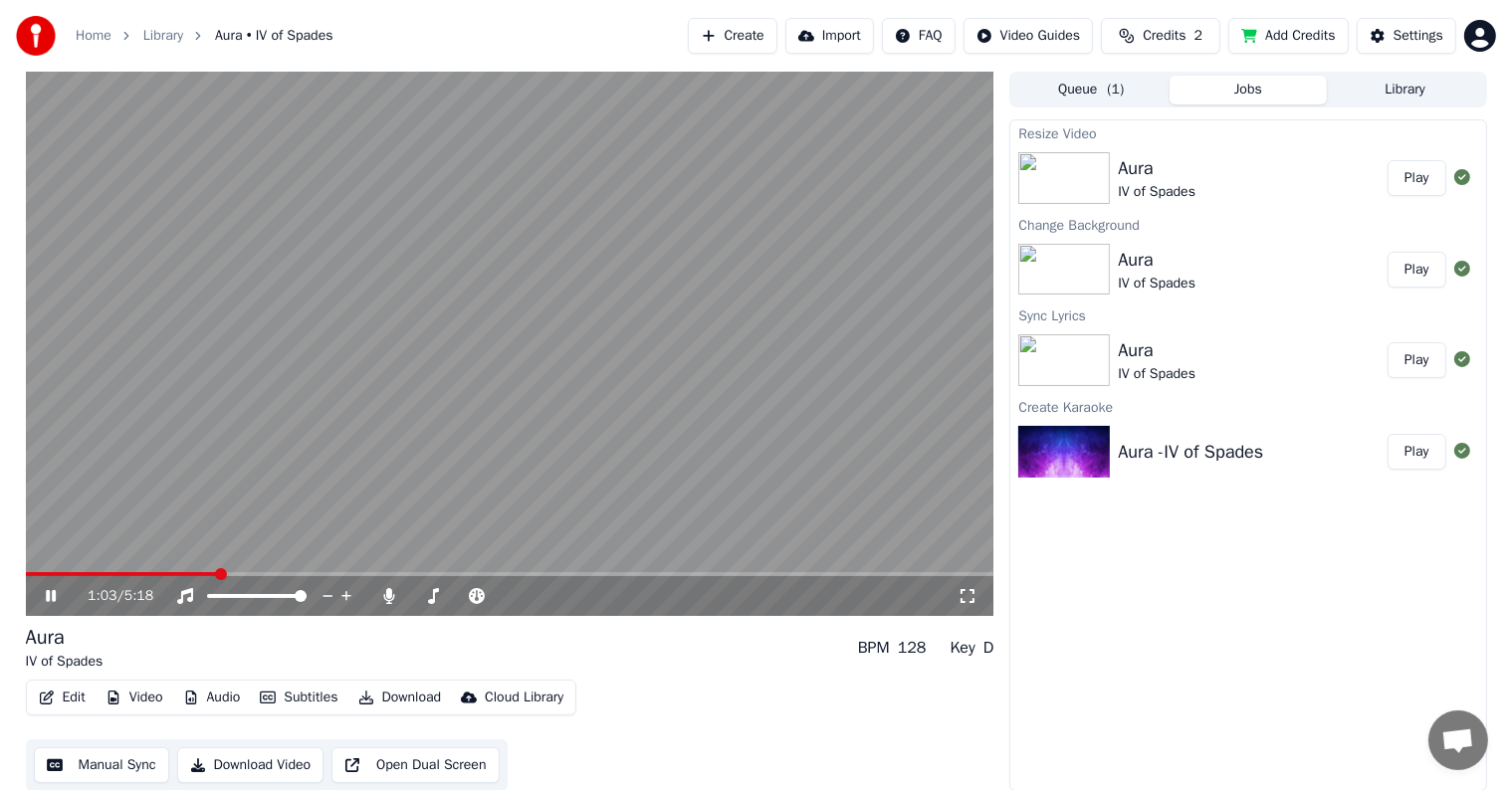 click 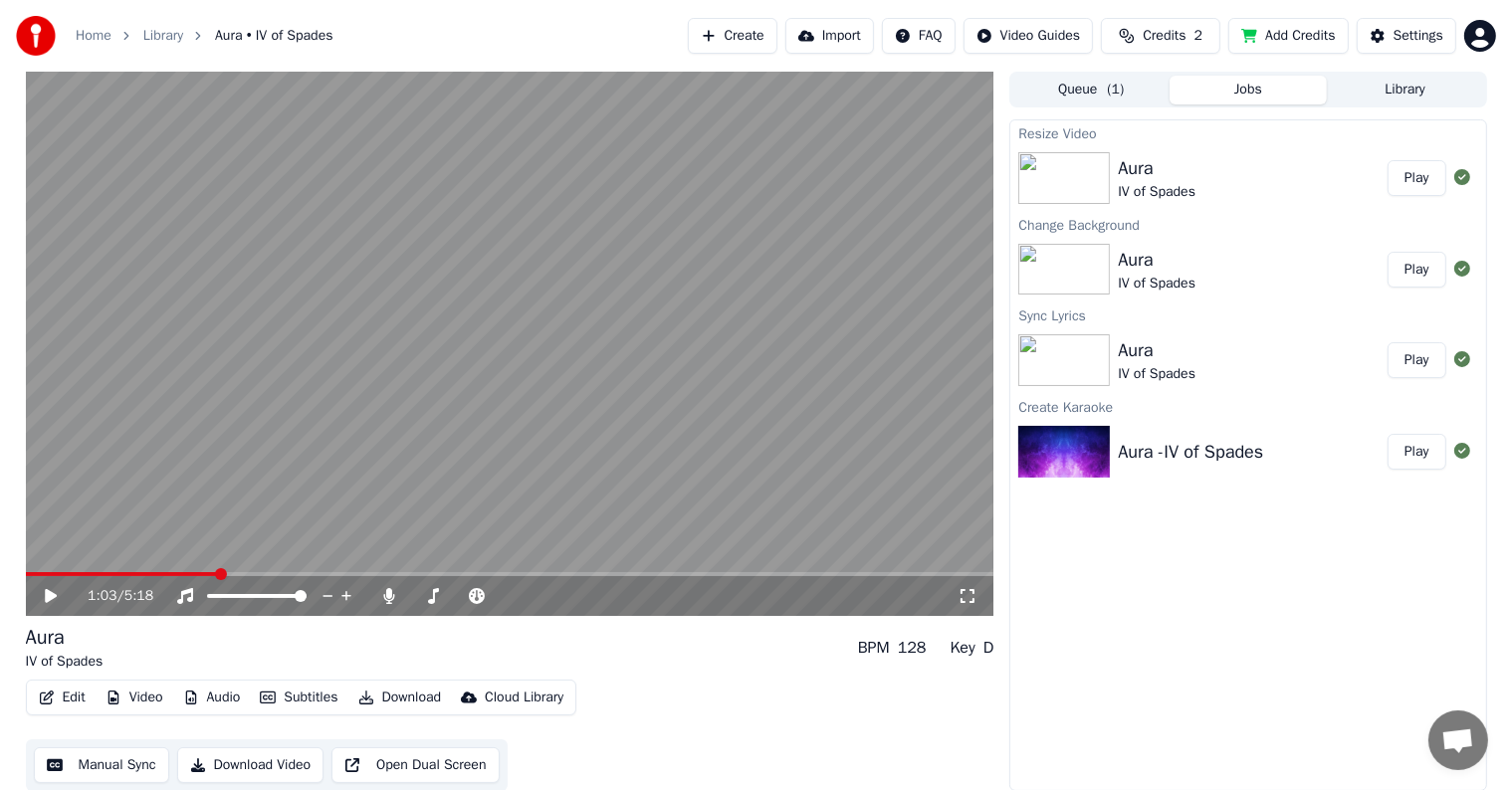 click on "Edit" at bounding box center [62, 697] 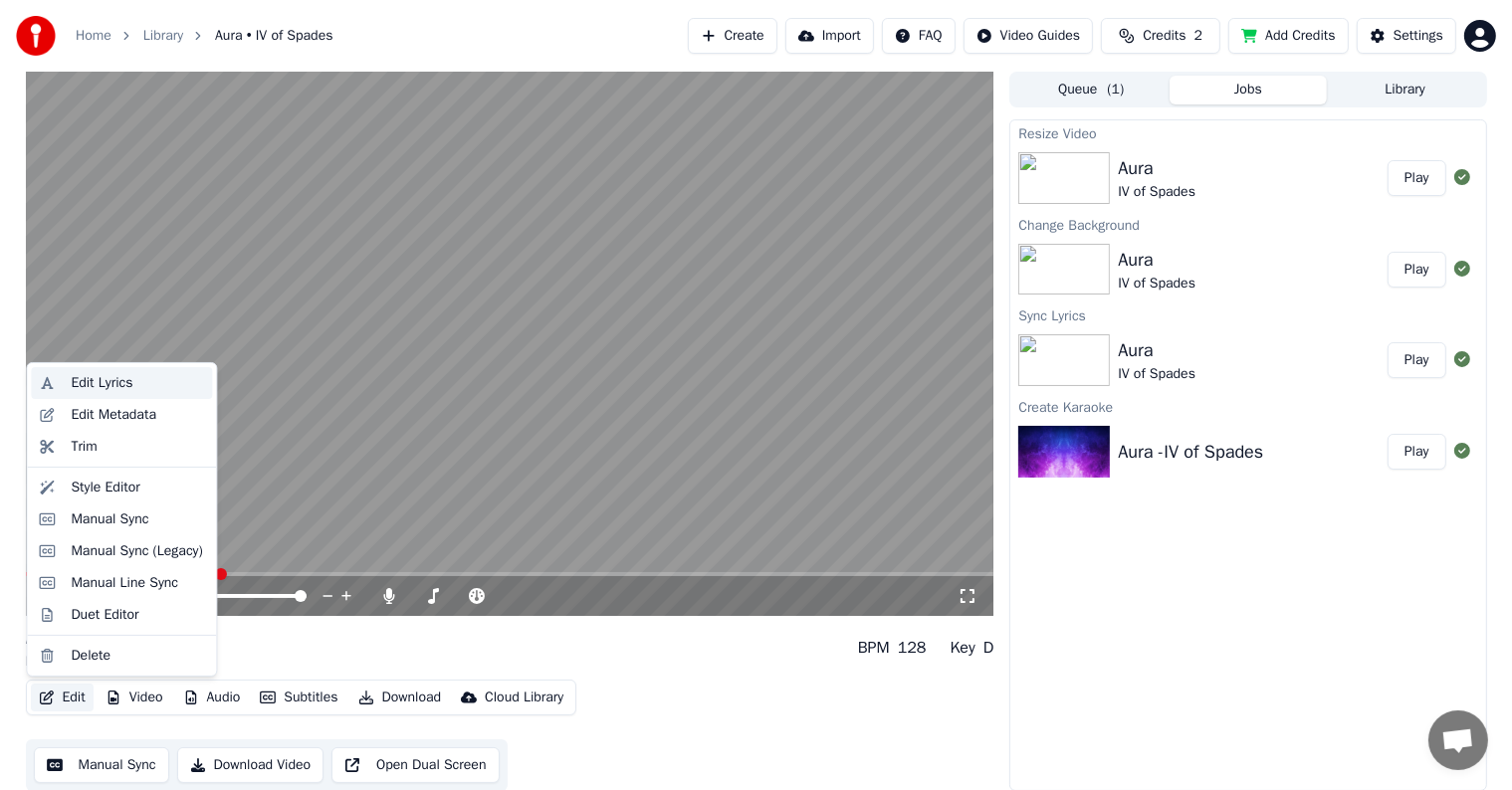 click on "Edit Lyrics" at bounding box center (102, 383) 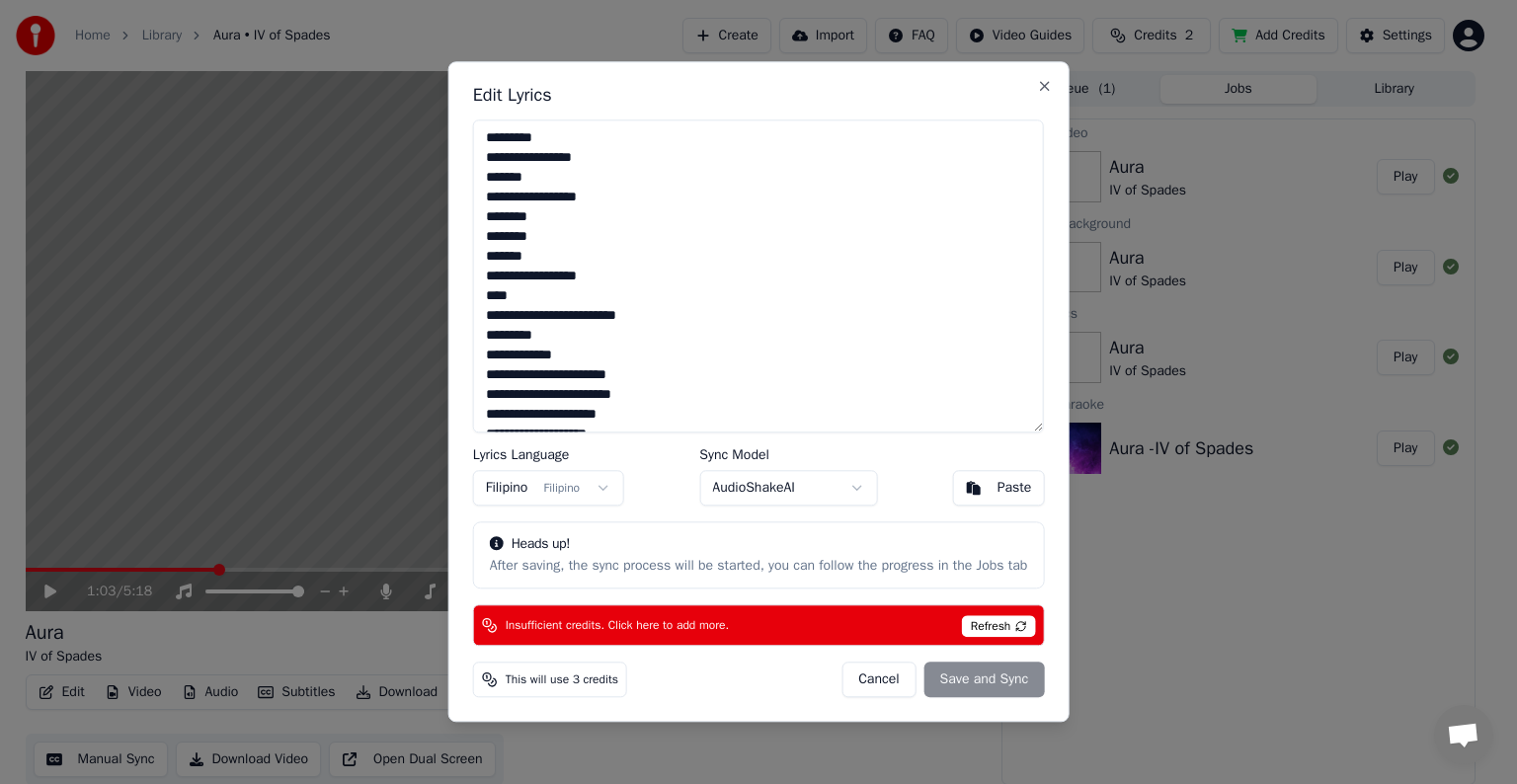 click on "Cancel" at bounding box center [878, 680] 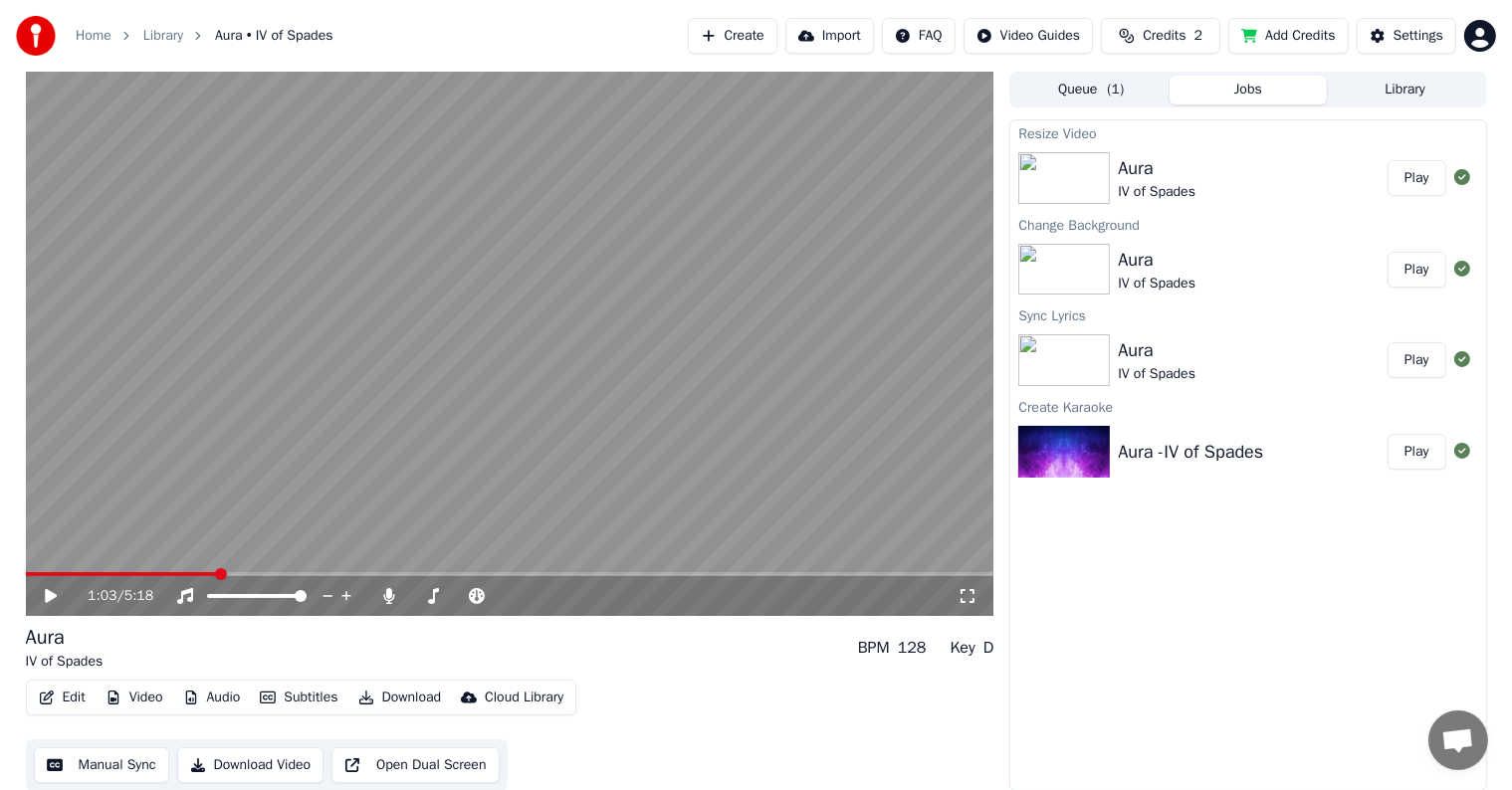 click 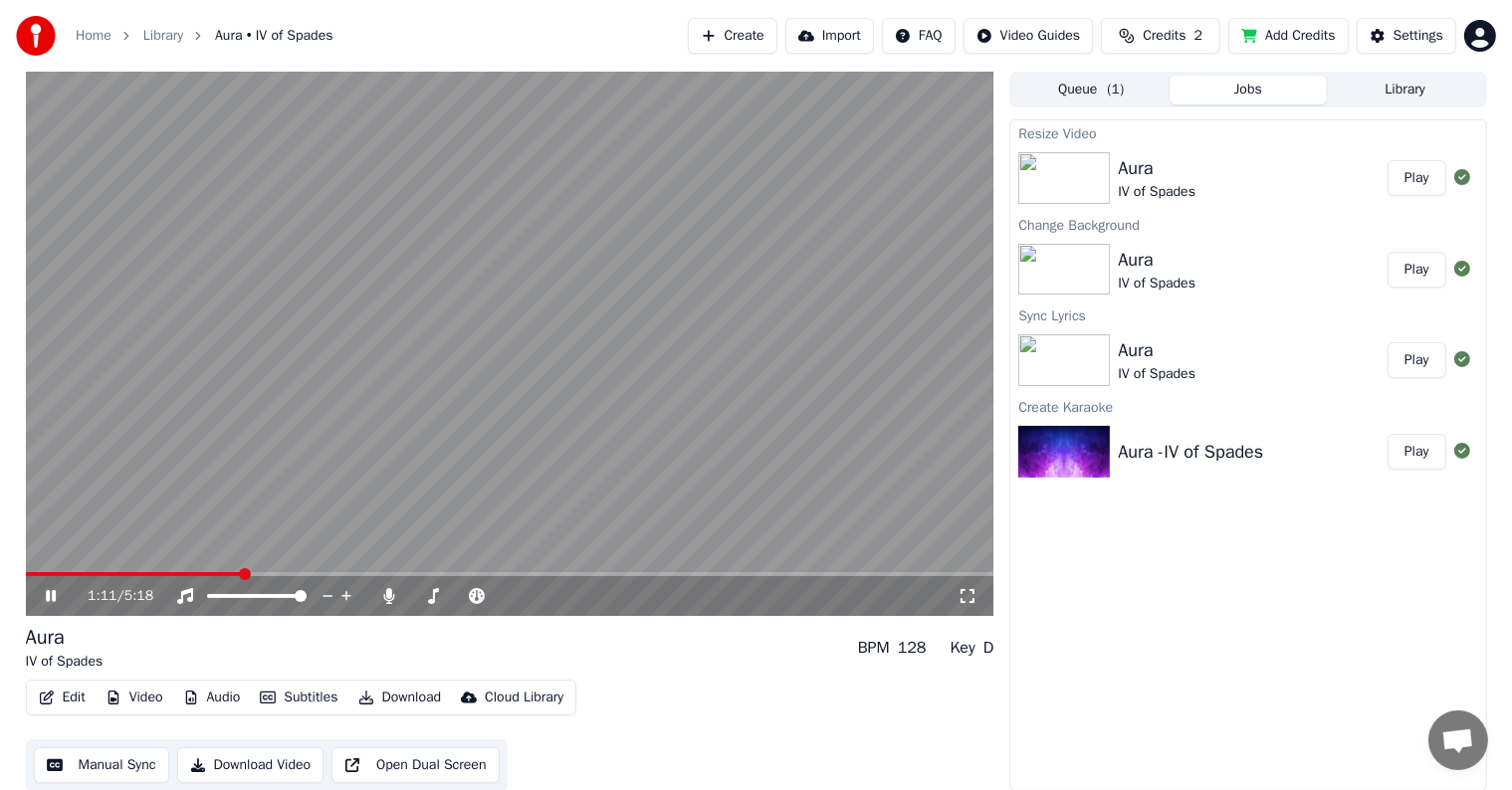 click at bounding box center (133, 574) 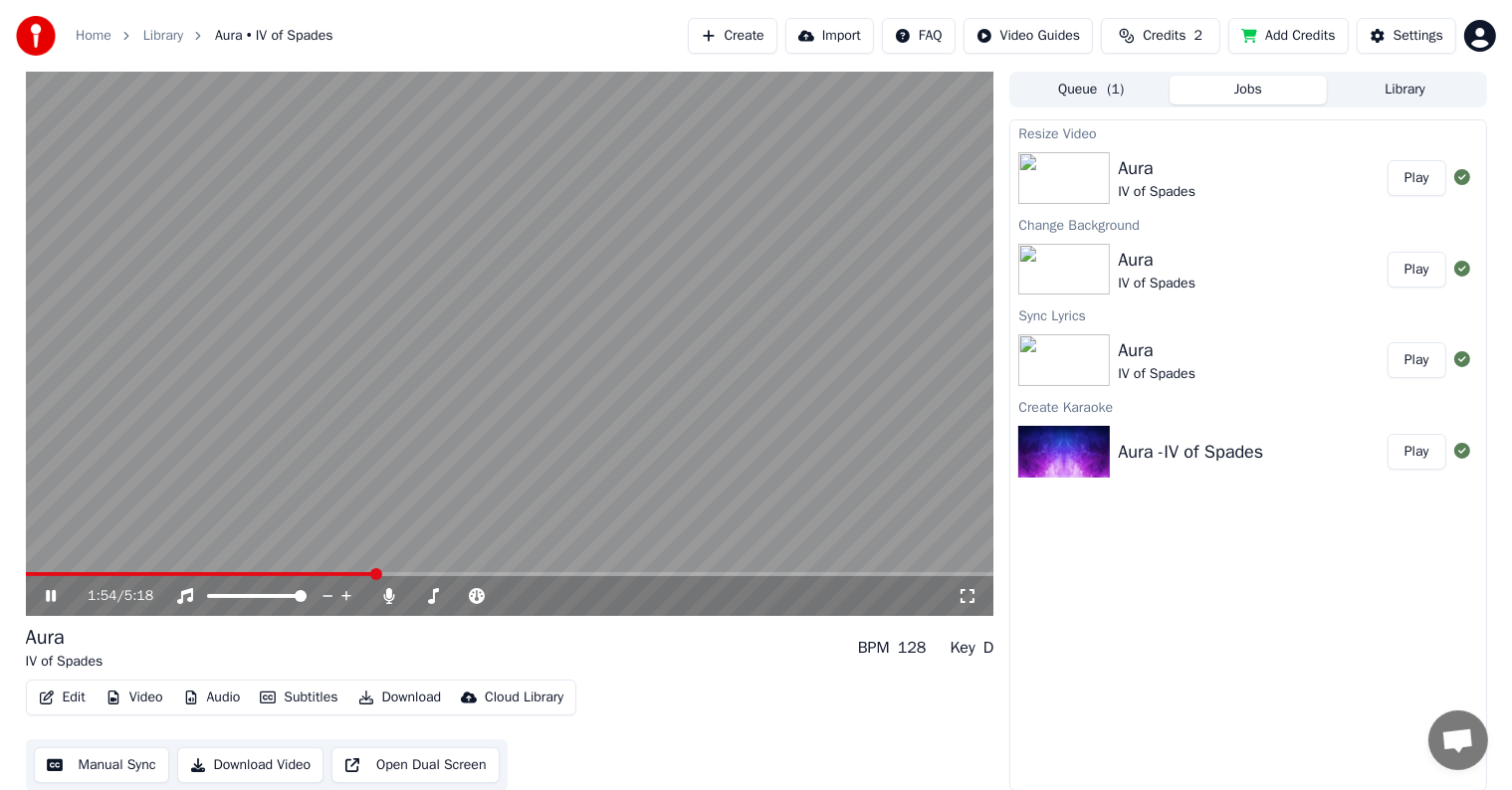 click at bounding box center [200, 574] 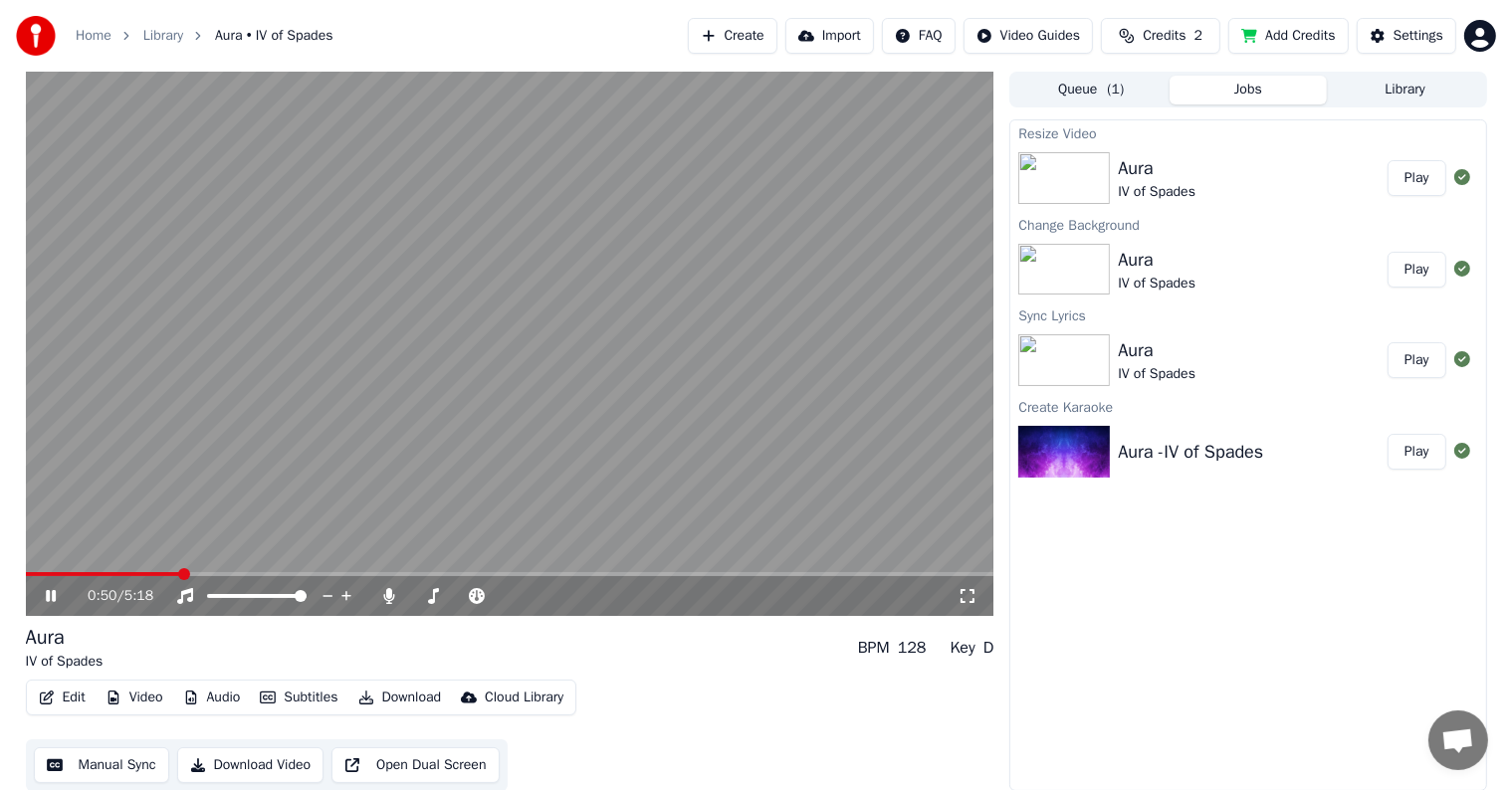 click at bounding box center (510, 343) 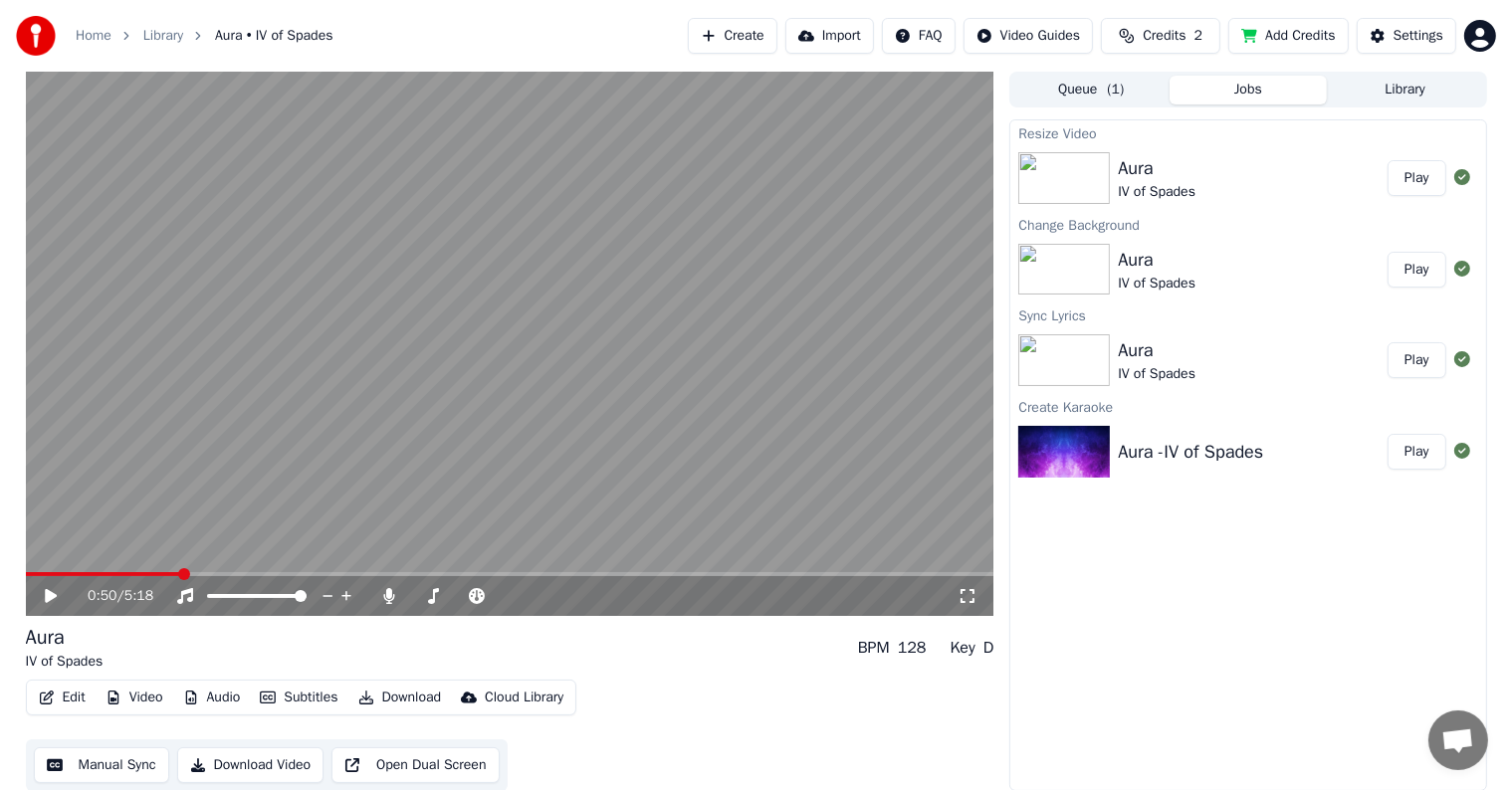 click at bounding box center (103, 574) 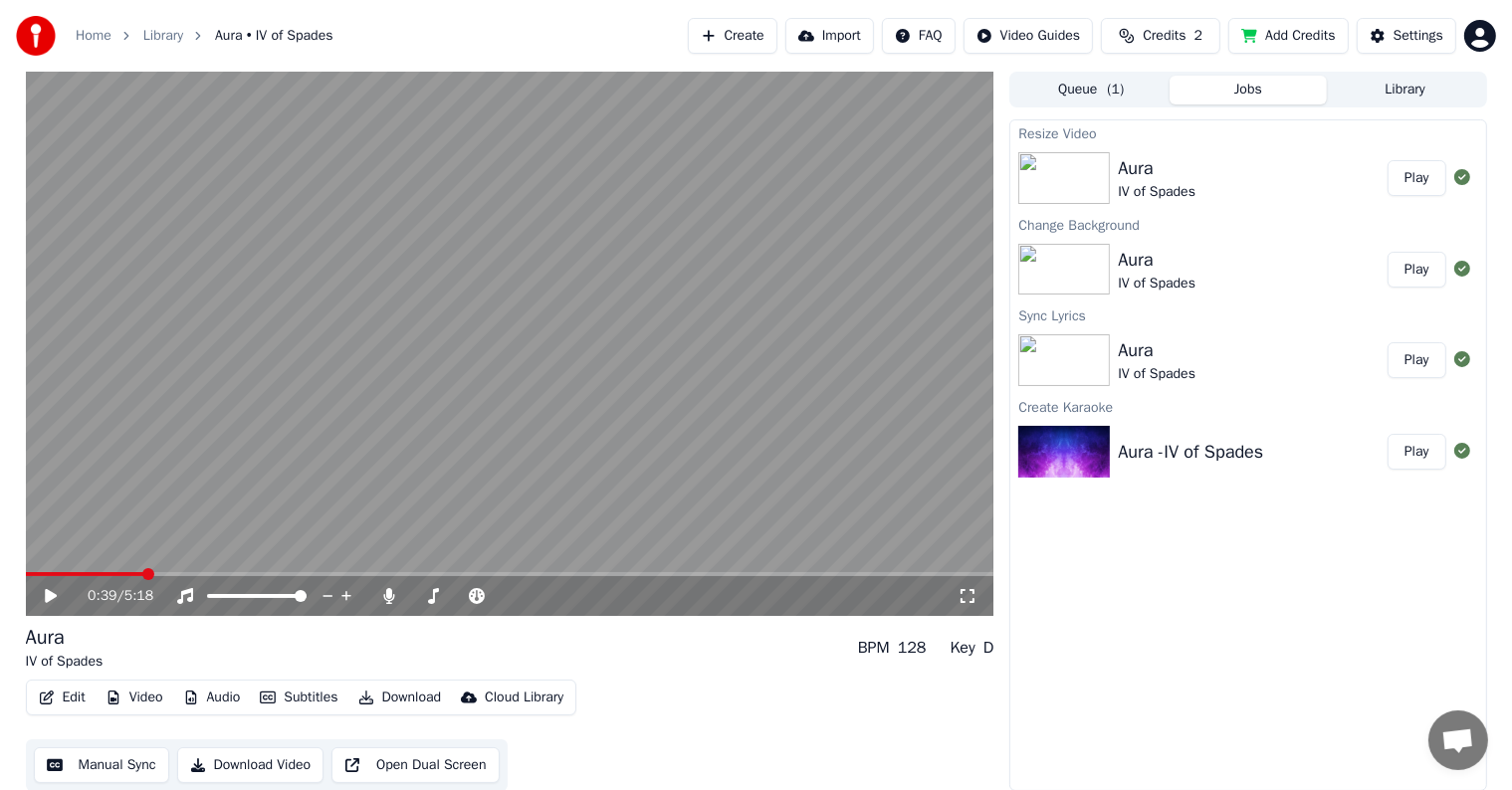 click at bounding box center (85, 574) 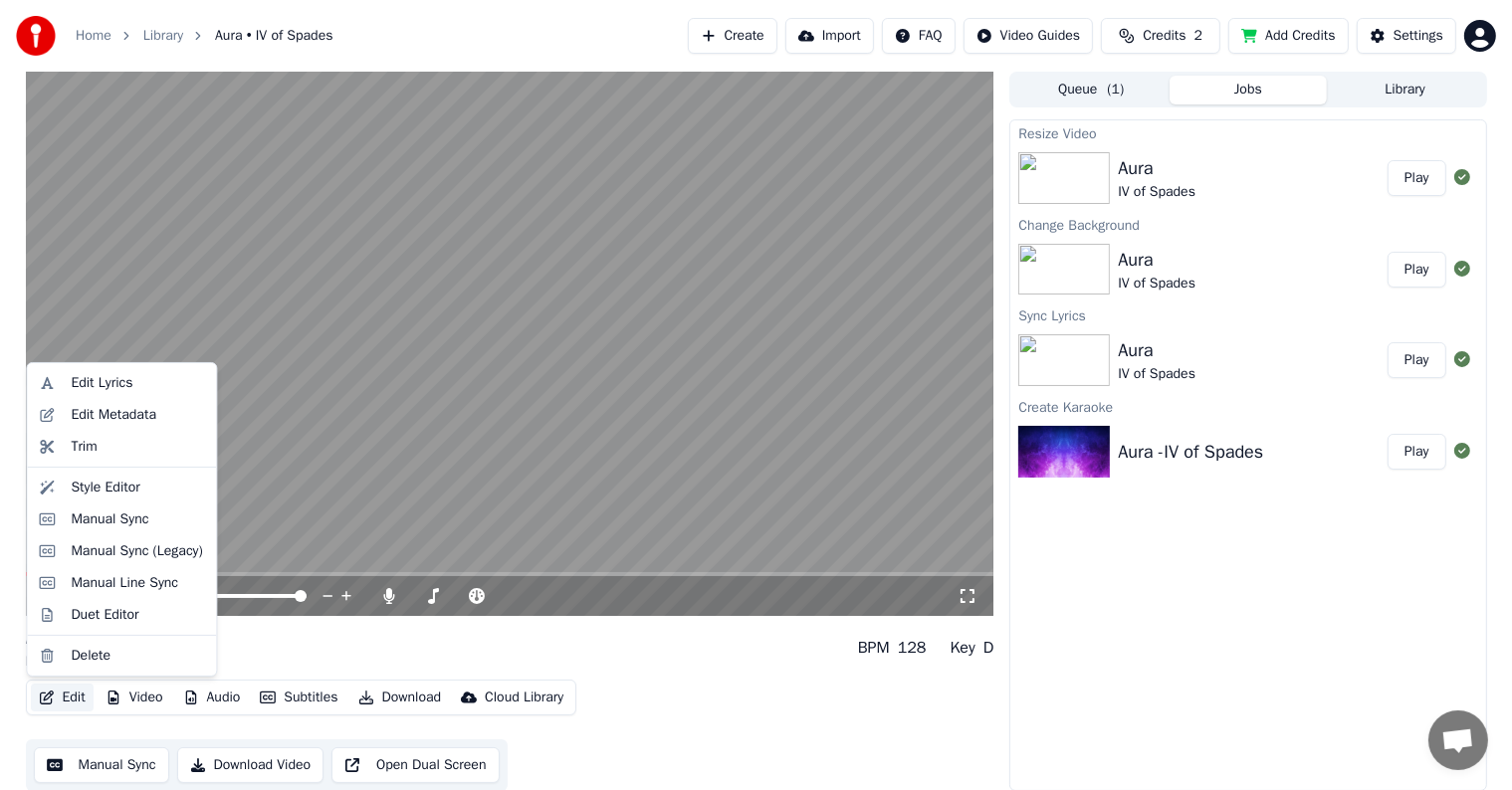 click on "Edit" at bounding box center (62, 697) 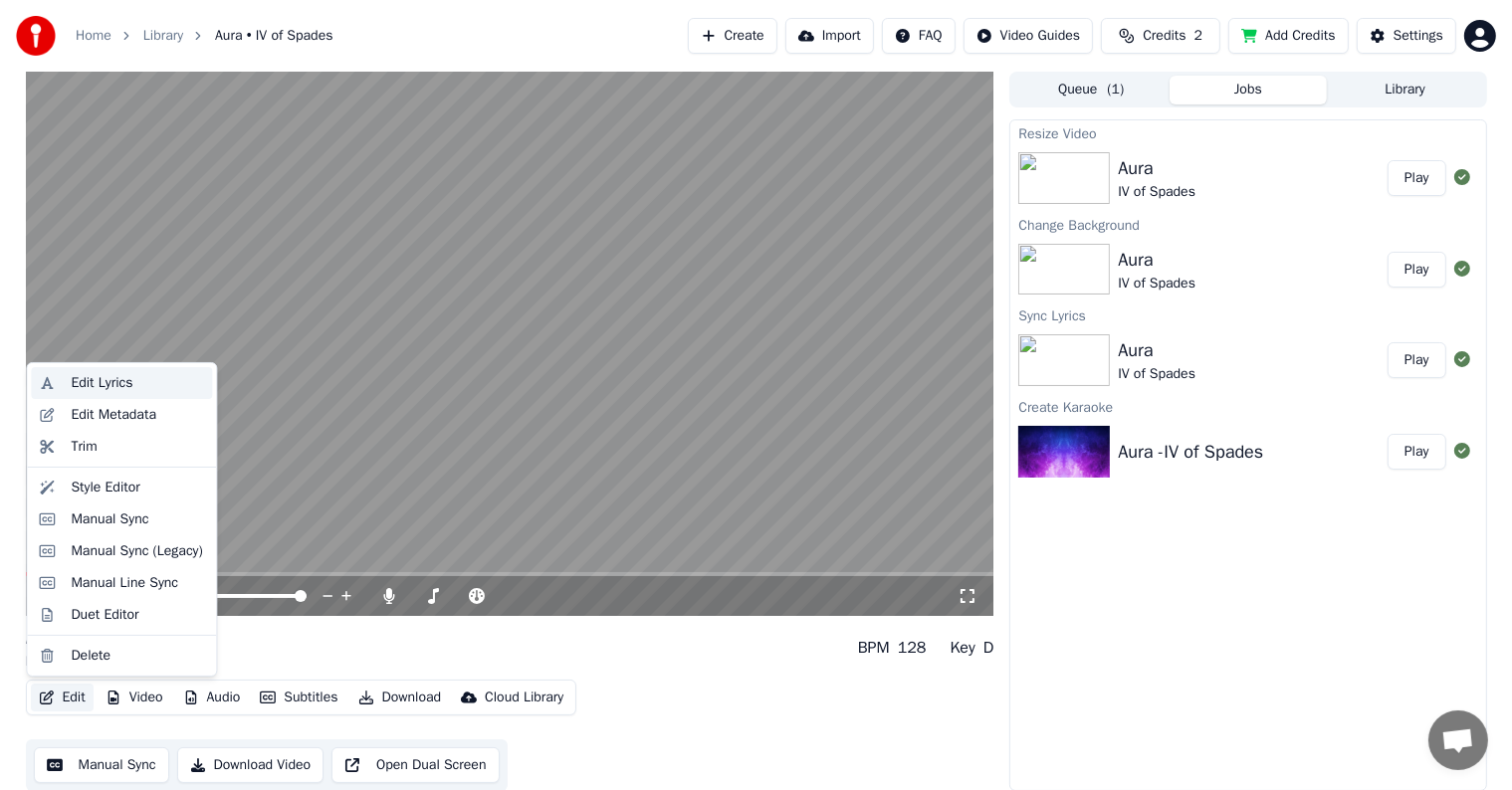 click on "Edit Lyrics" at bounding box center (102, 383) 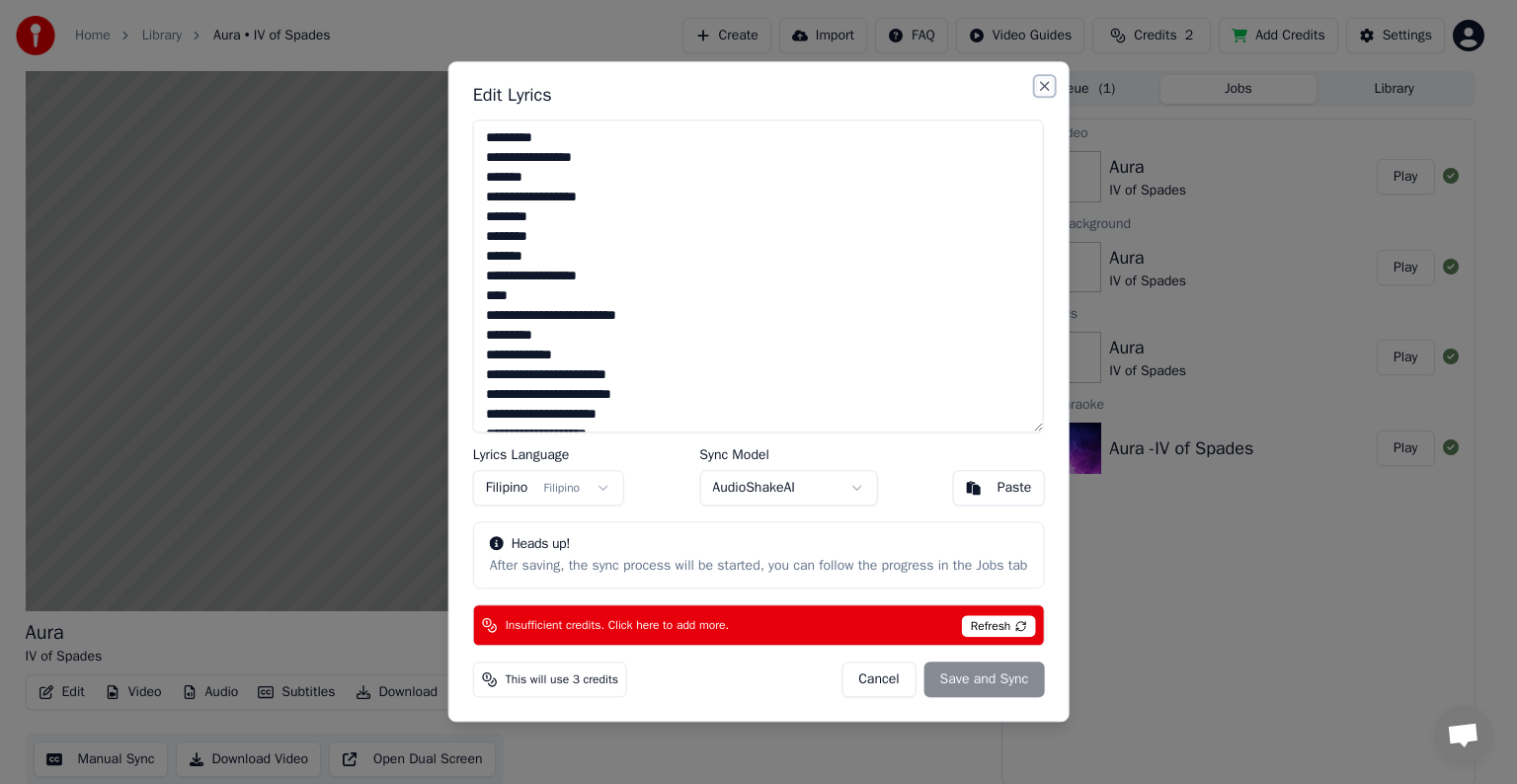 click on "Close" at bounding box center [1044, 86] 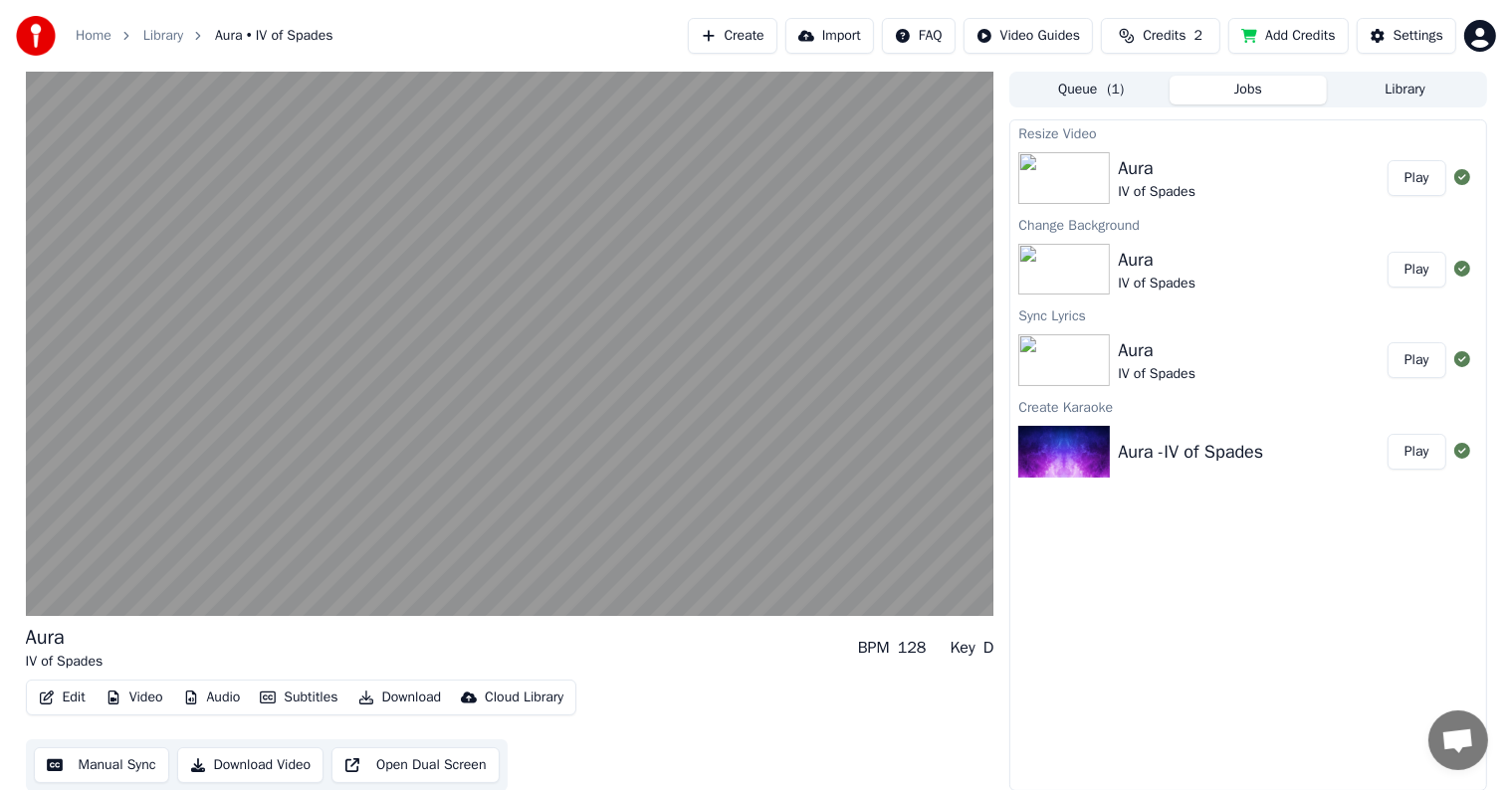 click on "Video" at bounding box center (134, 697) 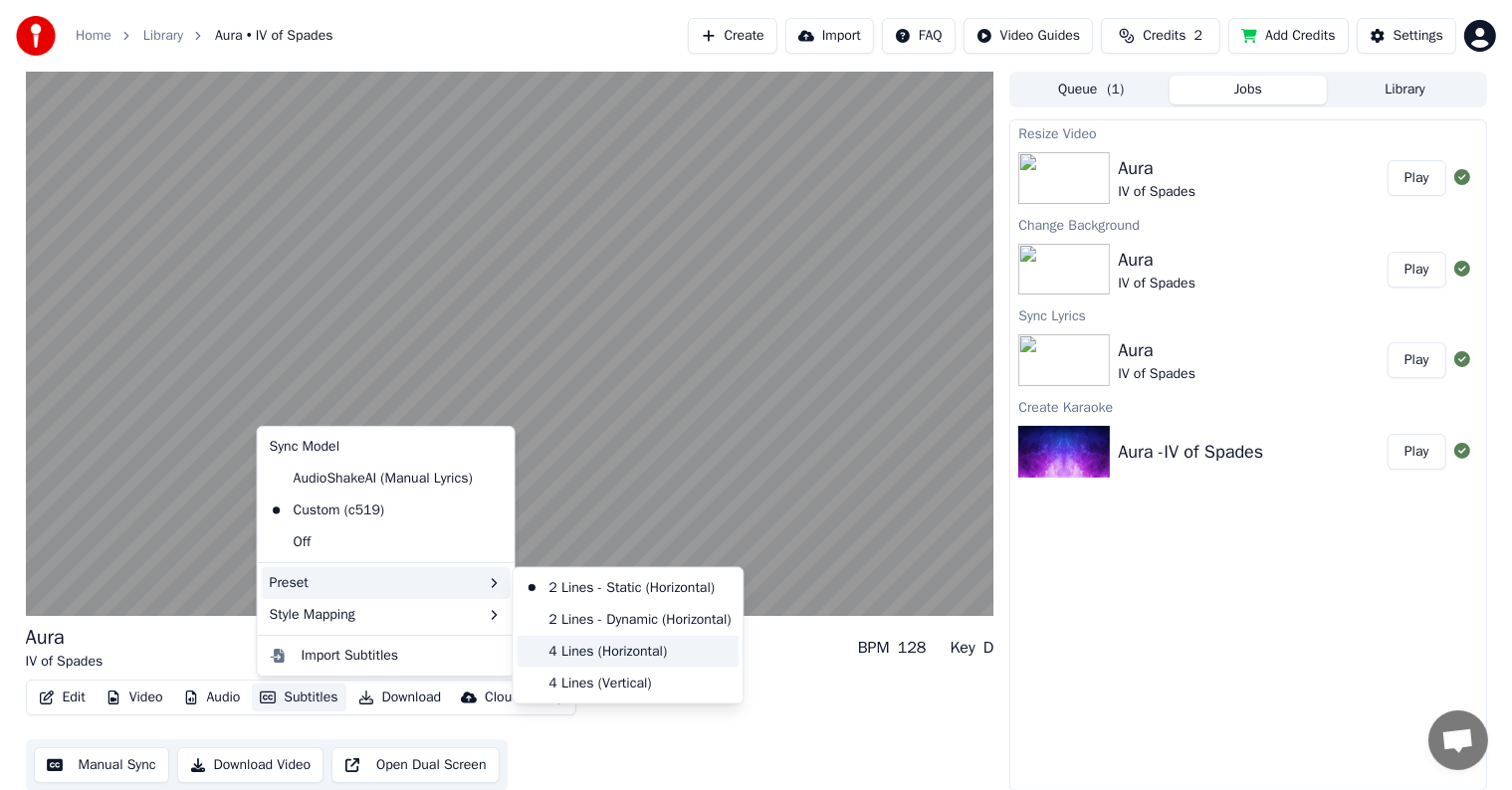 click on "4 Lines (Horizontal)" at bounding box center (627, 652) 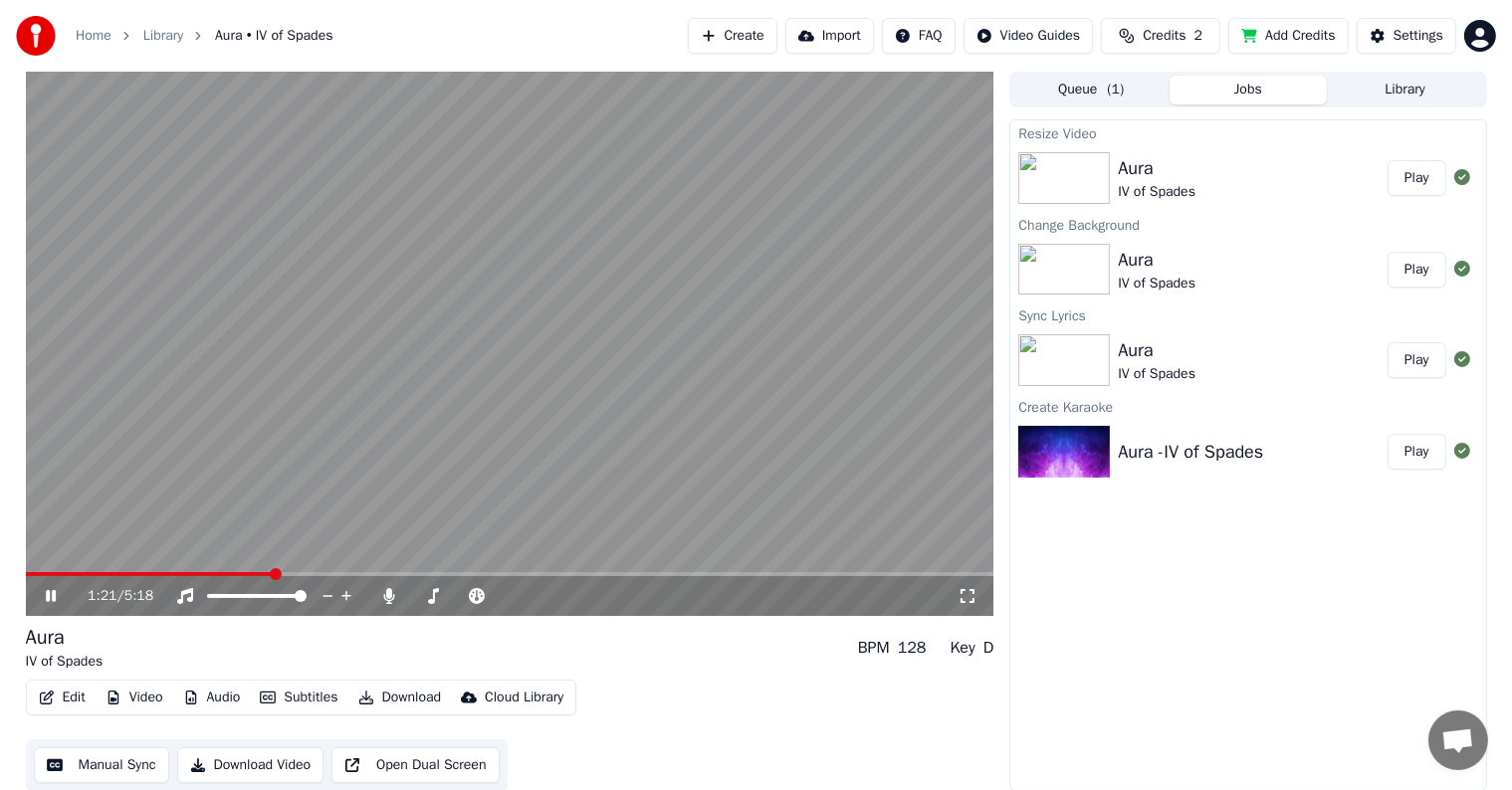 click at bounding box center [149, 574] 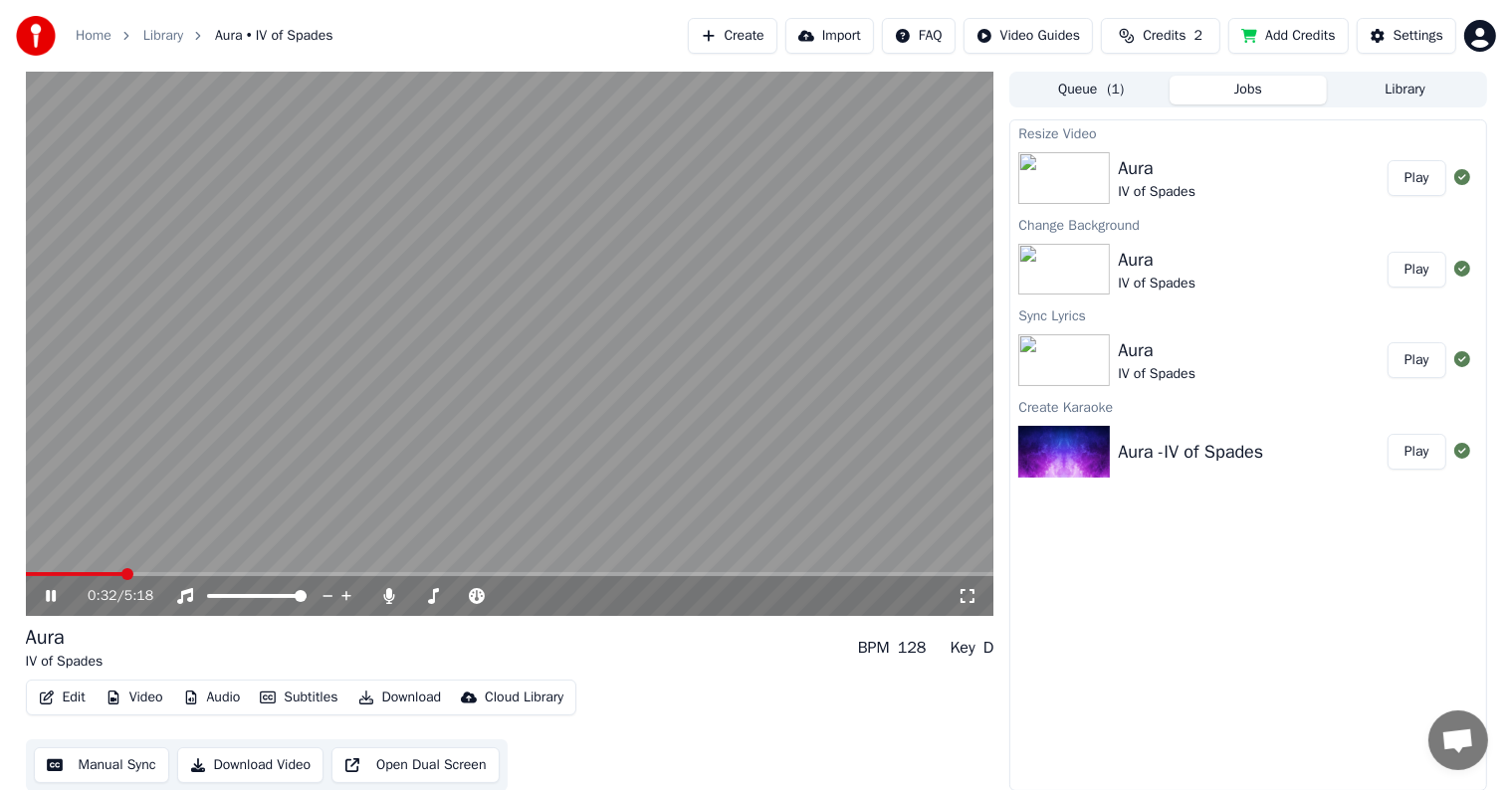 click at bounding box center [75, 574] 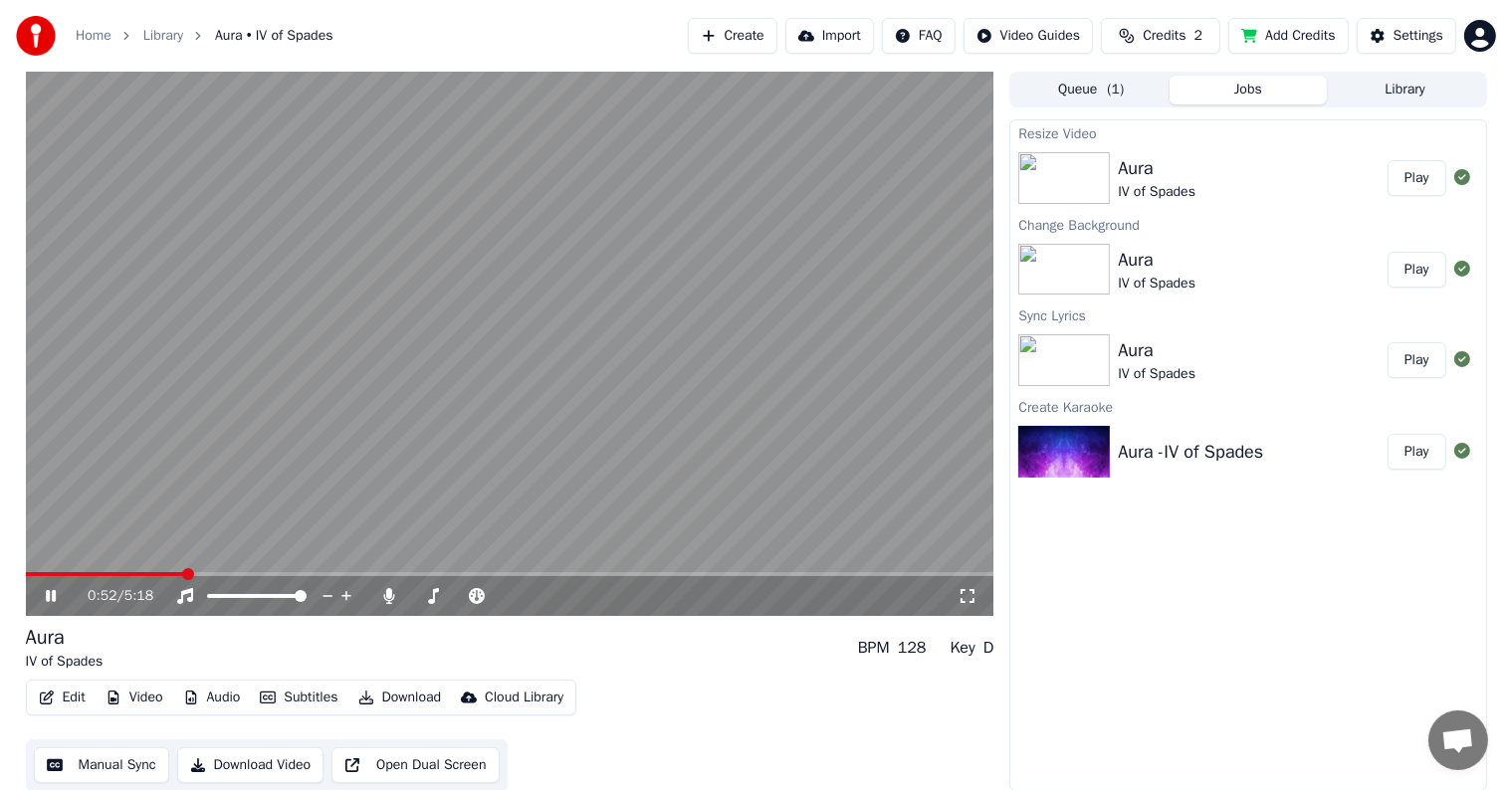 click on "Add Credits" at bounding box center (1288, 36) 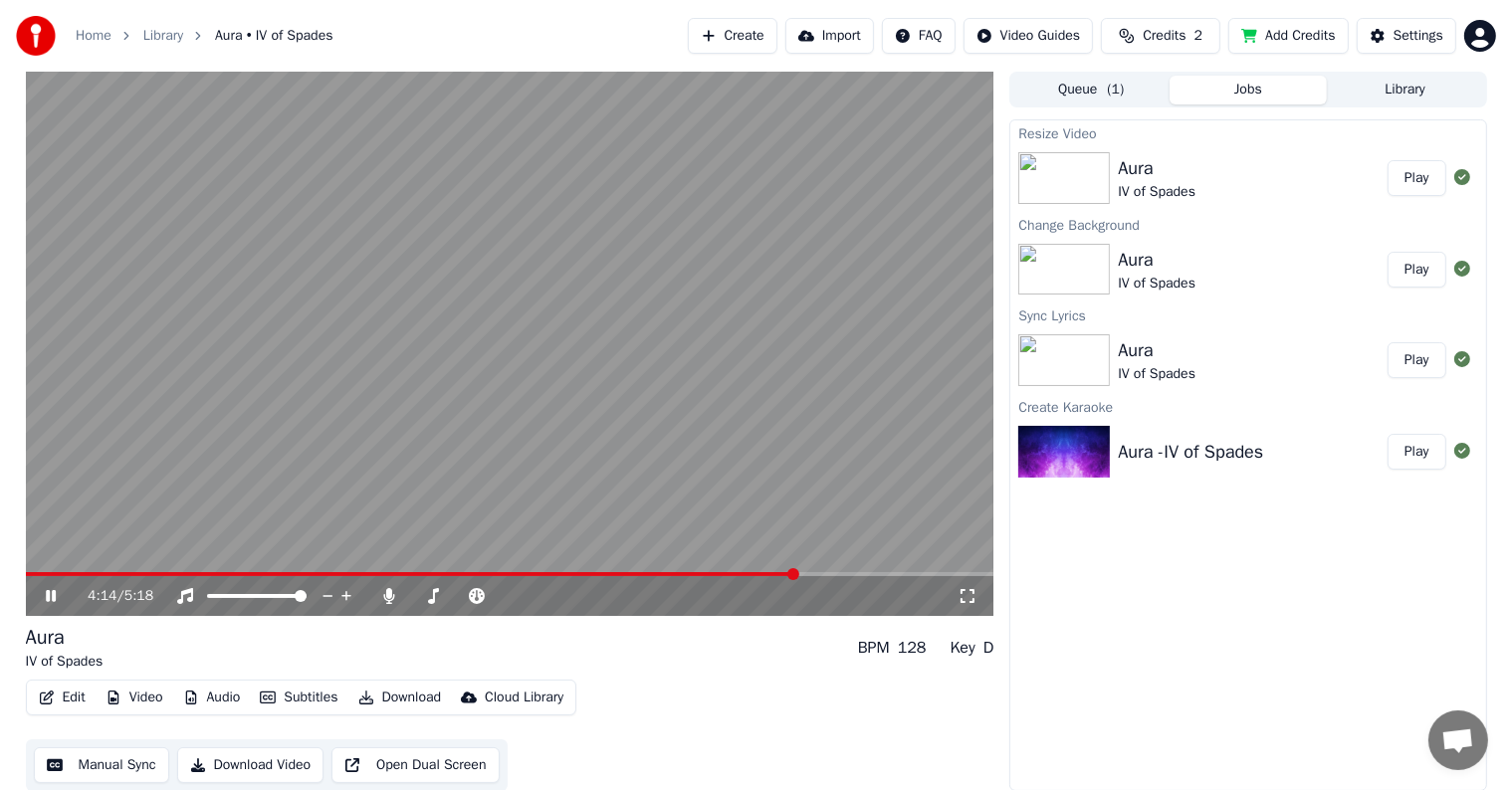 click at bounding box center [411, 574] 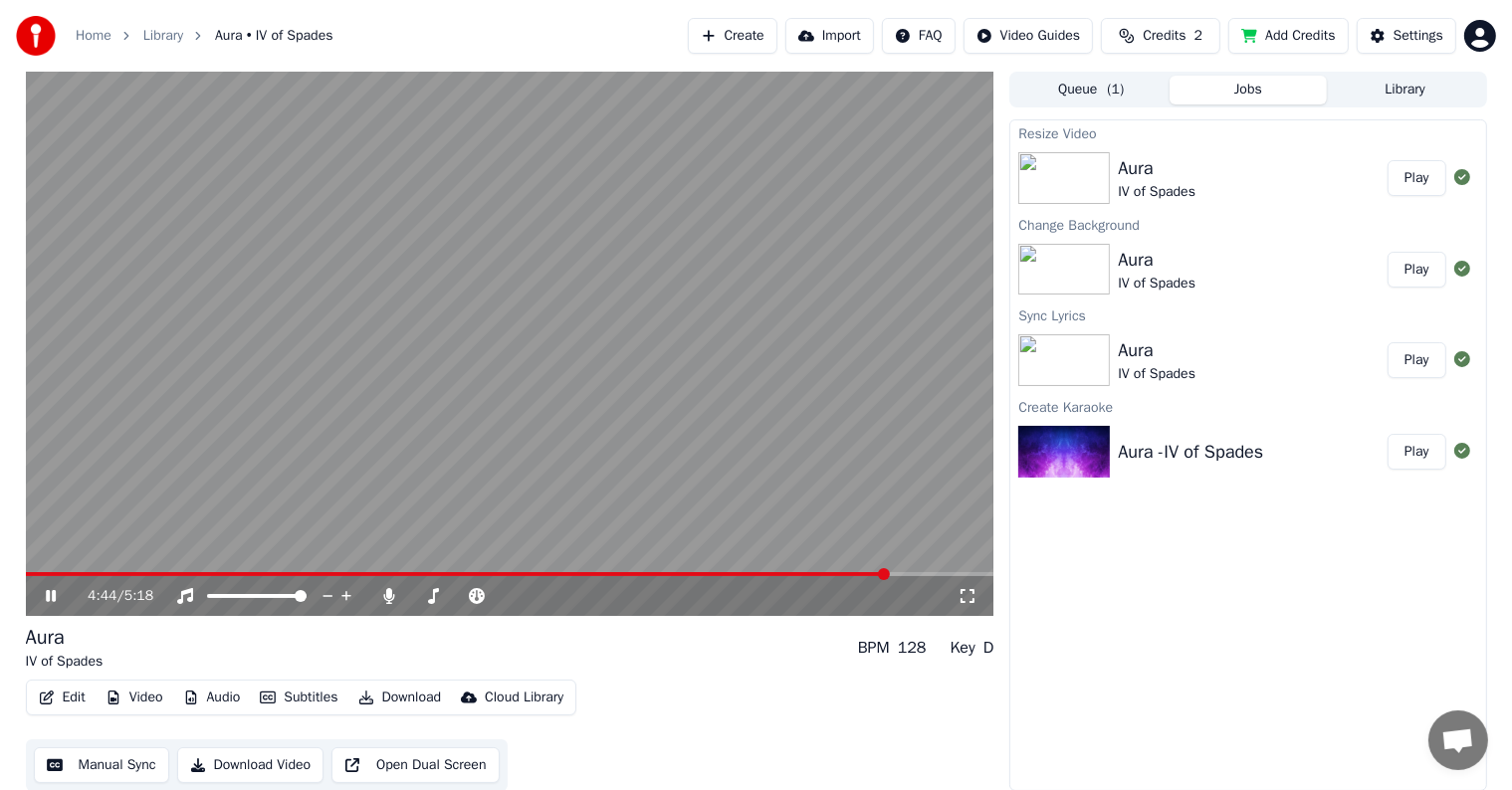 click at bounding box center [457, 574] 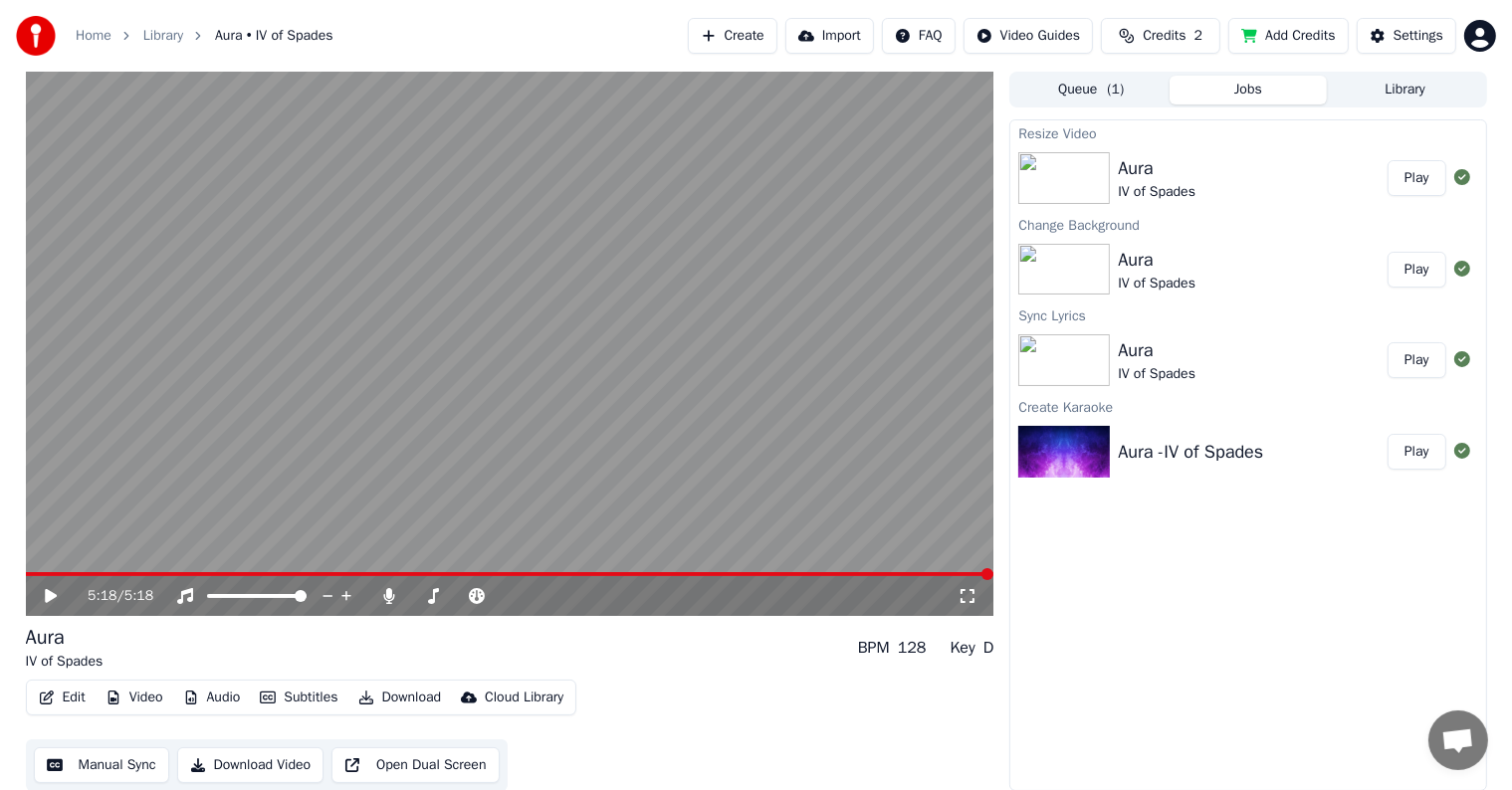 click at bounding box center (510, 343) 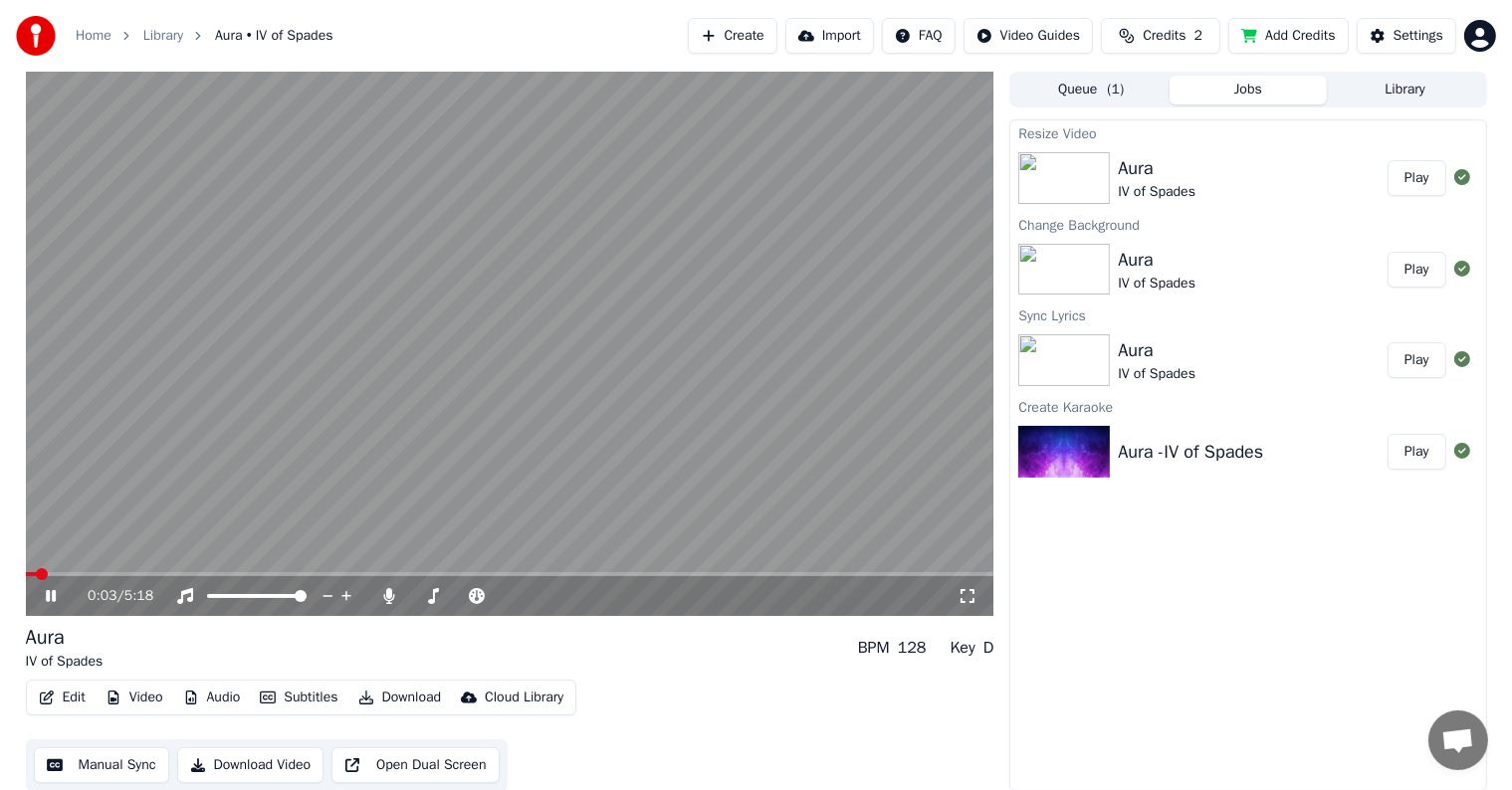 click at bounding box center [510, 343] 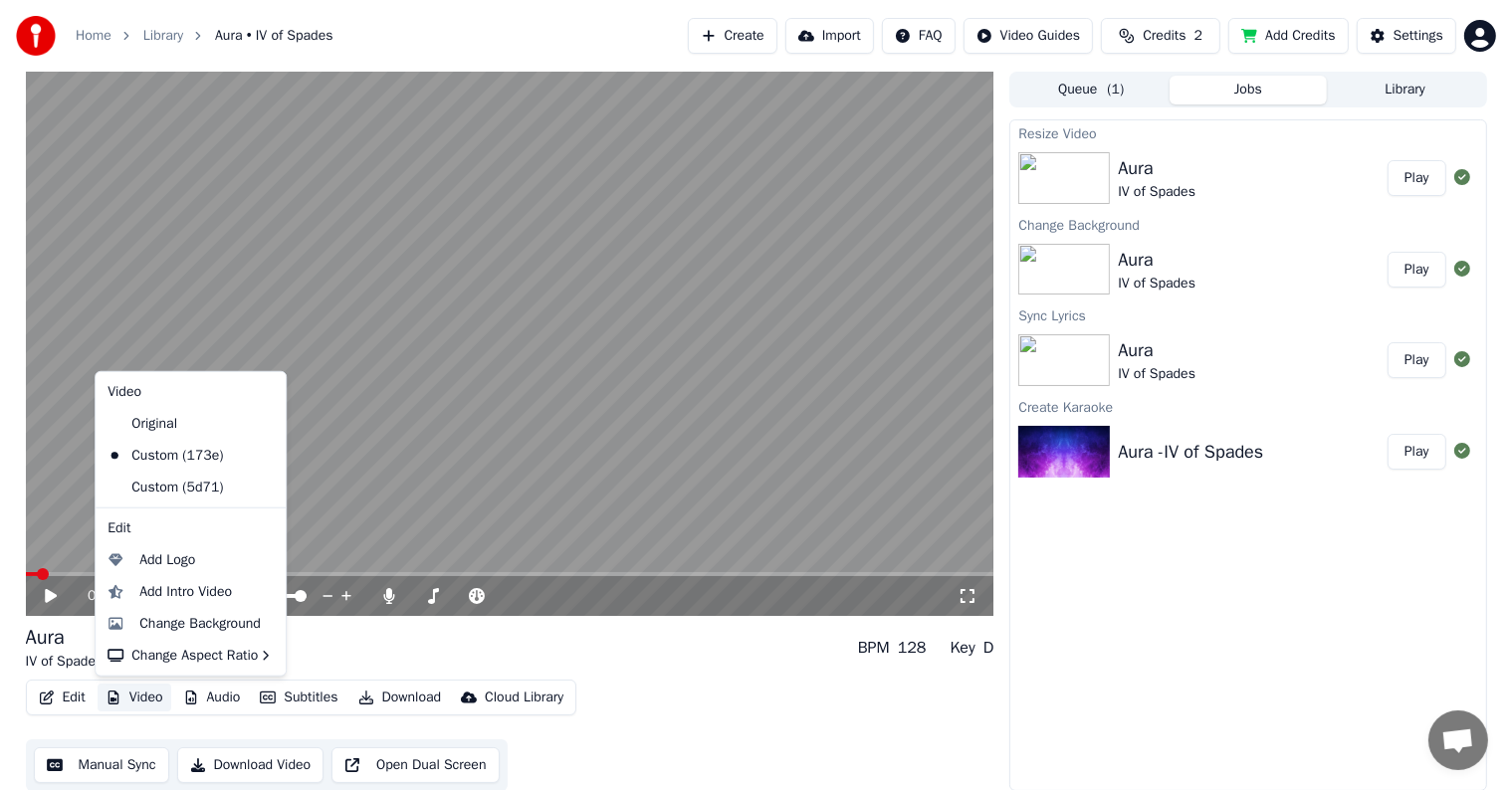 click on "Video" at bounding box center (134, 697) 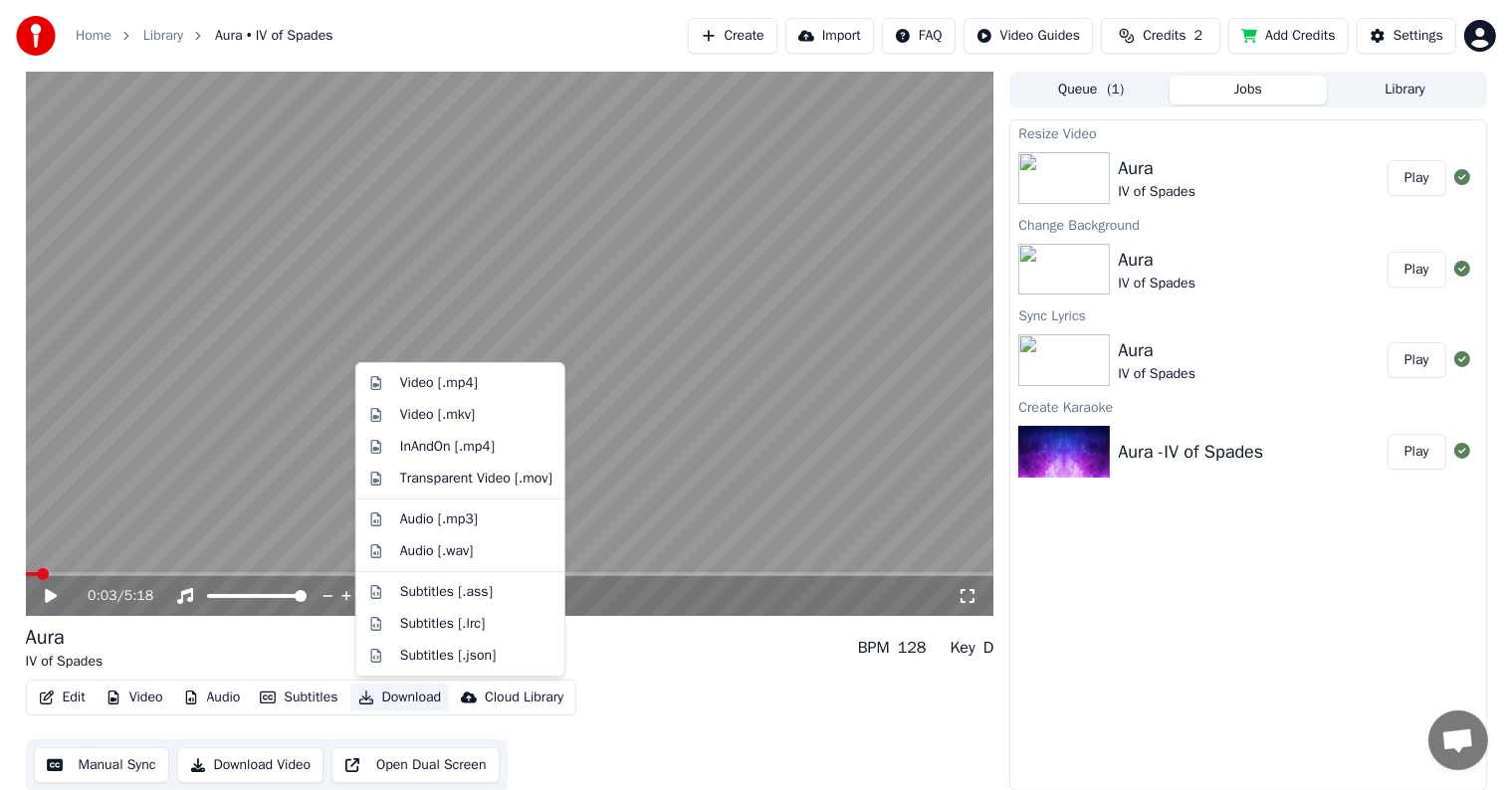 click on "Resize Video [PERSON_NAME] of Spades Play Change Background [PERSON_NAME] of Spades Play Sync Lyrics [PERSON_NAME] of Spades Play Create Karaoke Aura -IV of Spades Play" at bounding box center (1247, 455) 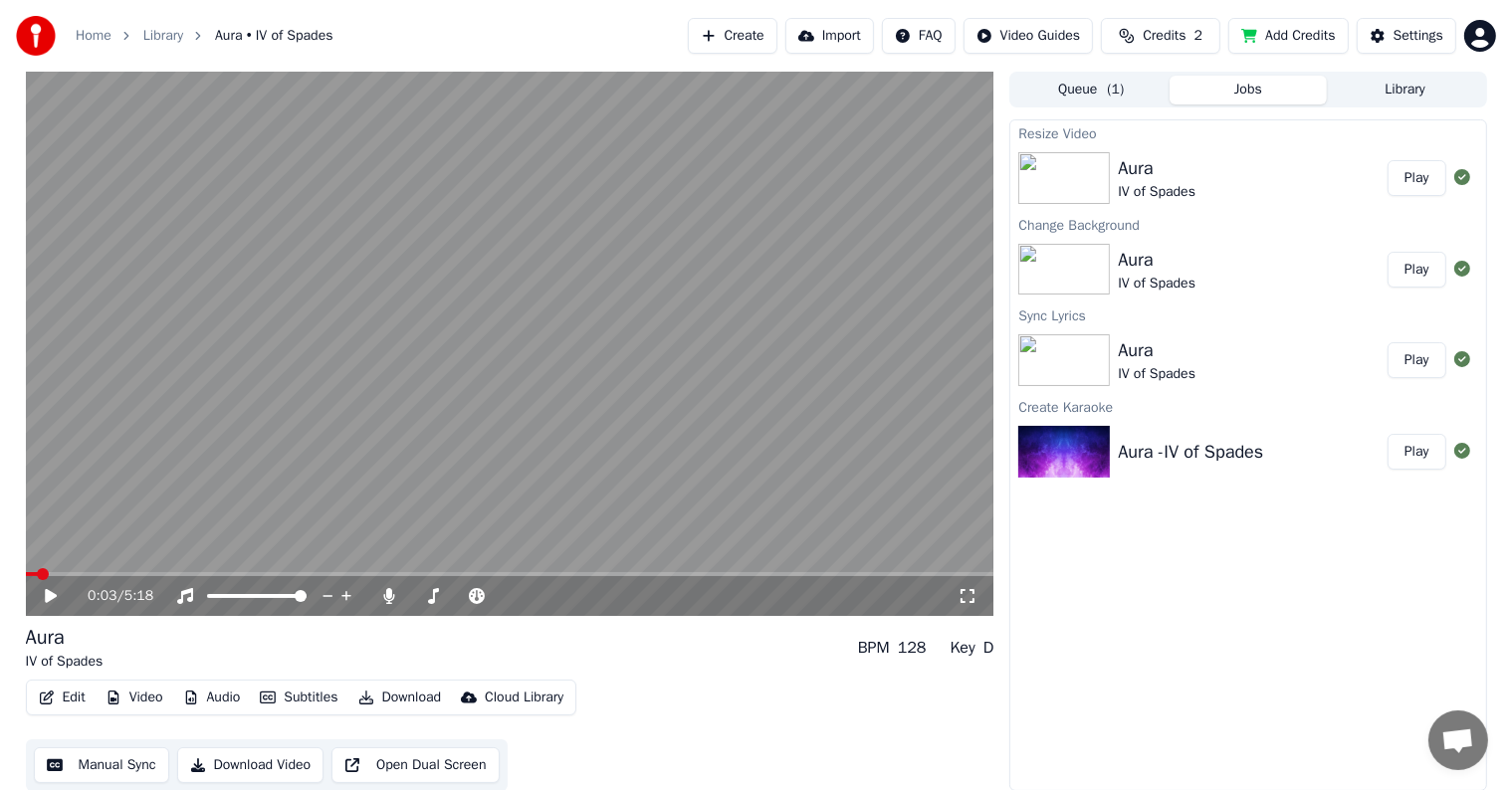 click 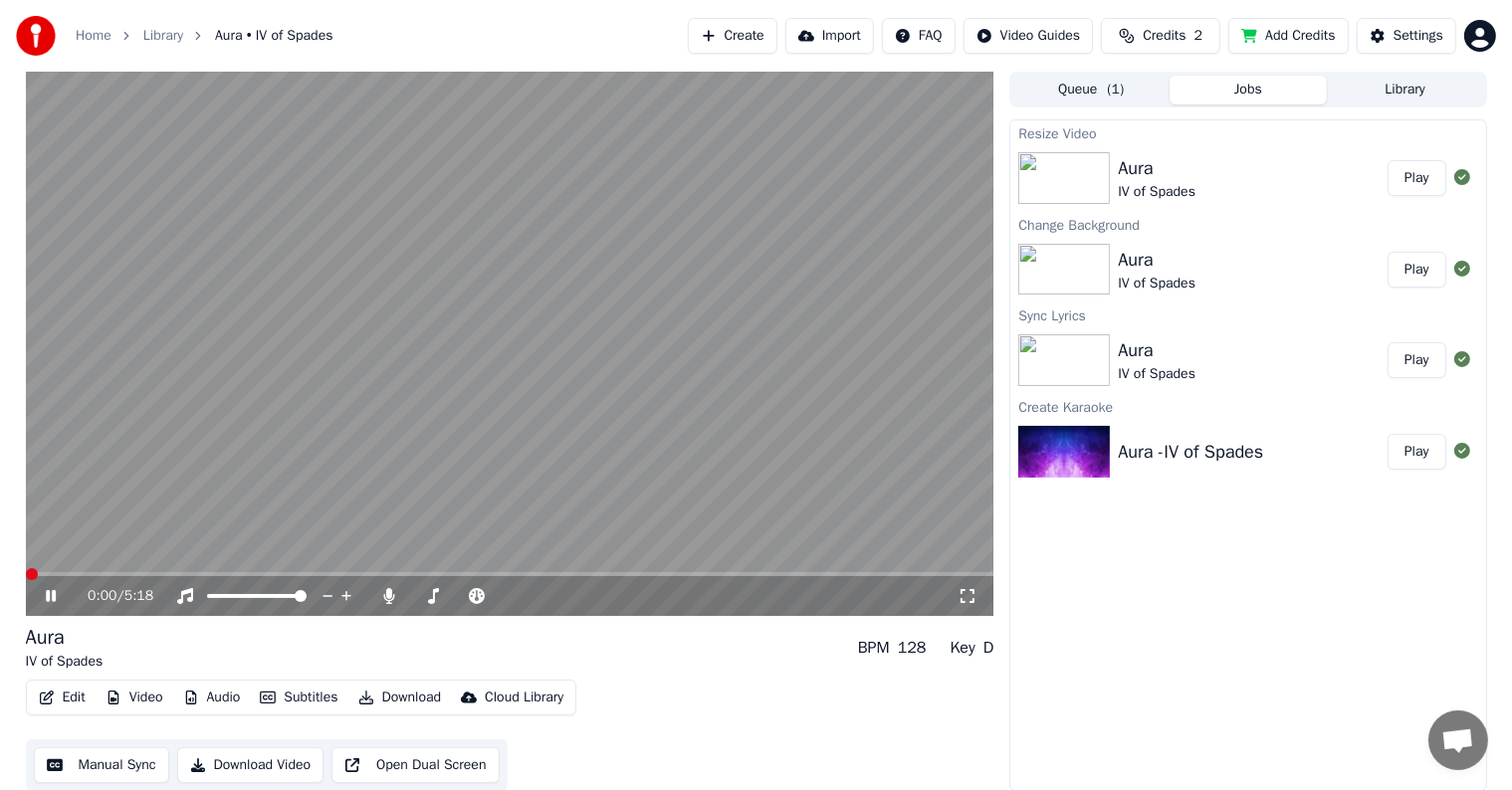 click at bounding box center [32, 574] 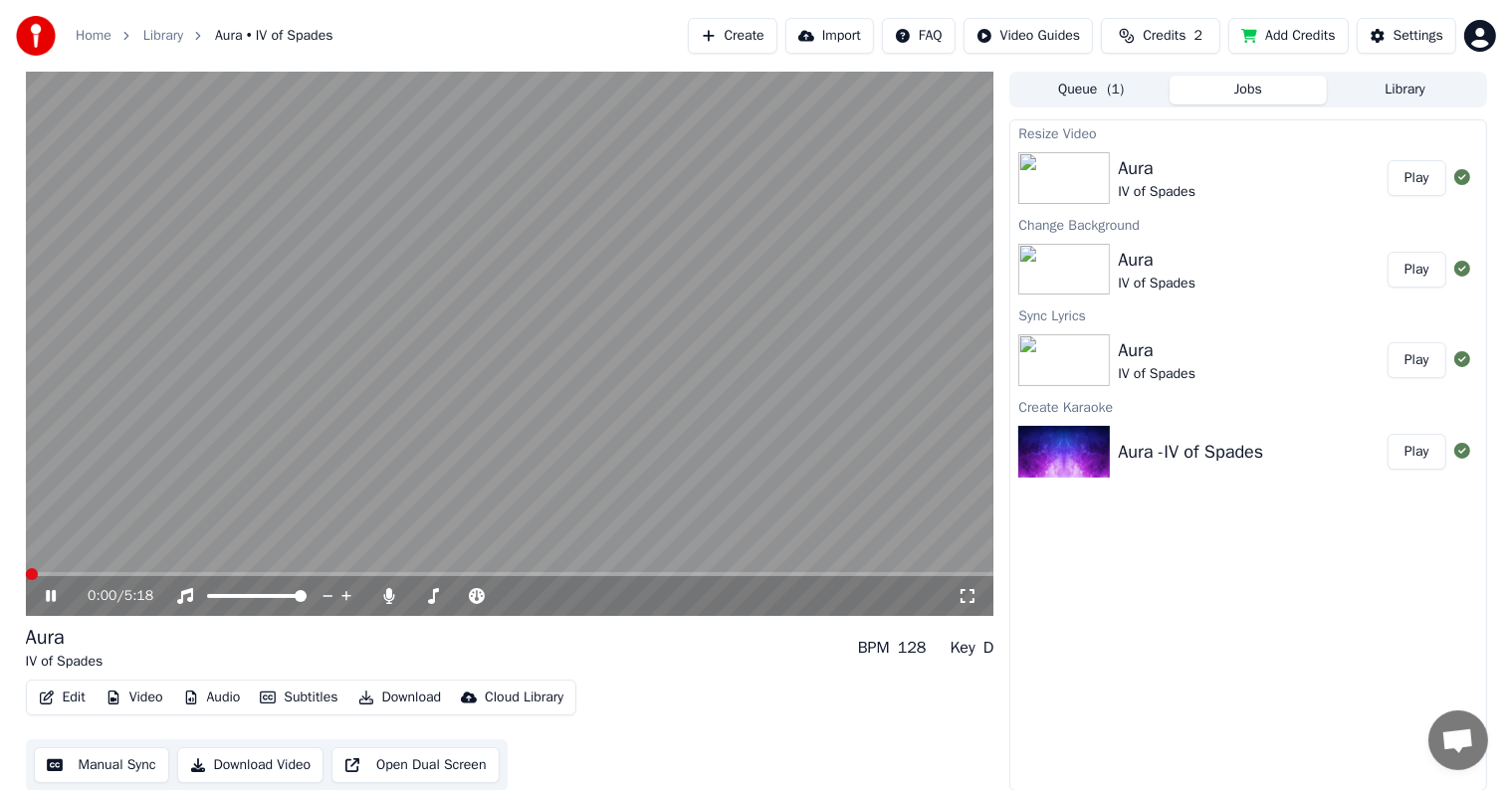 click 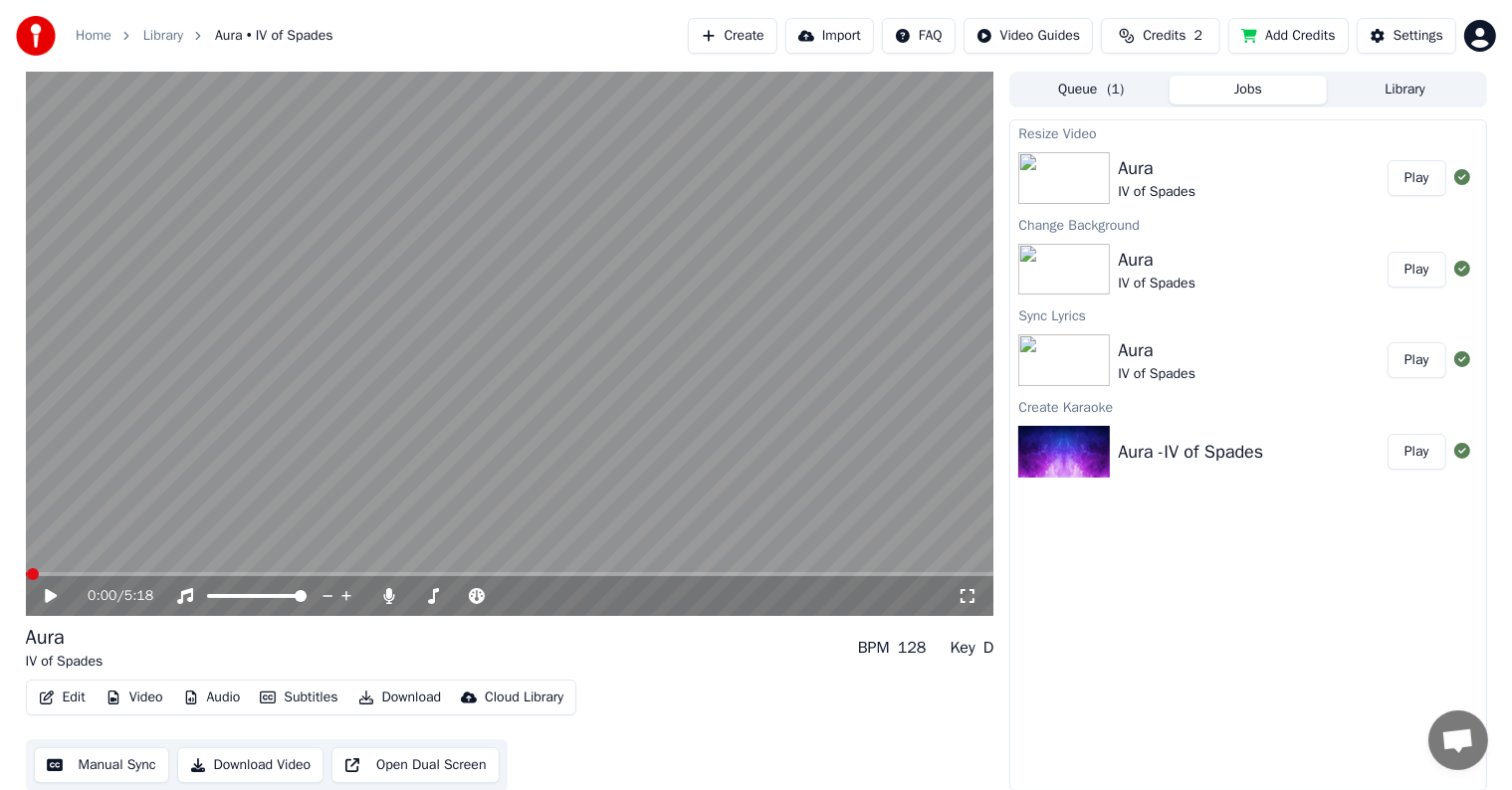 click 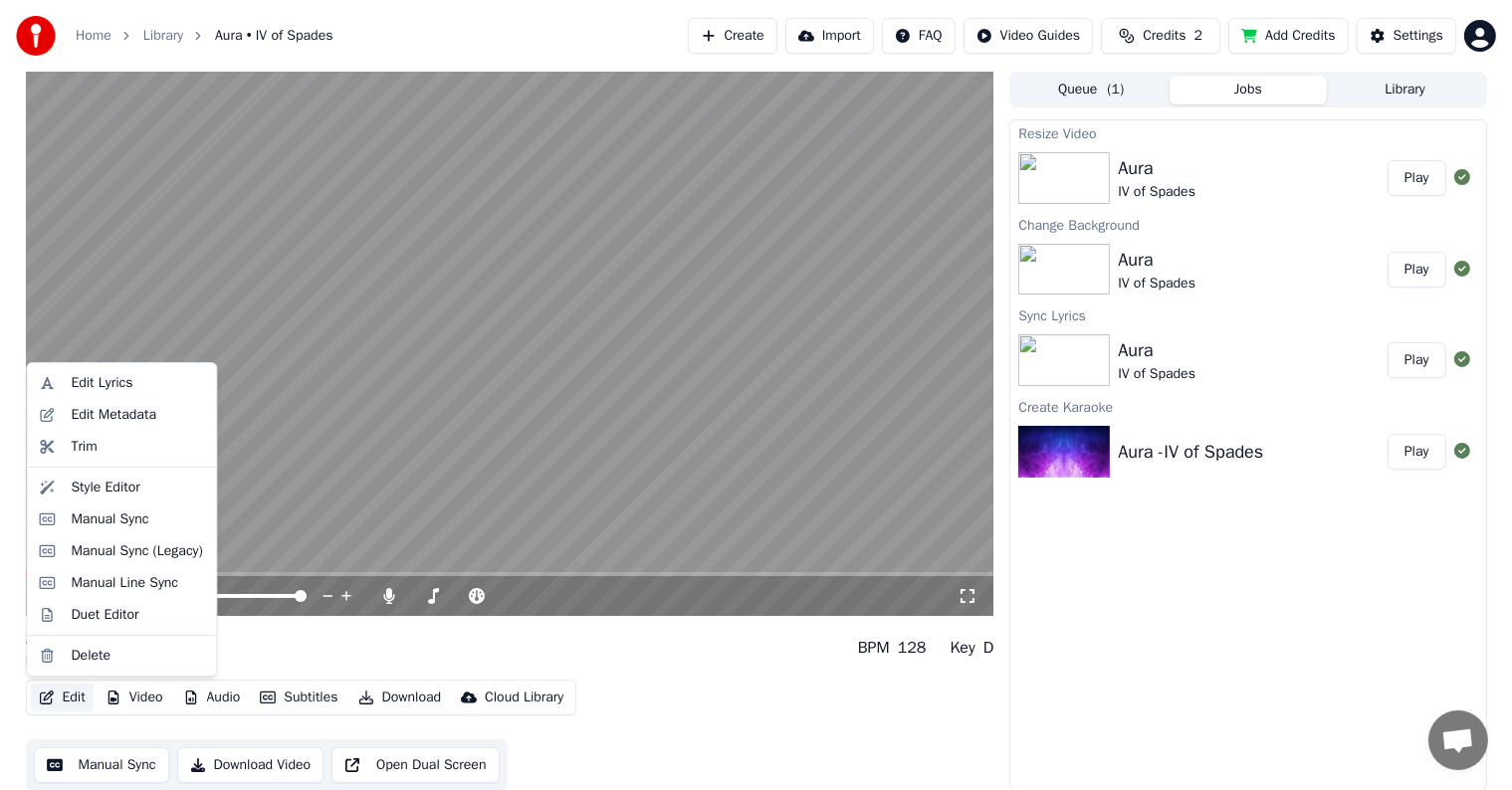 click on "Edit" at bounding box center [62, 697] 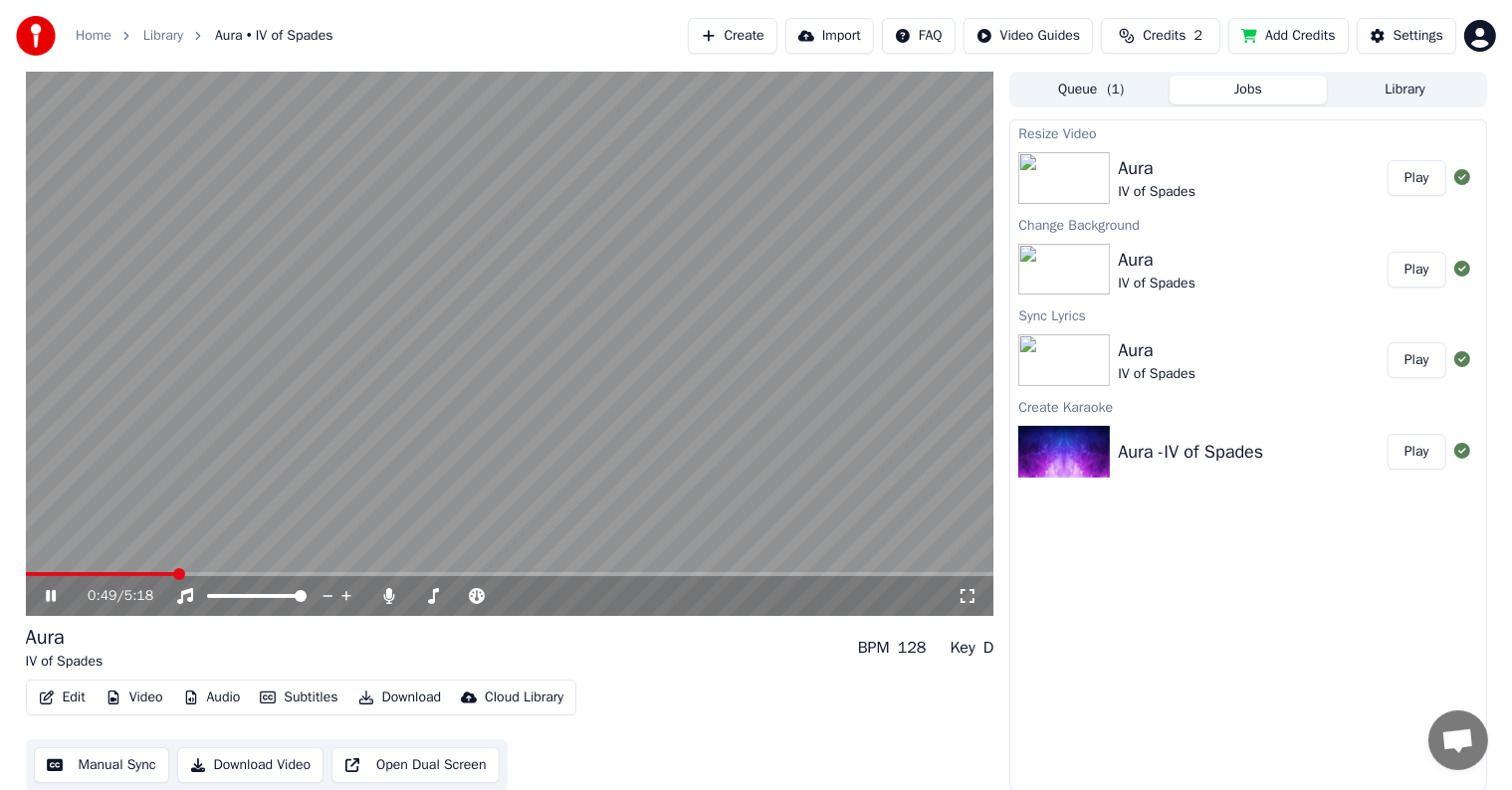 click at bounding box center (510, 343) 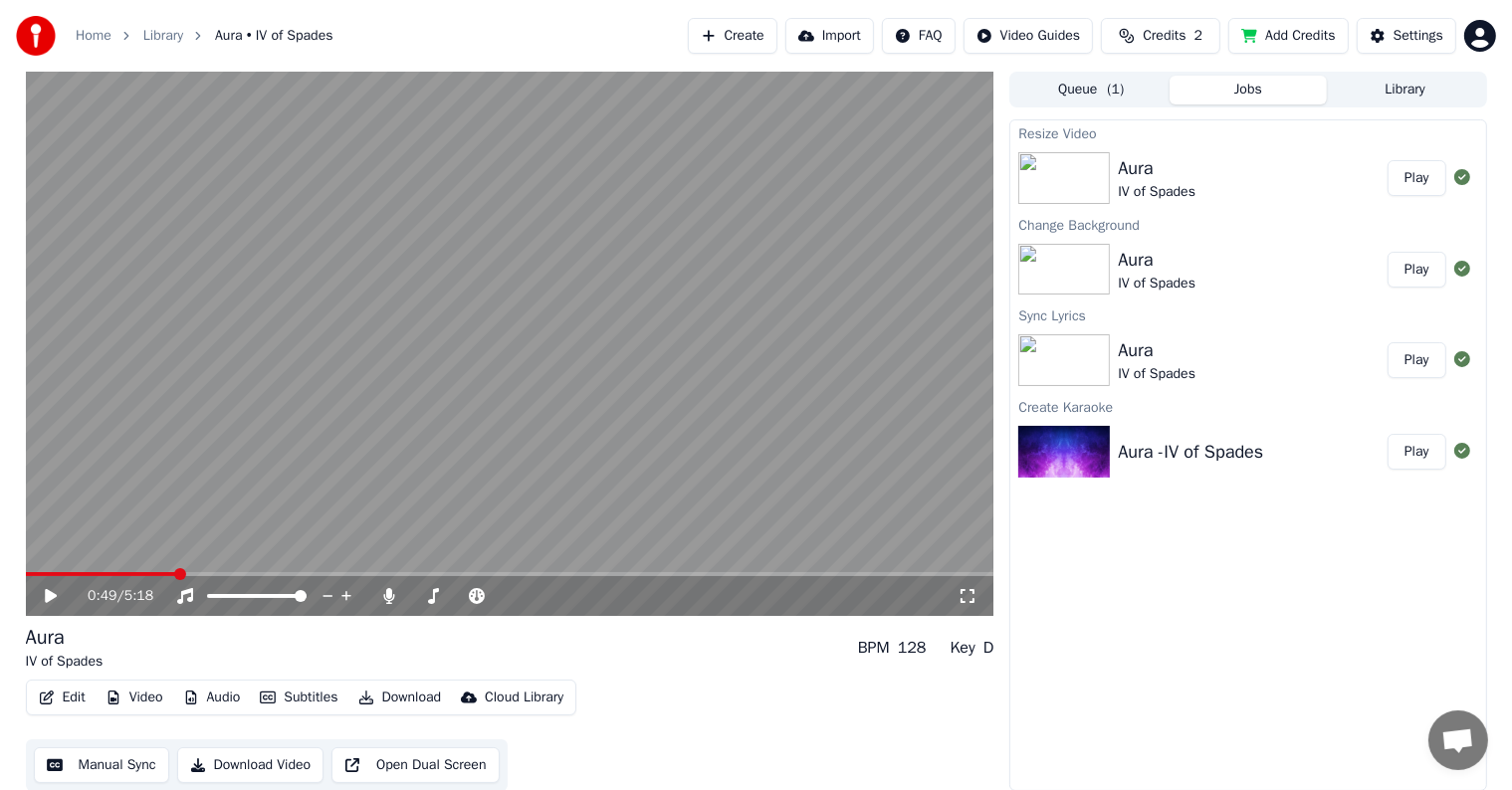 click at bounding box center [101, 574] 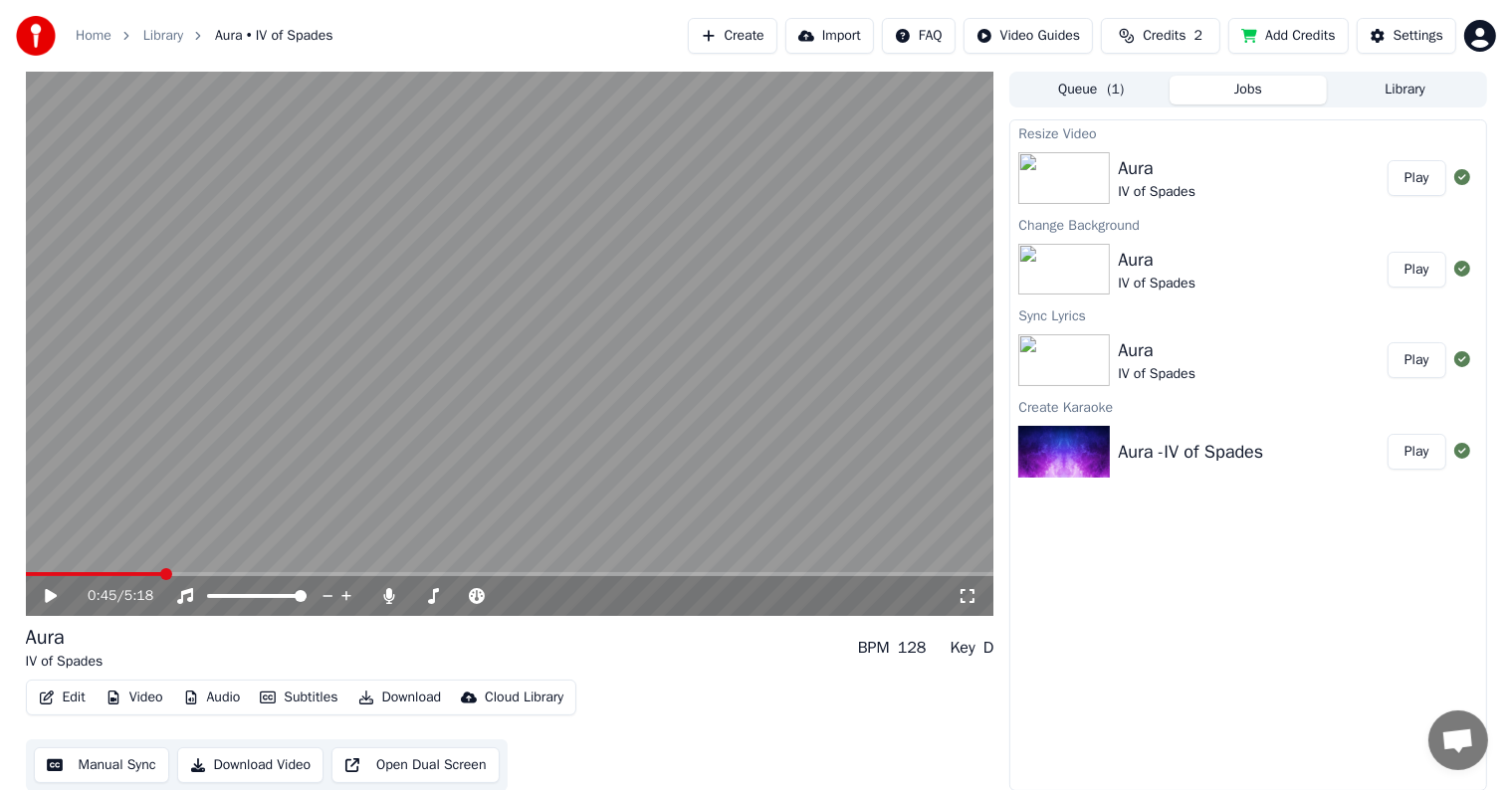 click at bounding box center (94, 574) 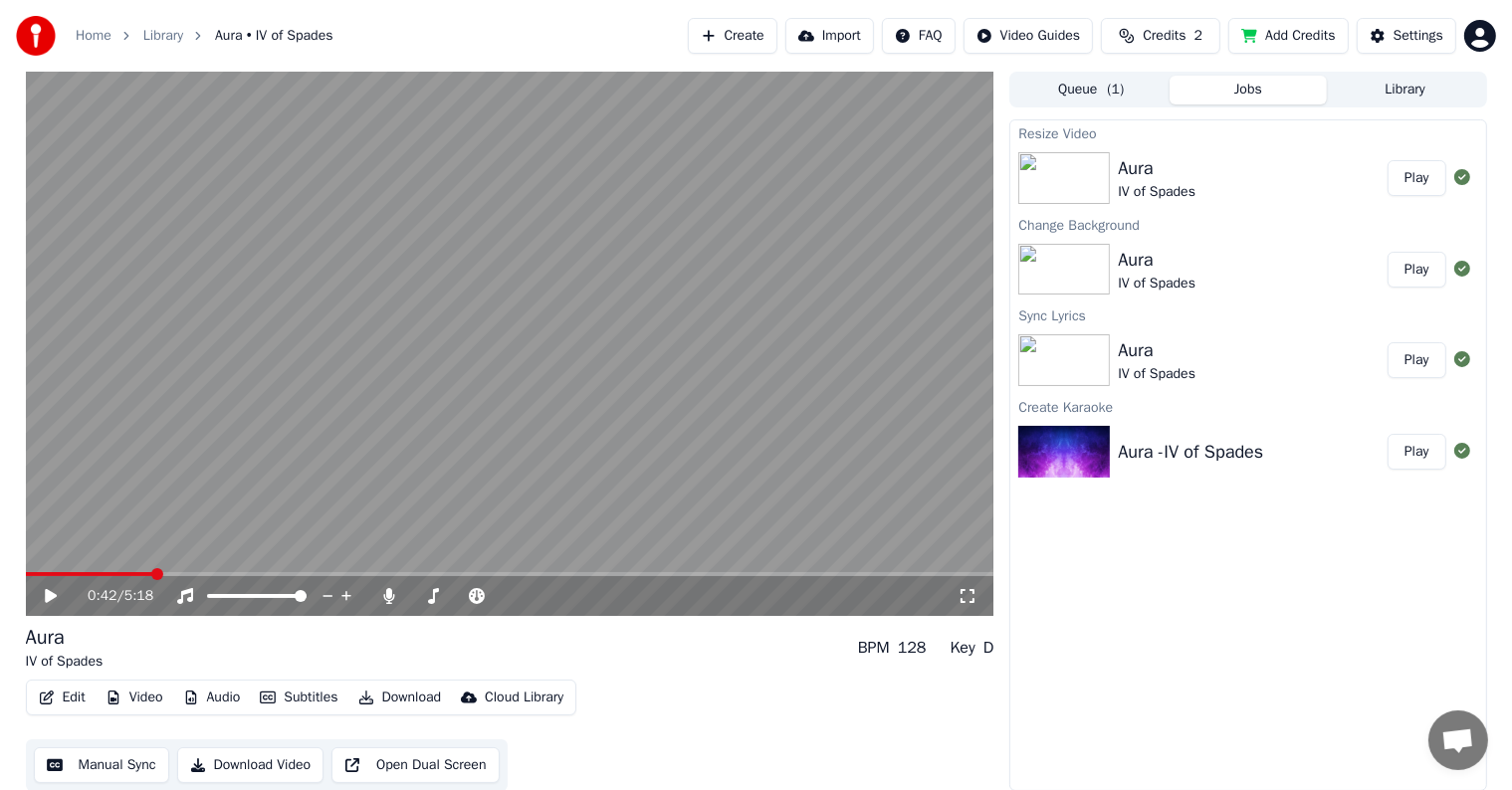click at bounding box center (90, 574) 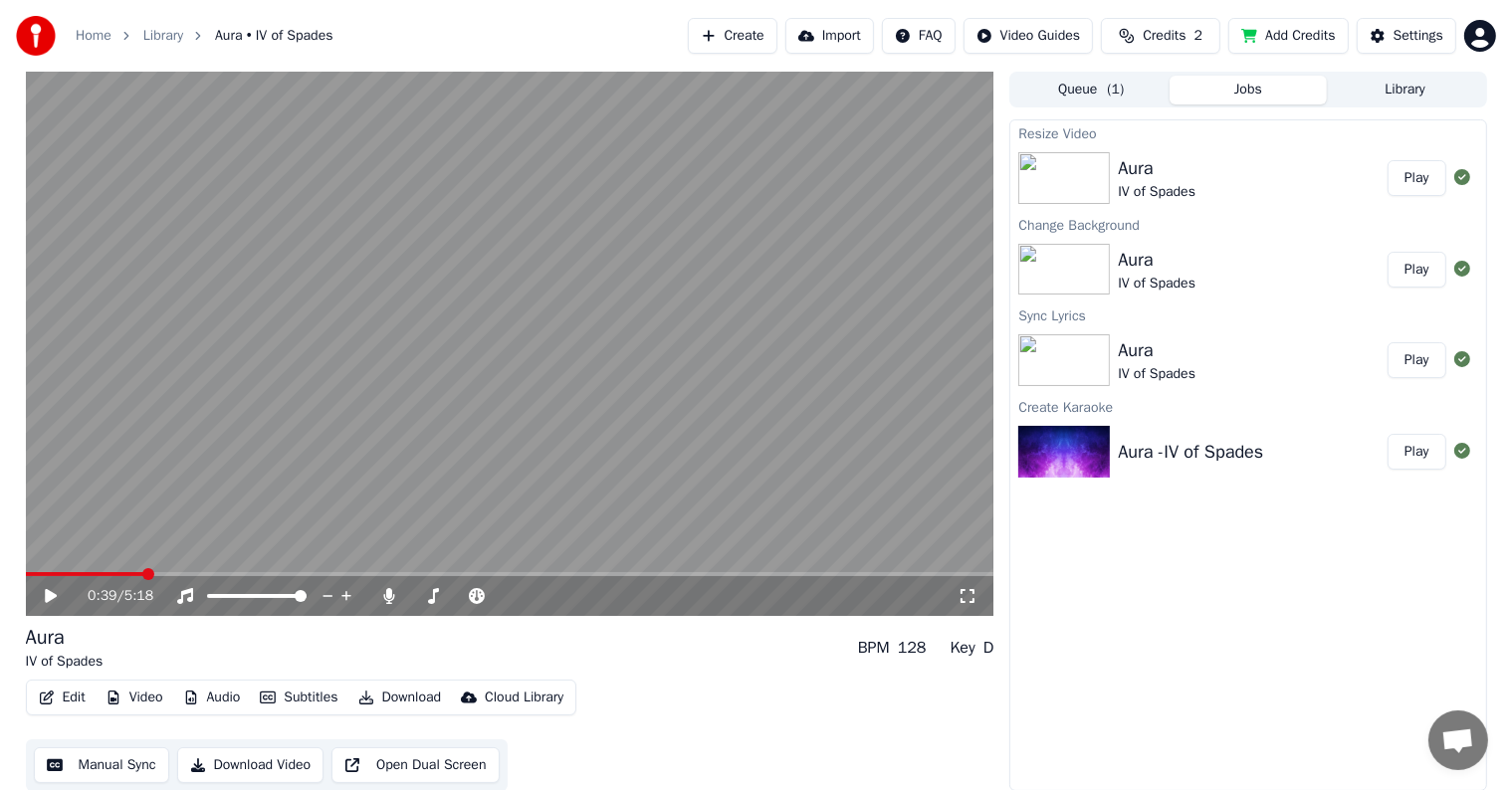 click at bounding box center (85, 574) 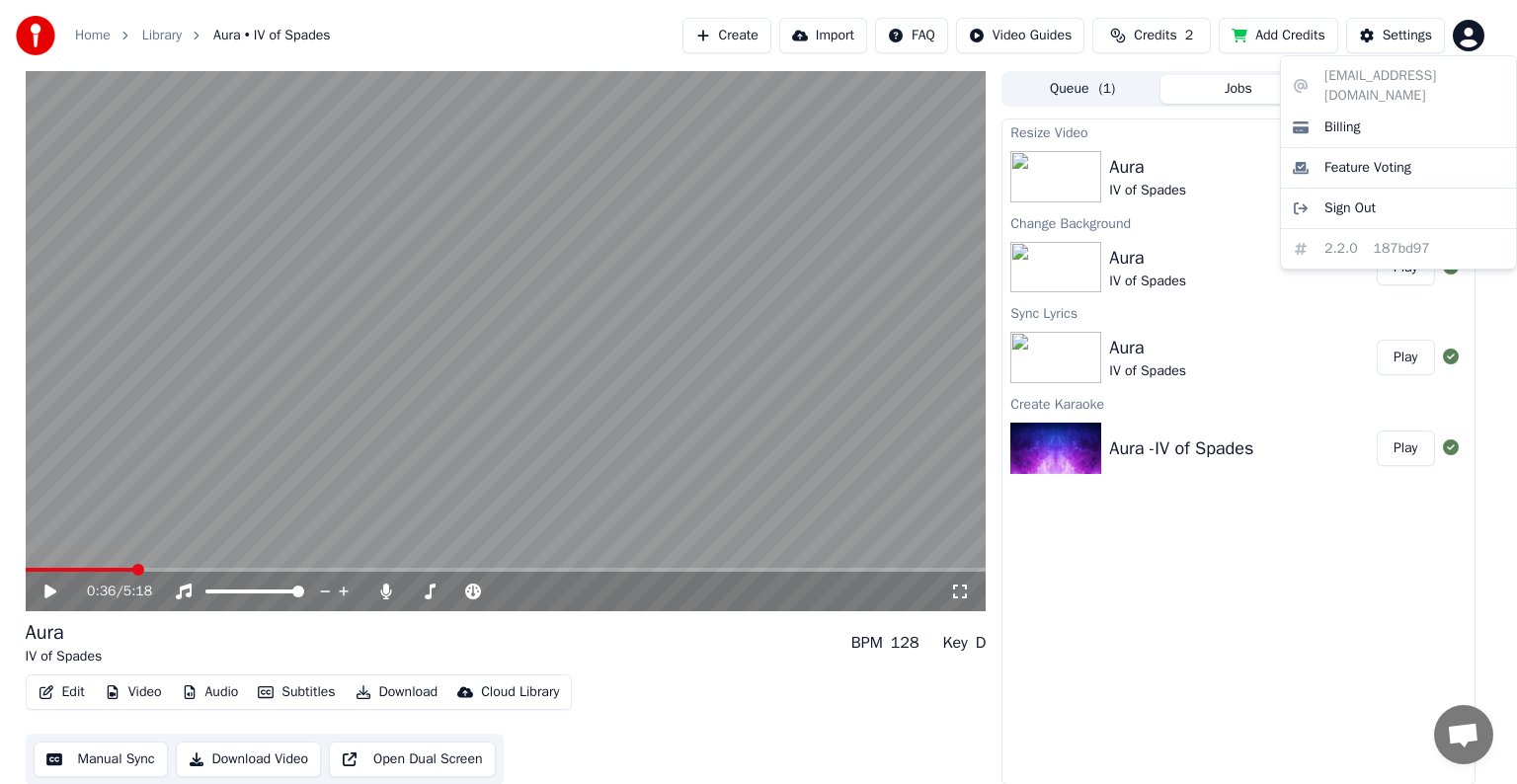 click on "Home Library Aura • IV of Spades Create Import FAQ Video Guides Credits 2 Add Credits Settings 0:36  /  5:18 [PERSON_NAME] of Spades BPM 128 Key D Edit Video Audio Subtitles Download Cloud Library Manual Sync Download Video Open Dual Screen Queue ( 1 ) Jobs Library Resize Video [PERSON_NAME] of Spades Play Change Background [PERSON_NAME] of Spades Play Sync Lyrics [PERSON_NAME] of Spades Play Create Karaoke Aura -IV of Spades Play [EMAIL_ADDRESS][DOMAIN_NAME] Billing Feature Voting Sign Out 2.2.0 187bd97" at bounding box center (758, 392) 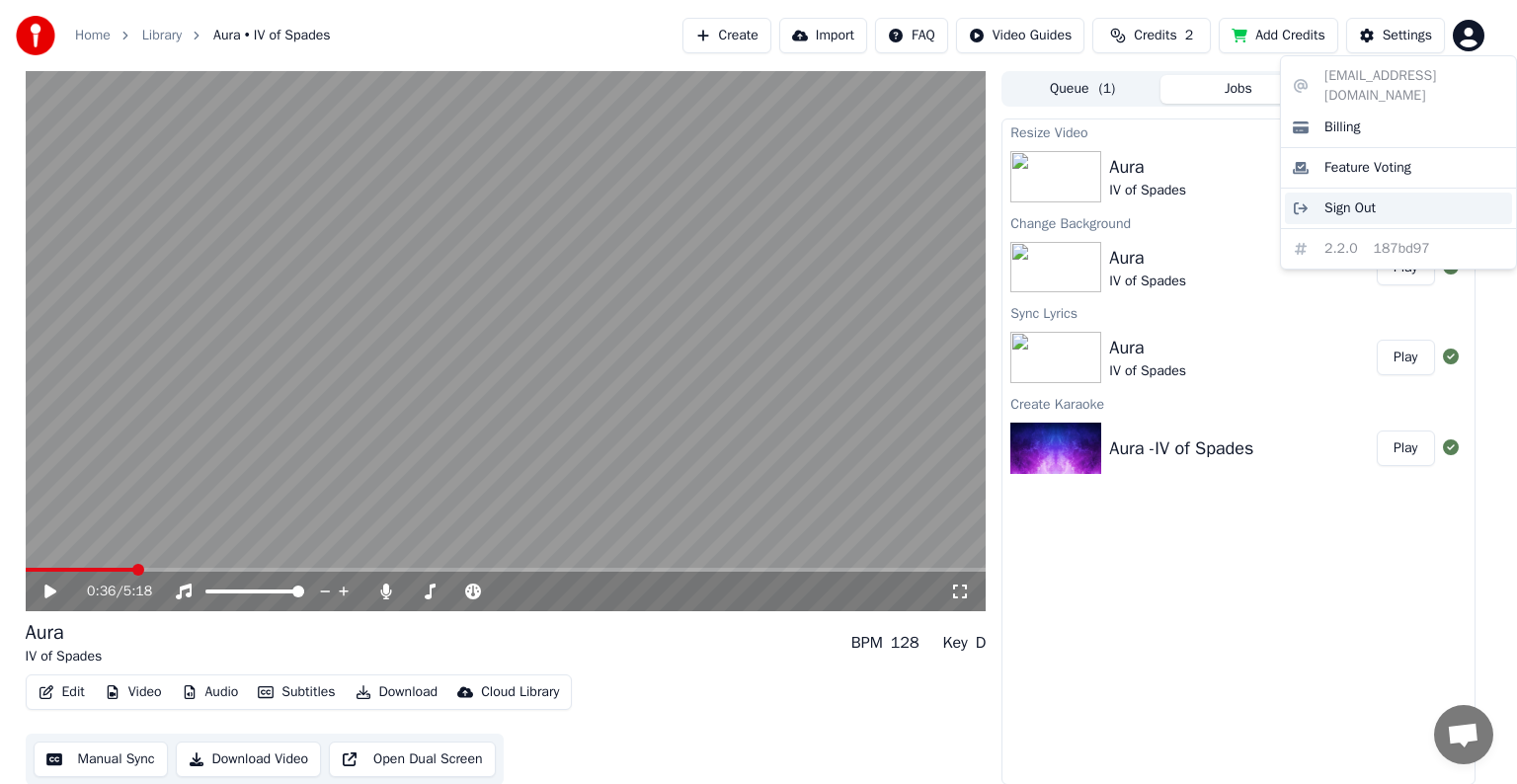 click on "Sign Out" at bounding box center [1398, 208] 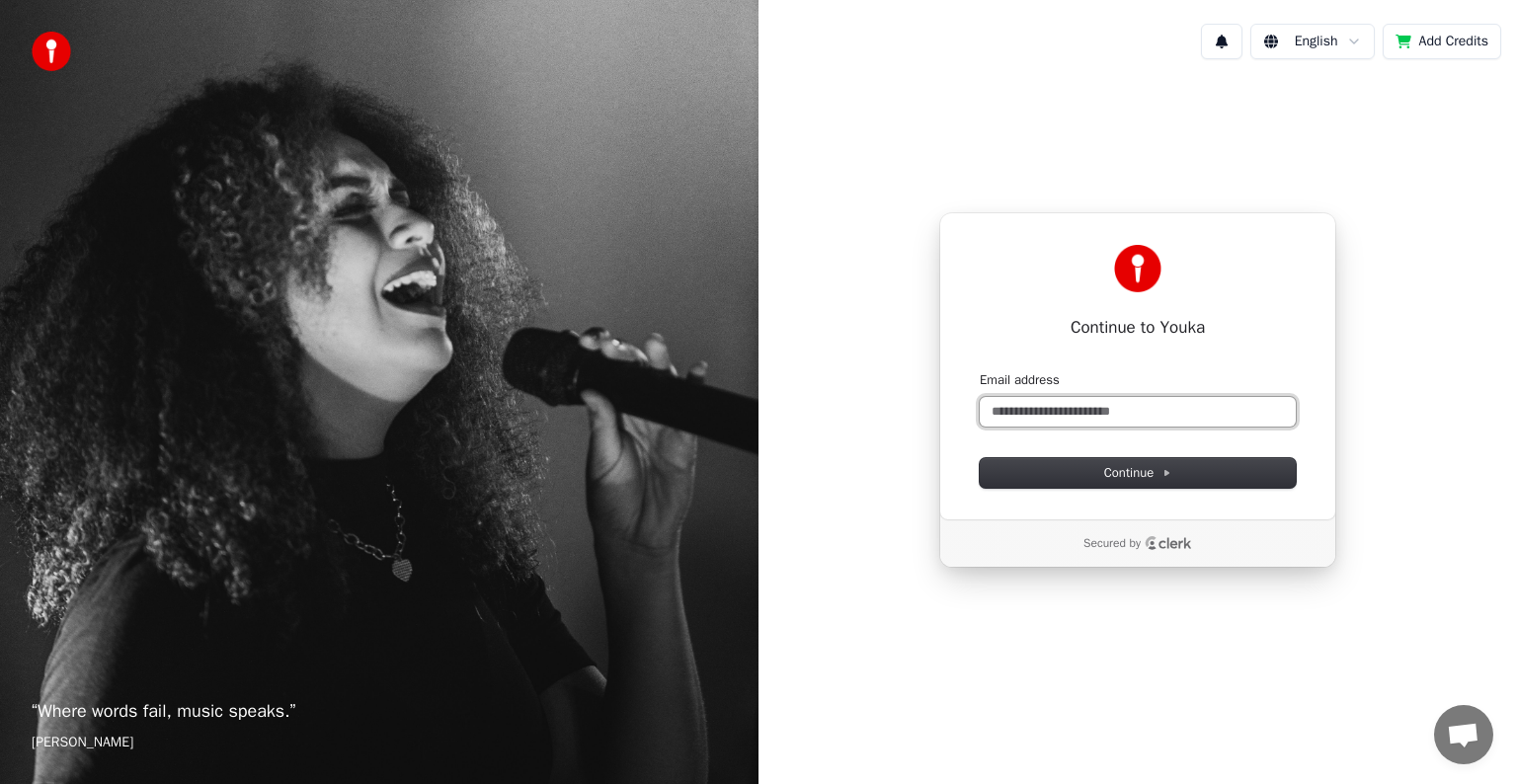 click on "Email address" at bounding box center (1138, 412) 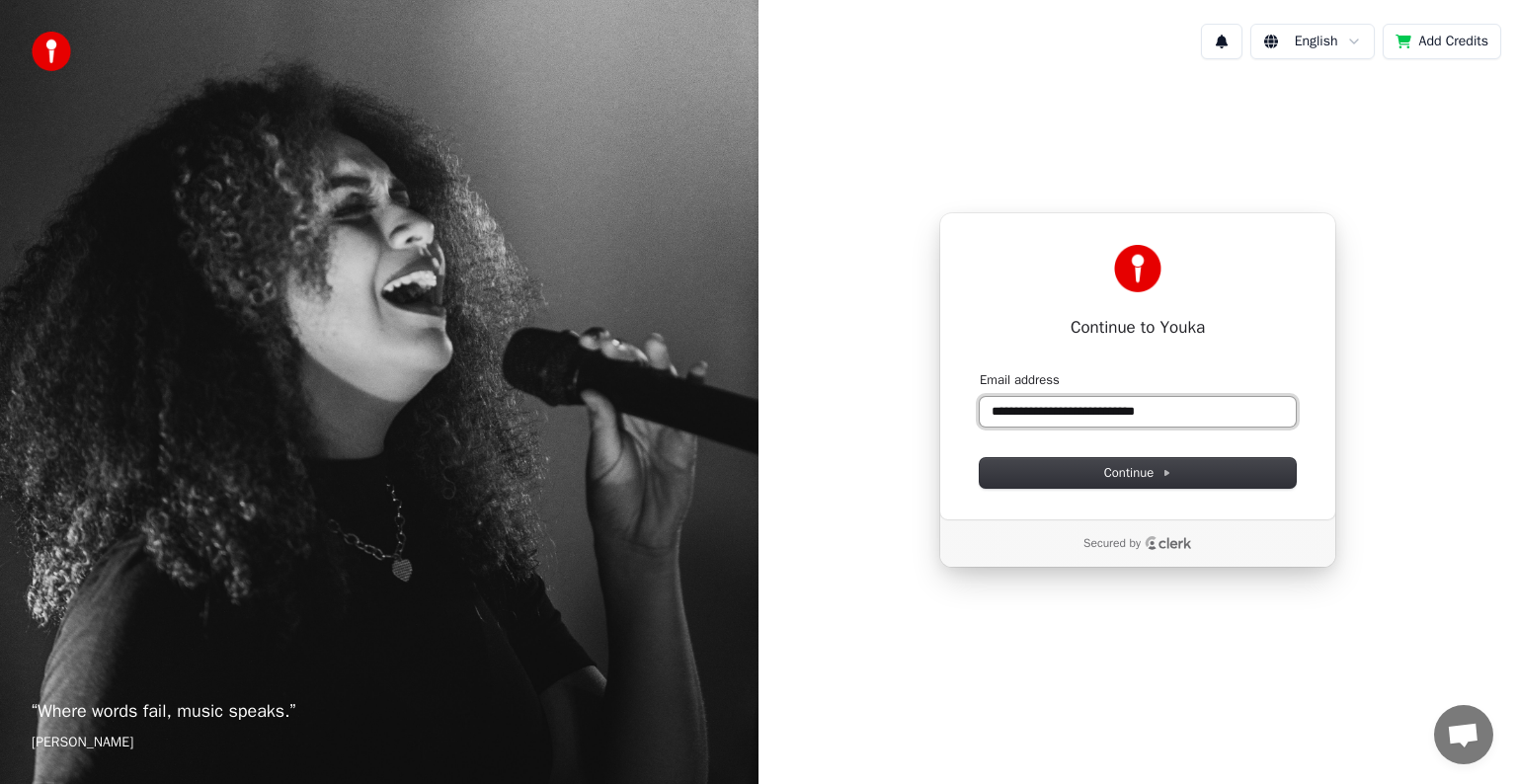 click at bounding box center (980, 371) 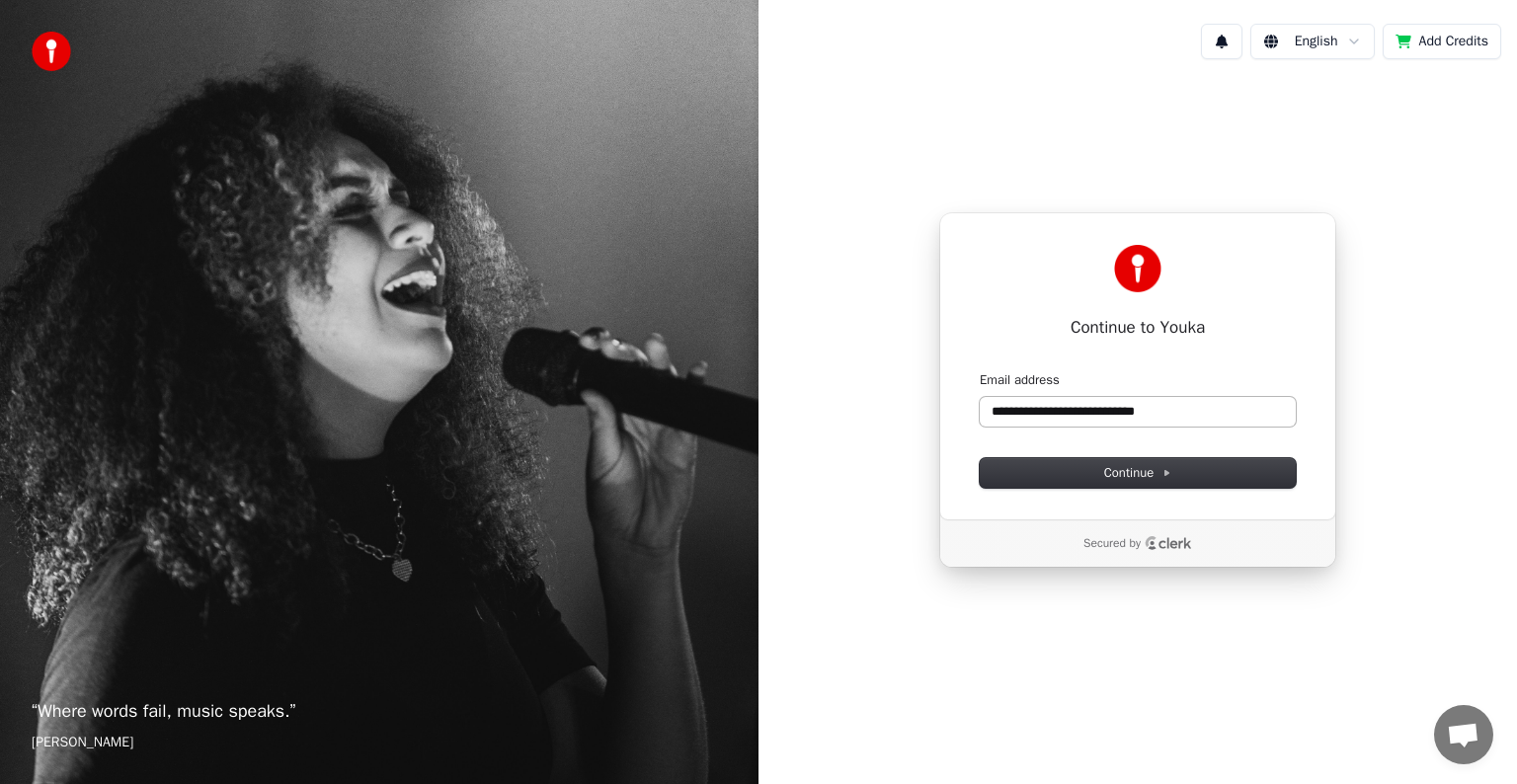 type on "**********" 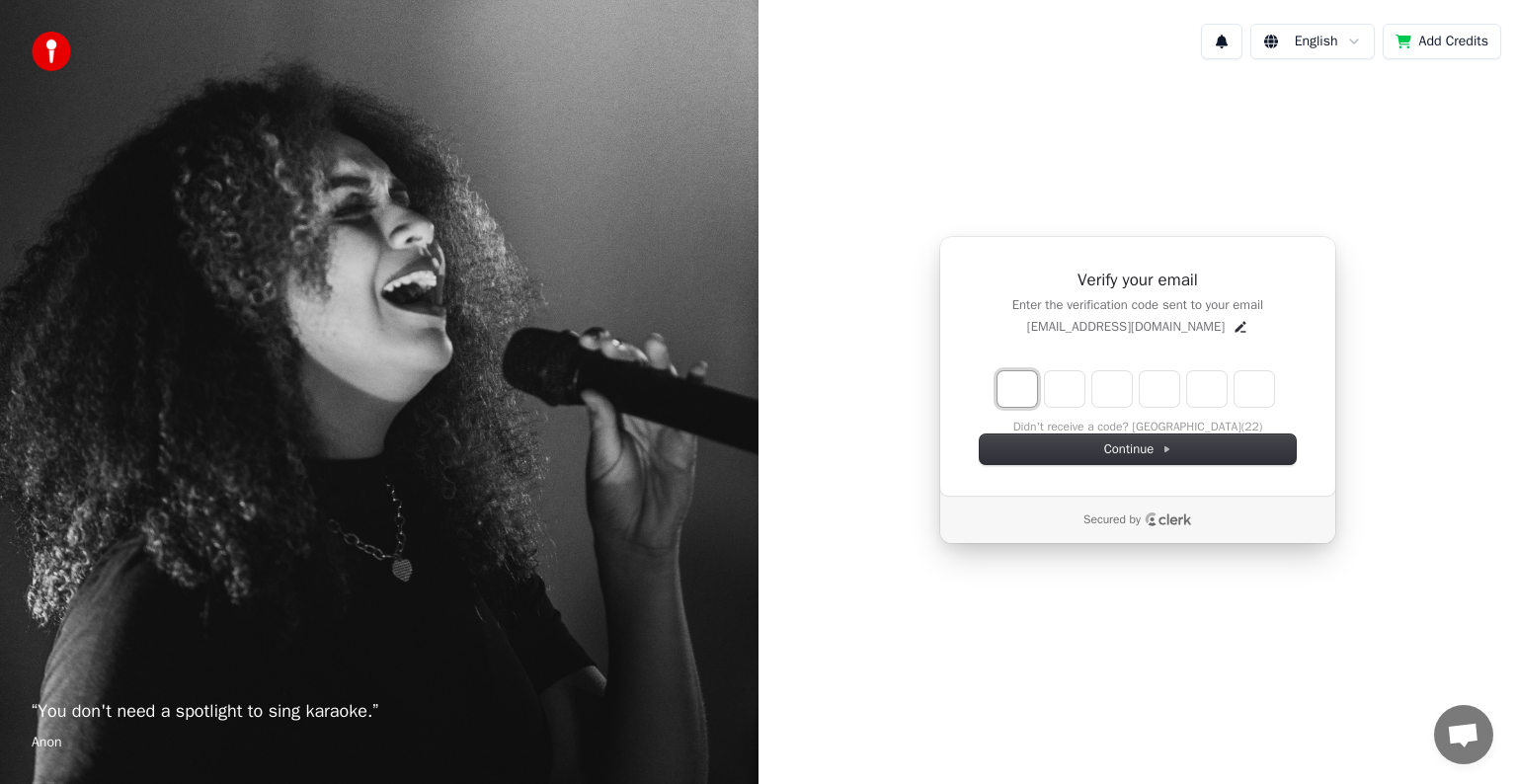 type on "*" 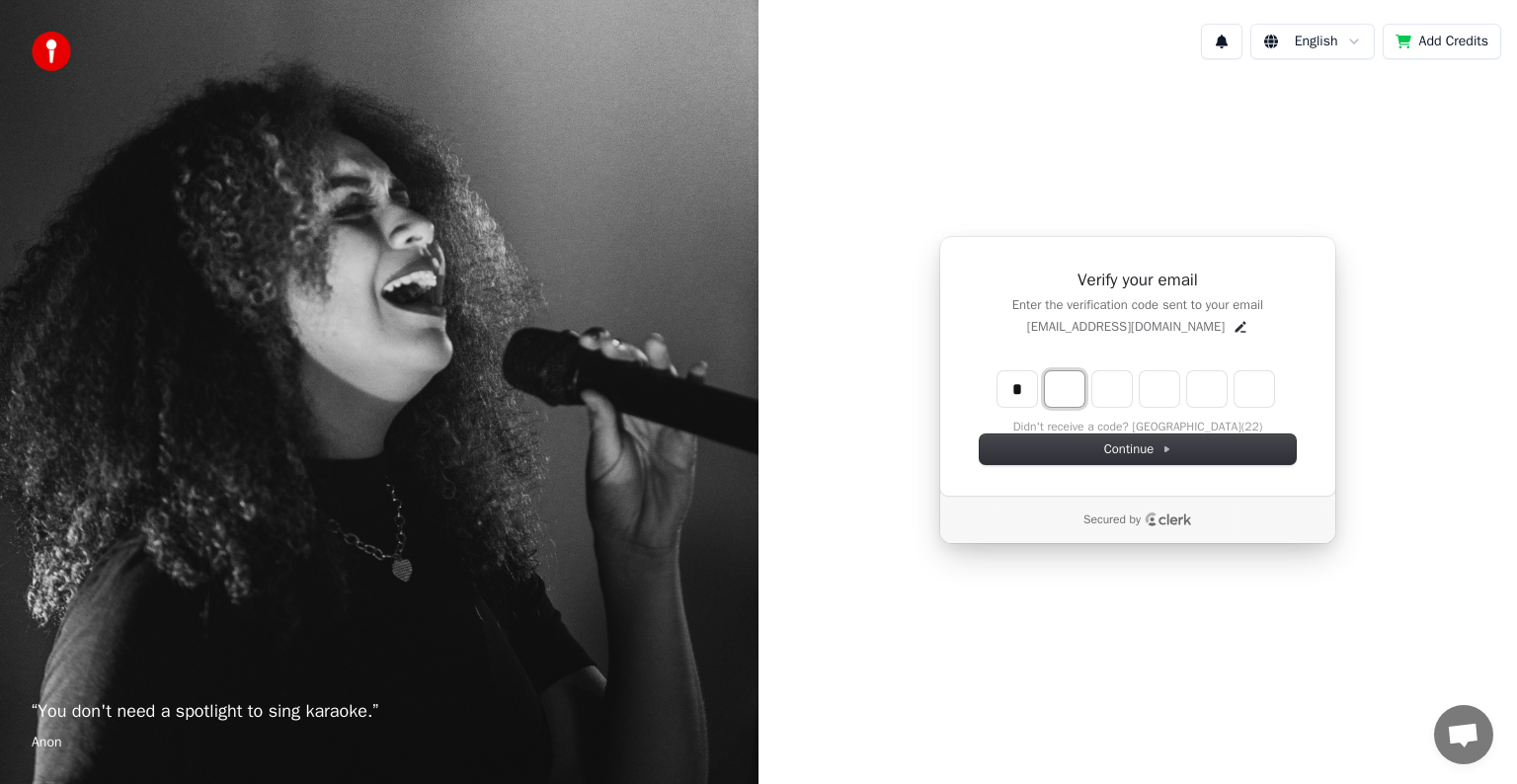 type on "*" 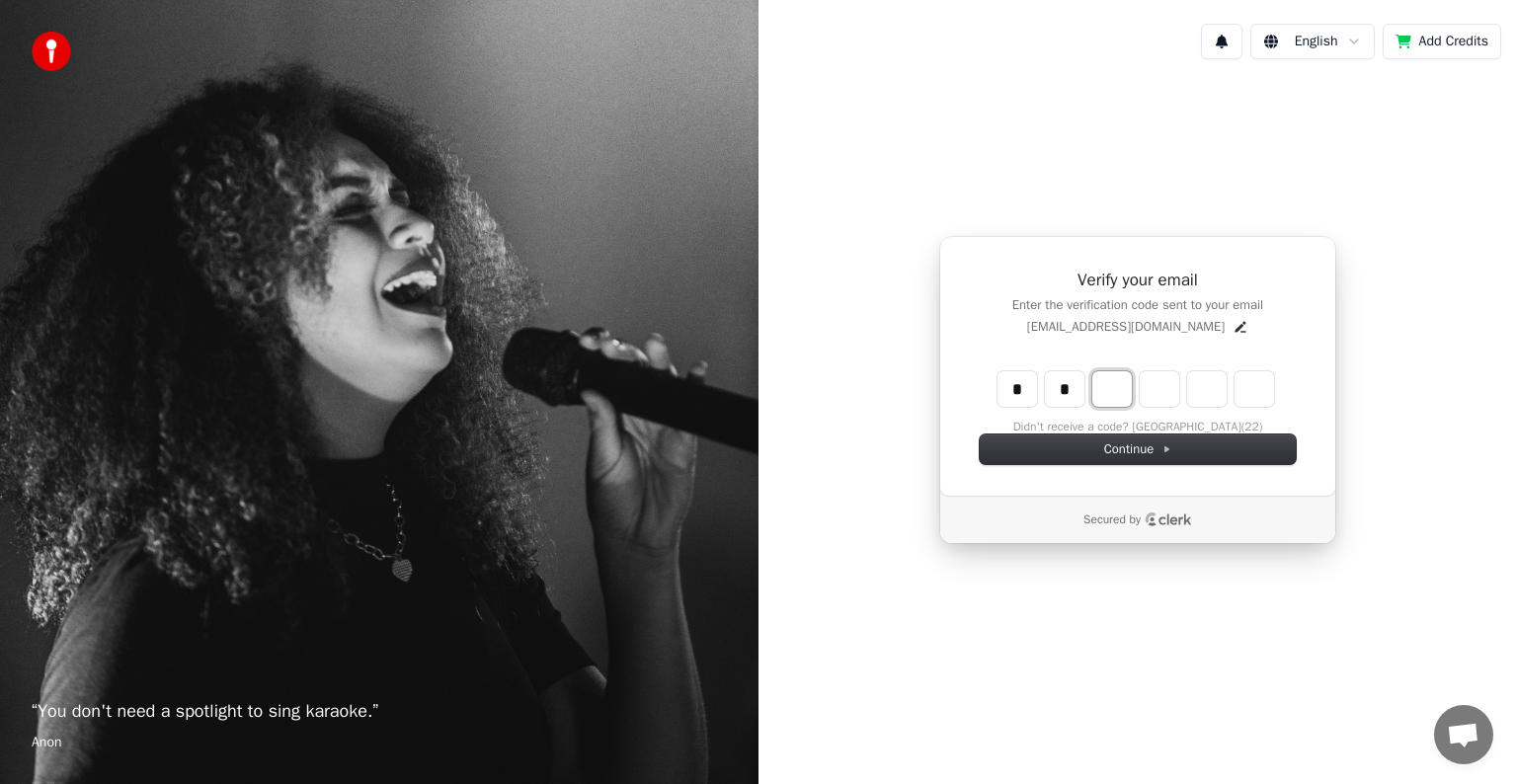 type on "**" 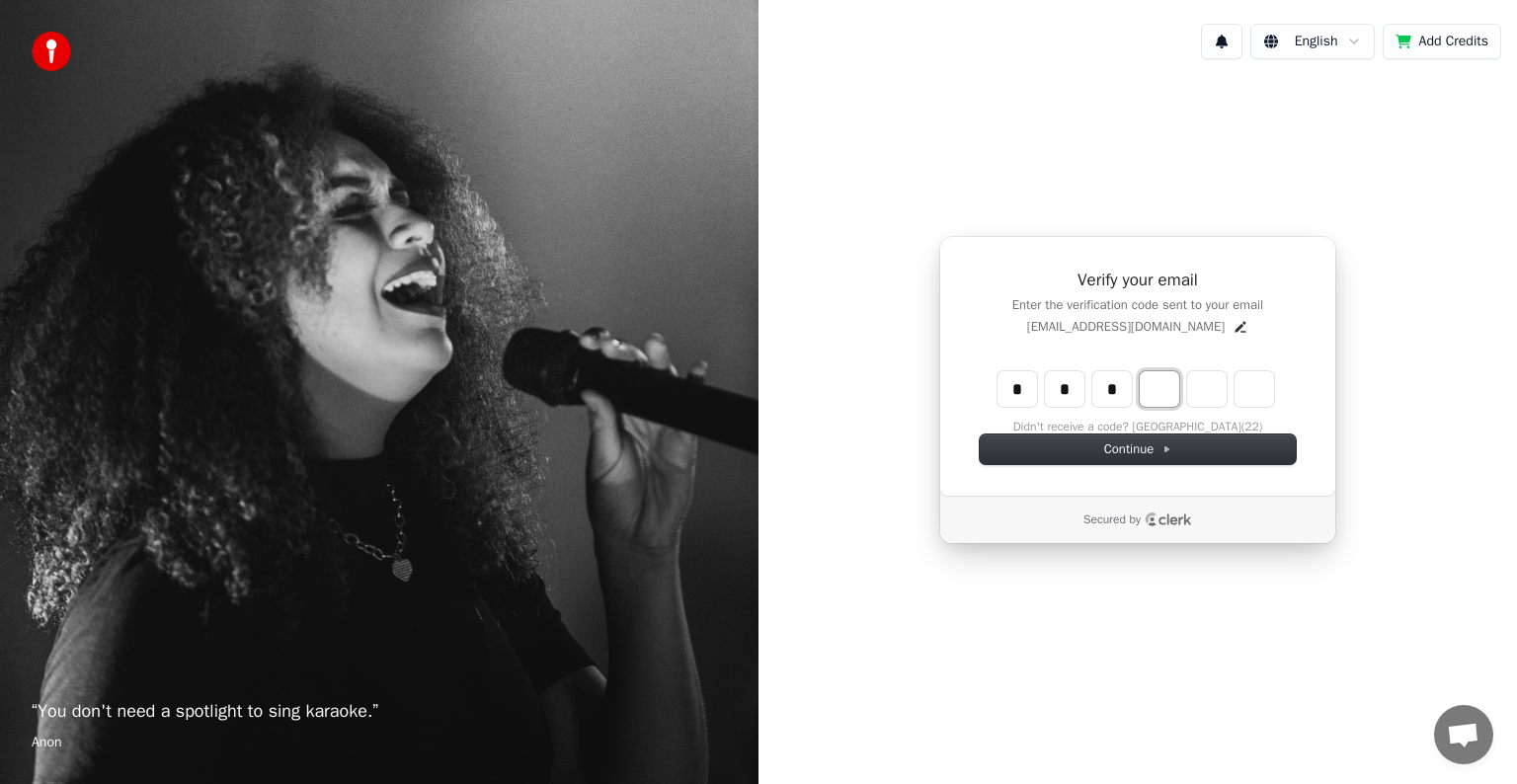 type on "***" 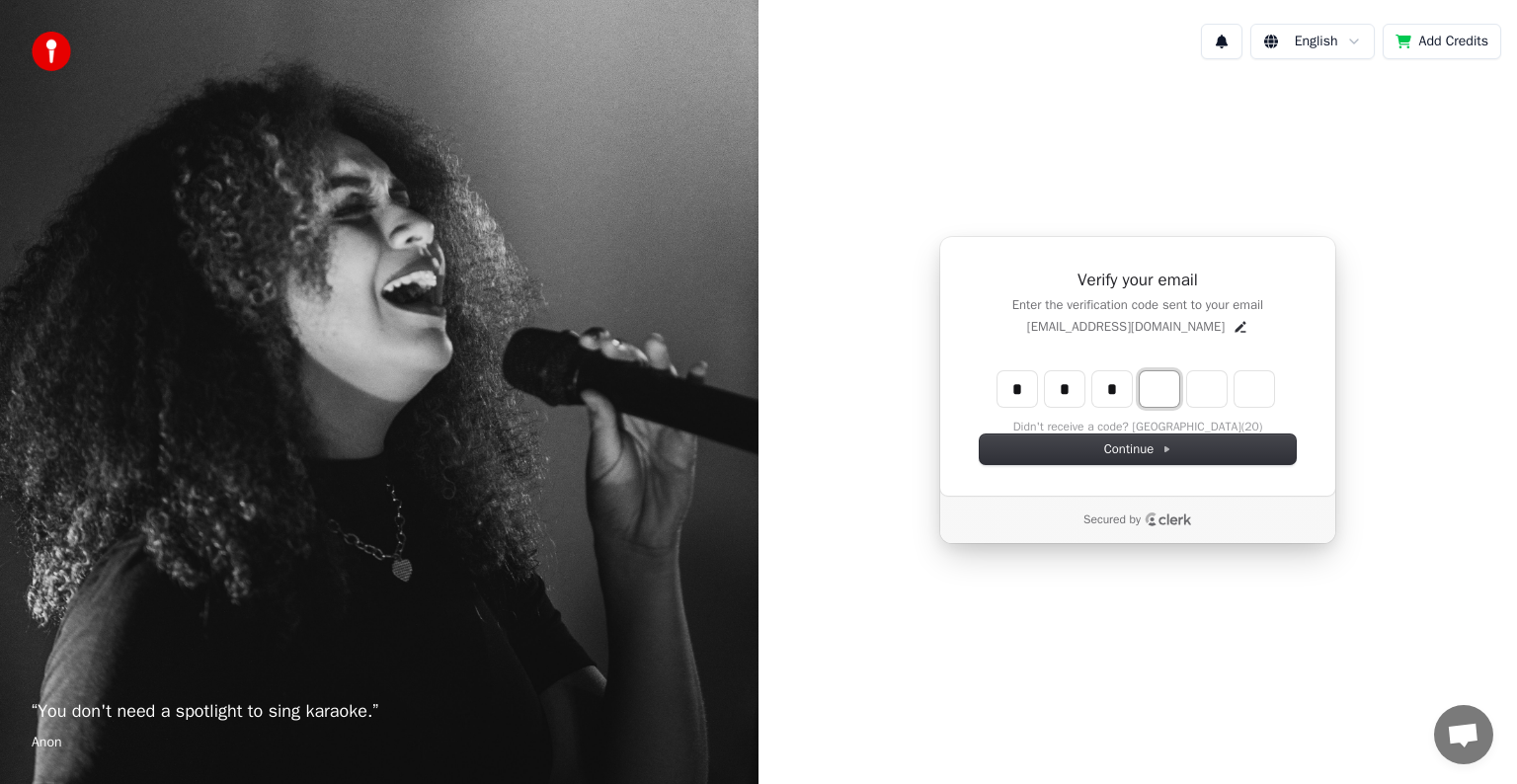 type on "*" 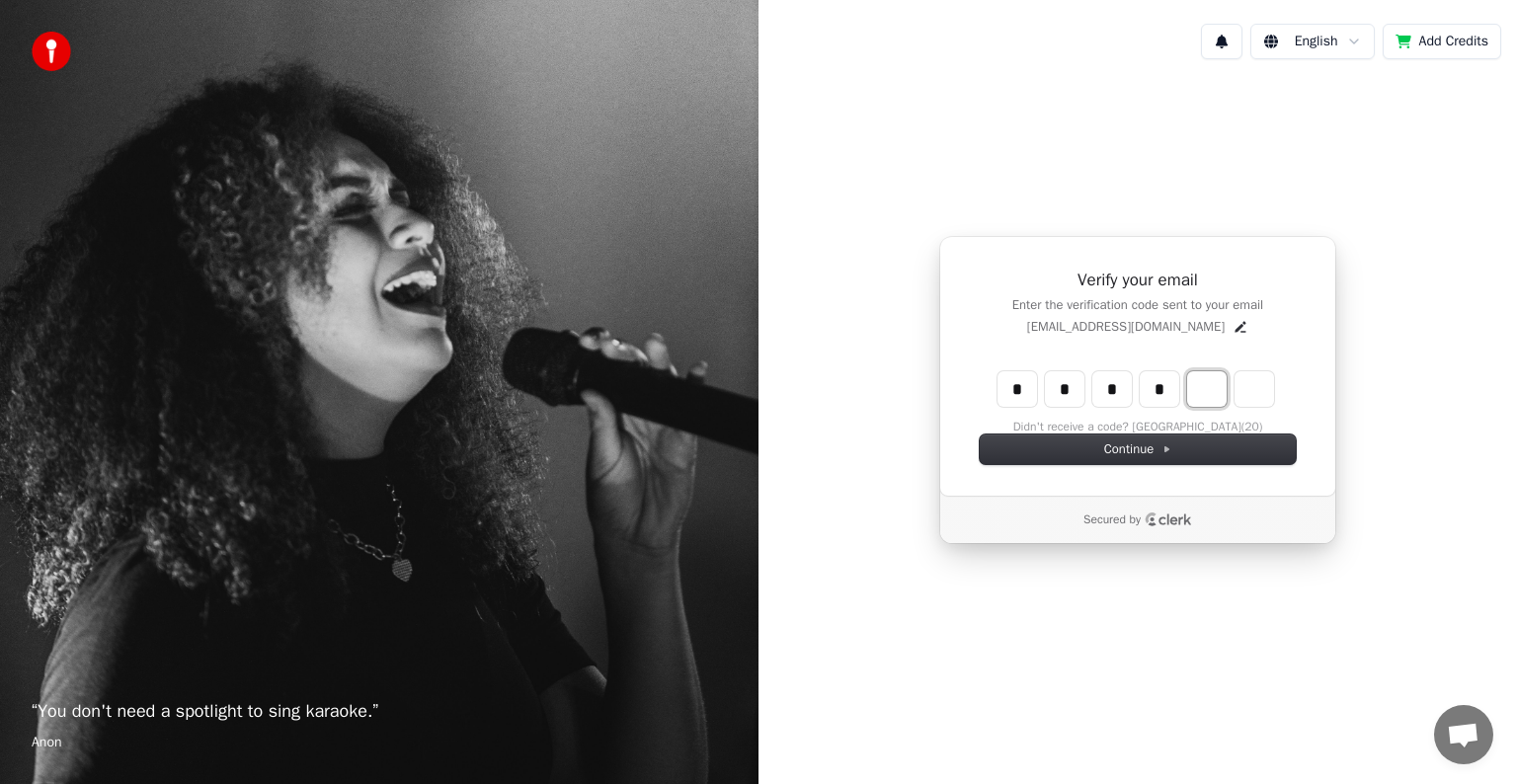 type on "****" 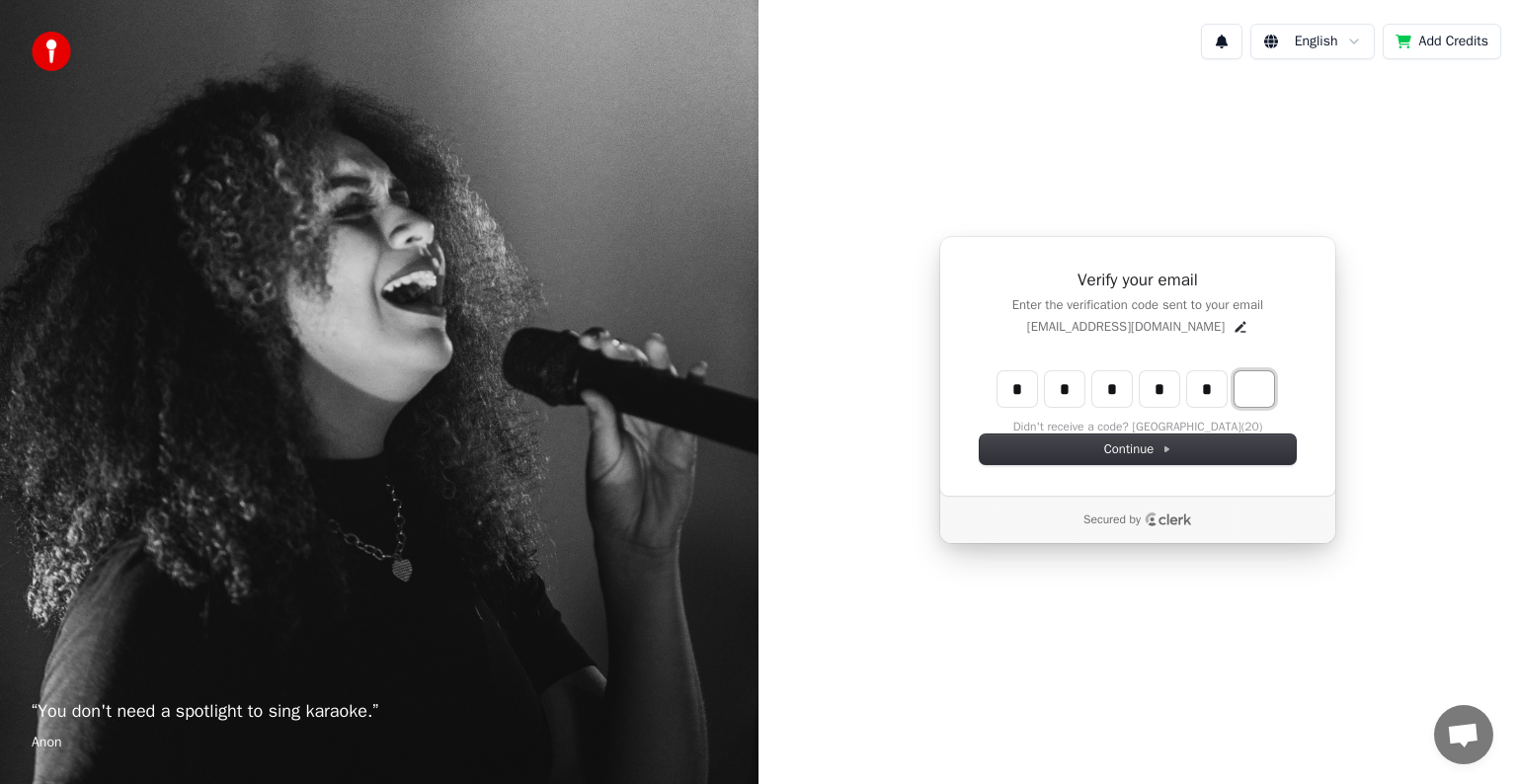 type on "******" 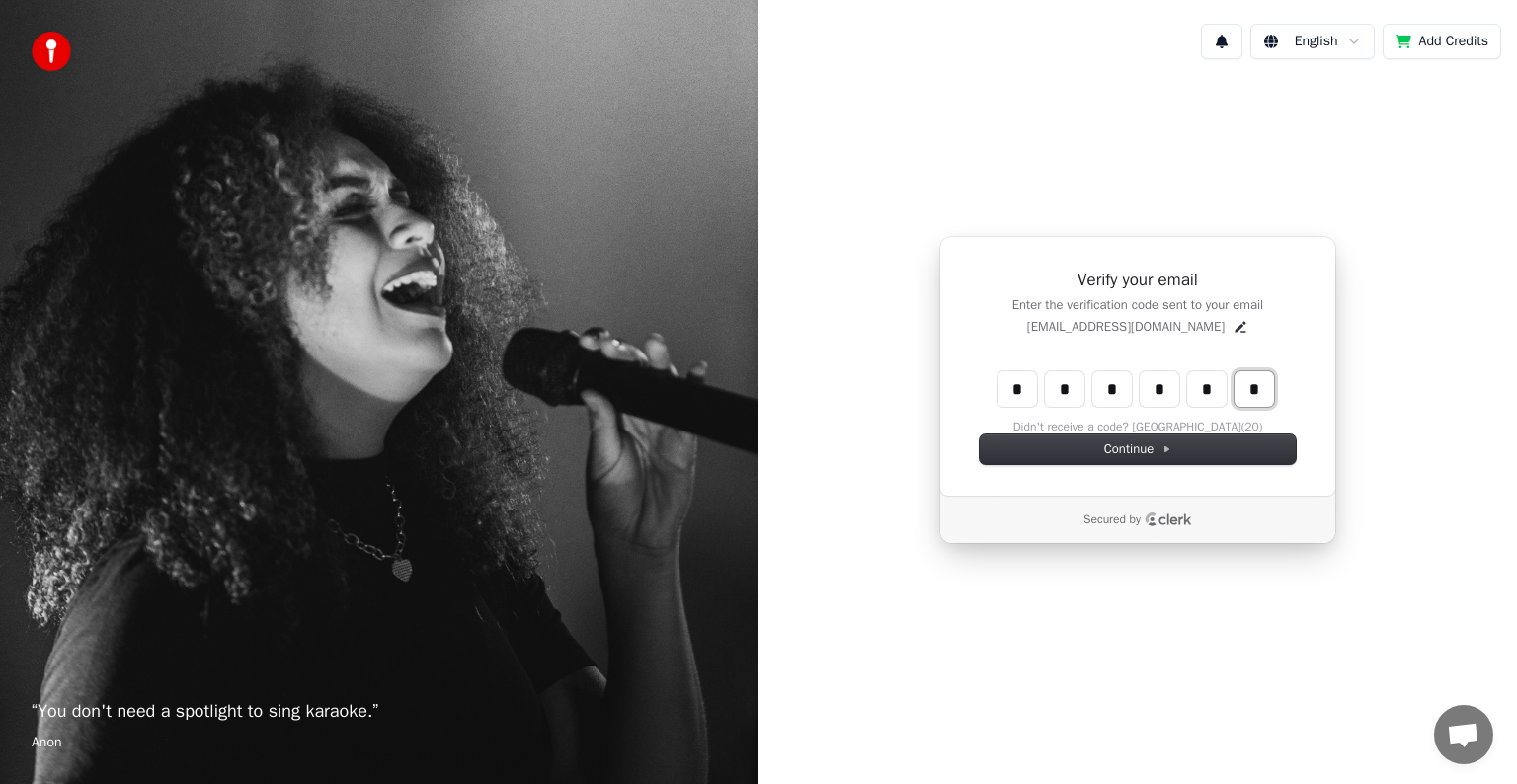 type on "*" 